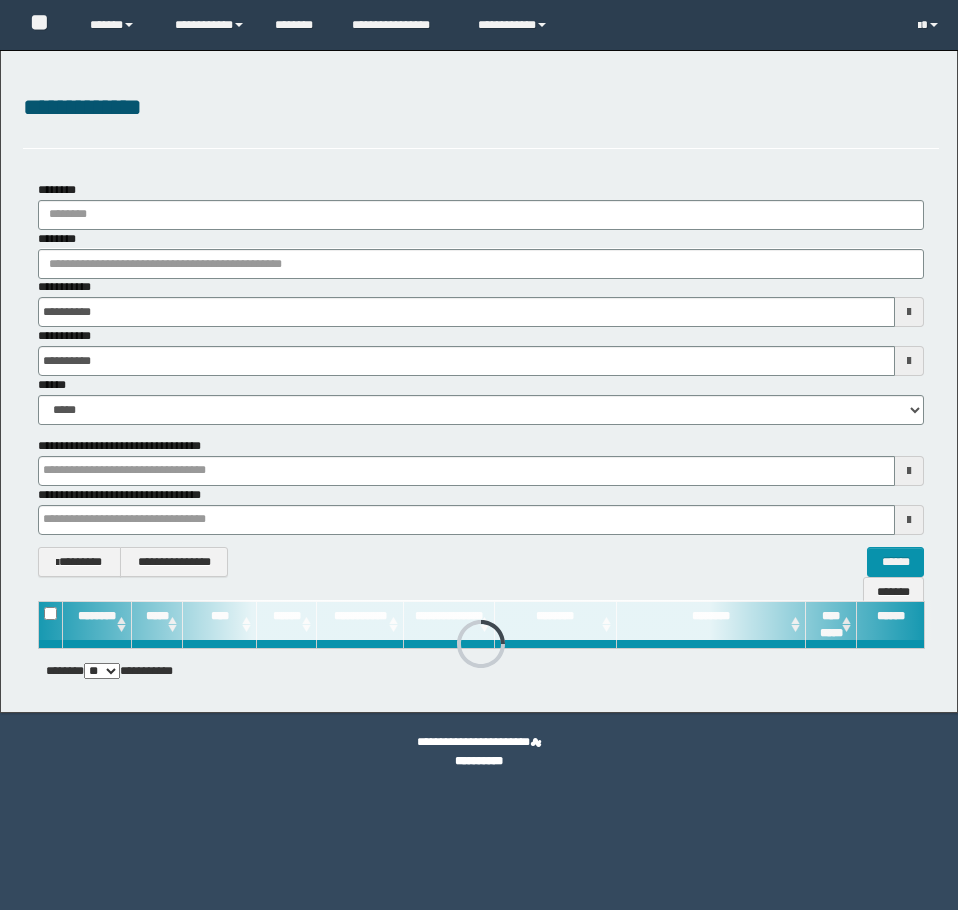 scroll, scrollTop: 0, scrollLeft: 0, axis: both 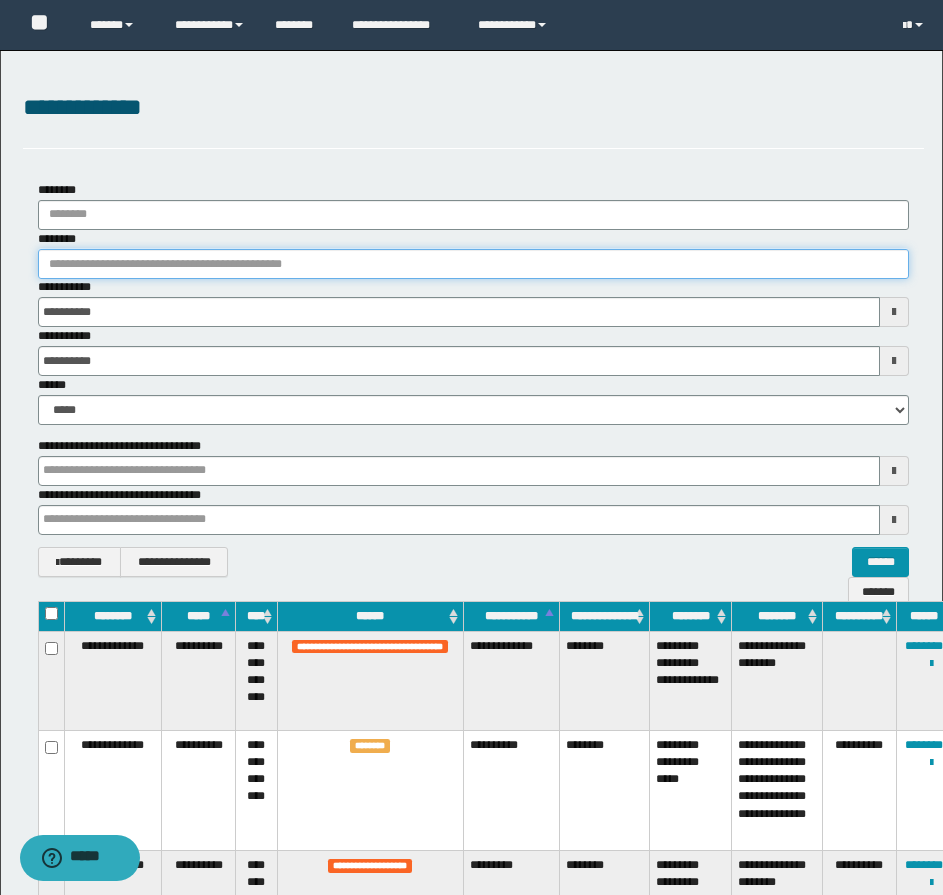 click on "********" at bounding box center [473, 264] 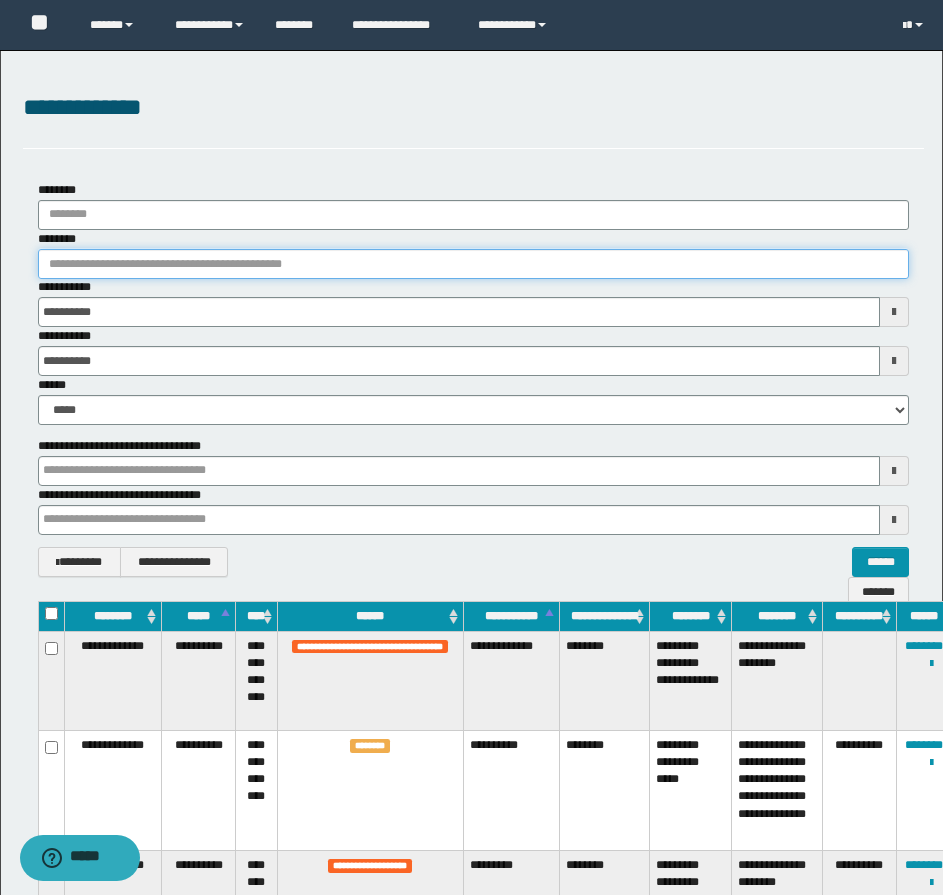 paste on "*******" 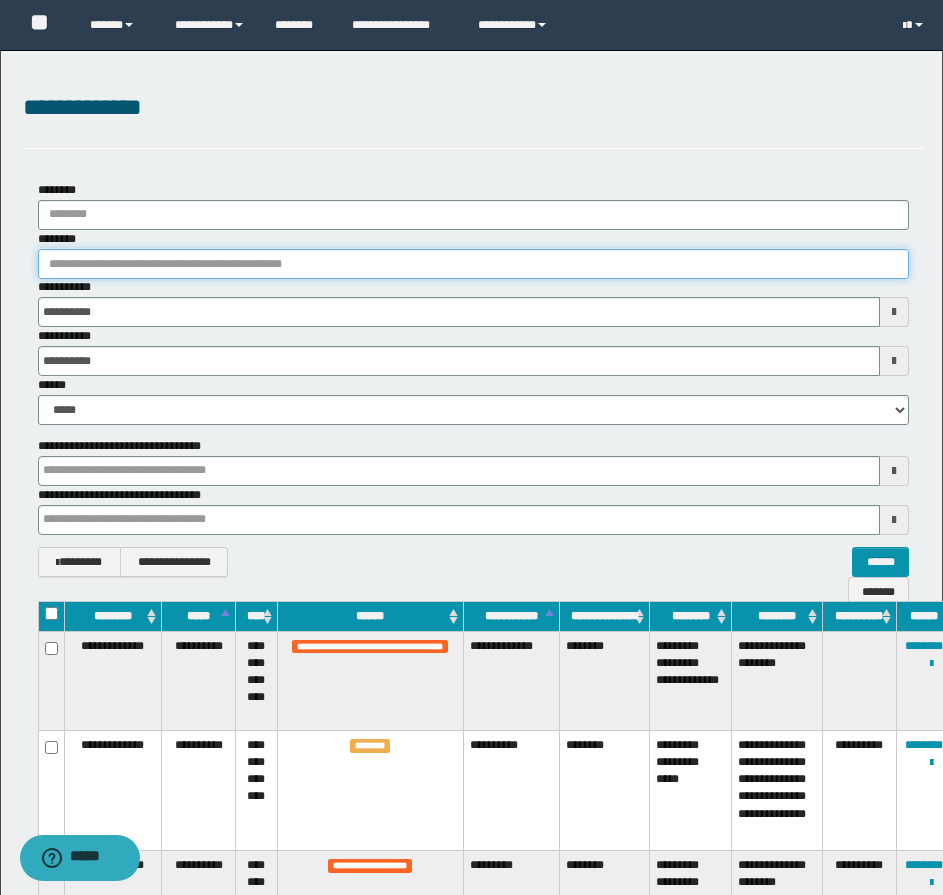 type on "*******" 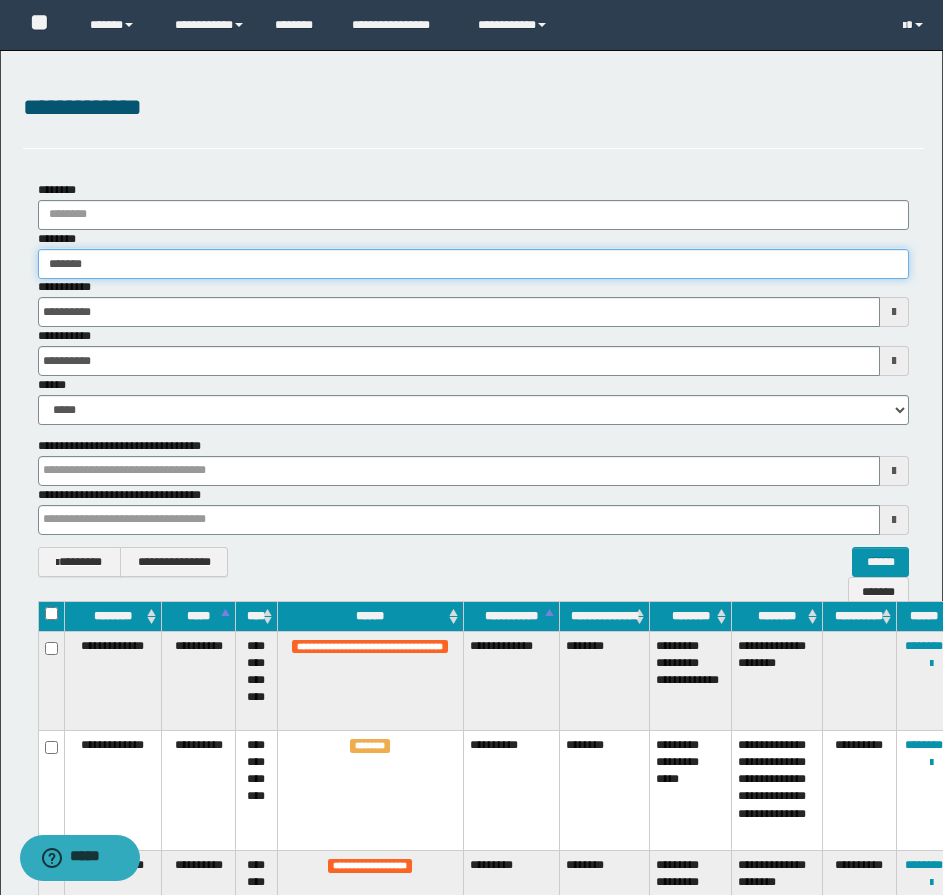 type on "*******" 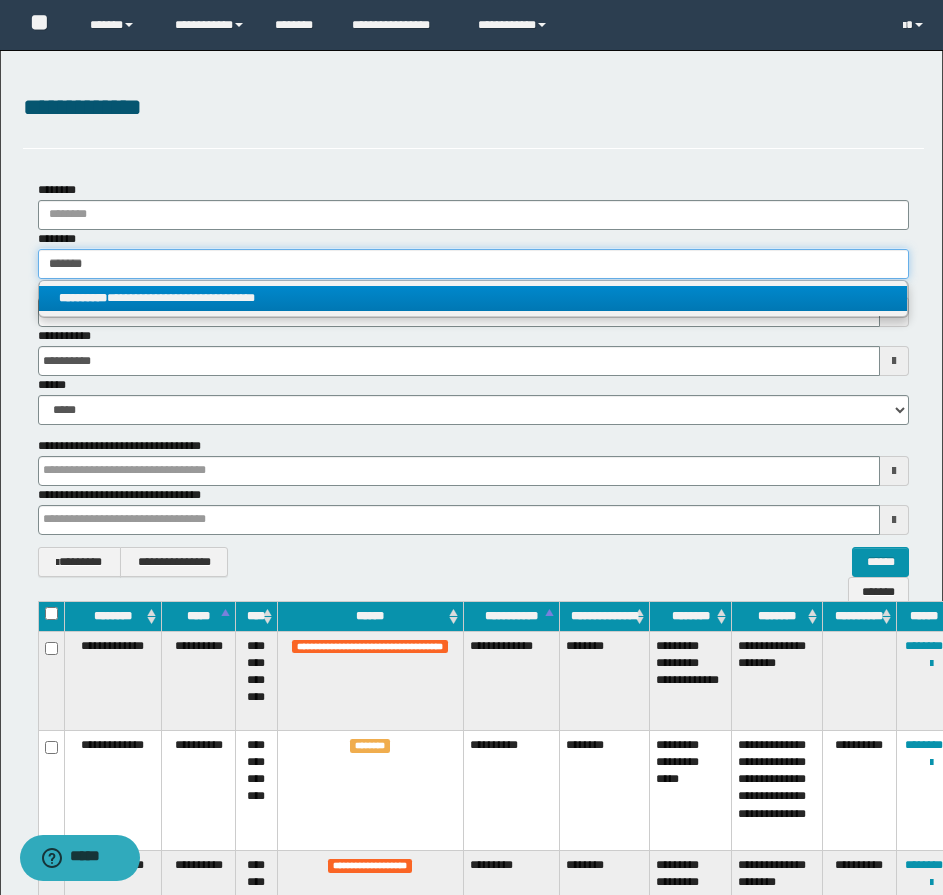 type on "*******" 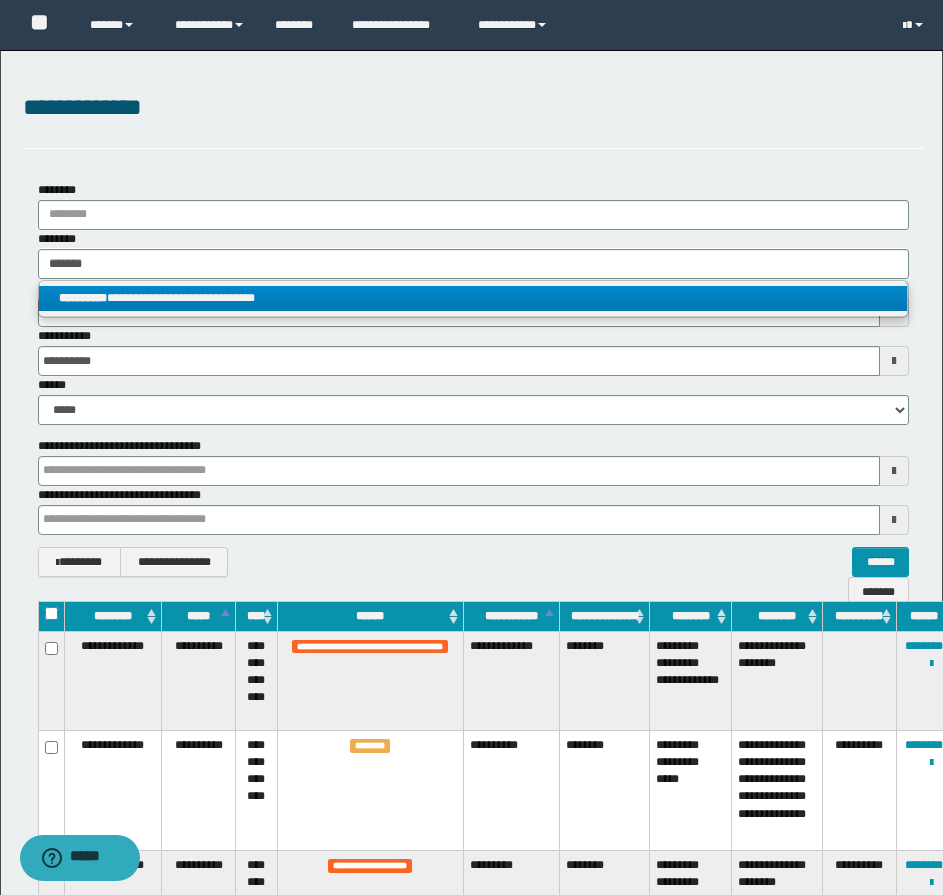 click on "**********" at bounding box center [473, 298] 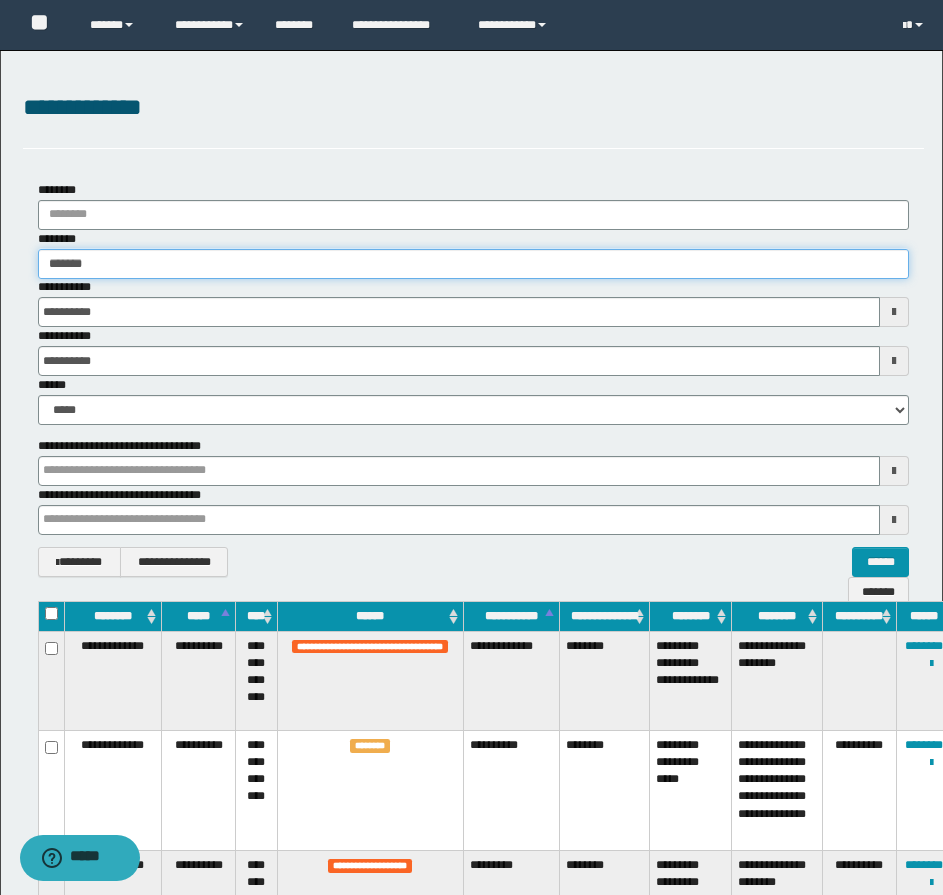 type 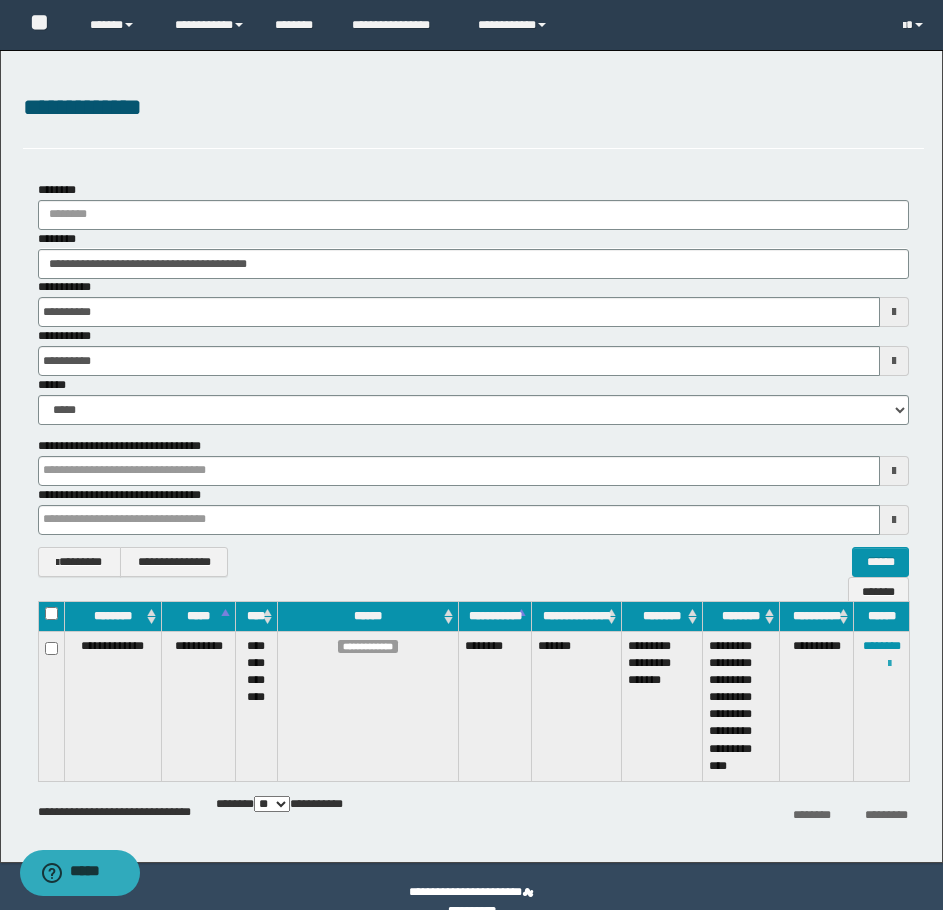 click at bounding box center [889, 664] 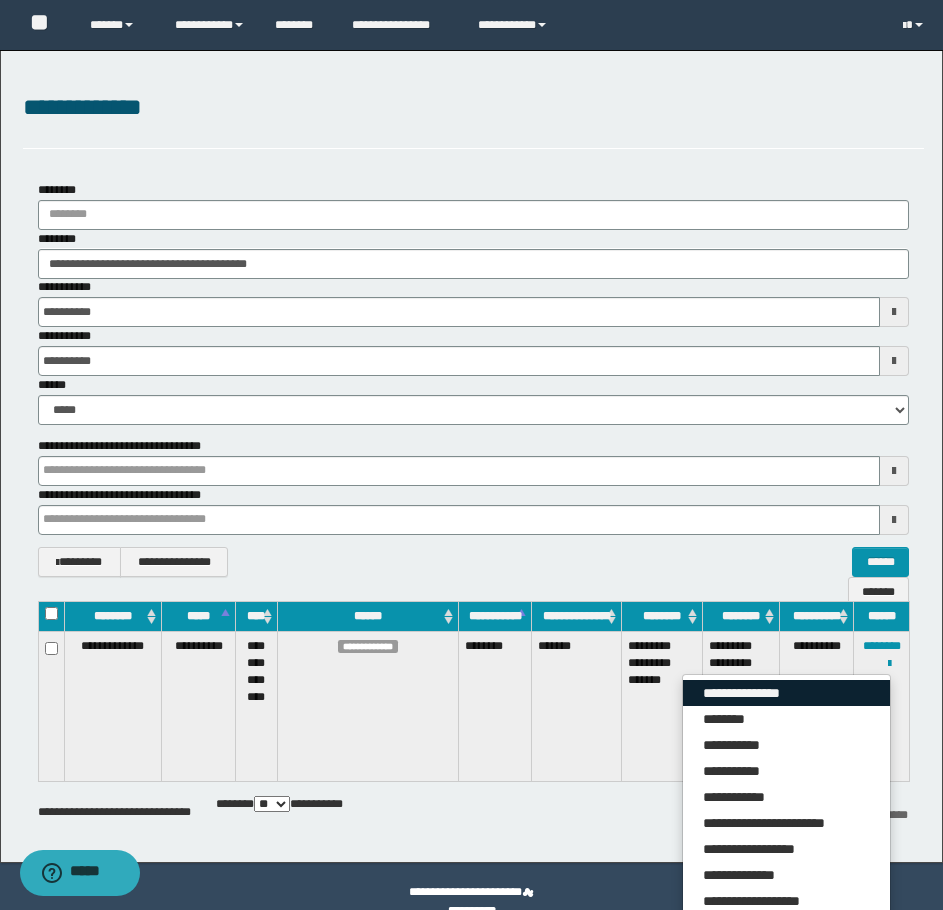 click on "**********" at bounding box center [786, 693] 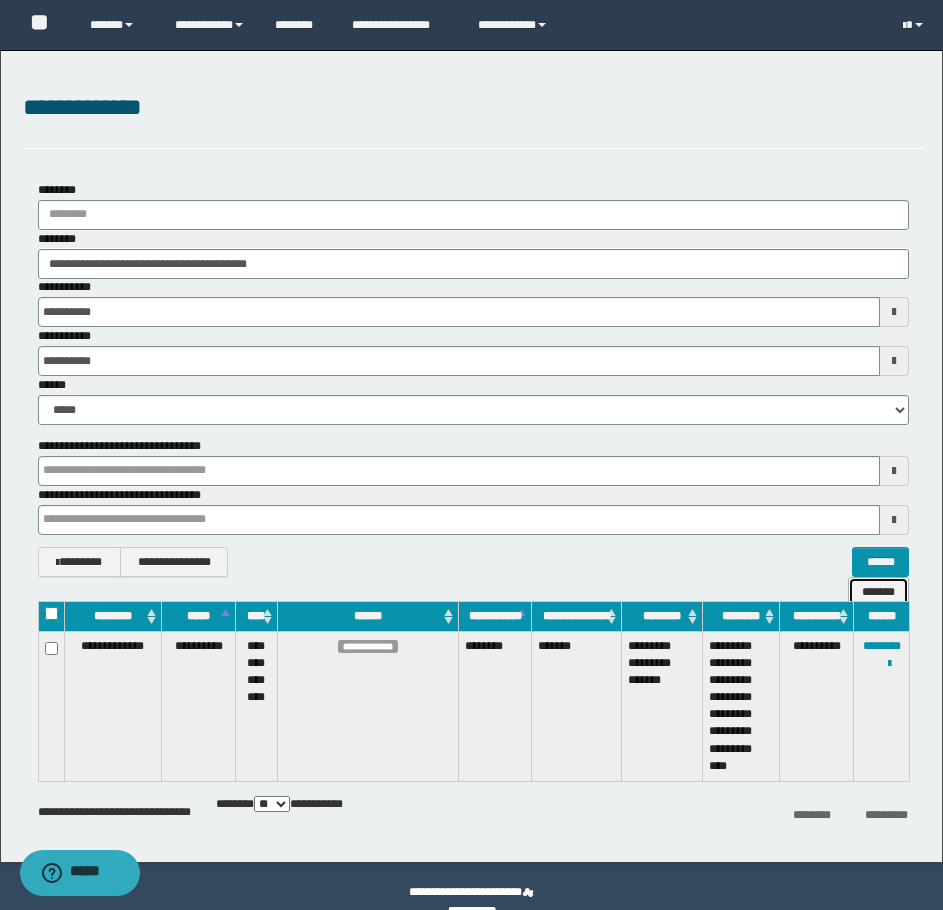 click on "*******" at bounding box center (878, 592) 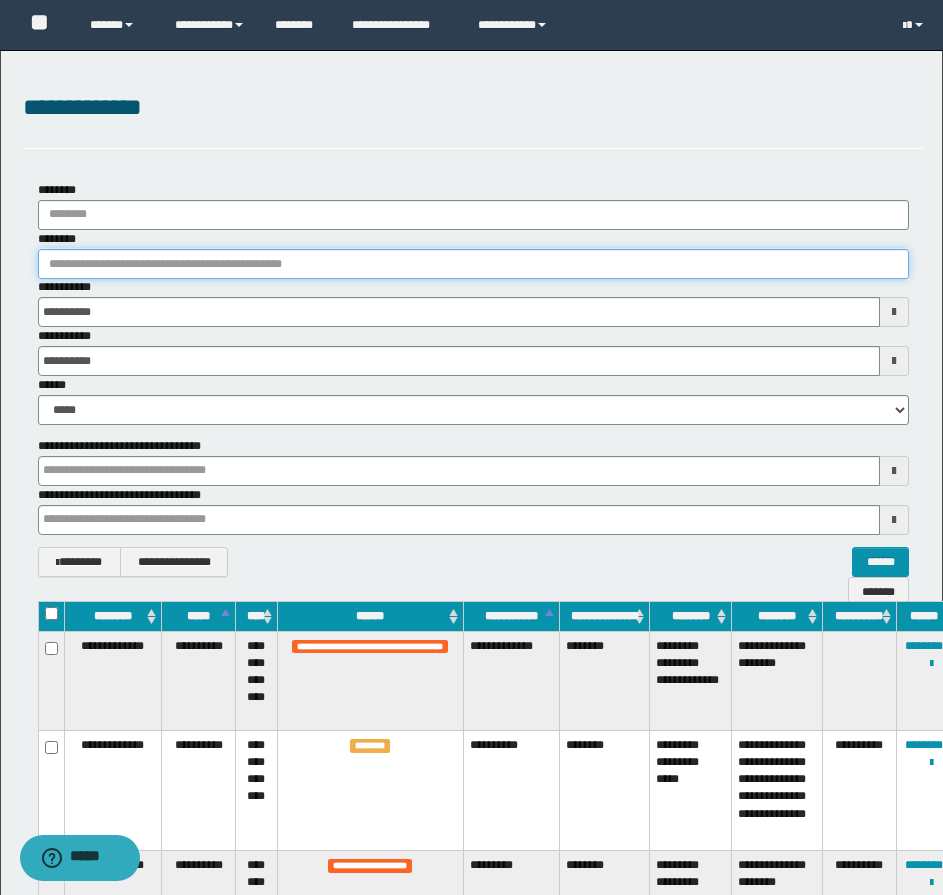 click on "********" at bounding box center [473, 264] 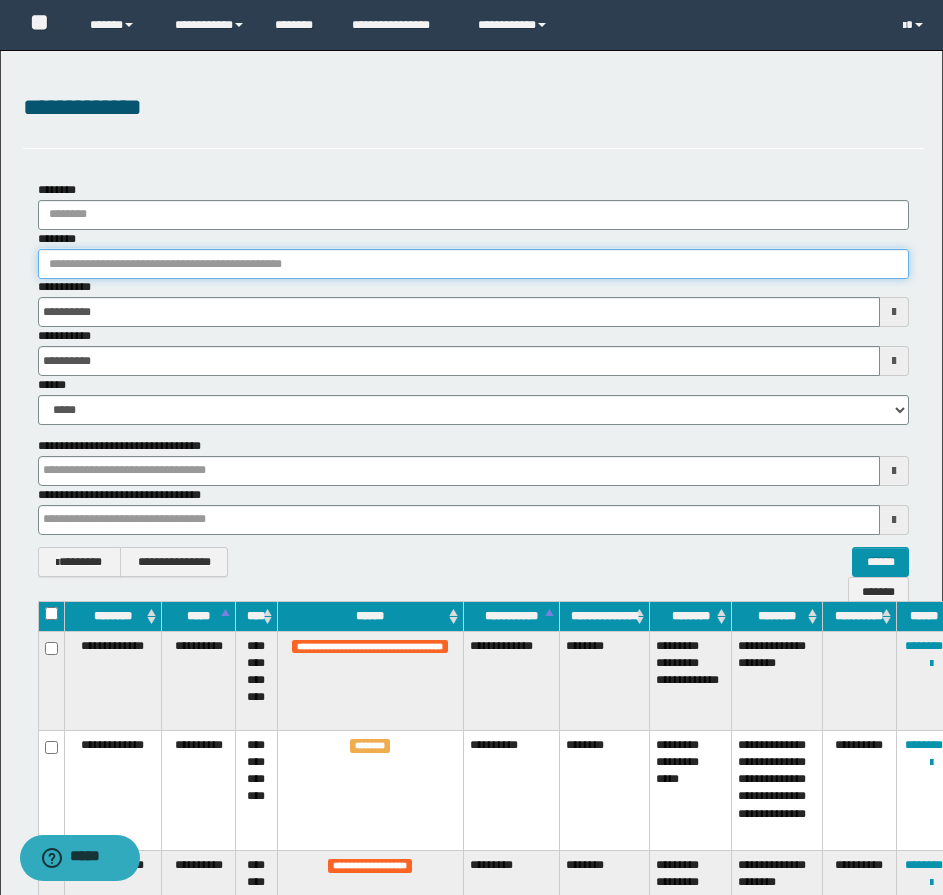 paste on "********" 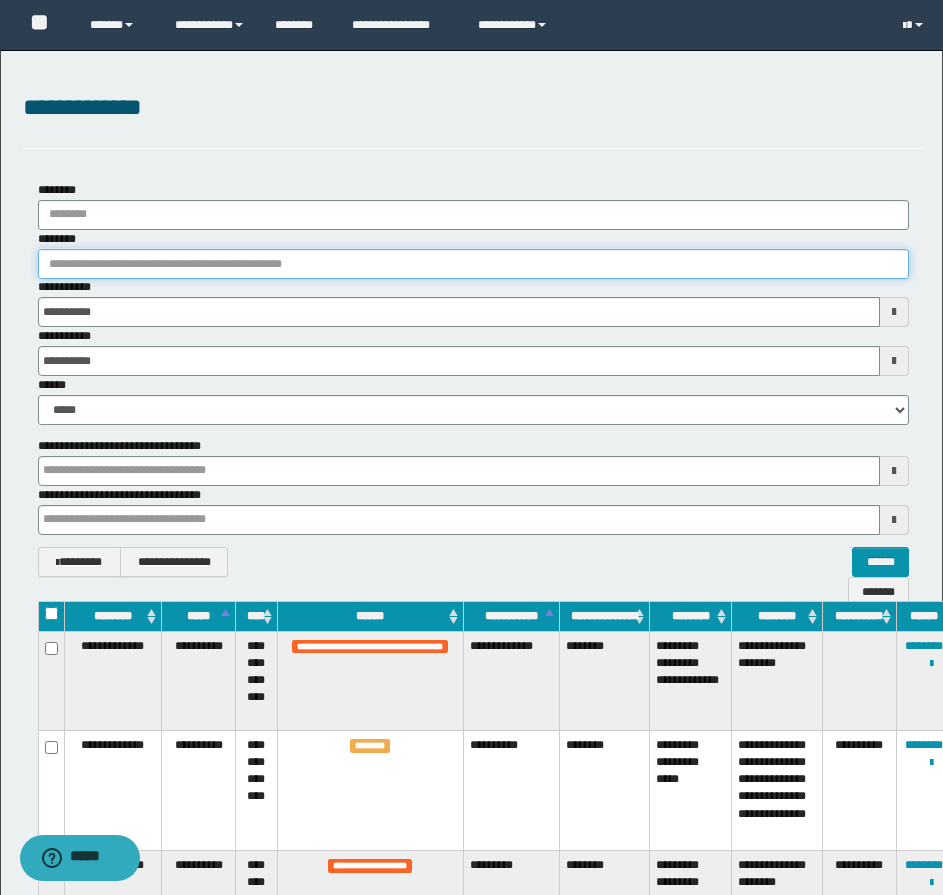 type on "********" 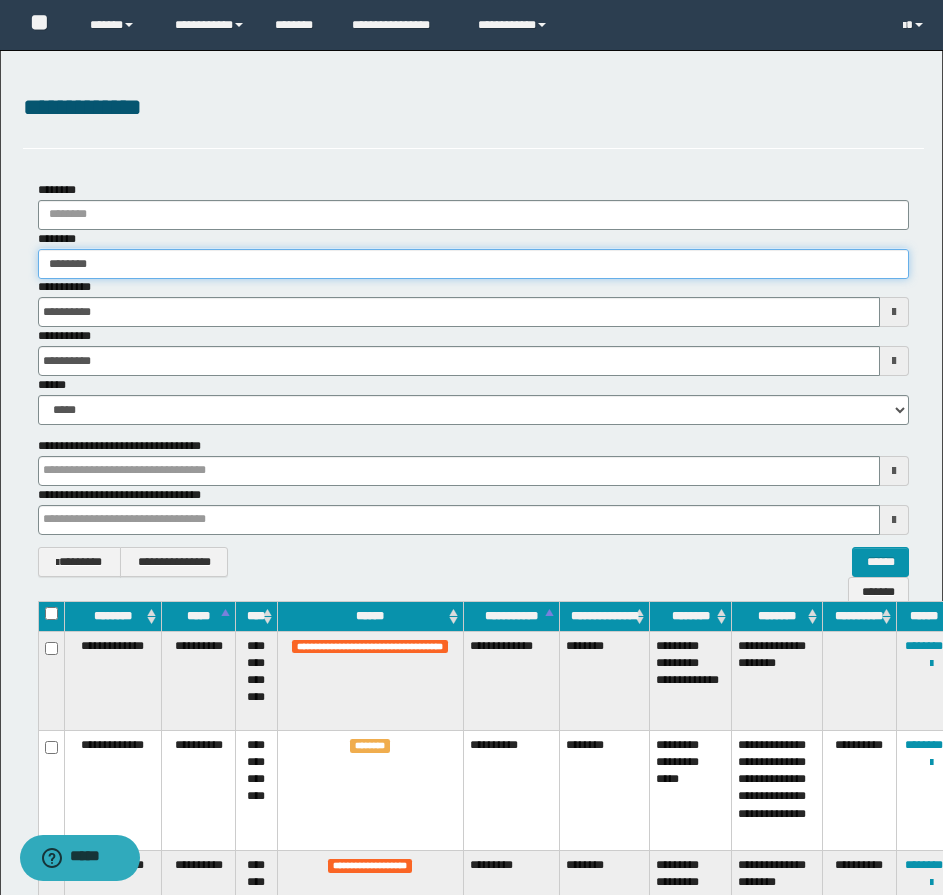 type on "********" 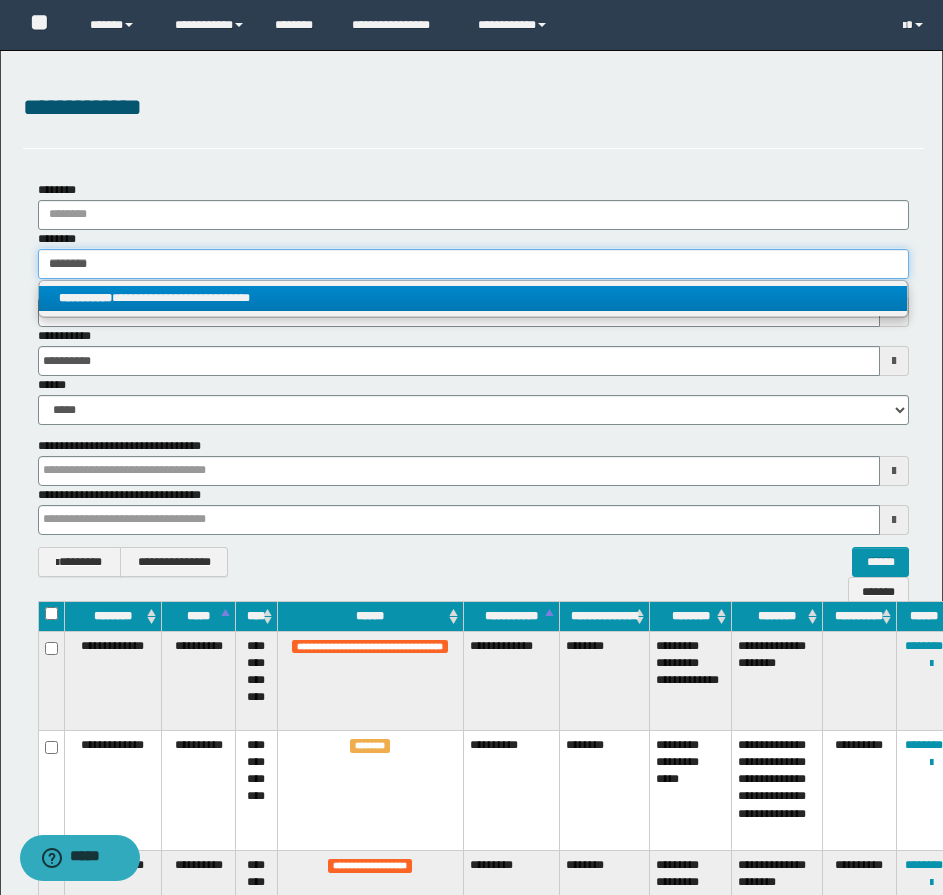type on "********" 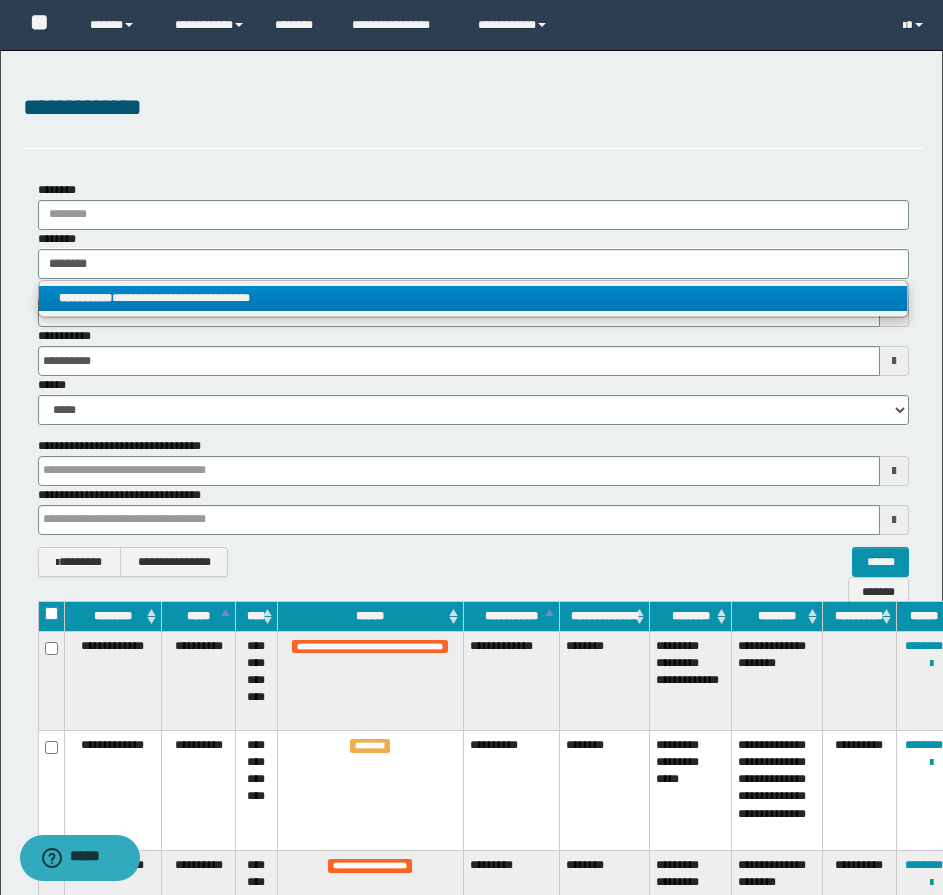 click on "**********" at bounding box center (473, 298) 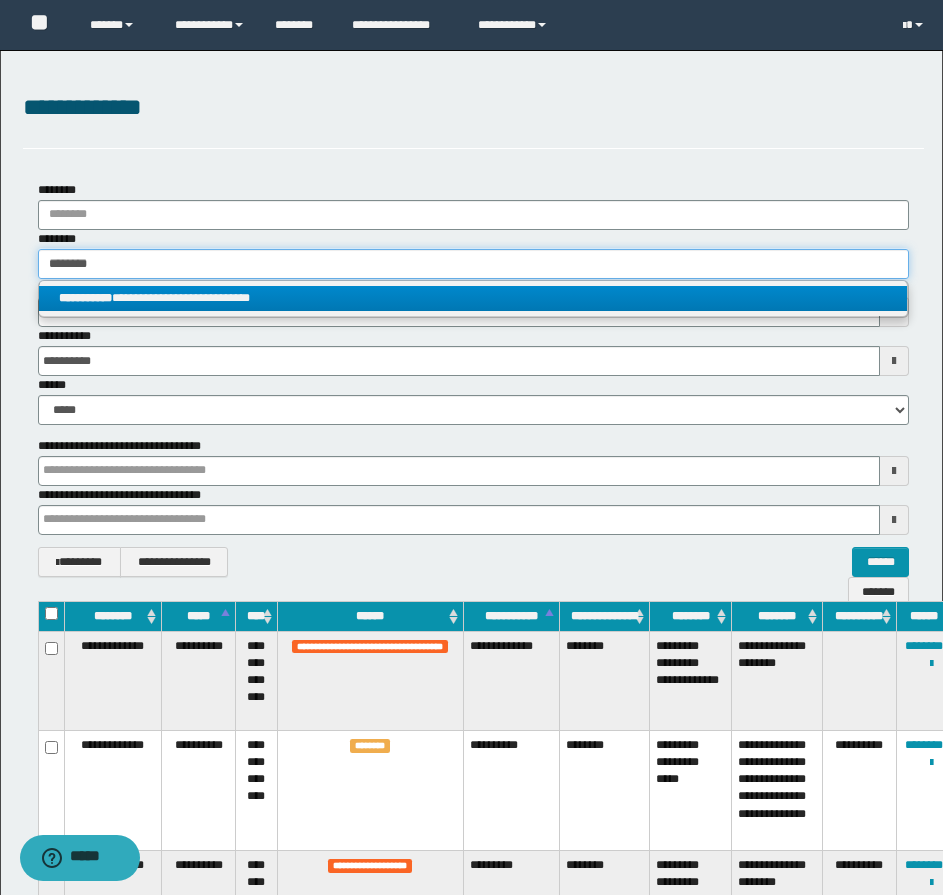 type 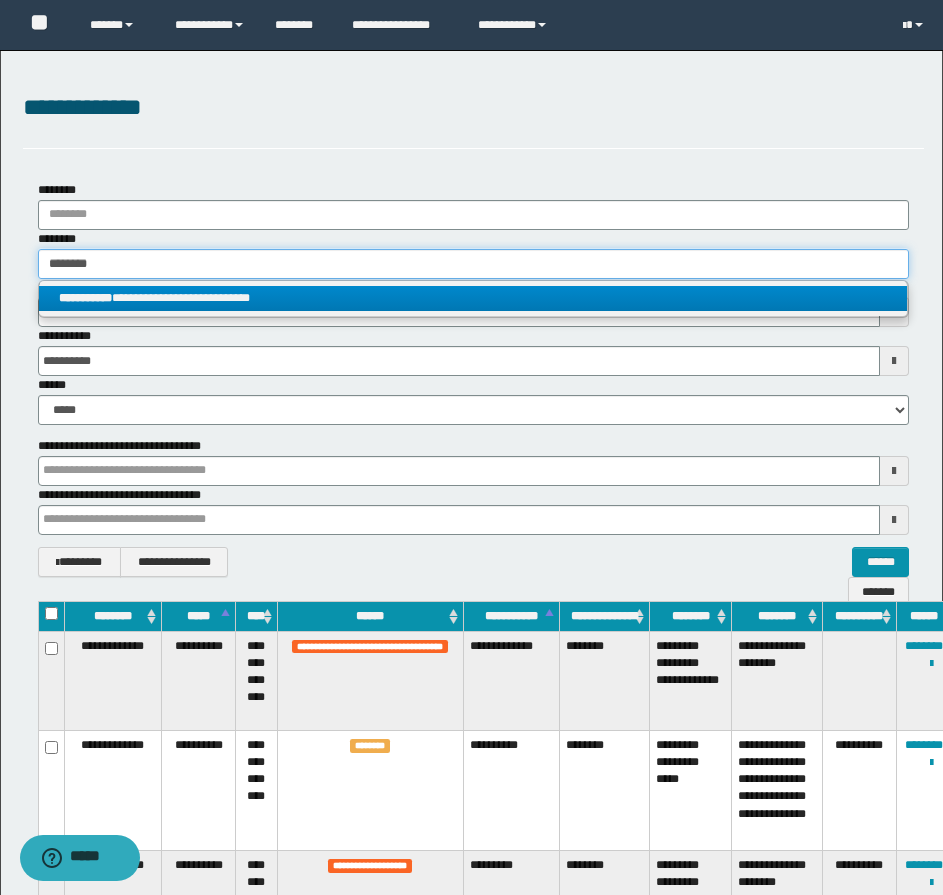 type on "**********" 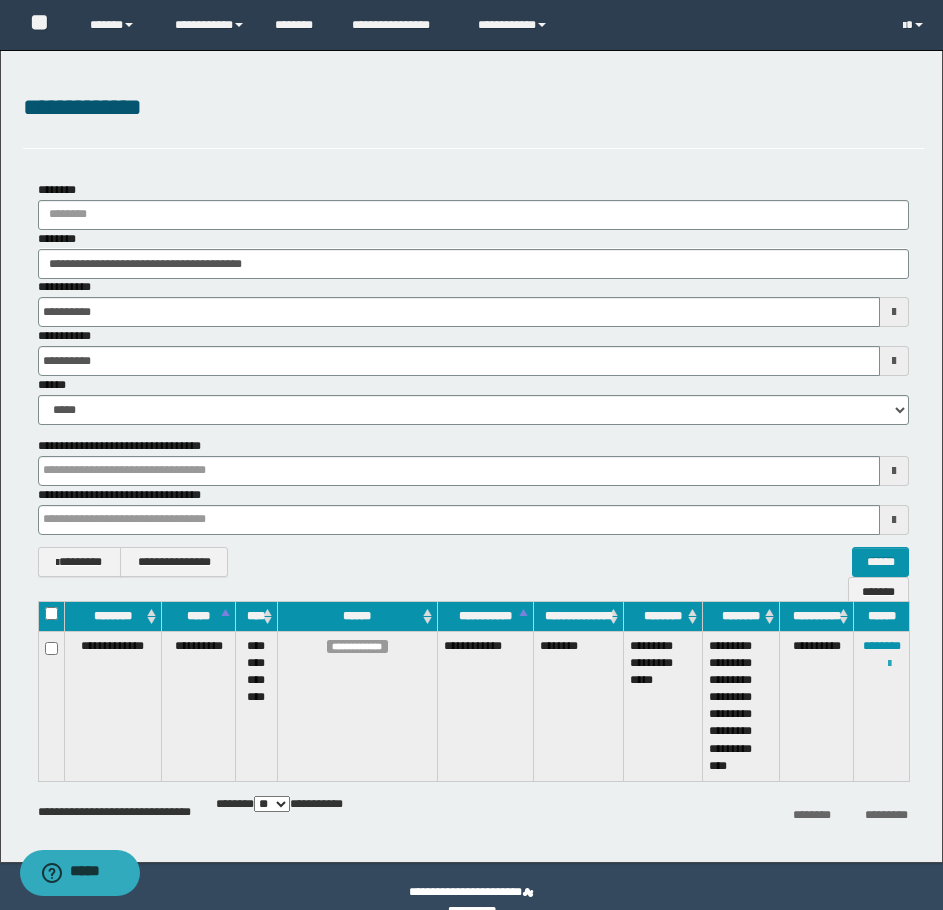 click at bounding box center (889, 664) 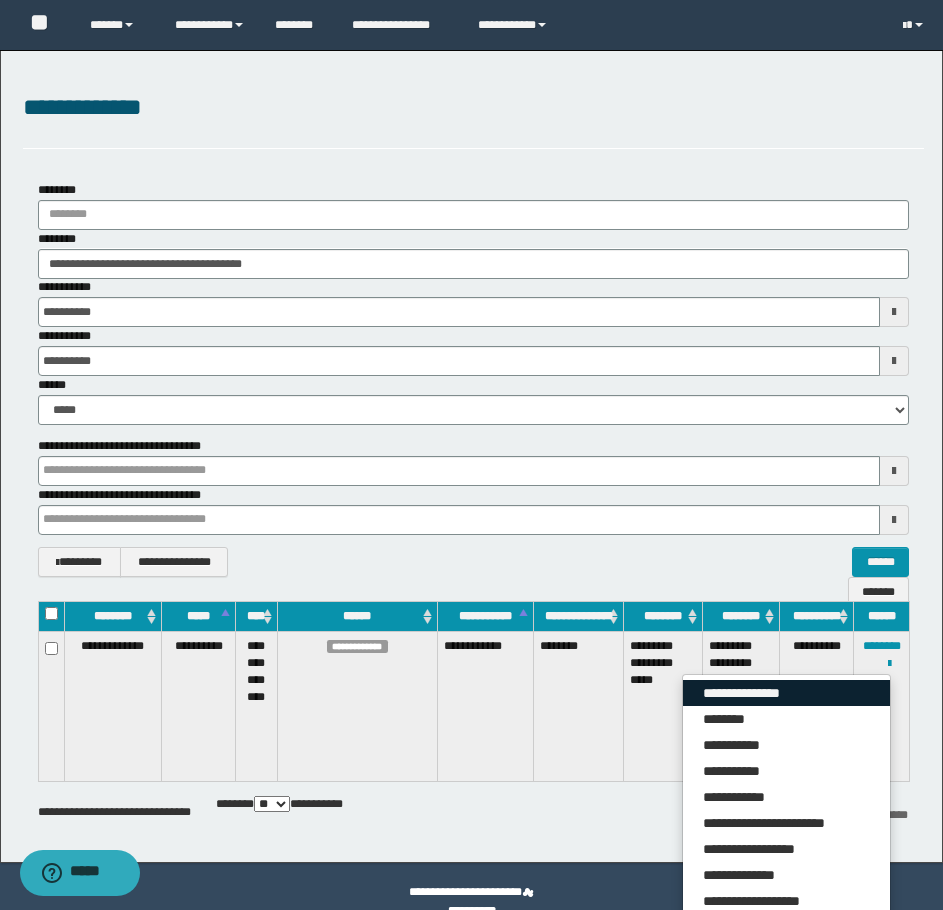 click on "**********" at bounding box center [786, 693] 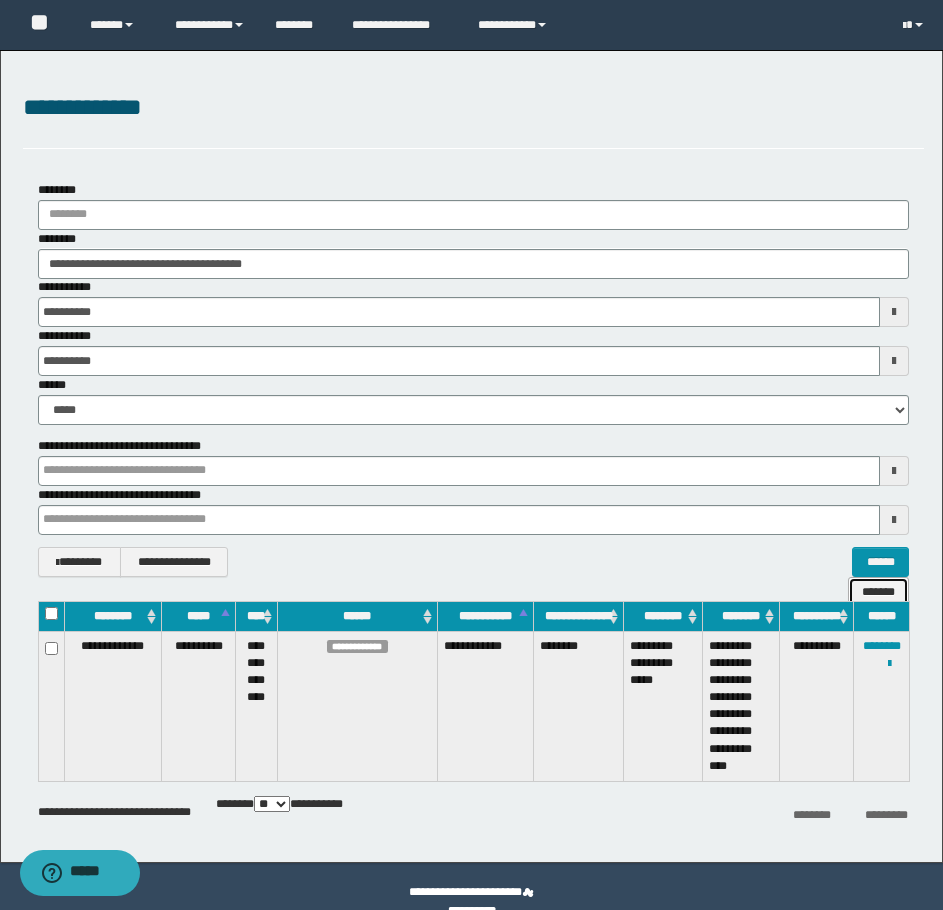 click on "*******" at bounding box center (878, 592) 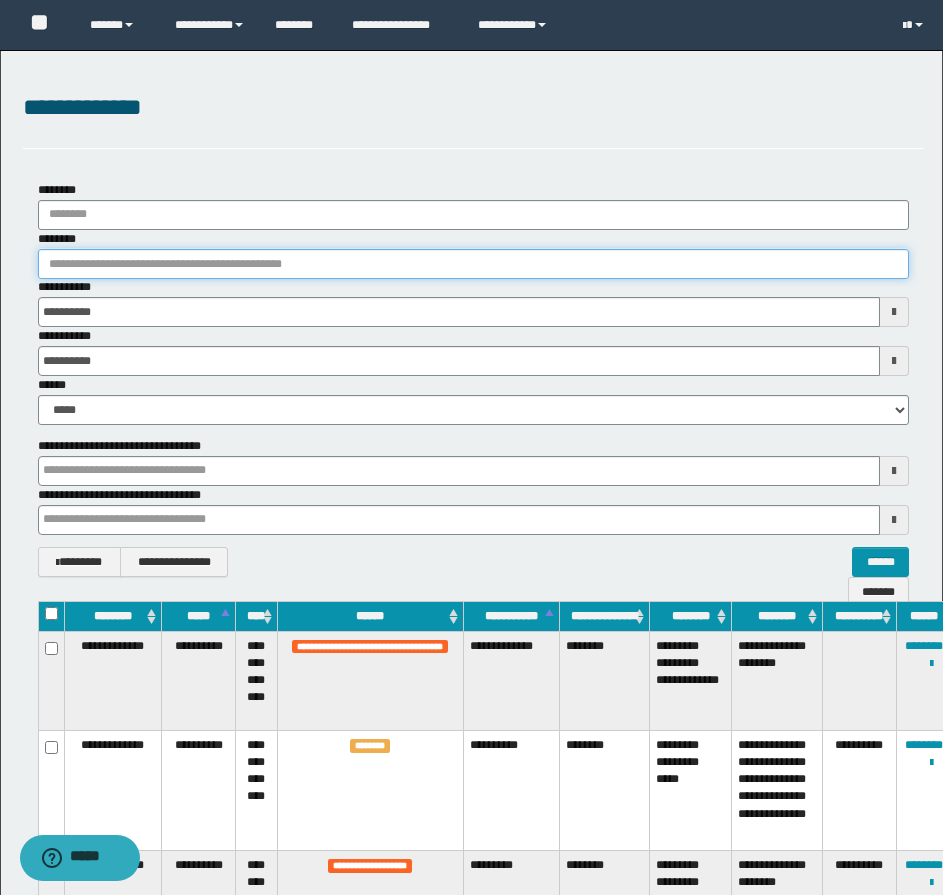 click on "********" at bounding box center [473, 264] 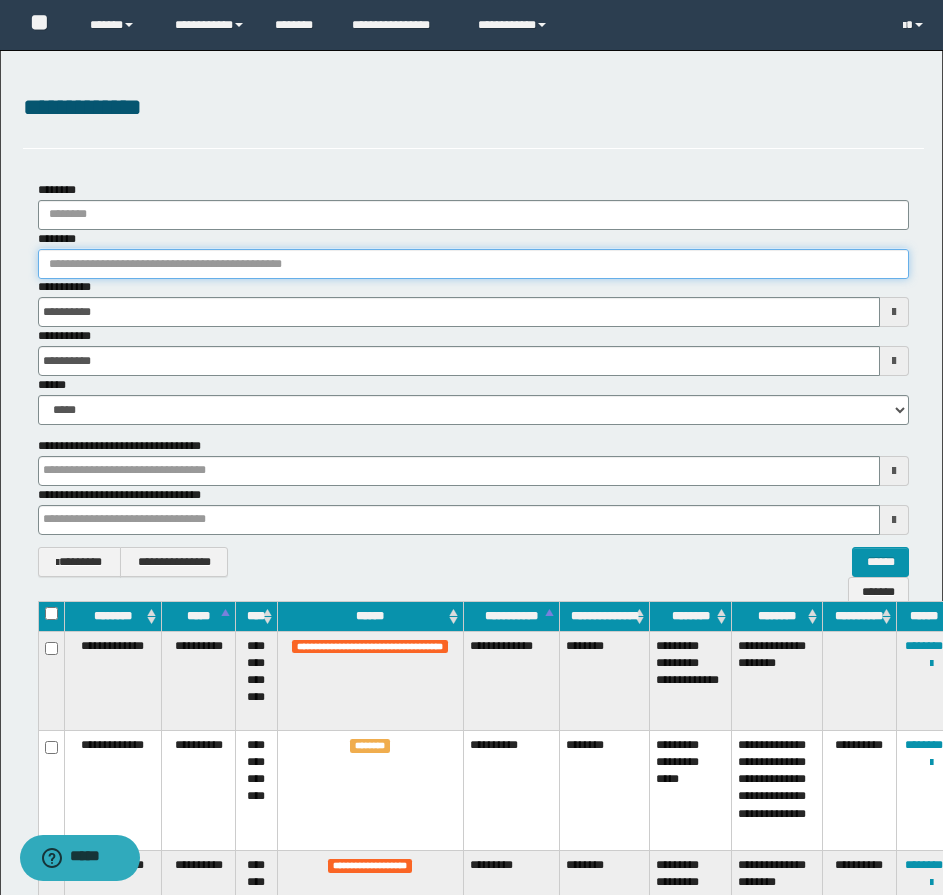 paste on "********" 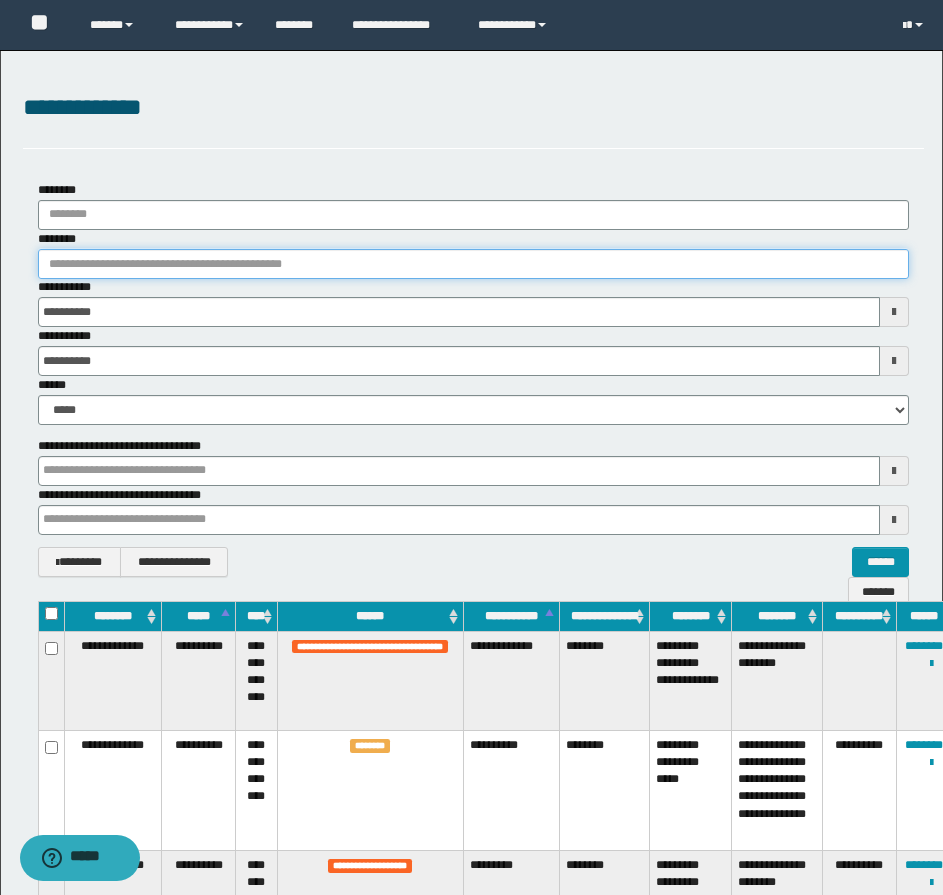 type on "********" 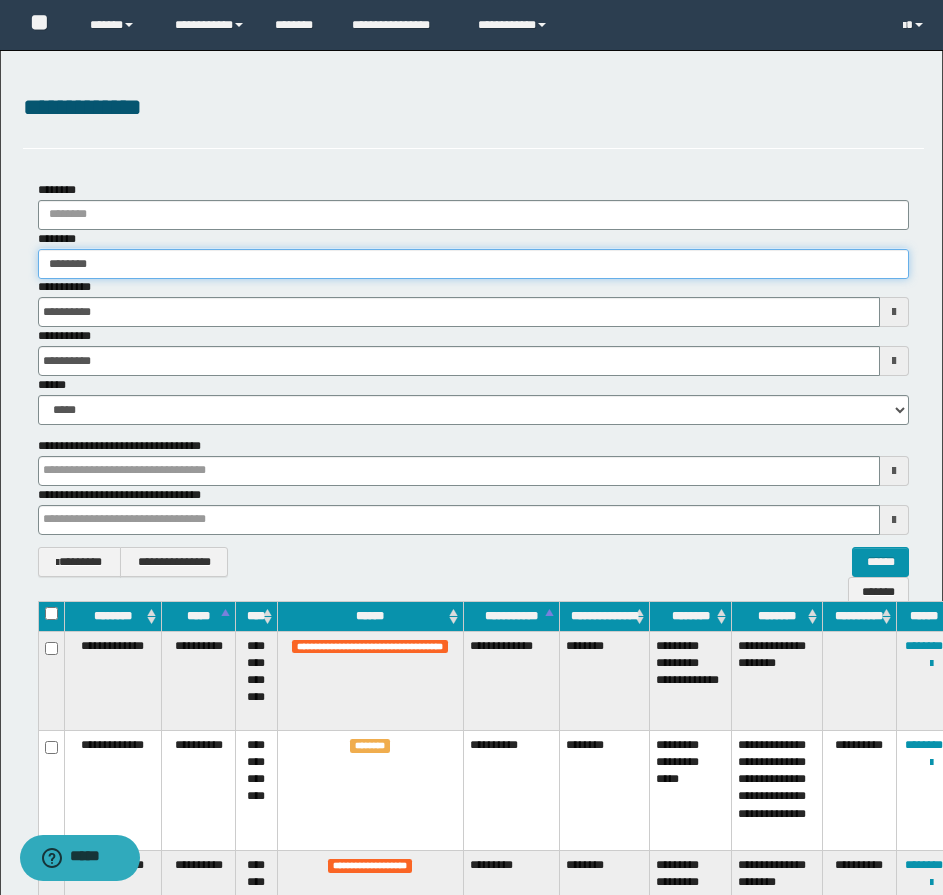 type on "********" 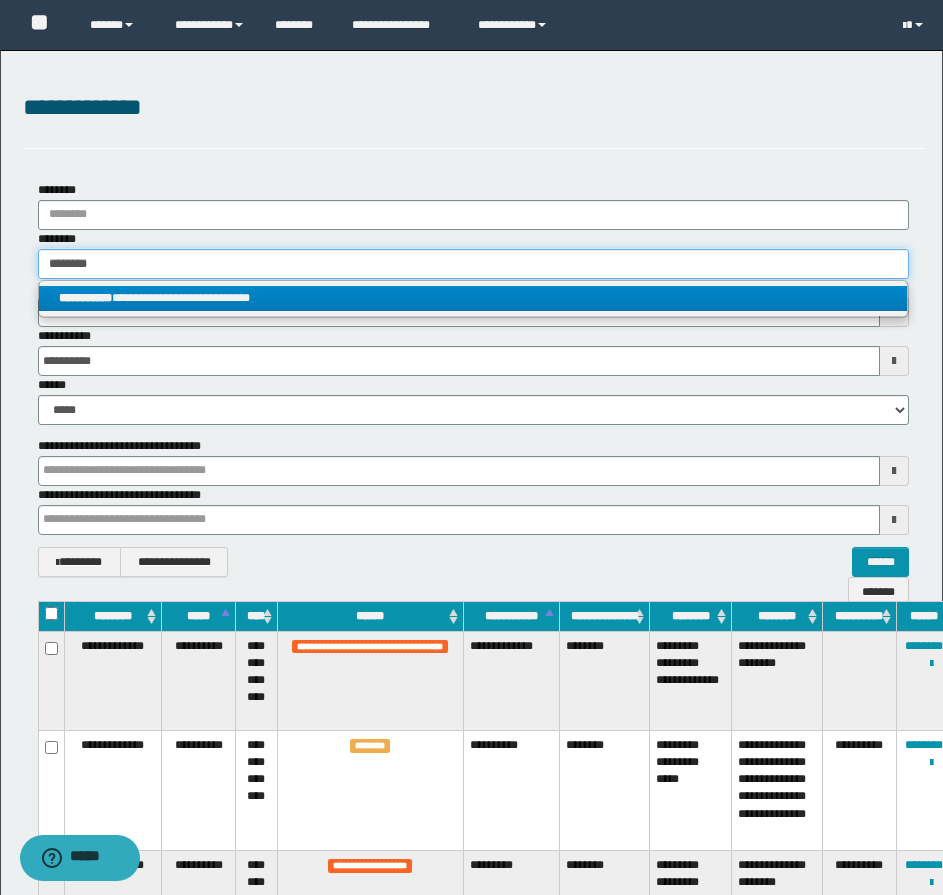 type on "********" 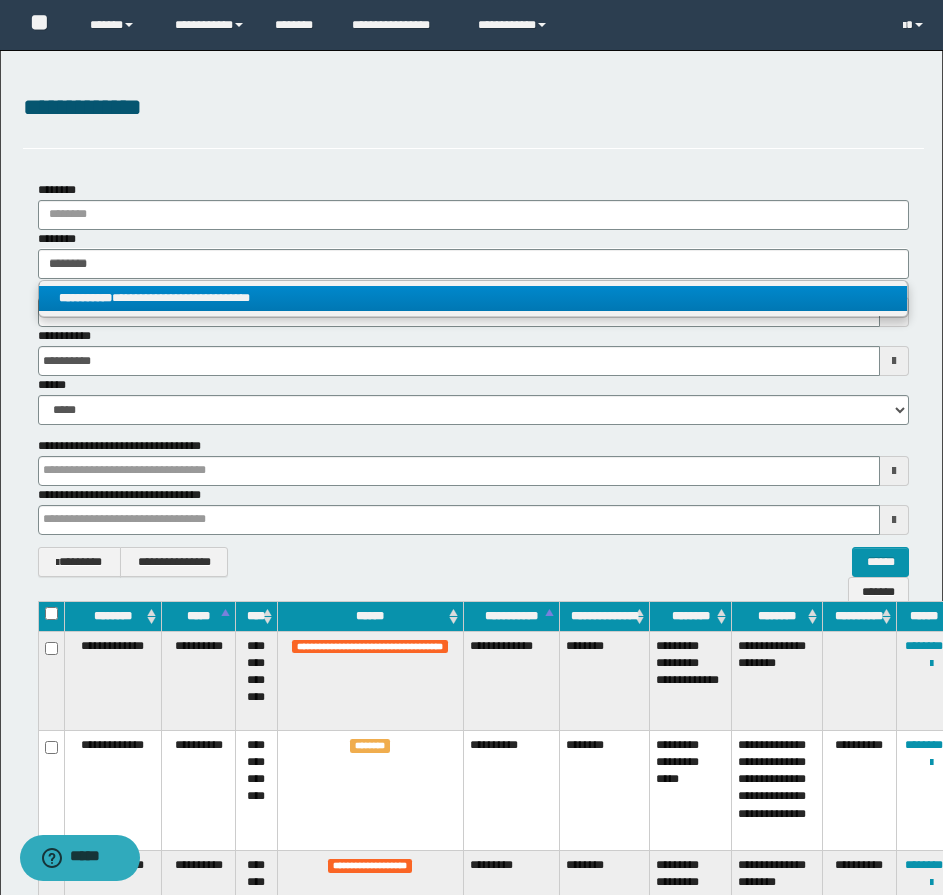 click on "**********" at bounding box center (473, 298) 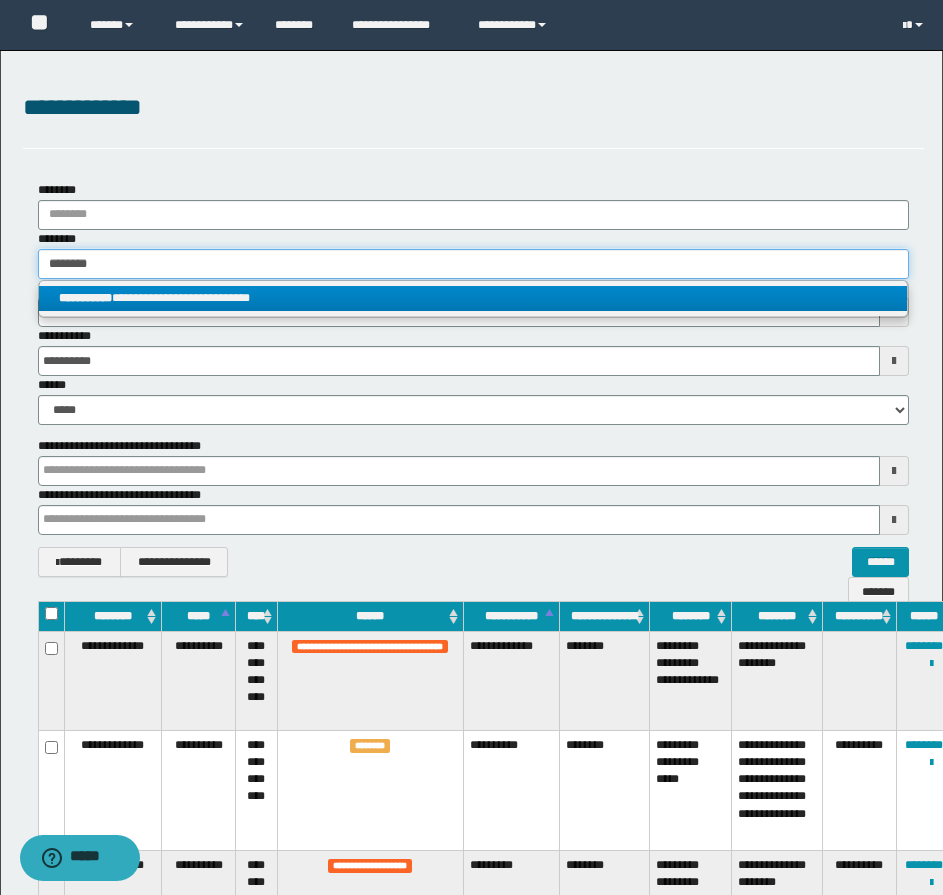 type 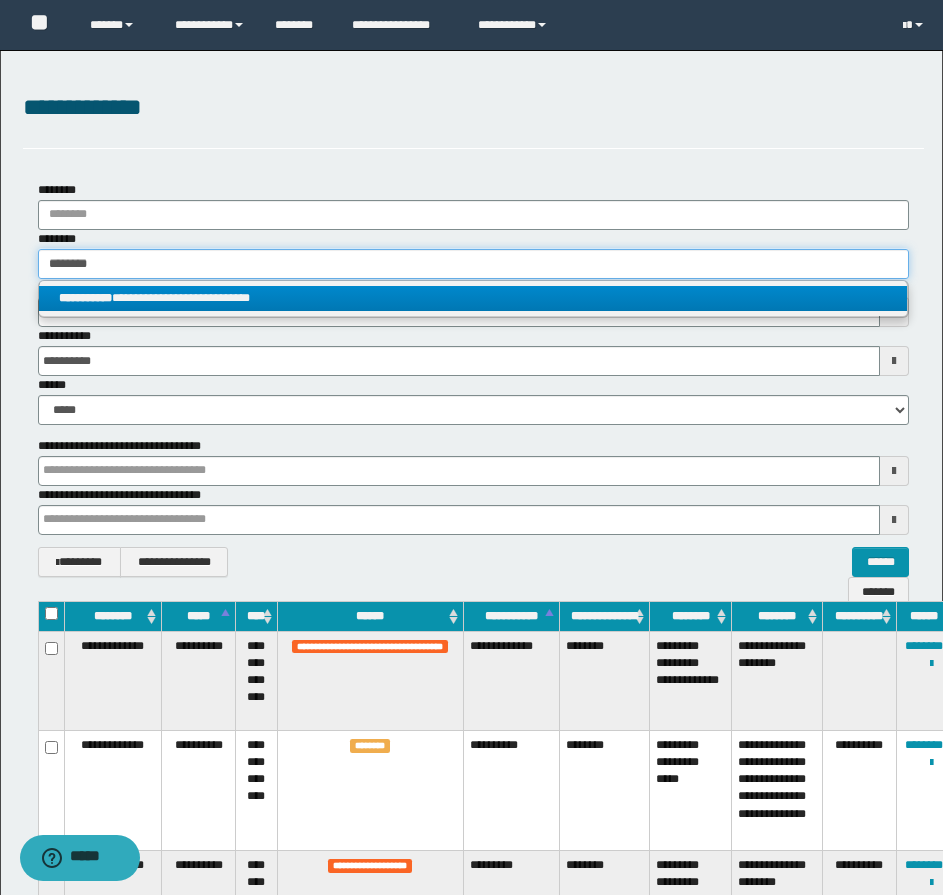 type on "**********" 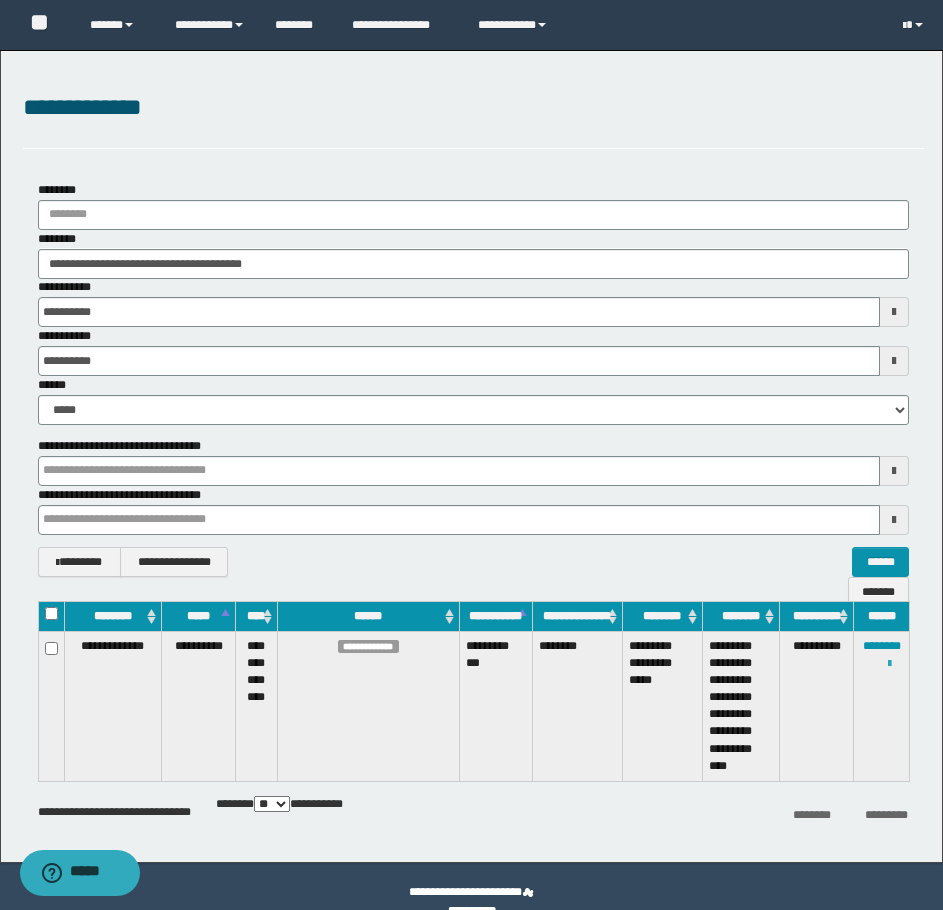 click at bounding box center (889, 664) 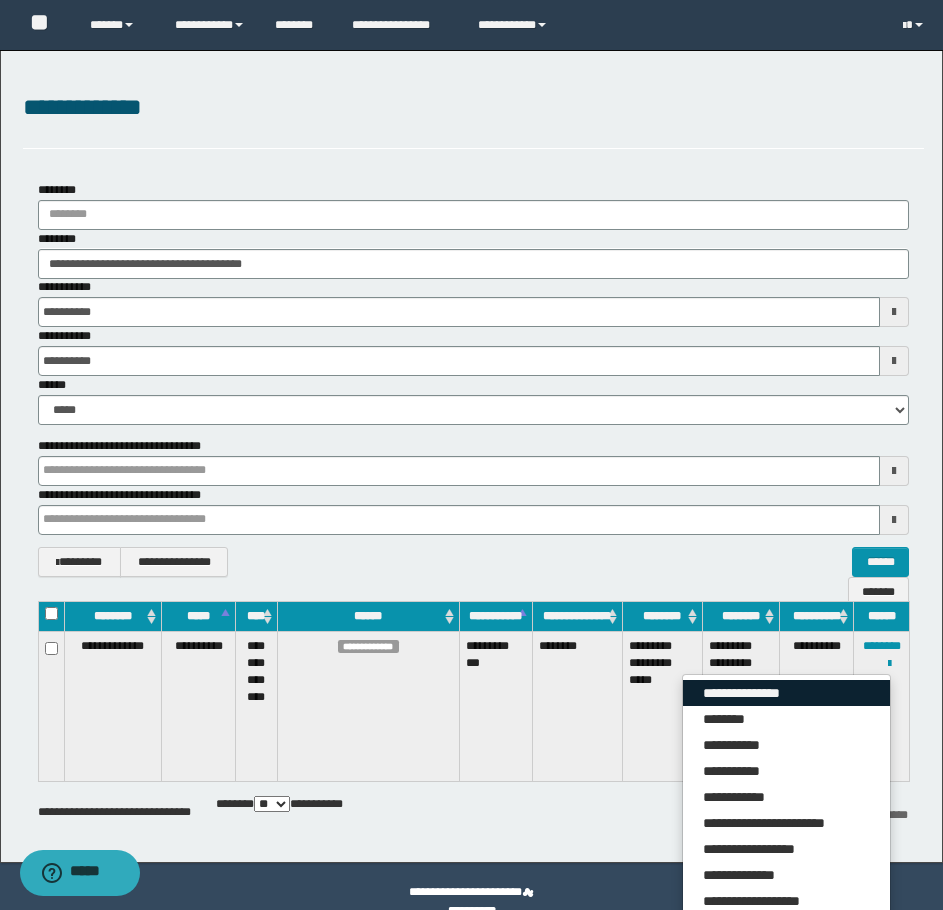 click on "**********" at bounding box center (786, 693) 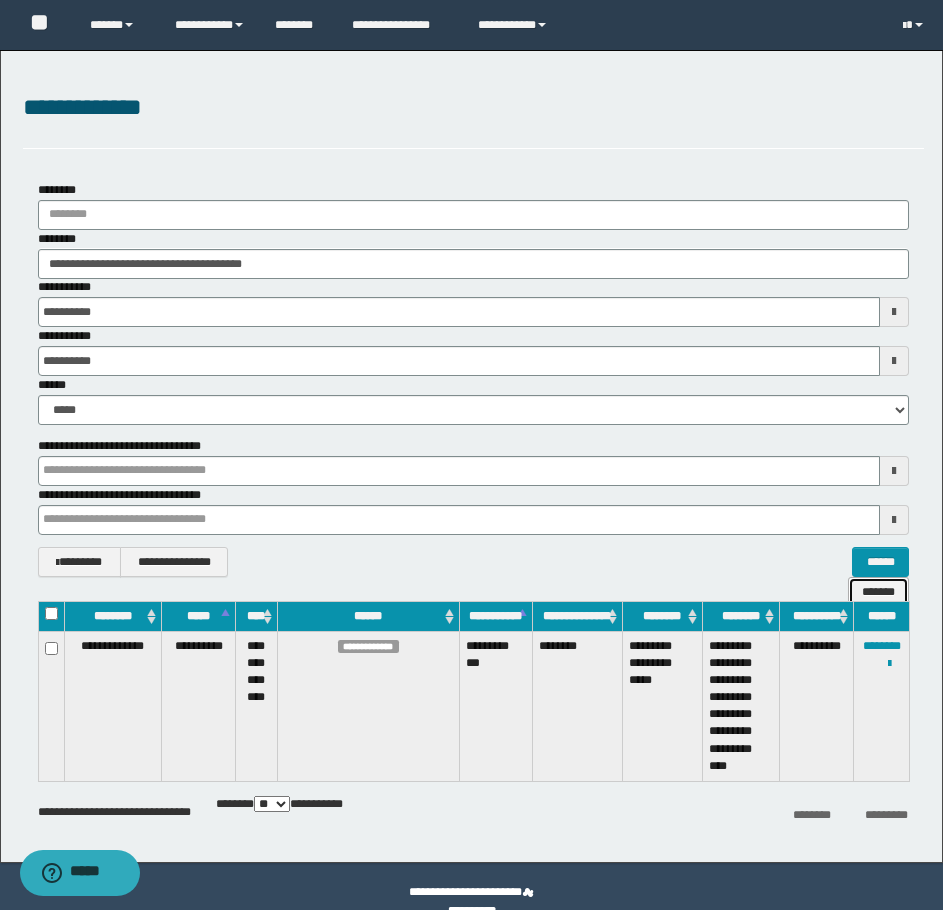 click on "*******" at bounding box center [878, 592] 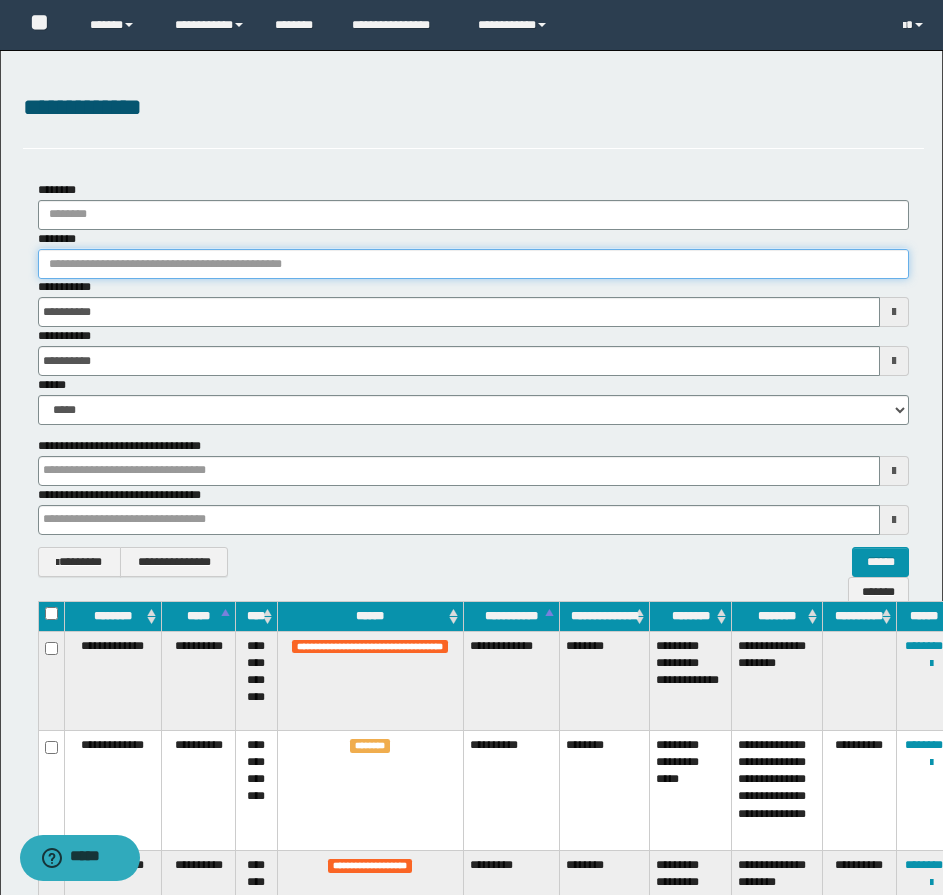 click on "********" at bounding box center [473, 264] 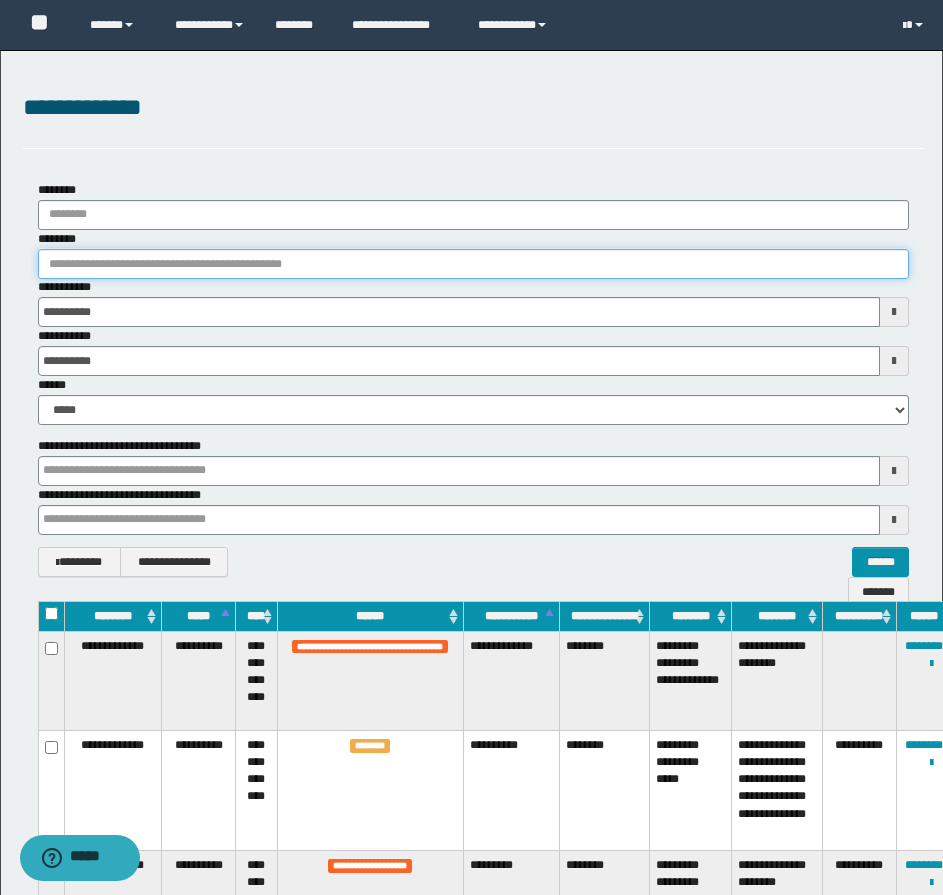 paste on "**********" 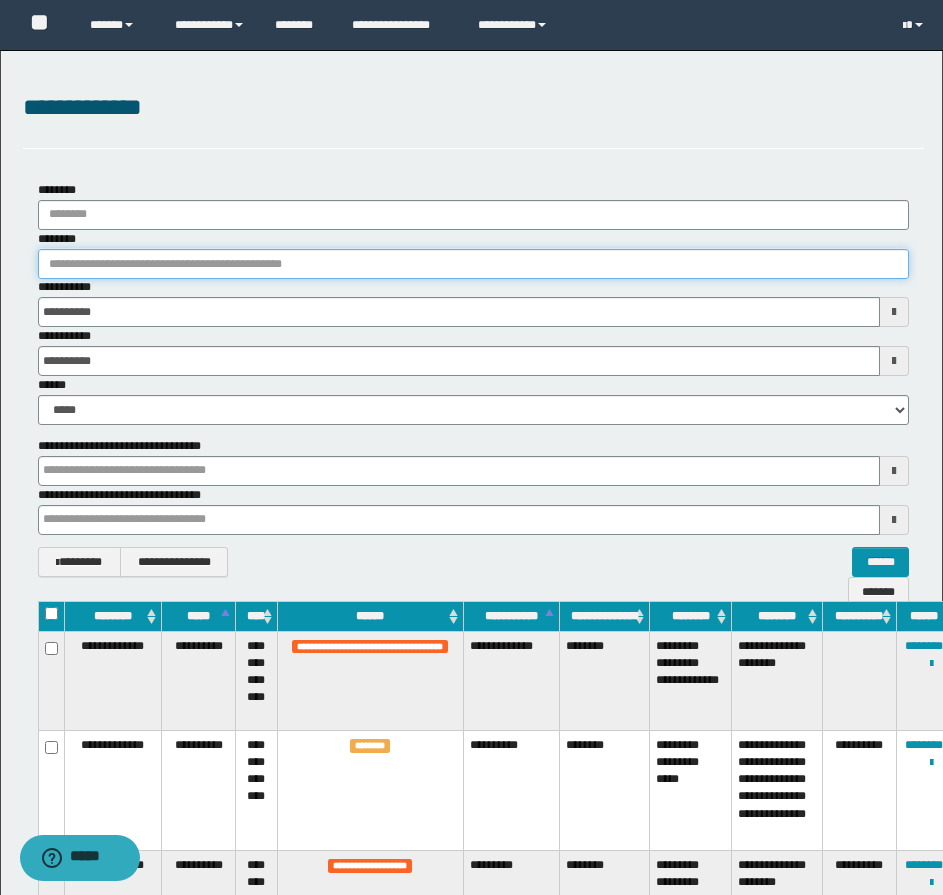 type on "**********" 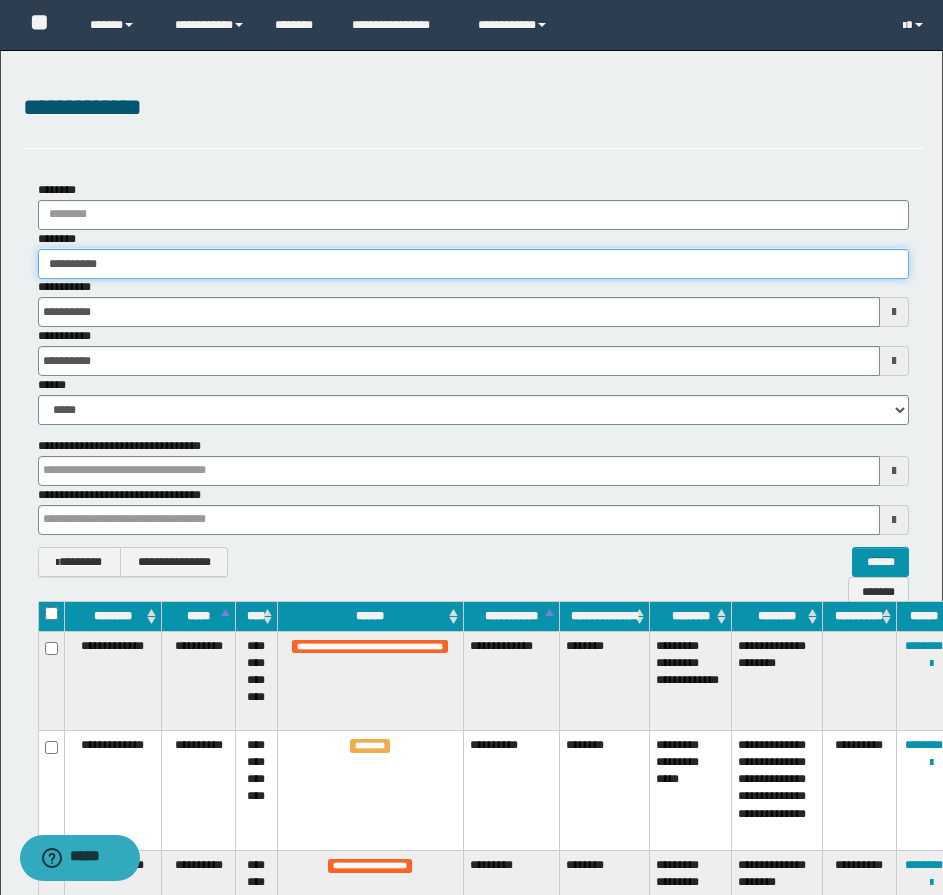 type on "**********" 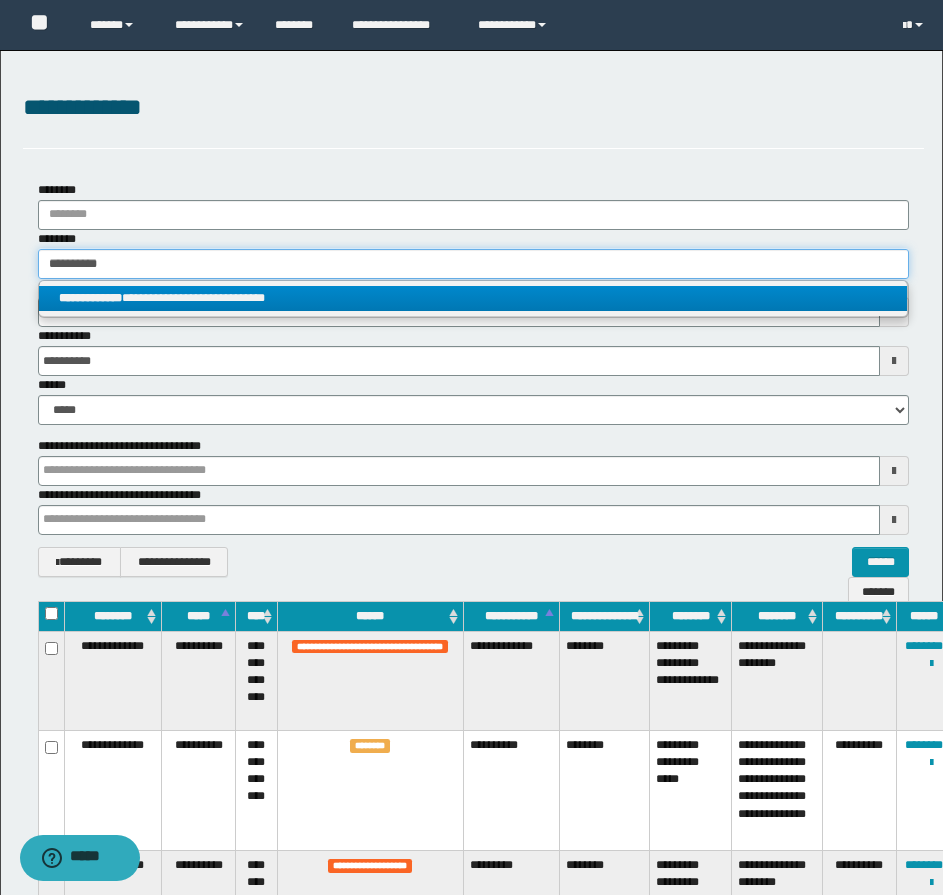 type on "**********" 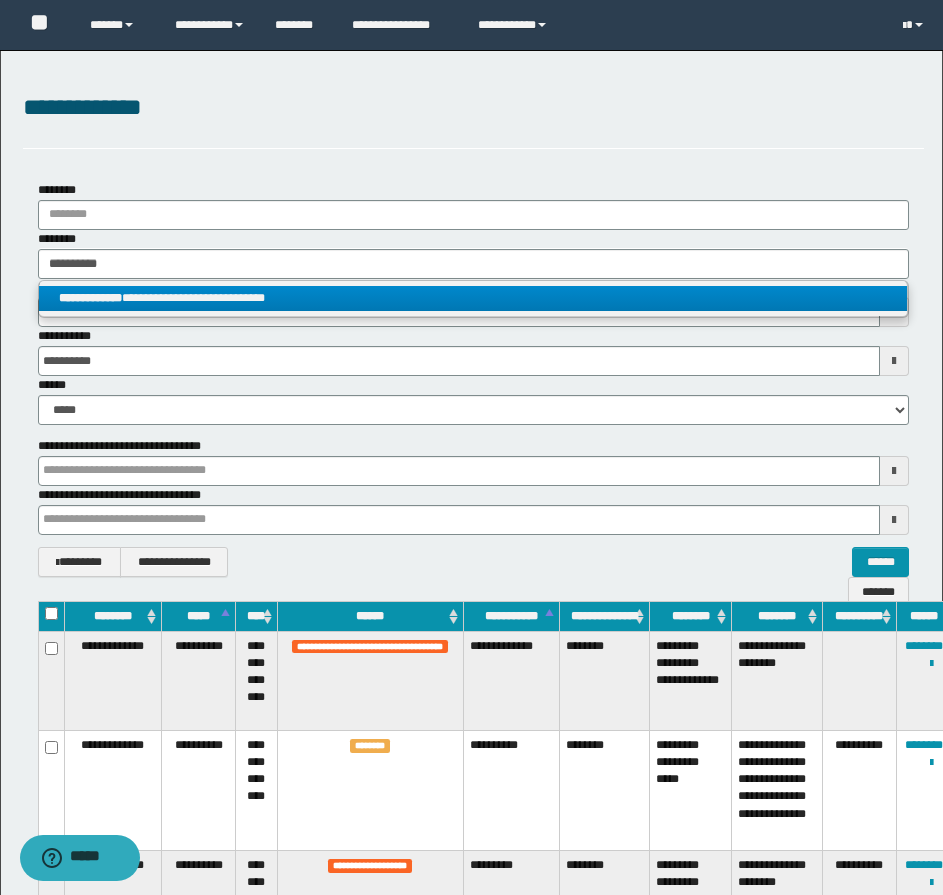 click on "**********" at bounding box center (473, 298) 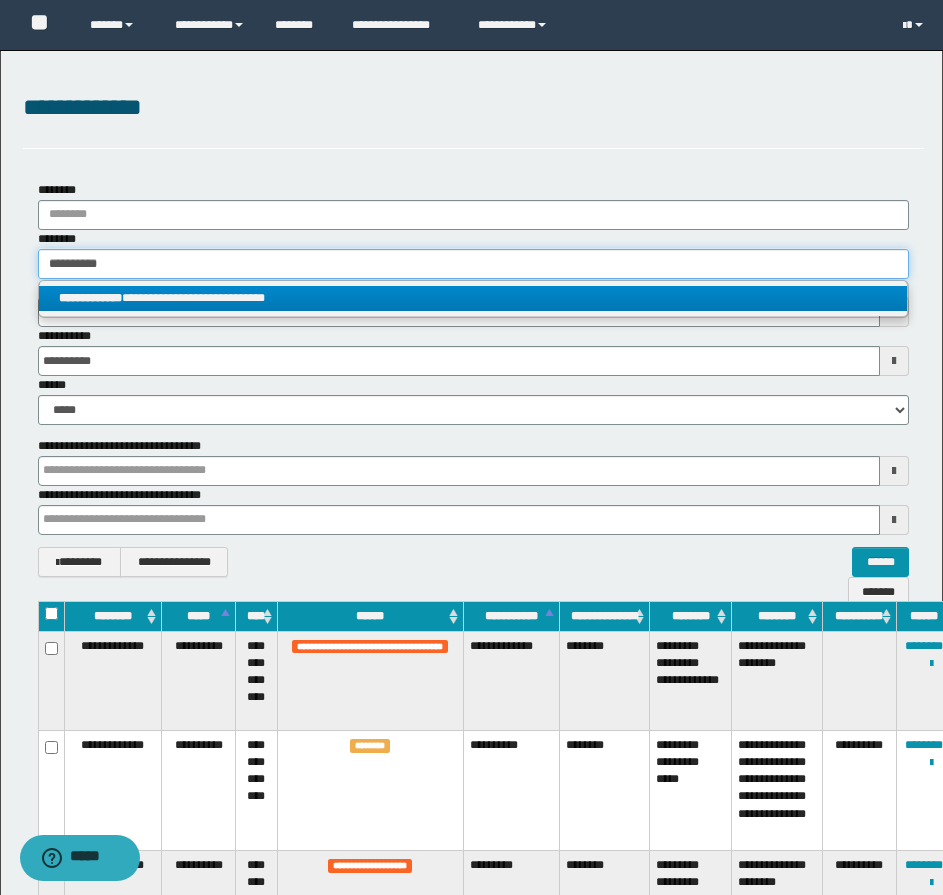 type 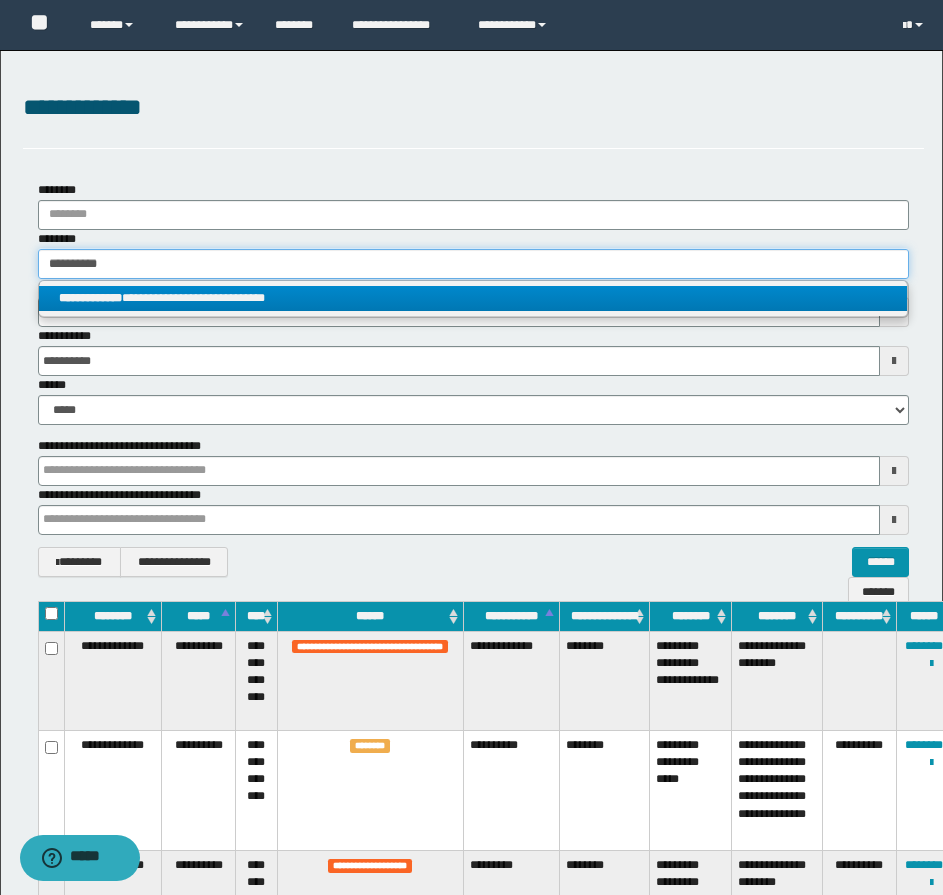type on "**********" 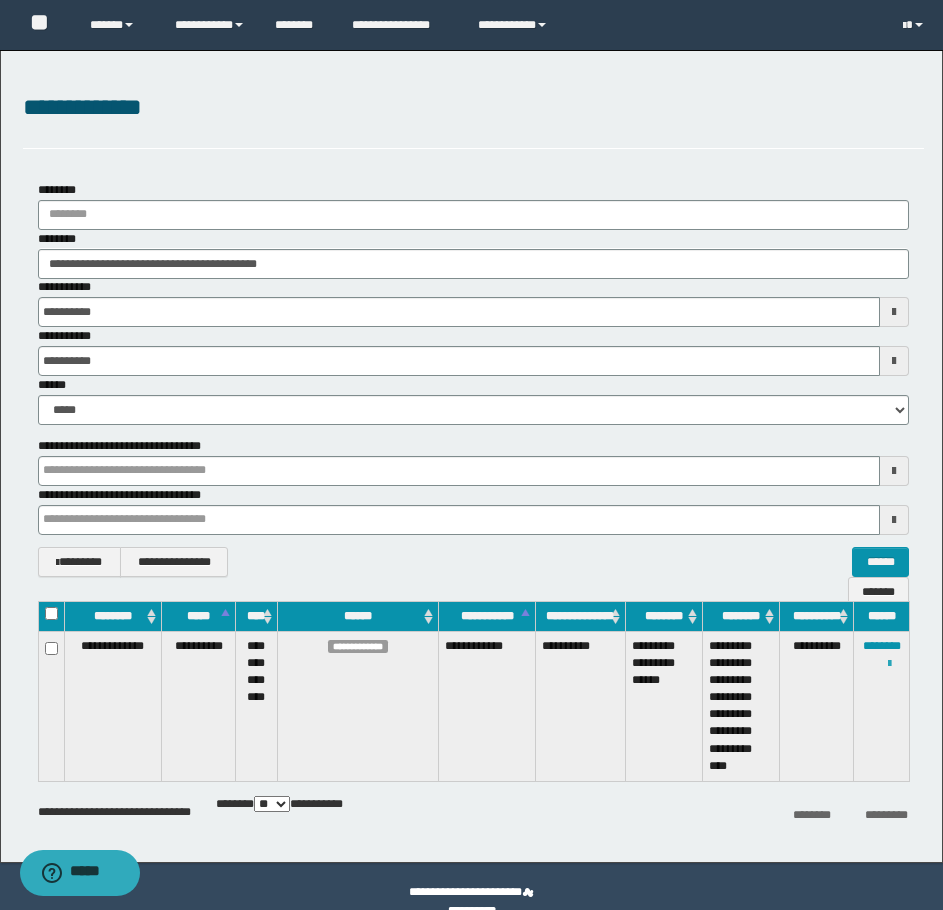 click at bounding box center (889, 664) 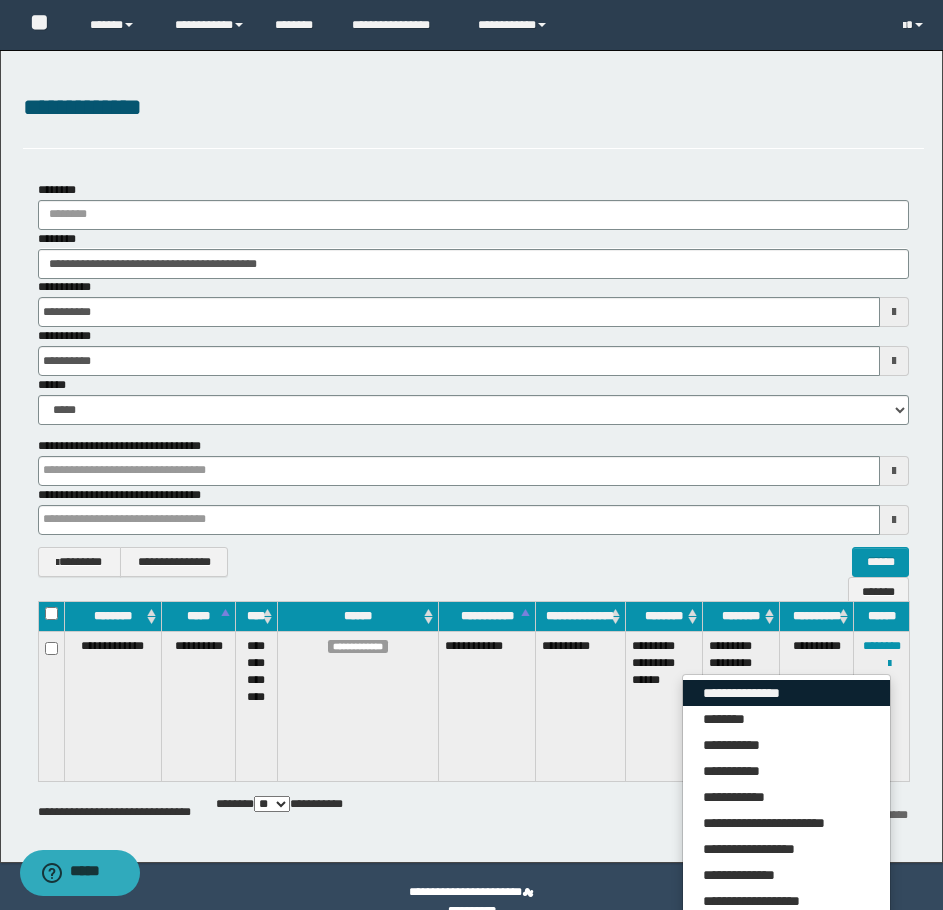 click on "**********" at bounding box center [786, 693] 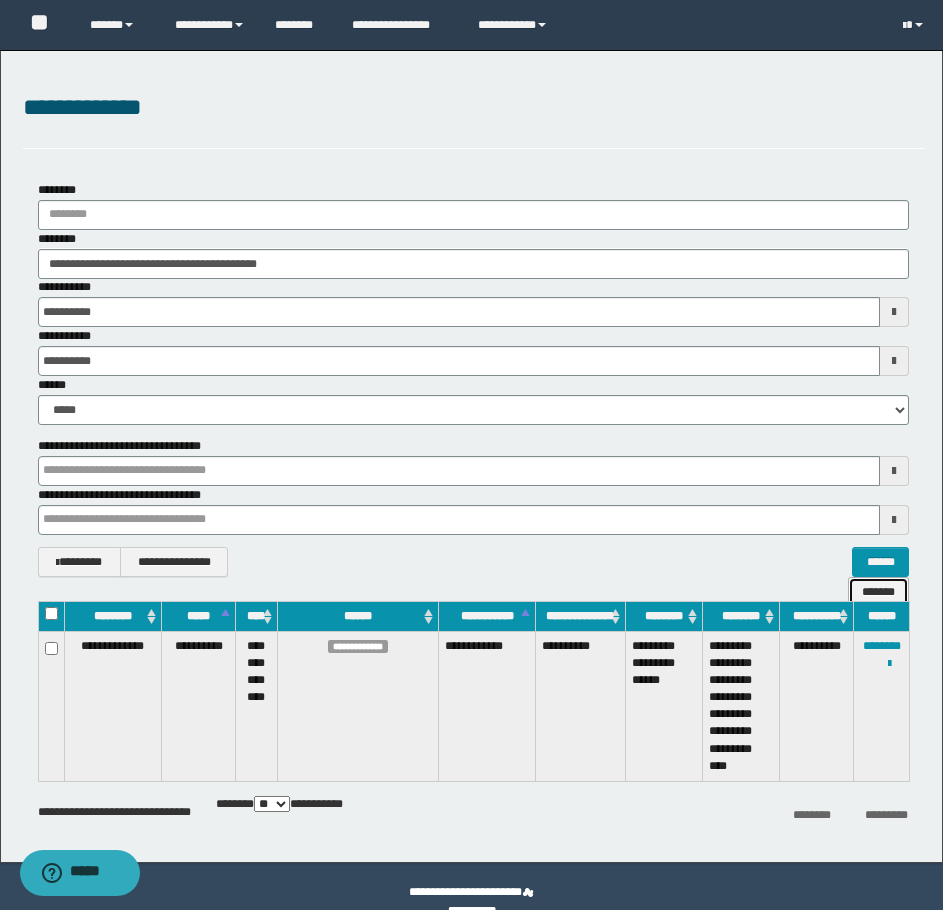 click on "*******" at bounding box center (878, 592) 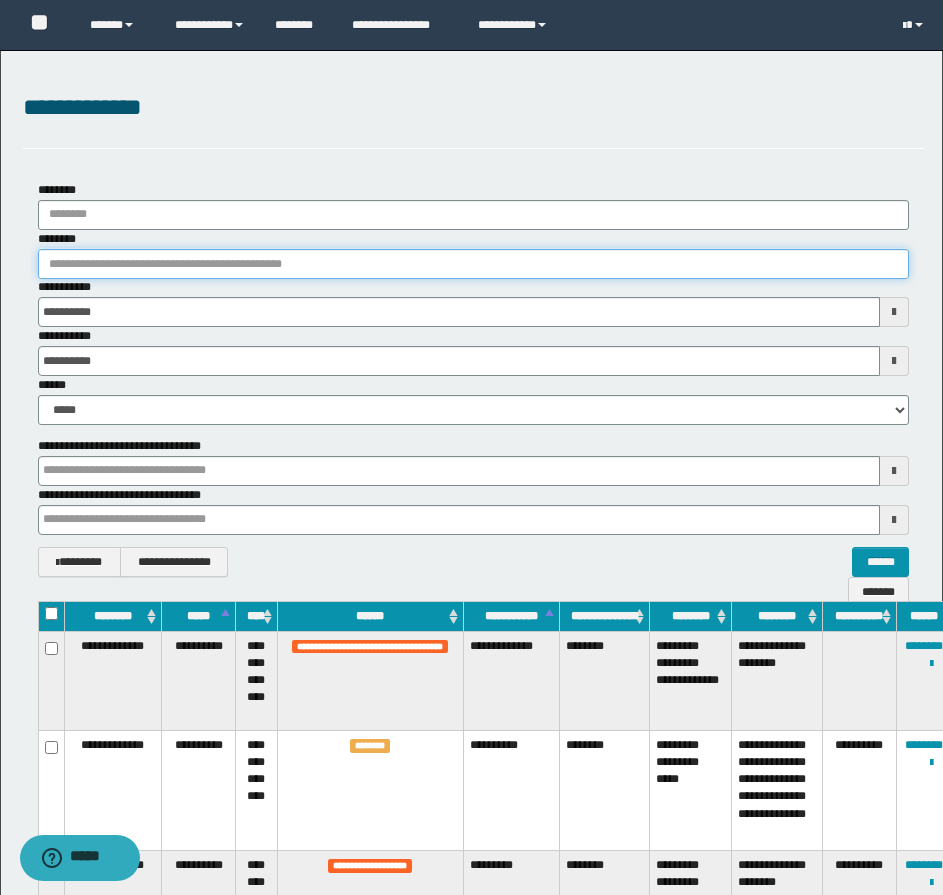 click on "********" at bounding box center [473, 264] 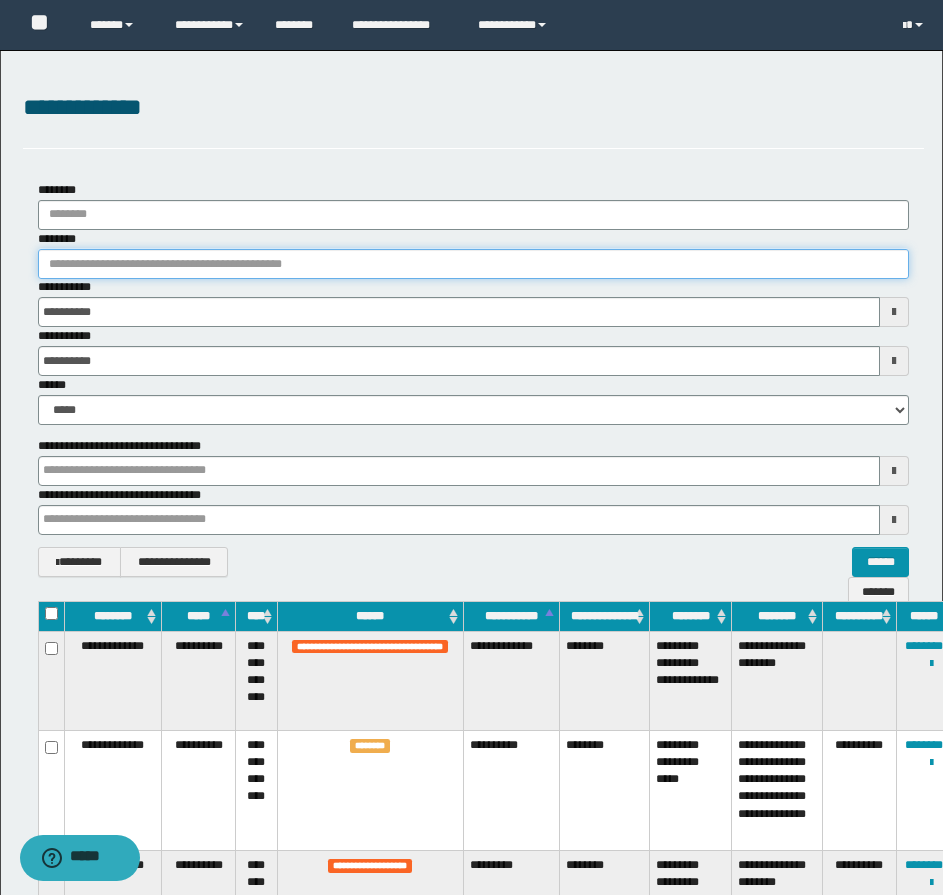 paste on "**********" 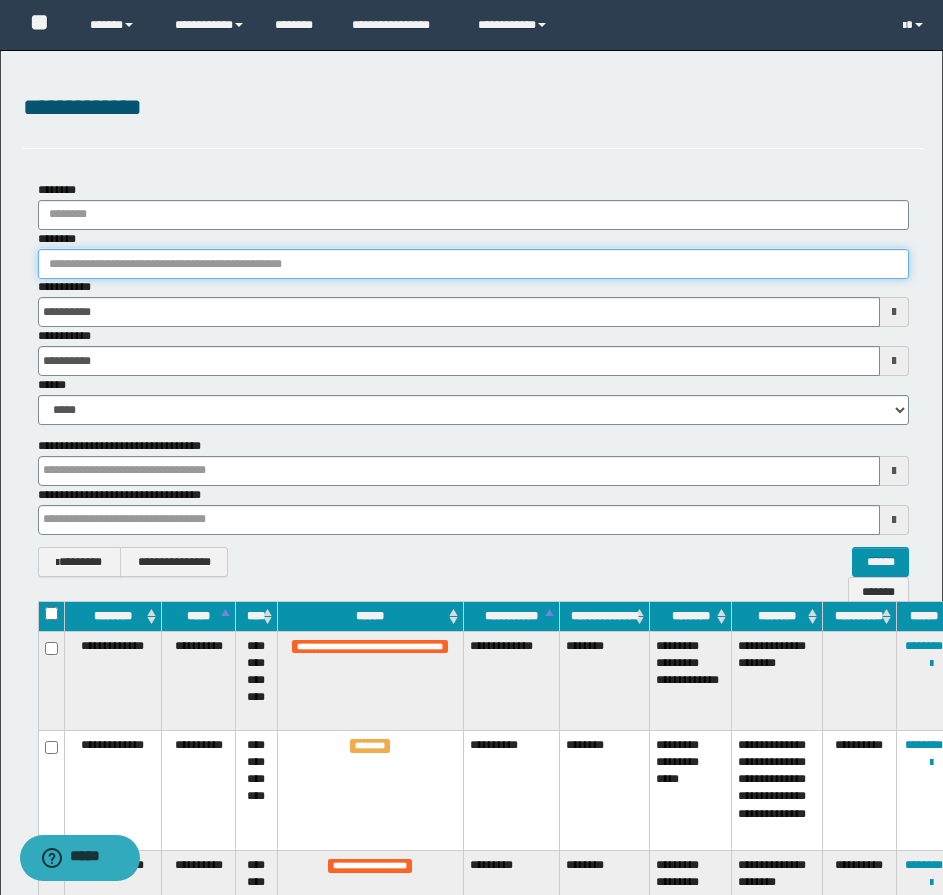 type on "**********" 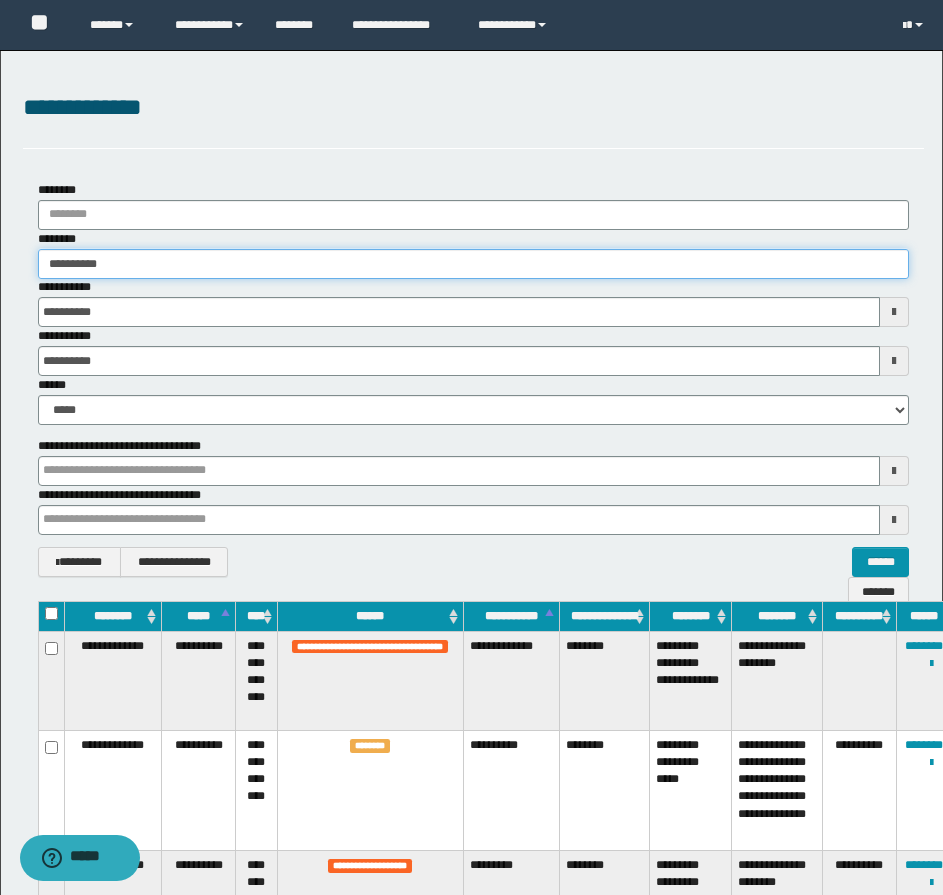 type on "**********" 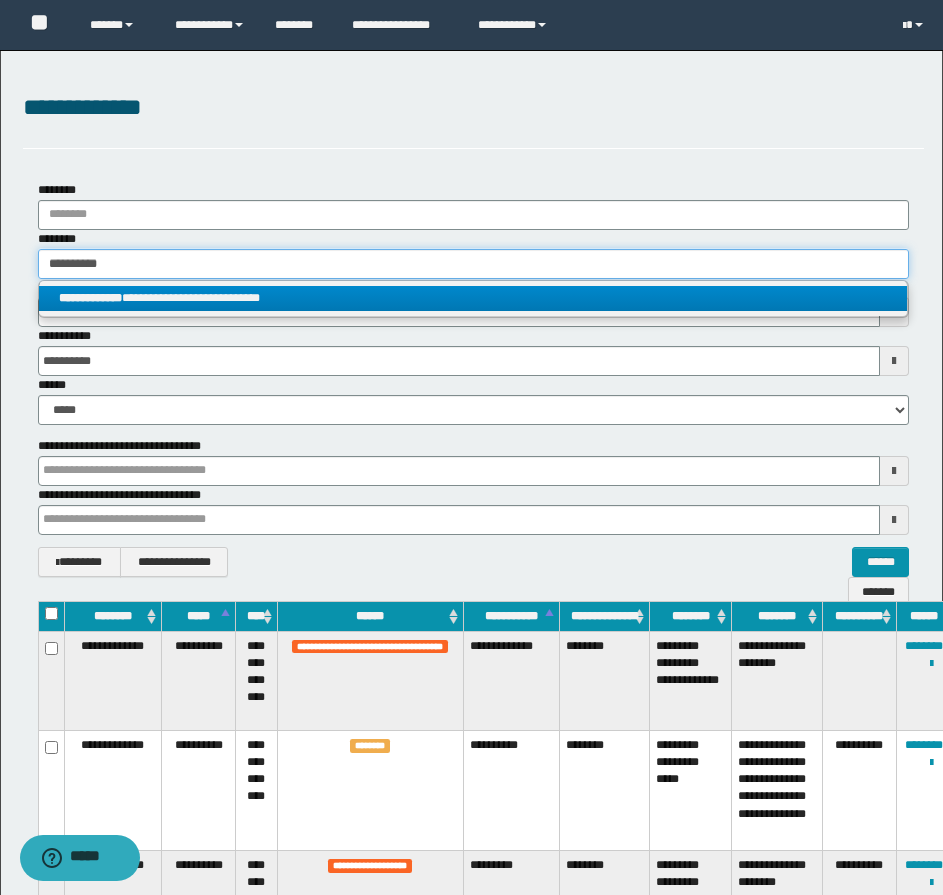 type on "**********" 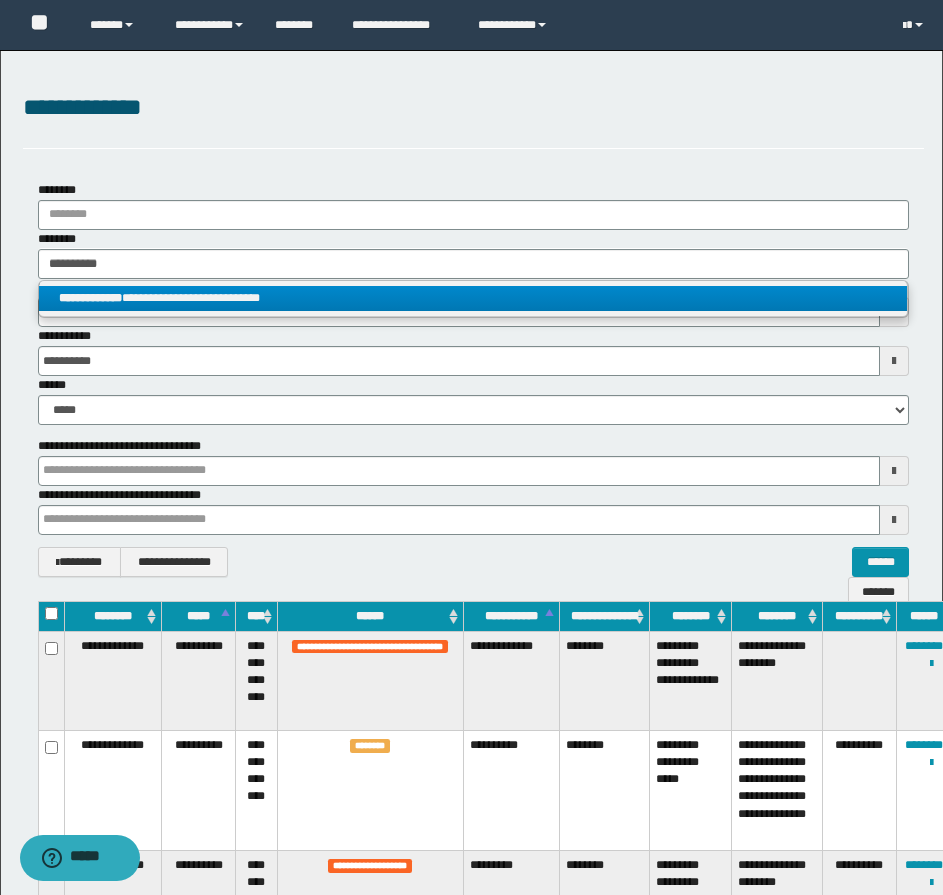 click on "**********" at bounding box center [473, 298] 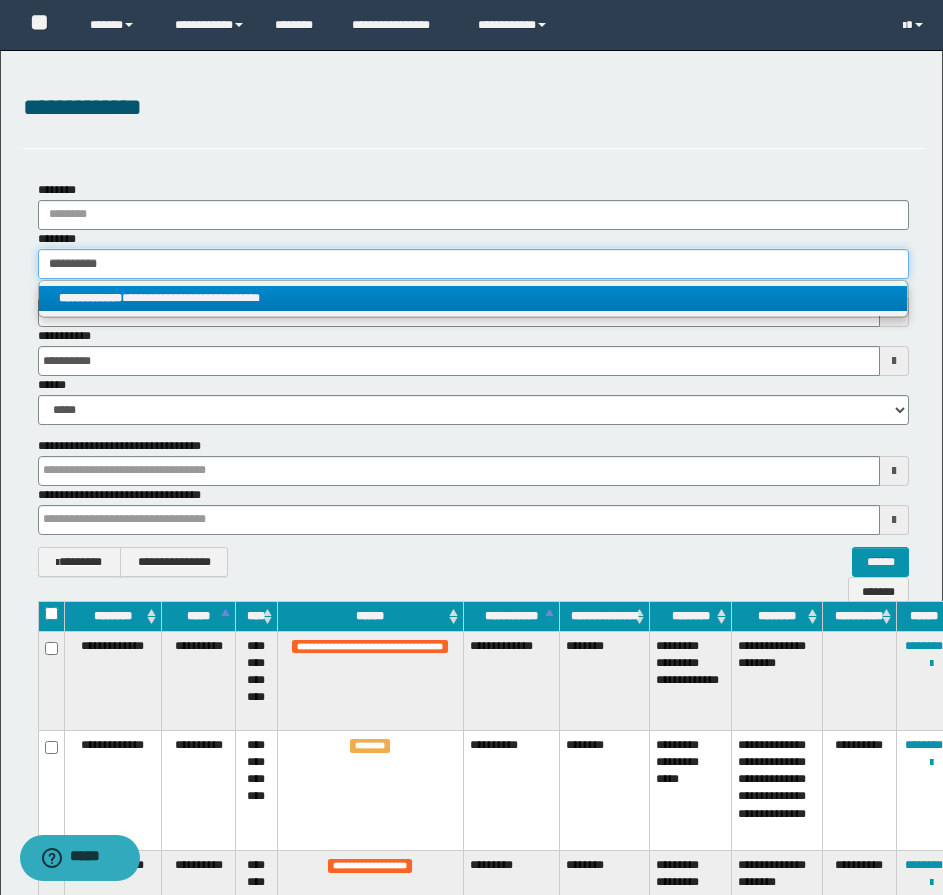 type 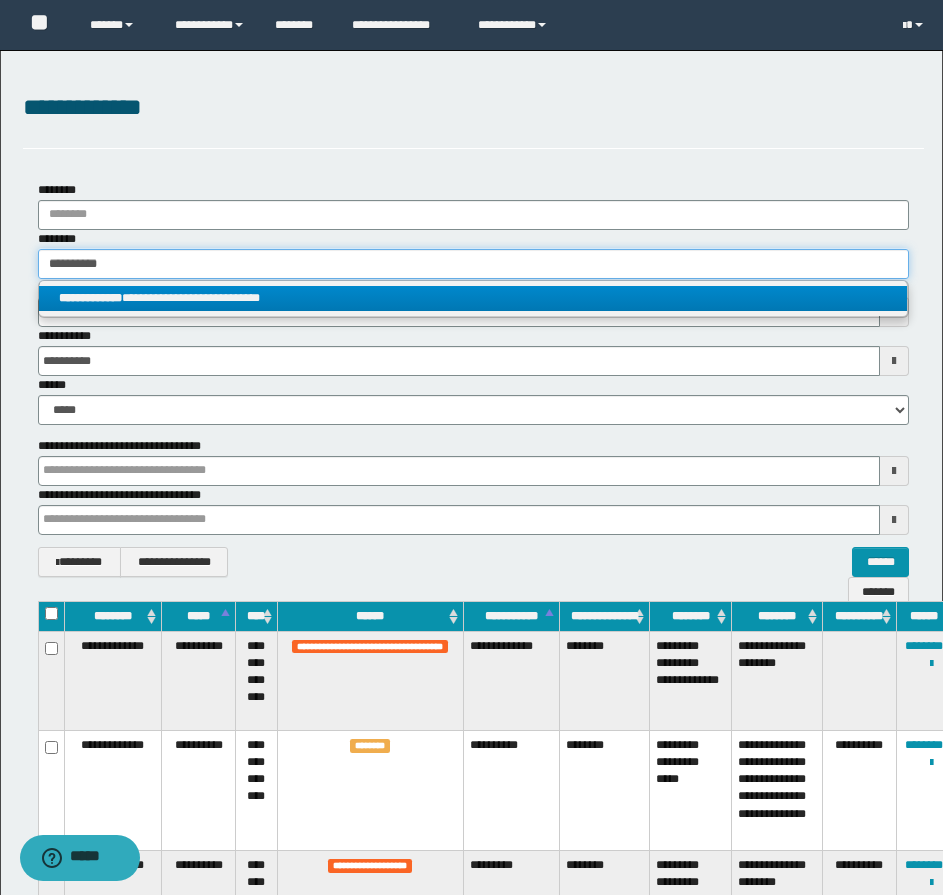 type on "**********" 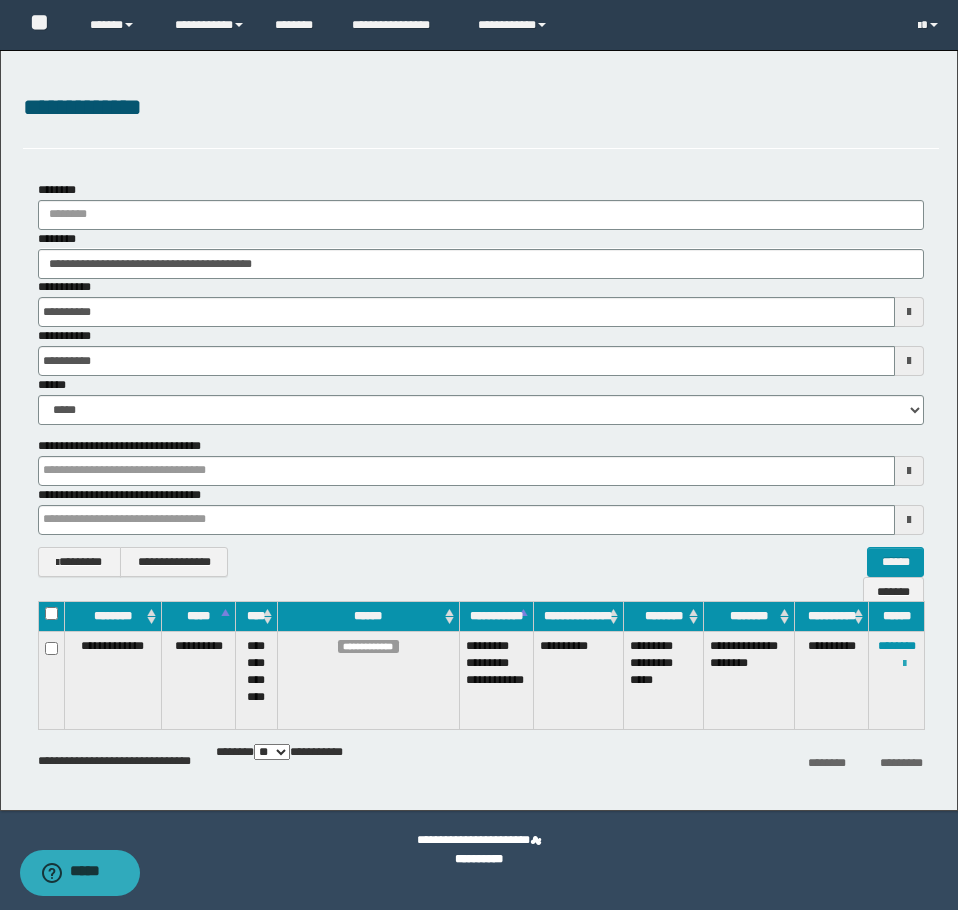 click at bounding box center [904, 664] 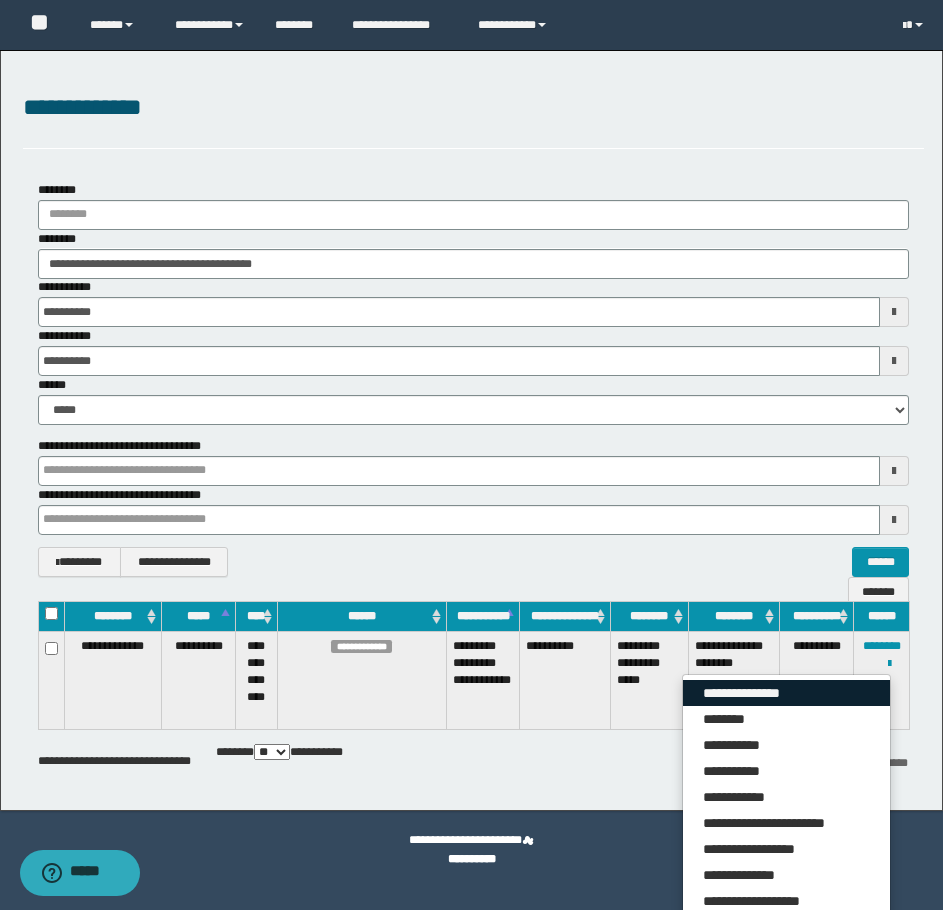 click on "**********" at bounding box center [786, 693] 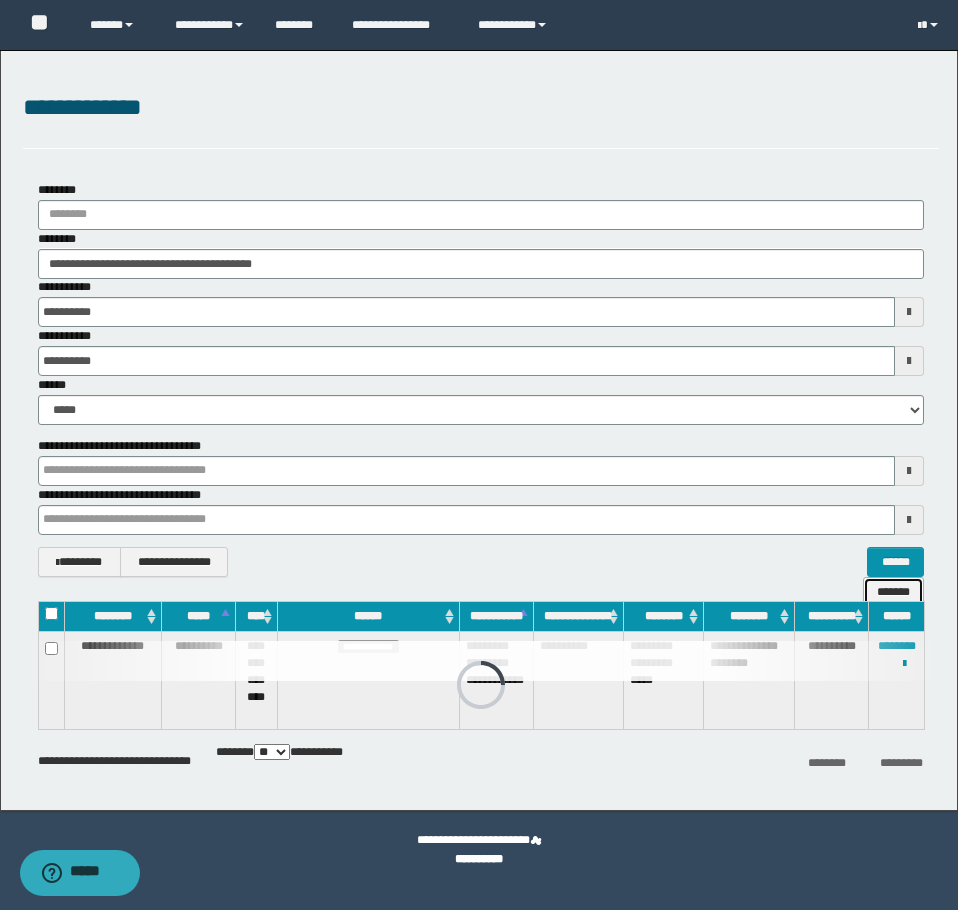 click on "*******" at bounding box center (893, 592) 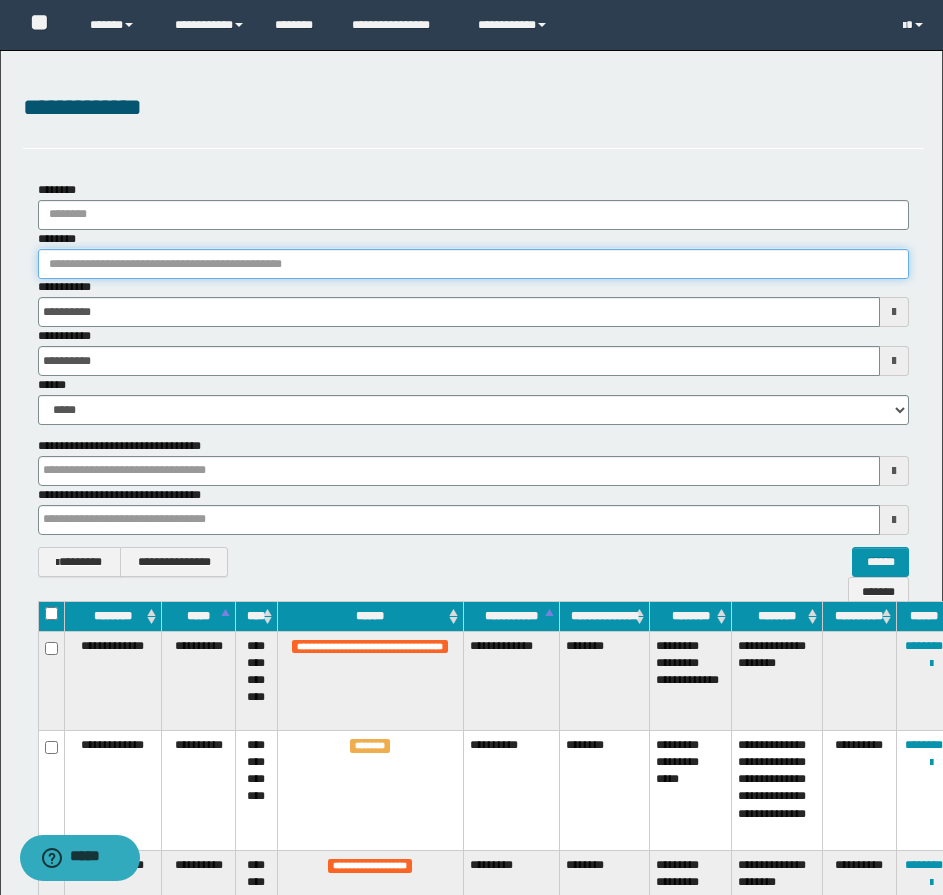 click on "********" at bounding box center [473, 264] 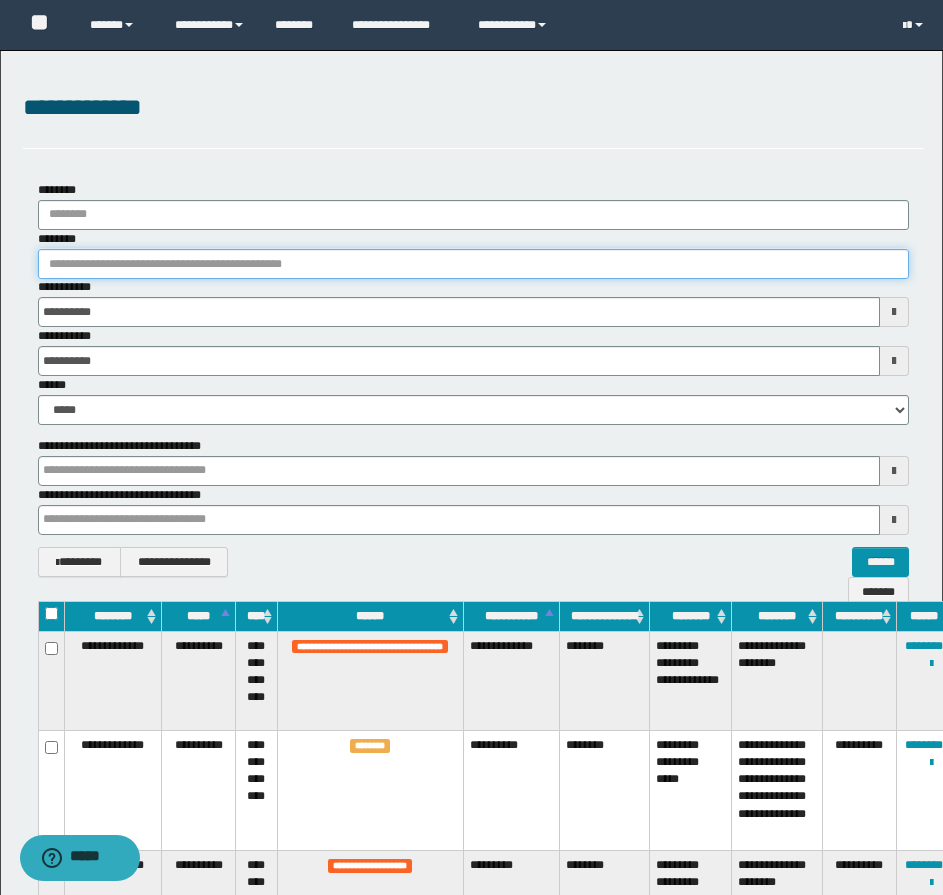 paste on "********" 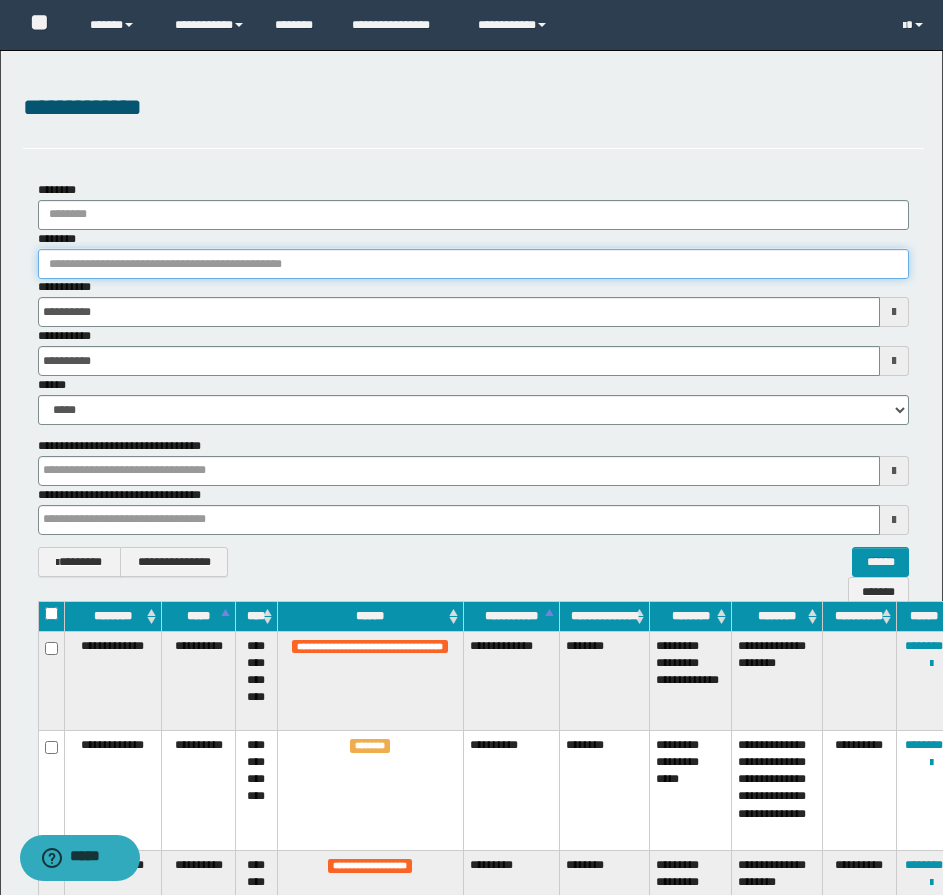 type on "********" 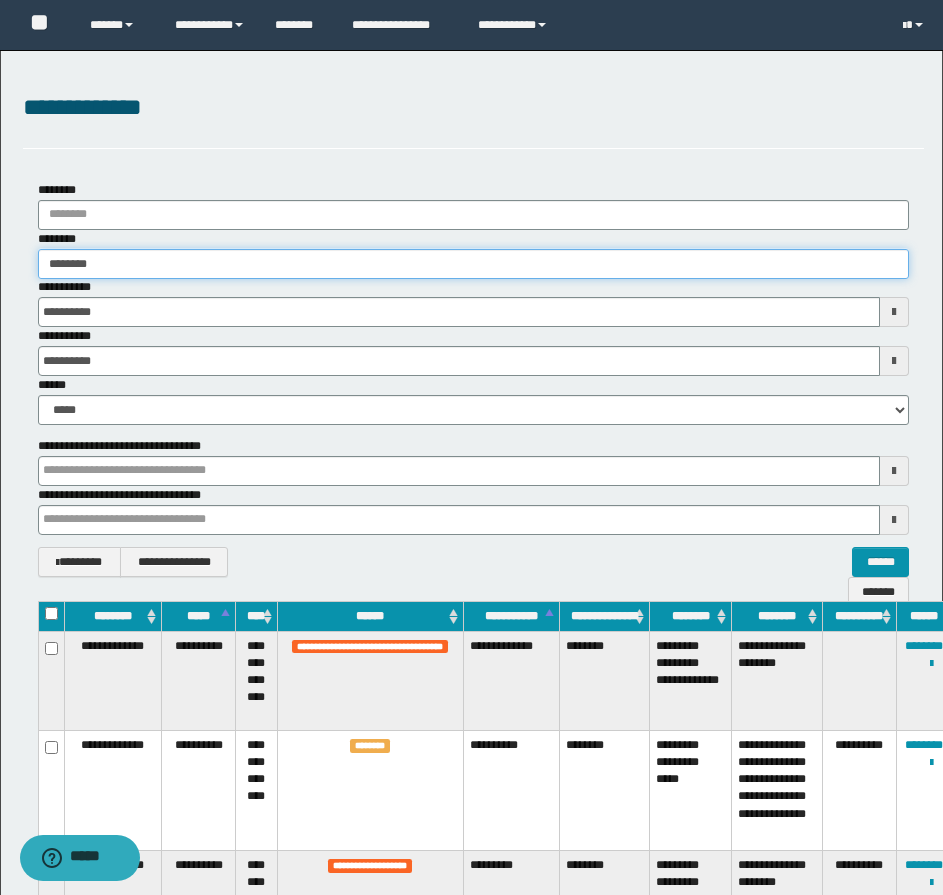 type on "********" 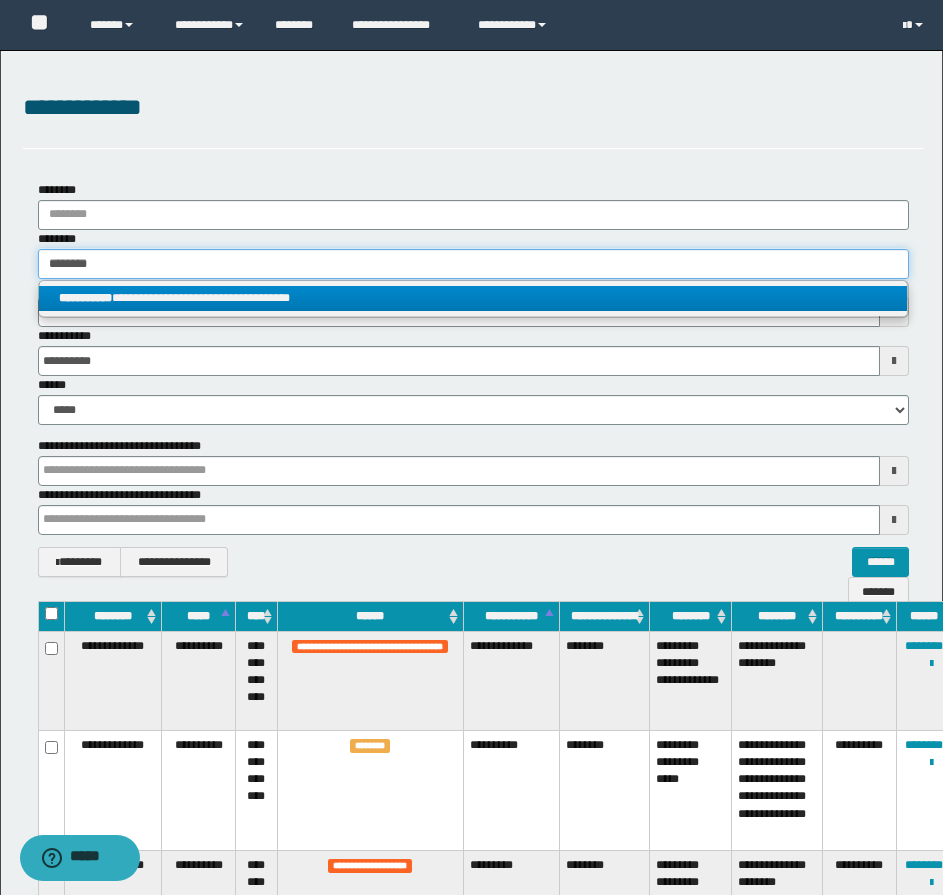 type on "********" 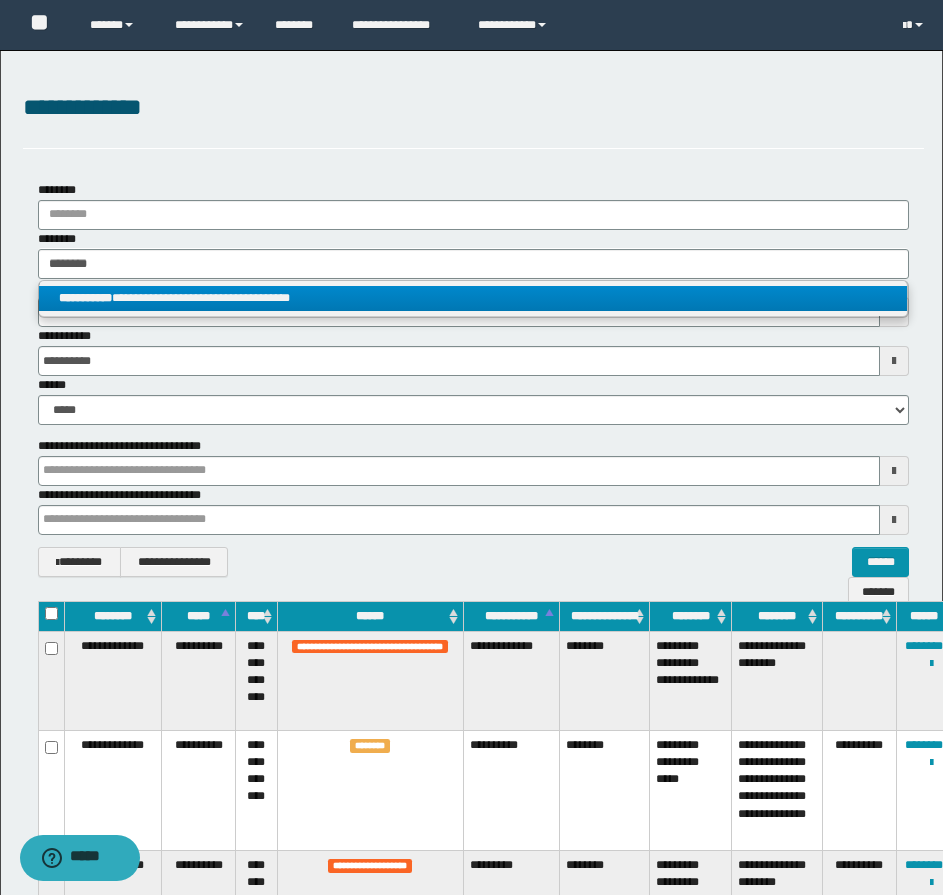 click on "**********" at bounding box center (473, 298) 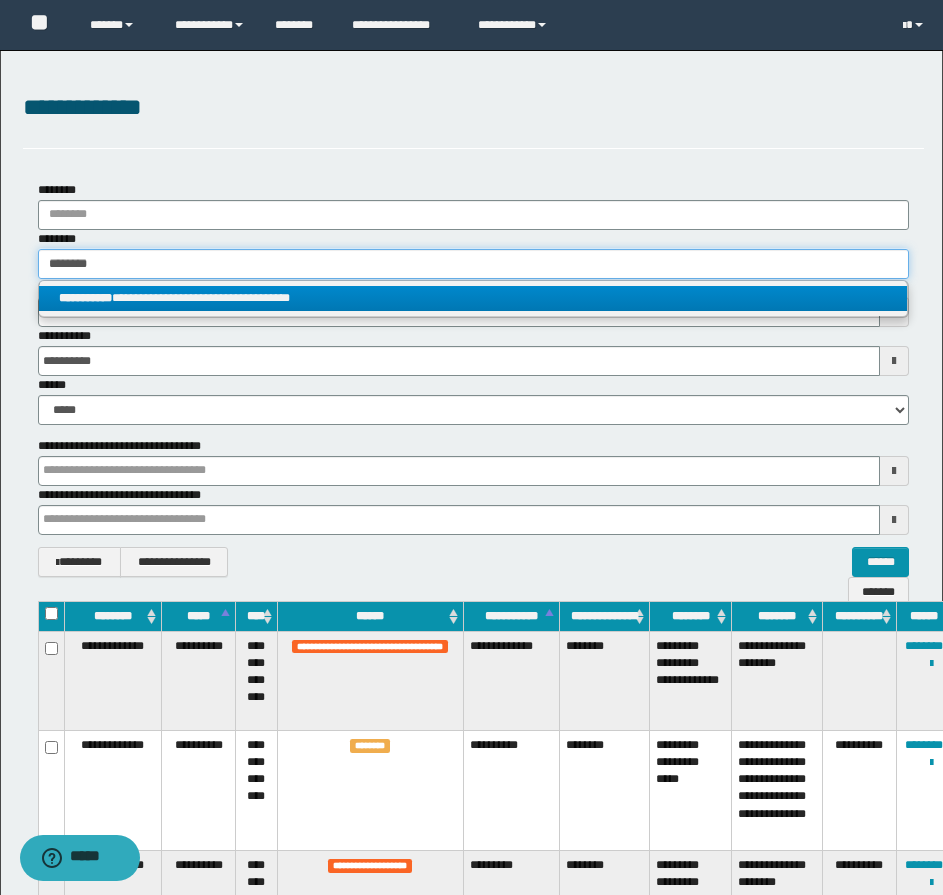 type 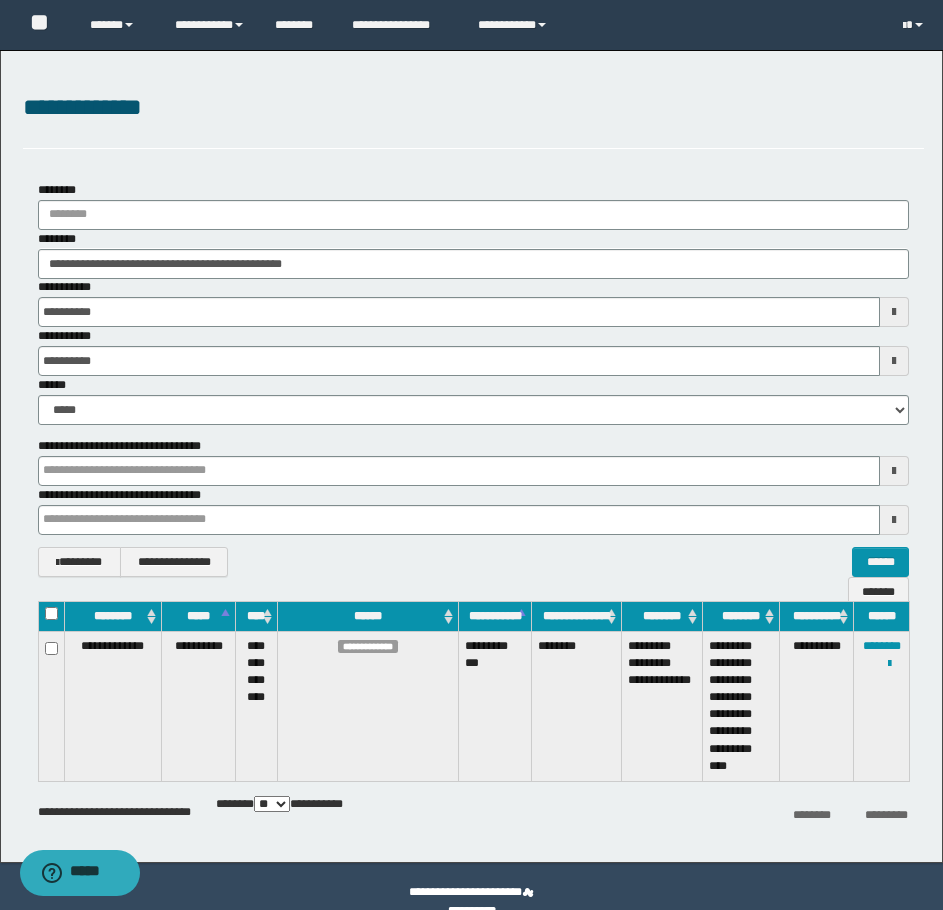click on "**********" at bounding box center (882, 706) 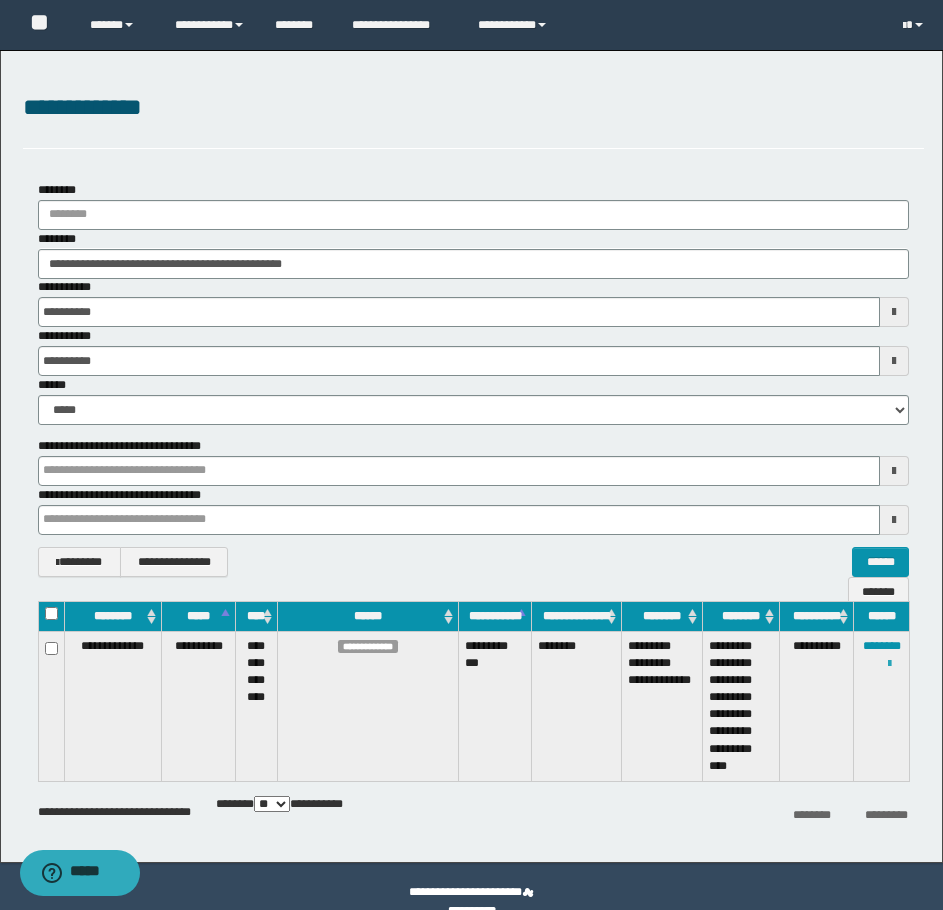 click at bounding box center [889, 664] 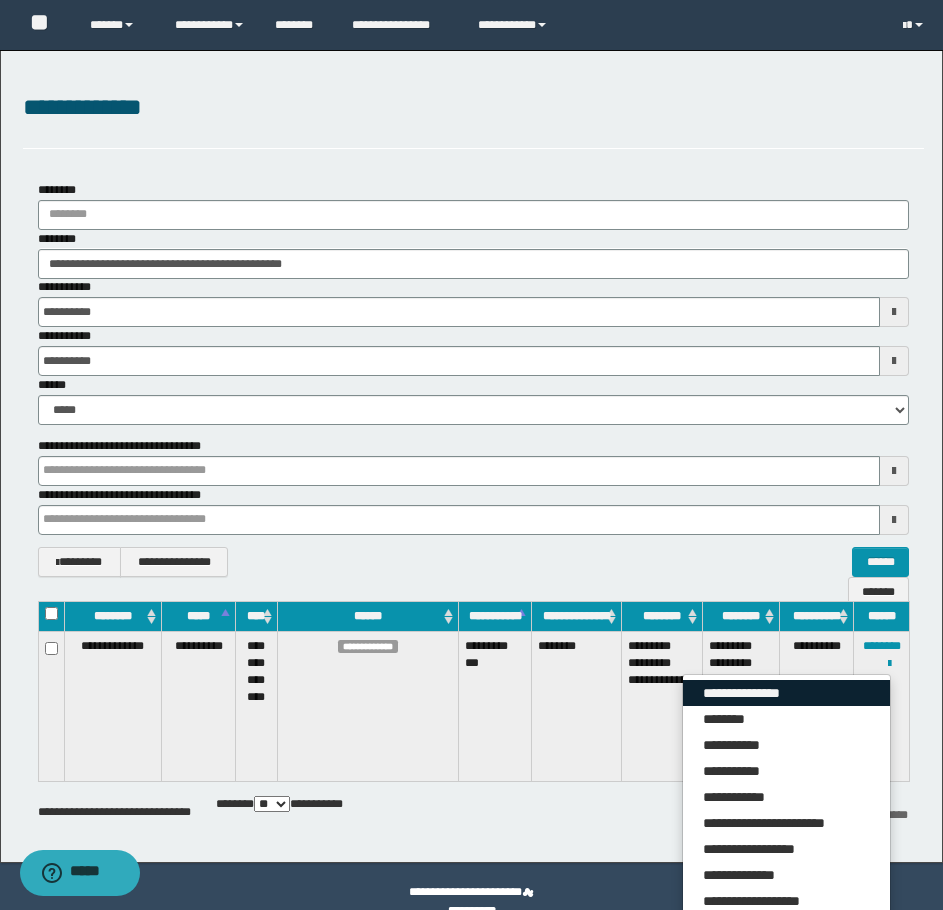 click on "**********" at bounding box center [786, 693] 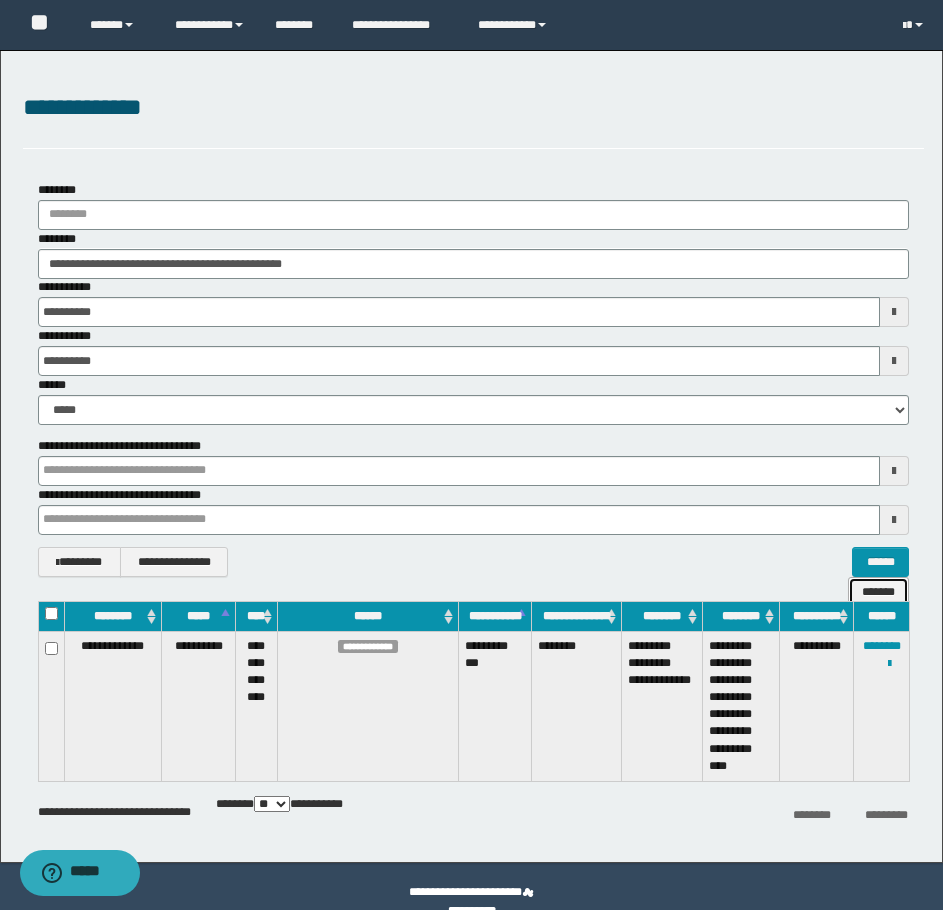 click on "*******" at bounding box center (878, 592) 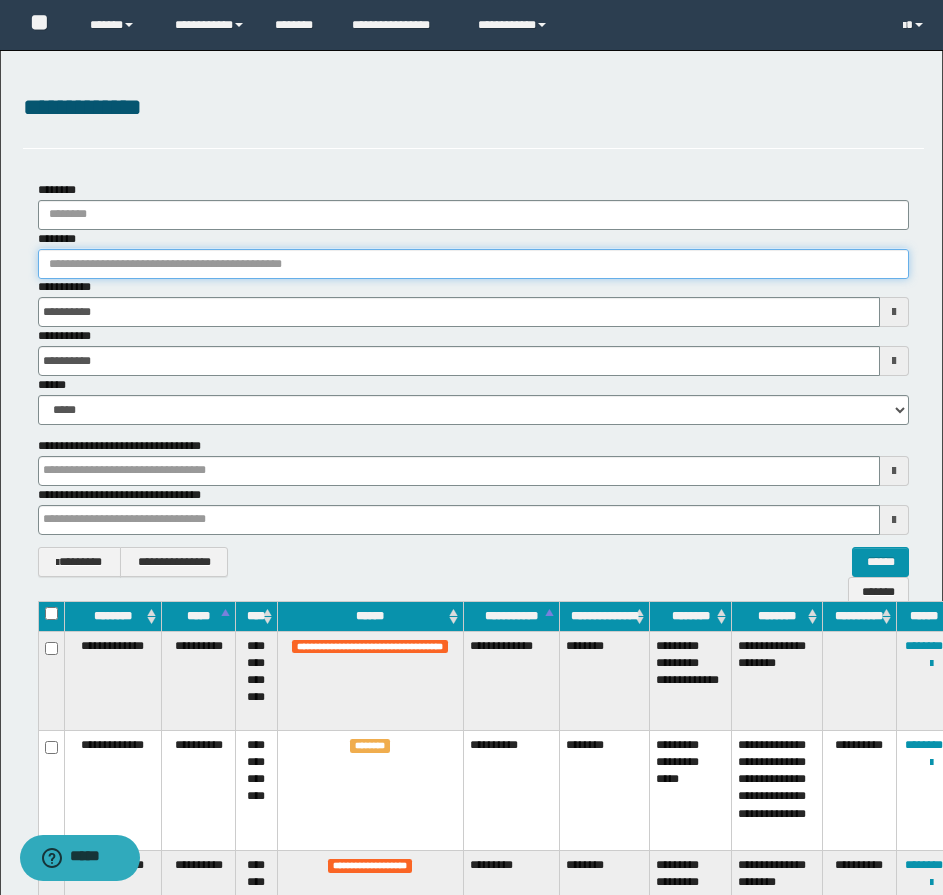 click on "********" at bounding box center [473, 264] 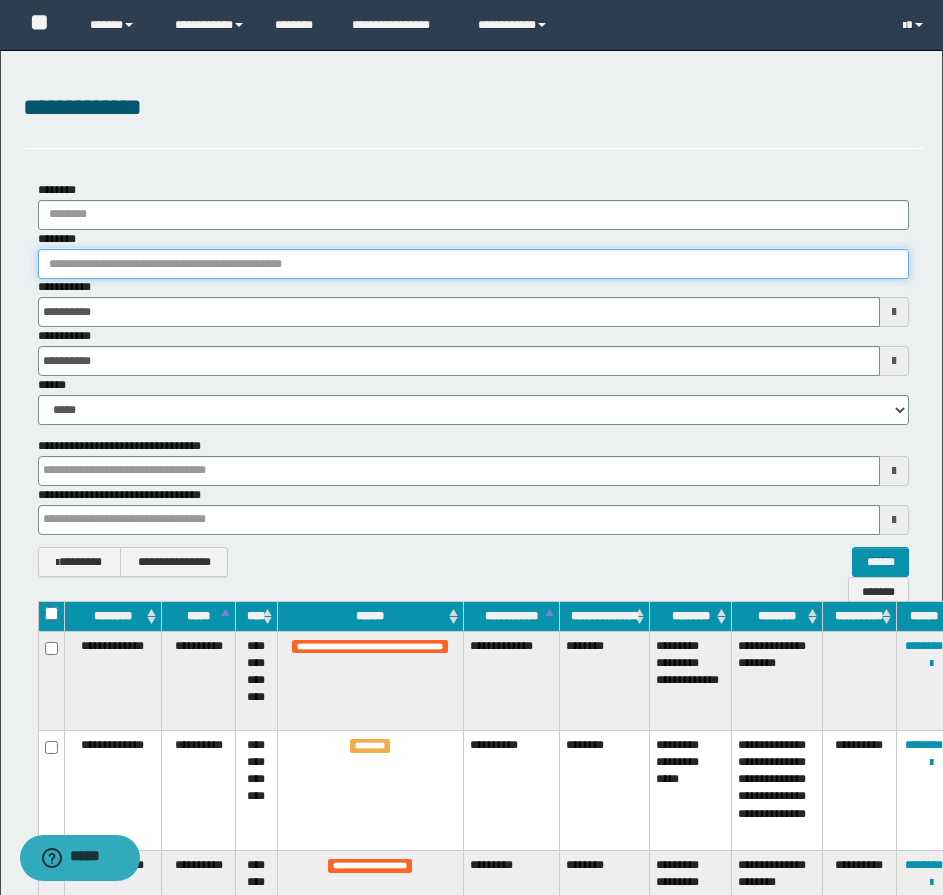 paste on "********" 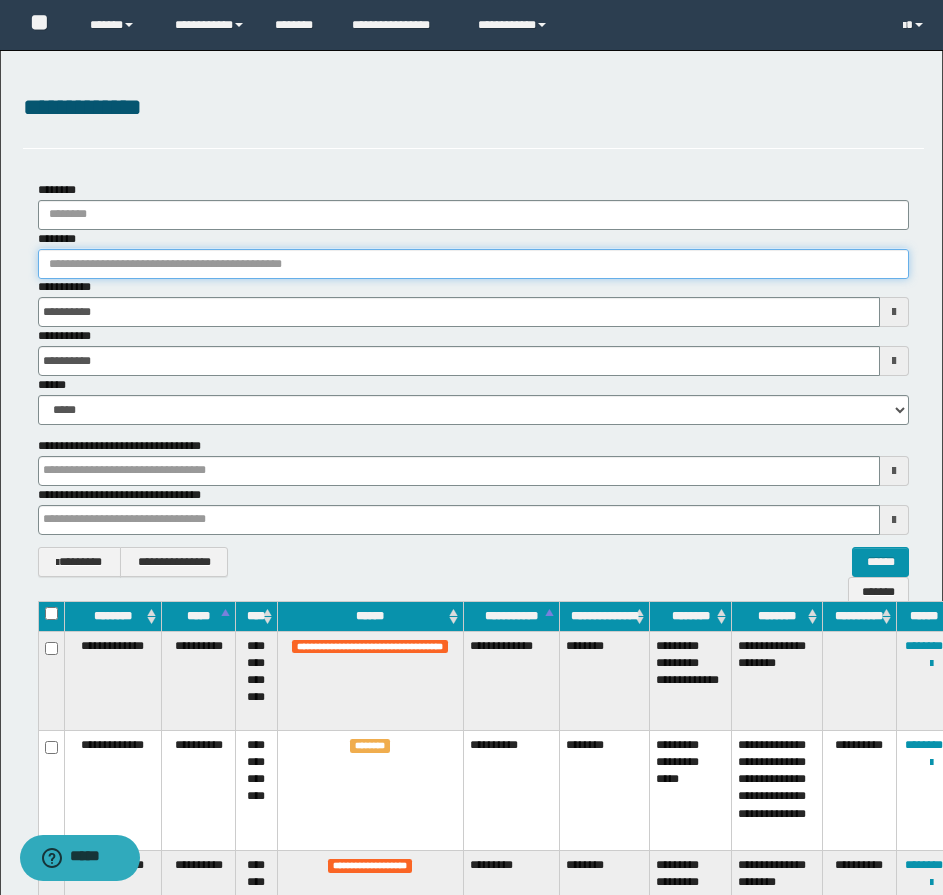 type on "********" 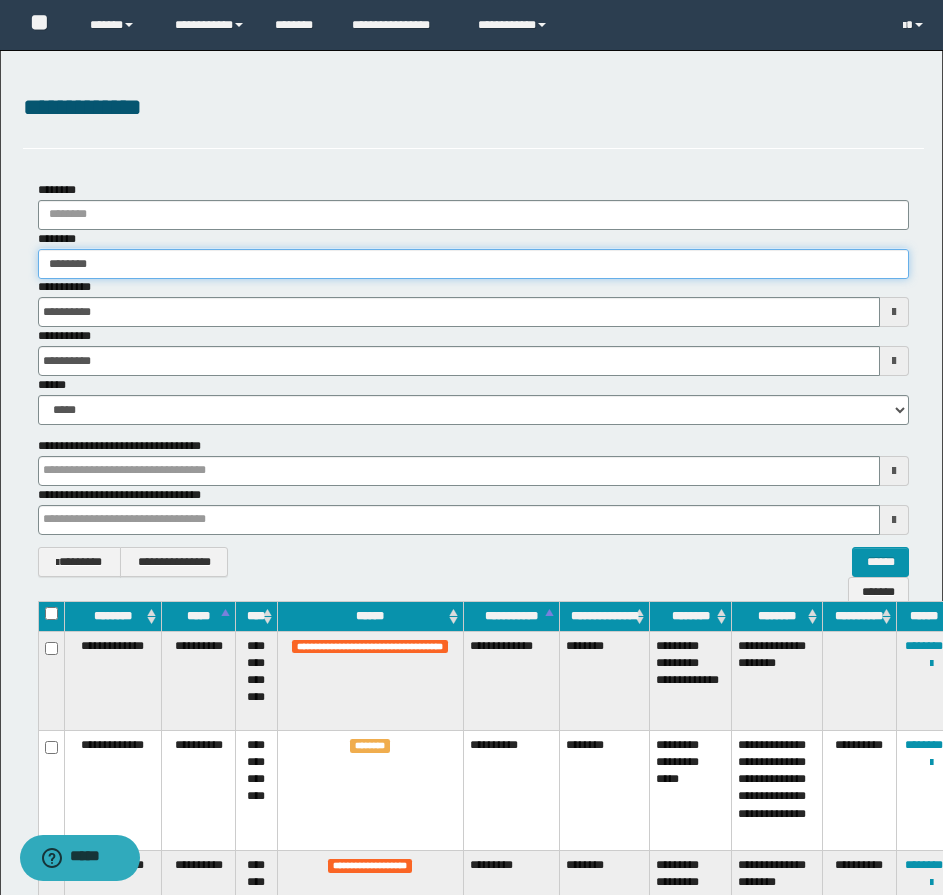 type on "********" 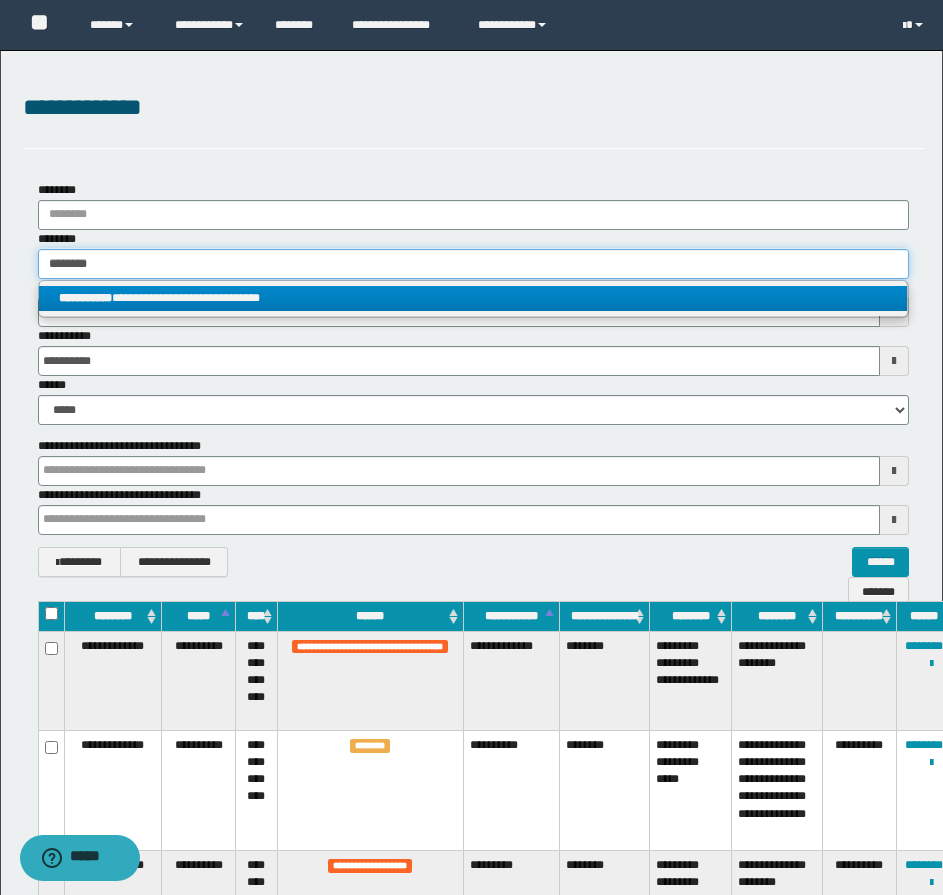type on "********" 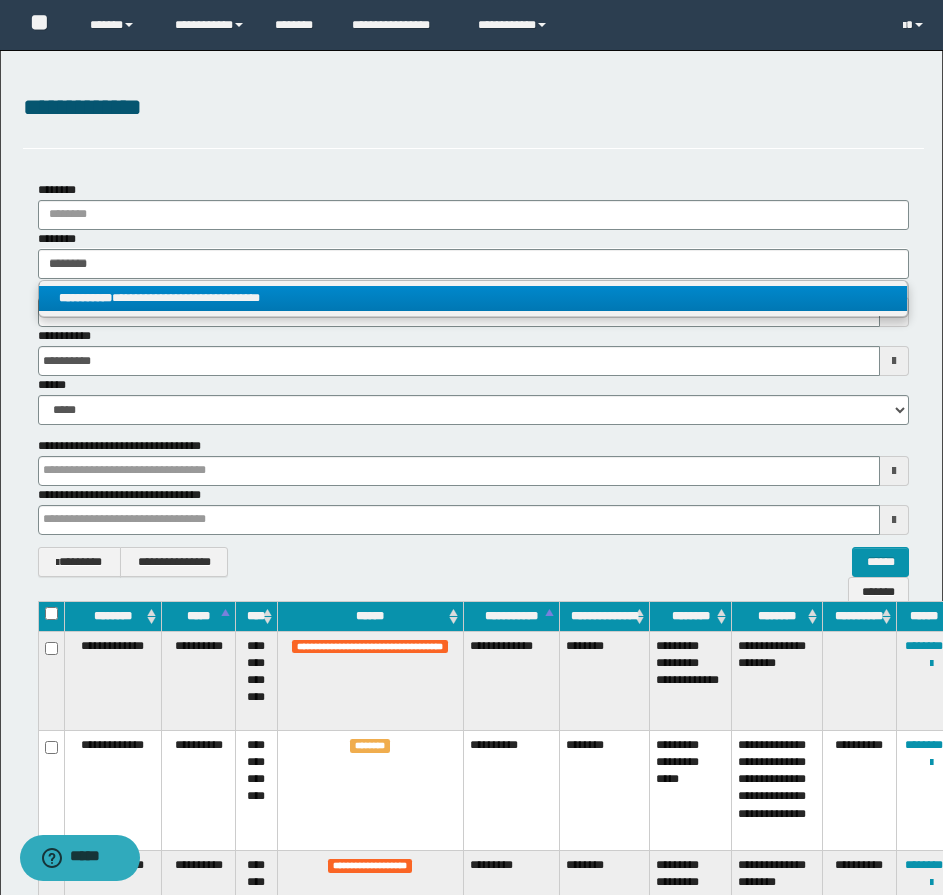 click on "**********" at bounding box center [473, 298] 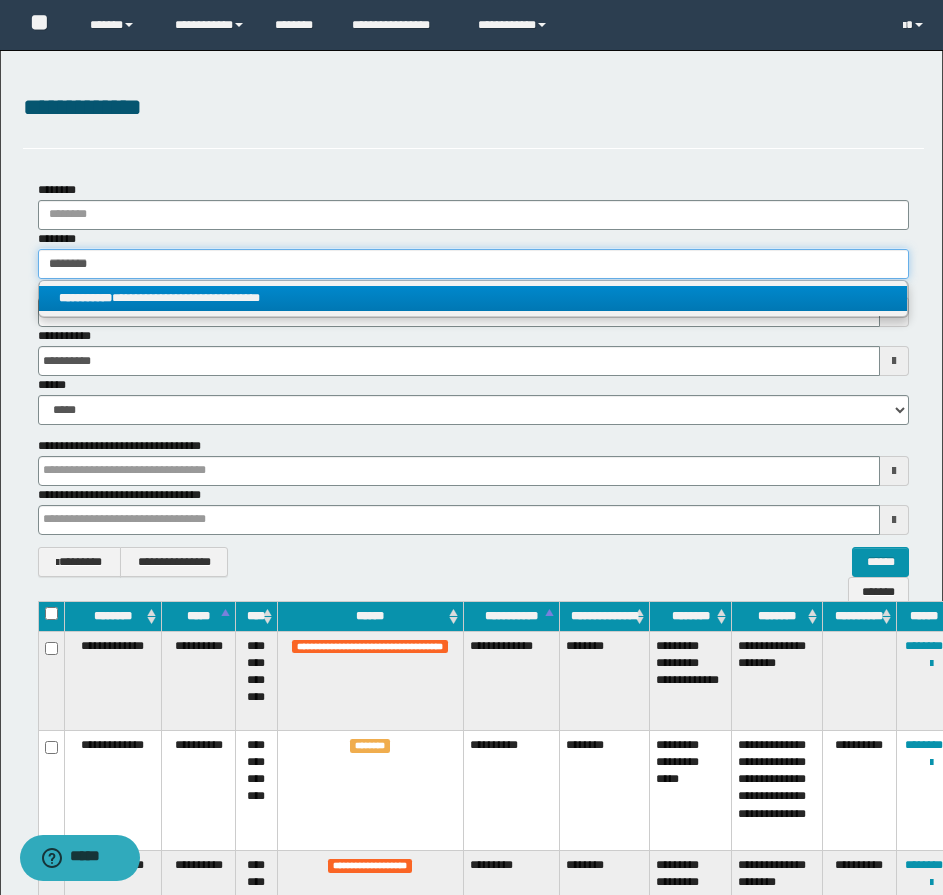 type 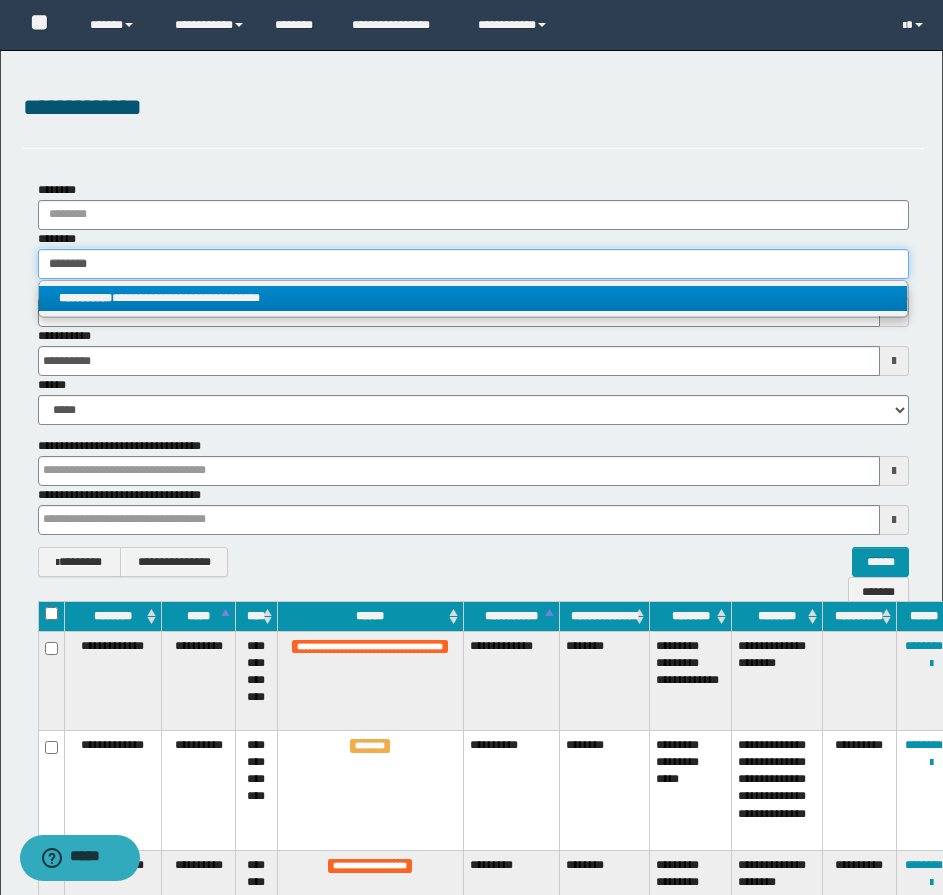 type on "**********" 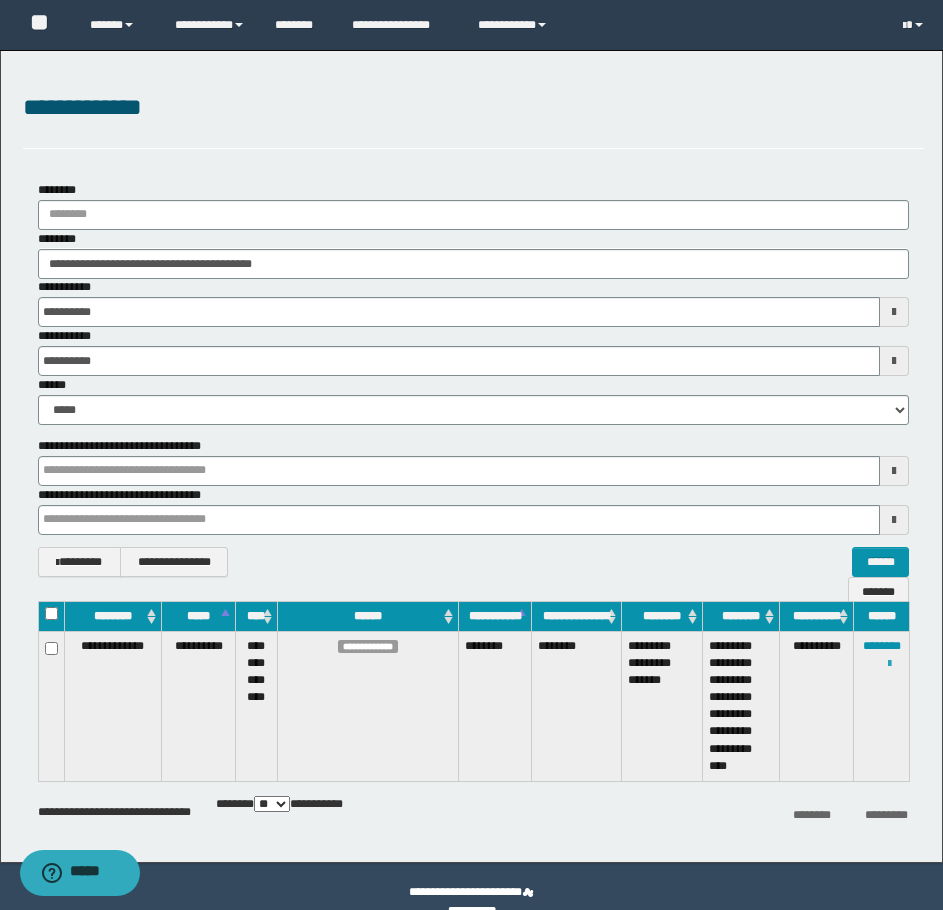 click at bounding box center [889, 664] 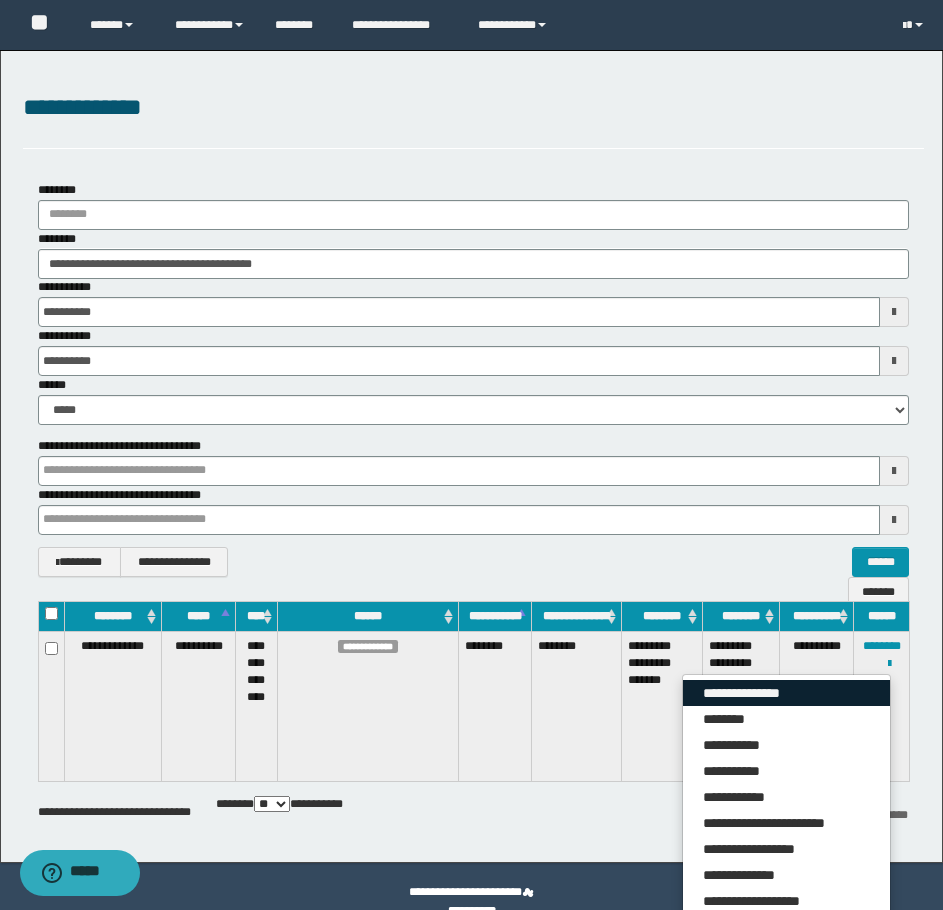 click on "**********" at bounding box center (786, 693) 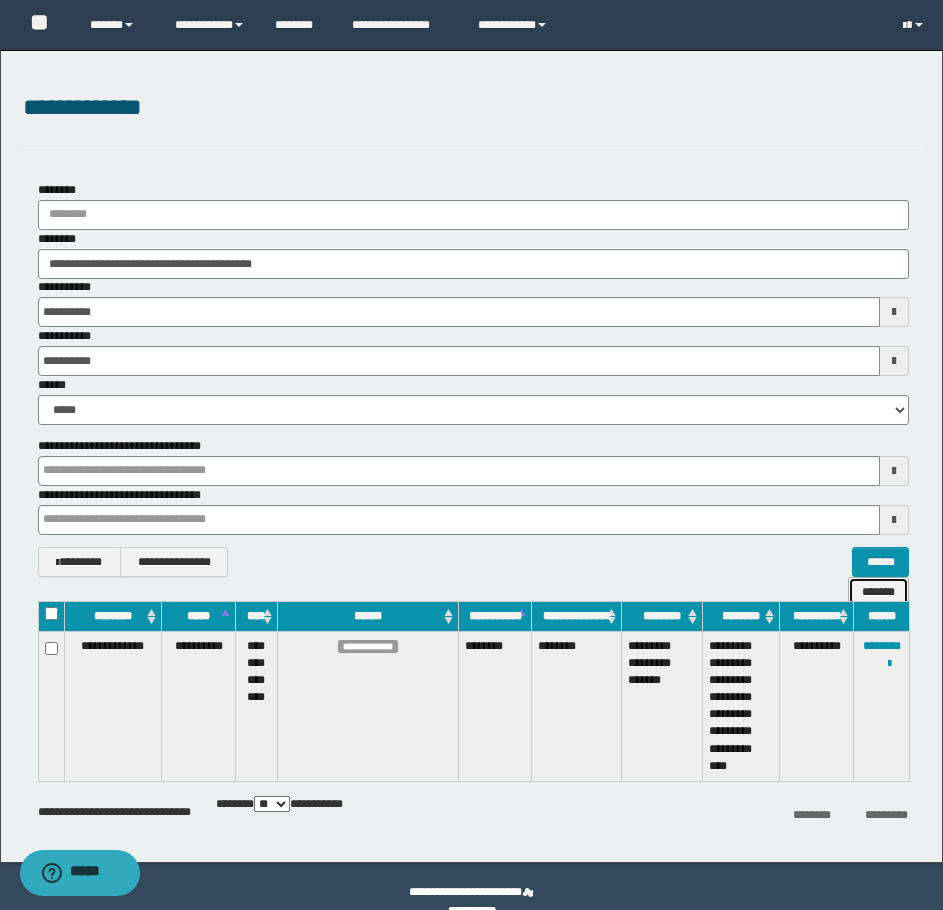 click on "*******" at bounding box center [878, 592] 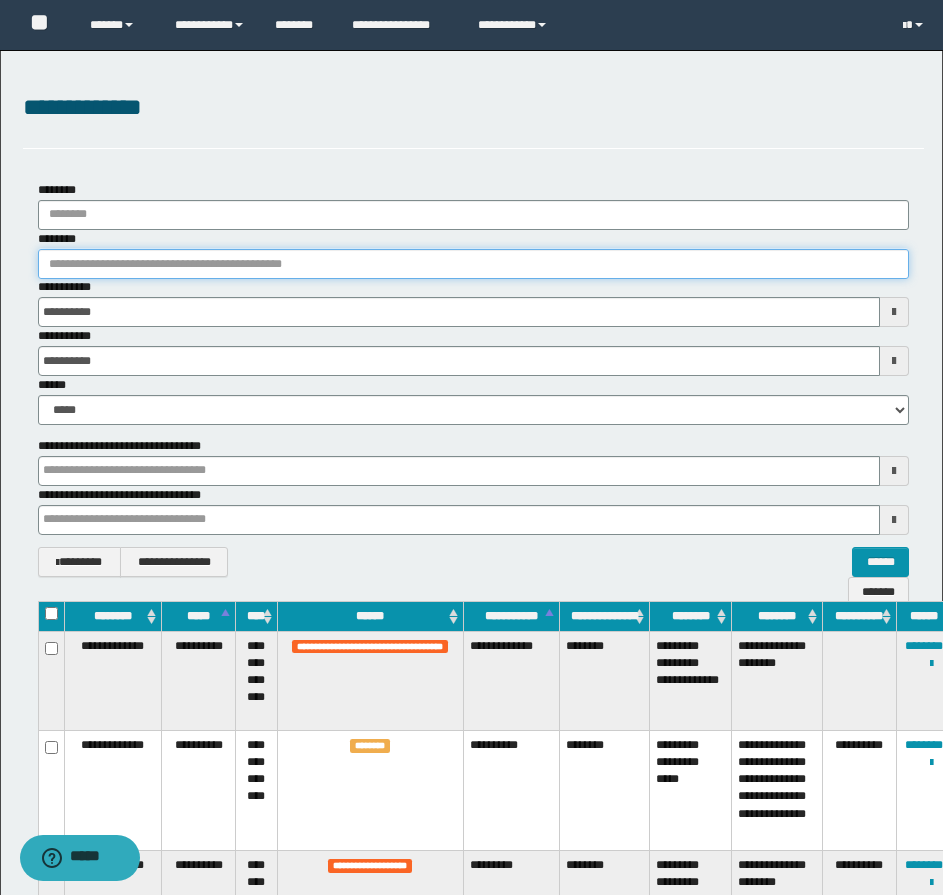 click on "********" at bounding box center [473, 264] 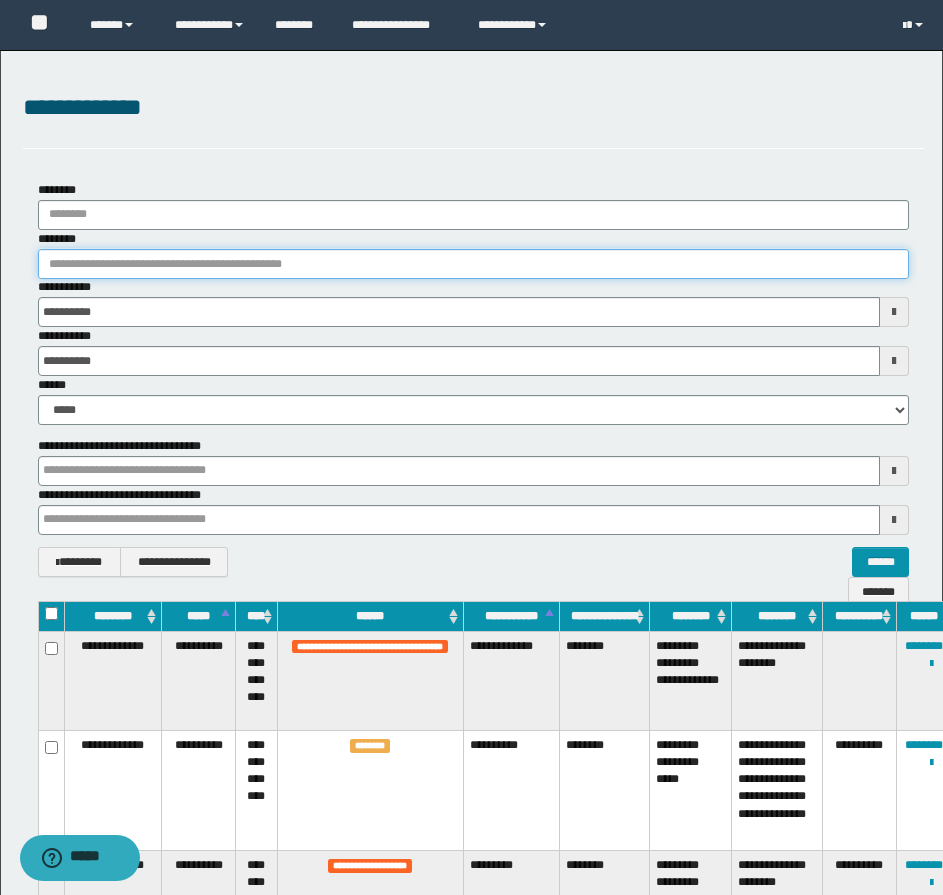 paste on "********" 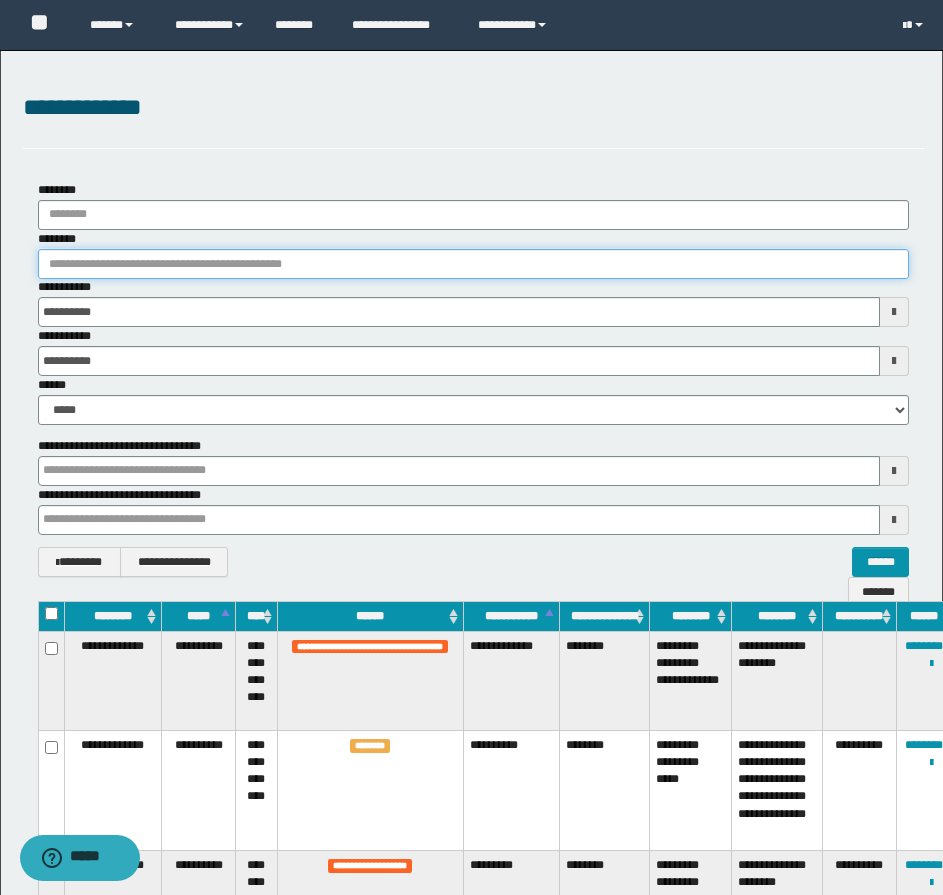 type on "********" 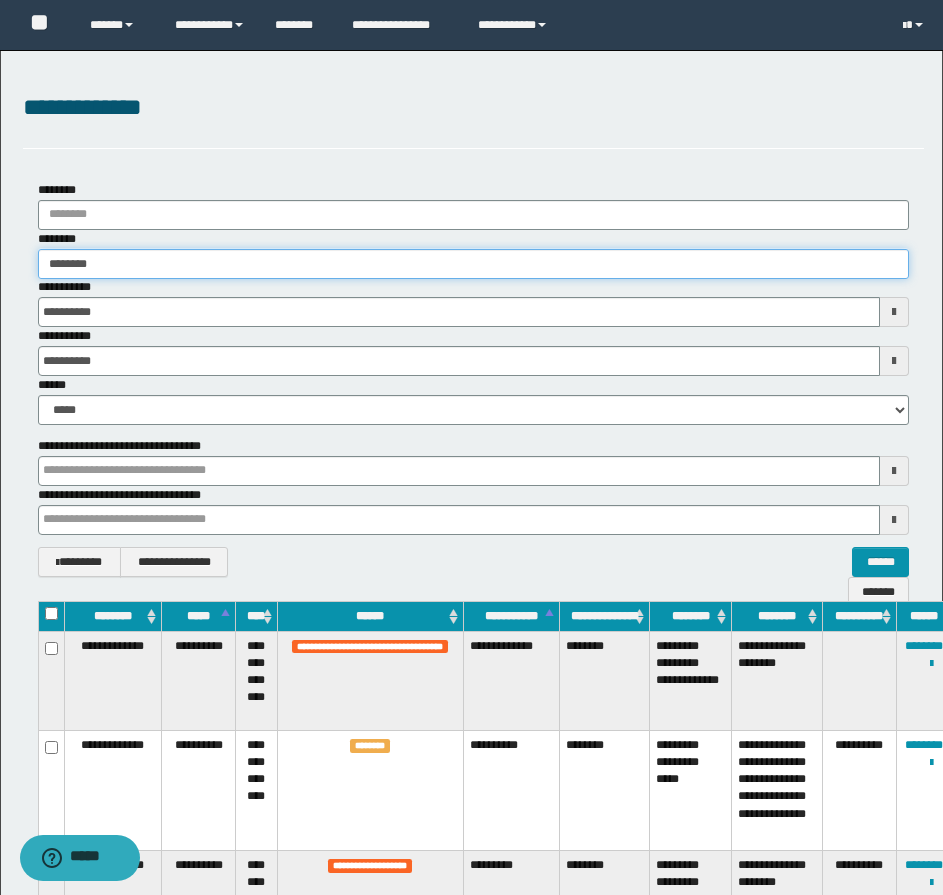 type on "********" 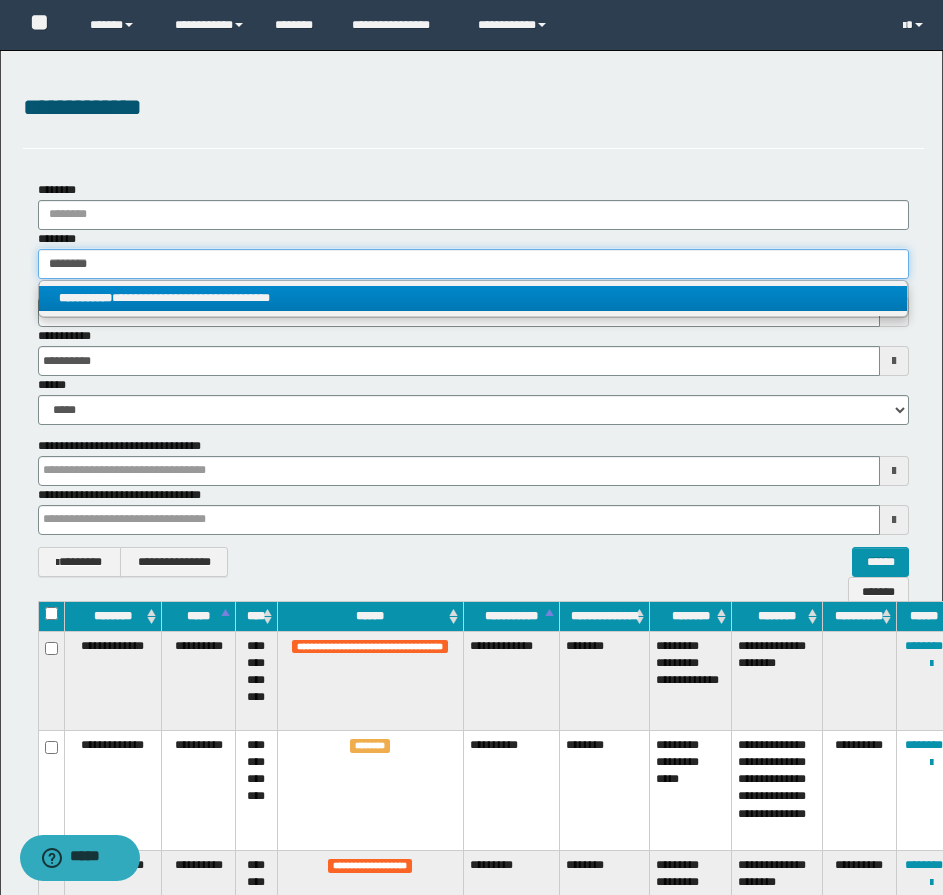 type on "********" 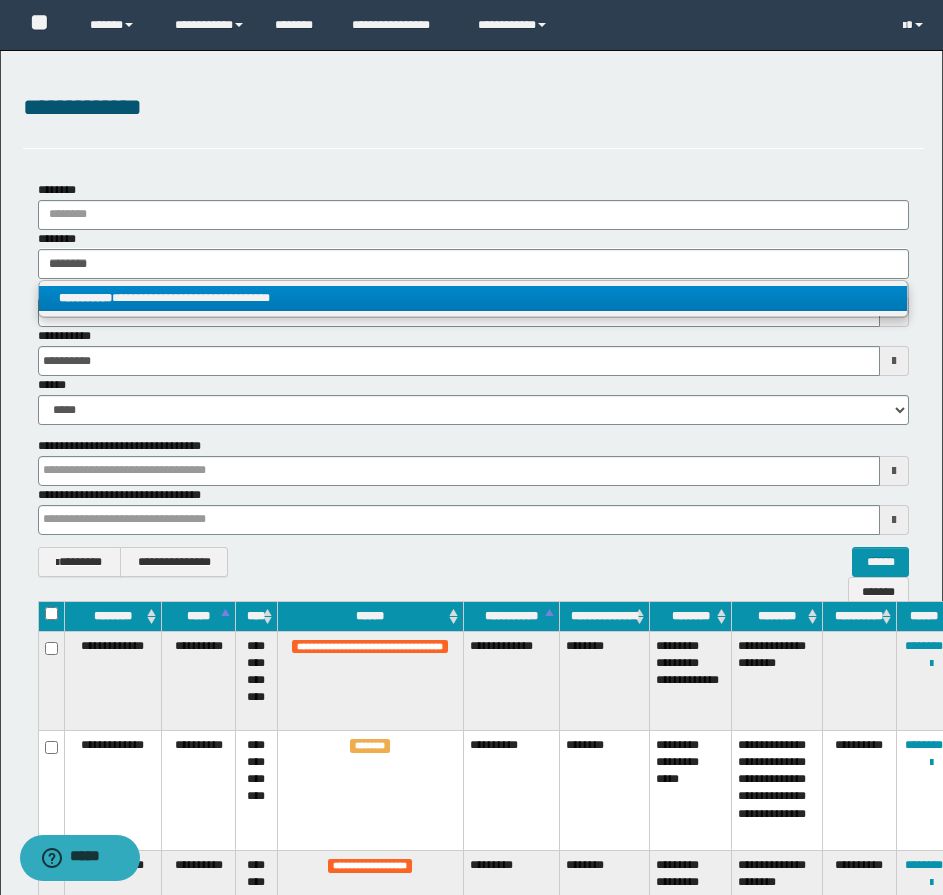 click on "**********" at bounding box center (473, 298) 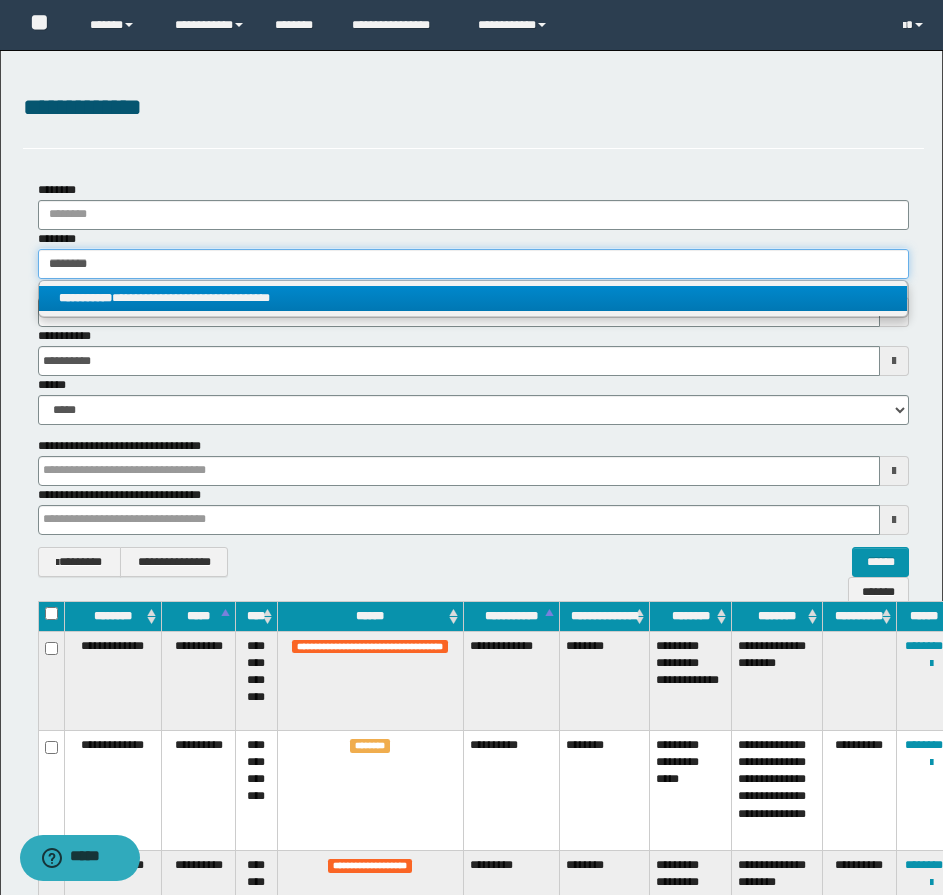 type 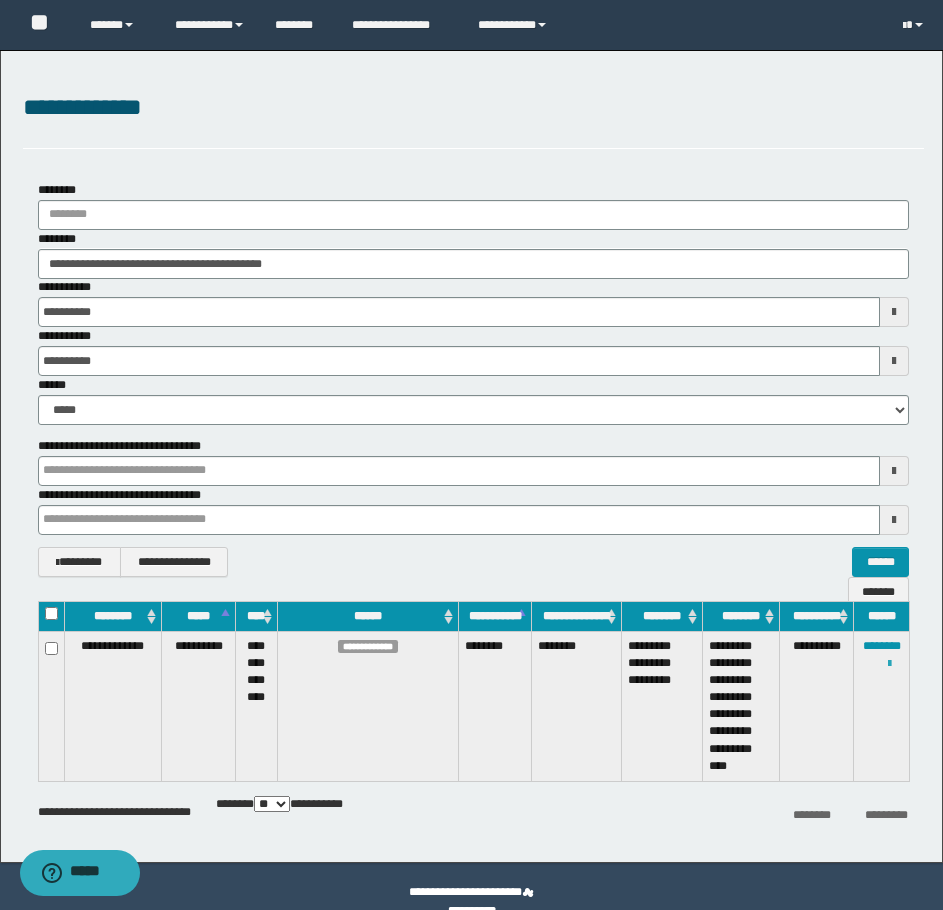 click at bounding box center [889, 664] 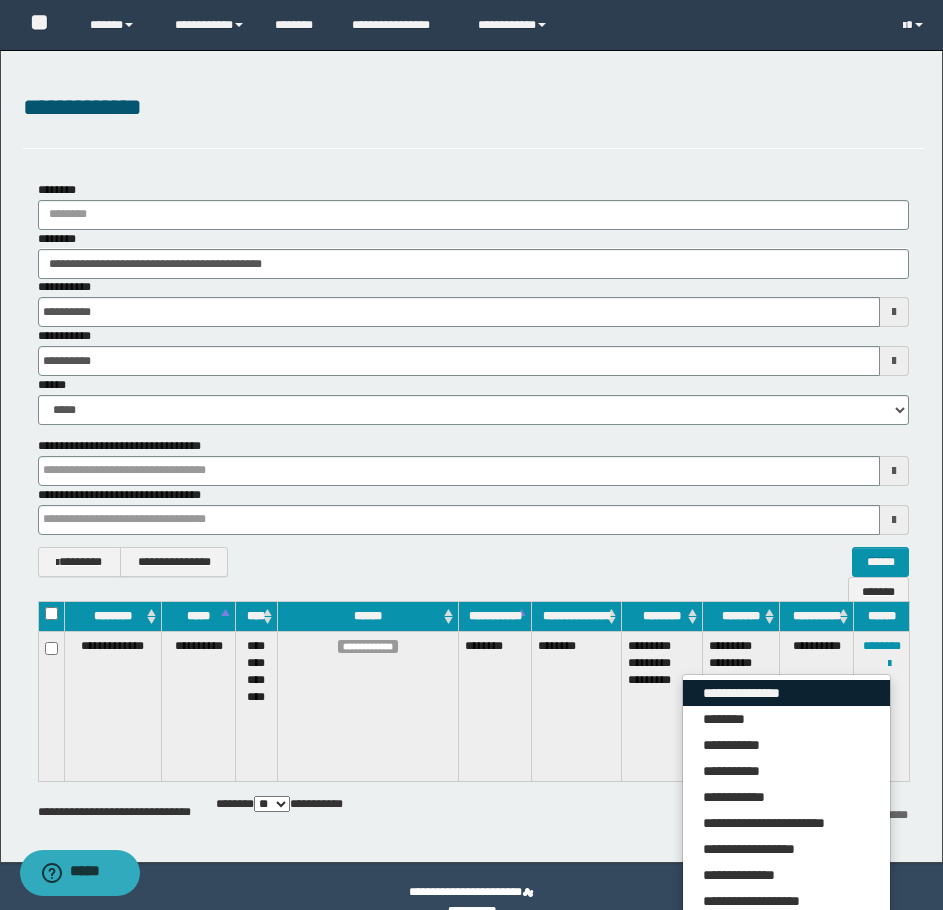 click on "**********" at bounding box center [786, 693] 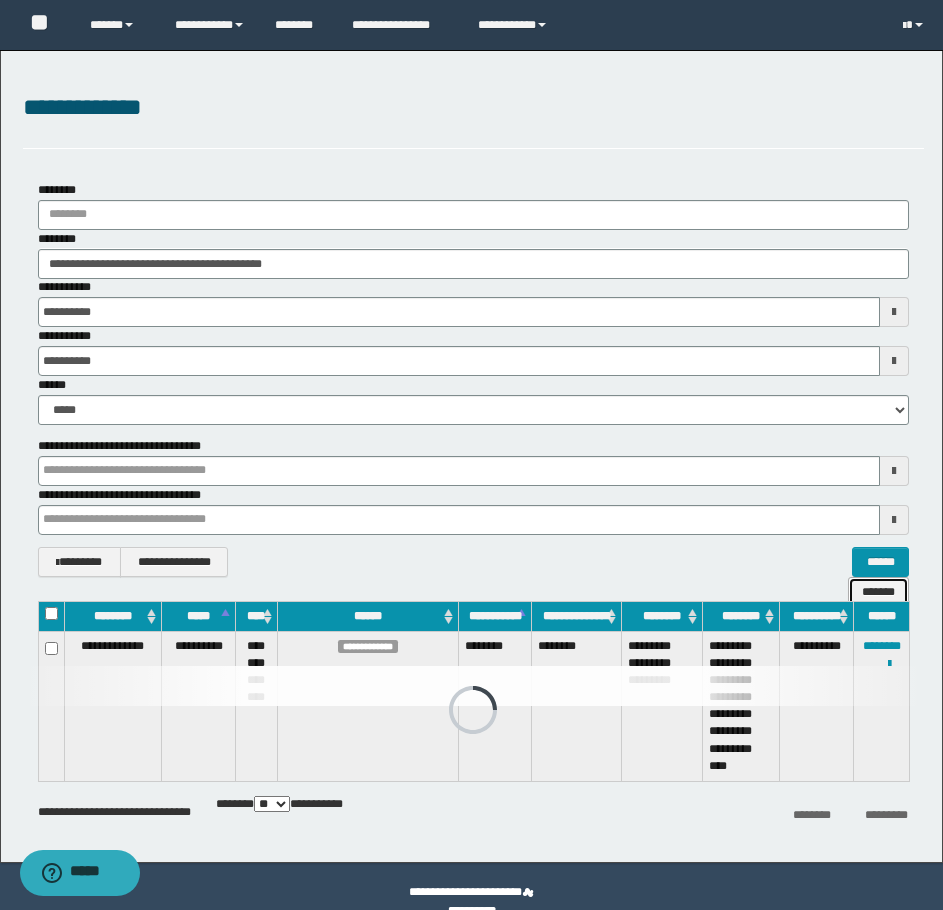 click on "*******" at bounding box center (878, 592) 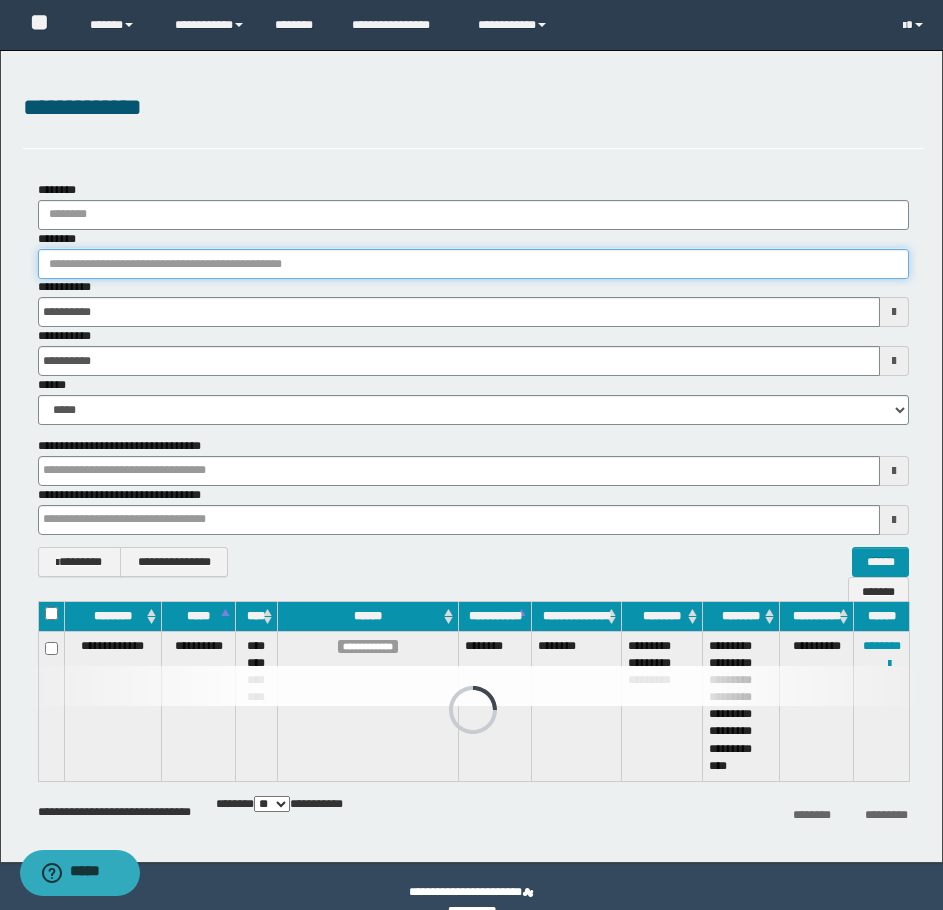 click on "********" at bounding box center (473, 264) 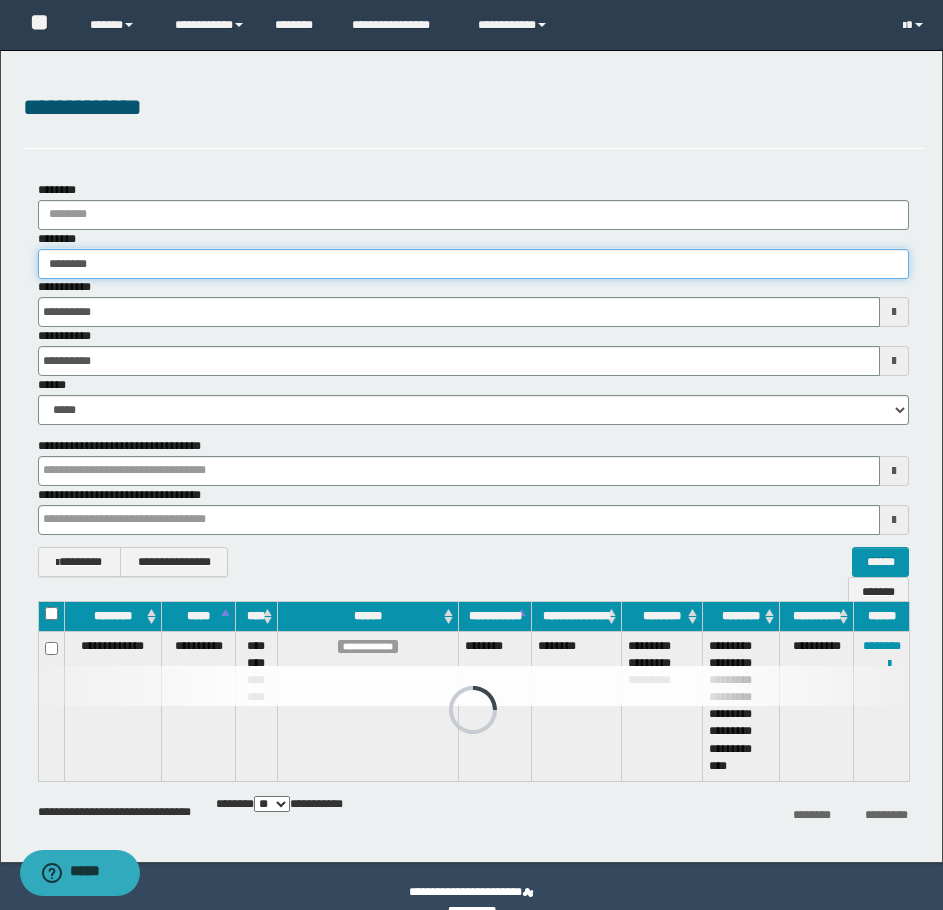type on "********" 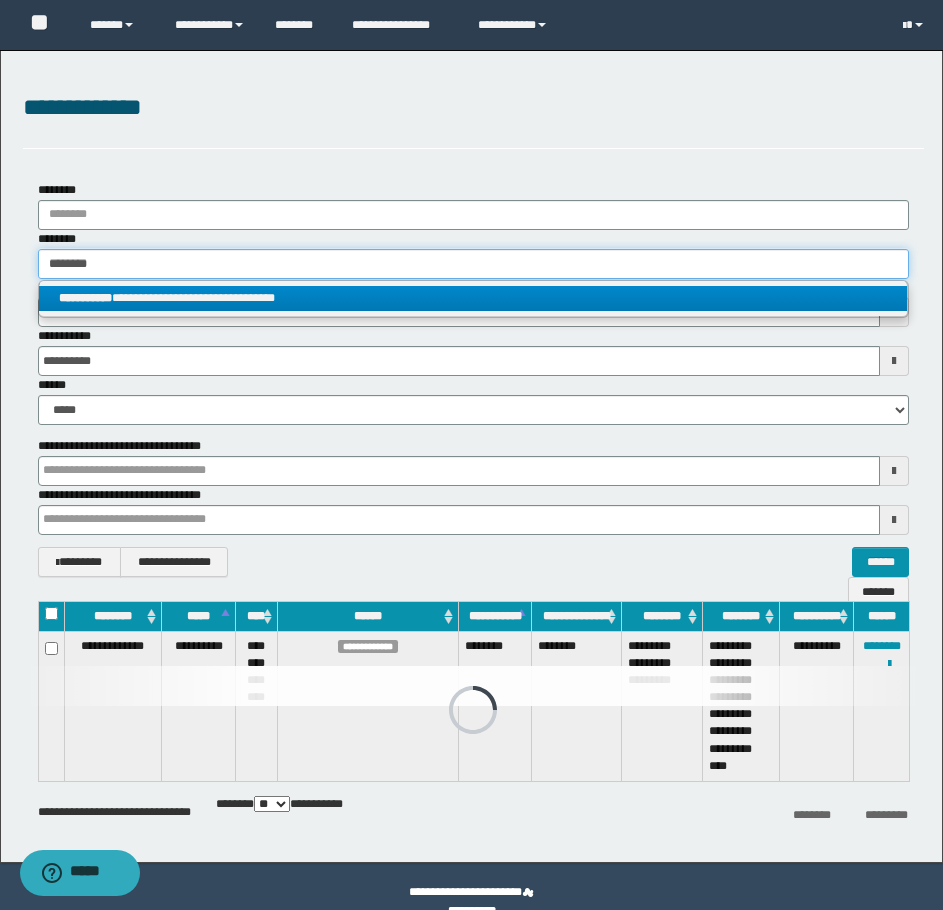 type on "********" 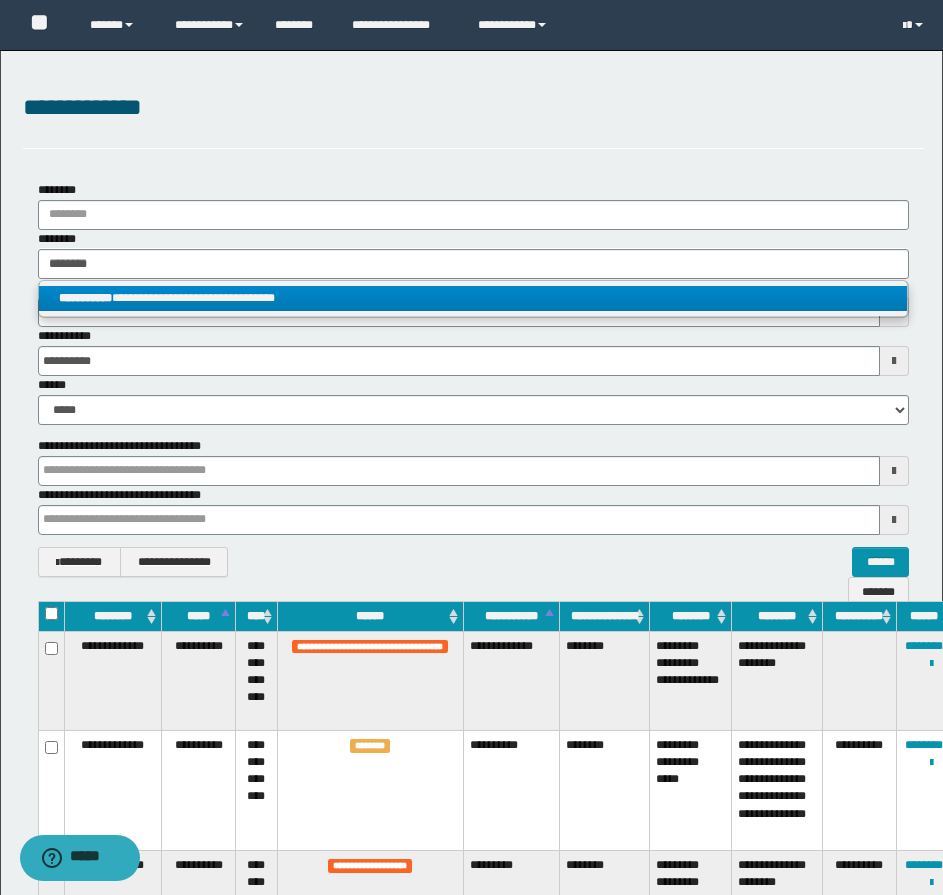 click on "**********" at bounding box center (473, 298) 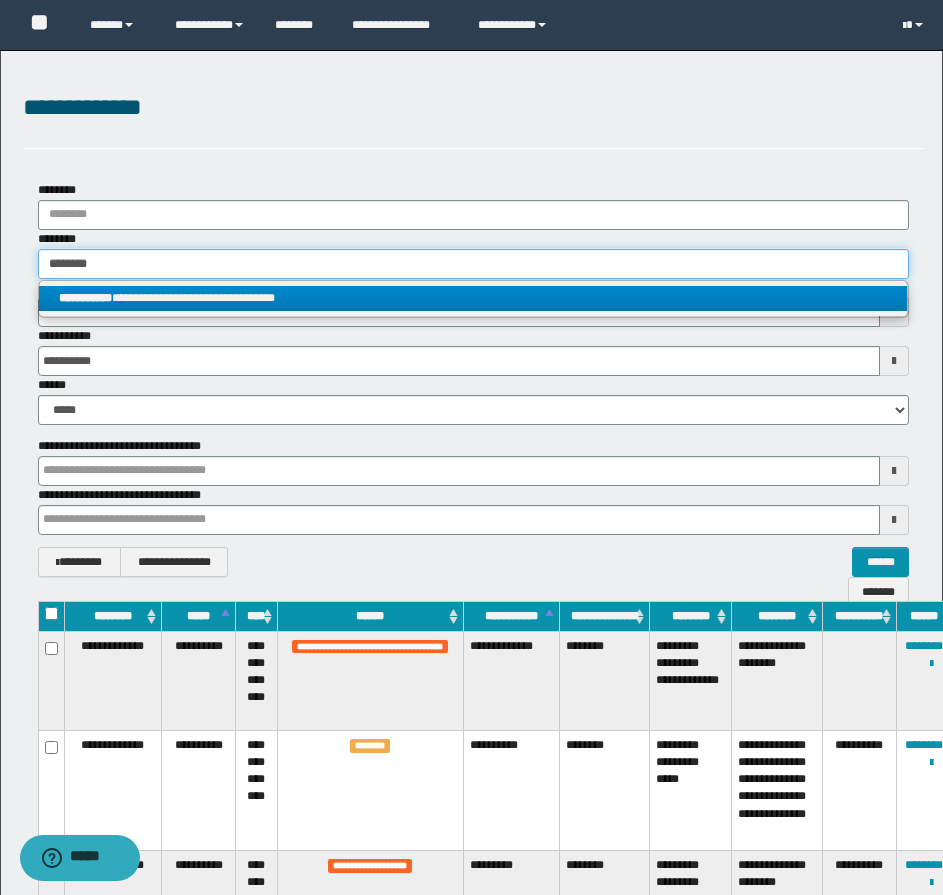 type 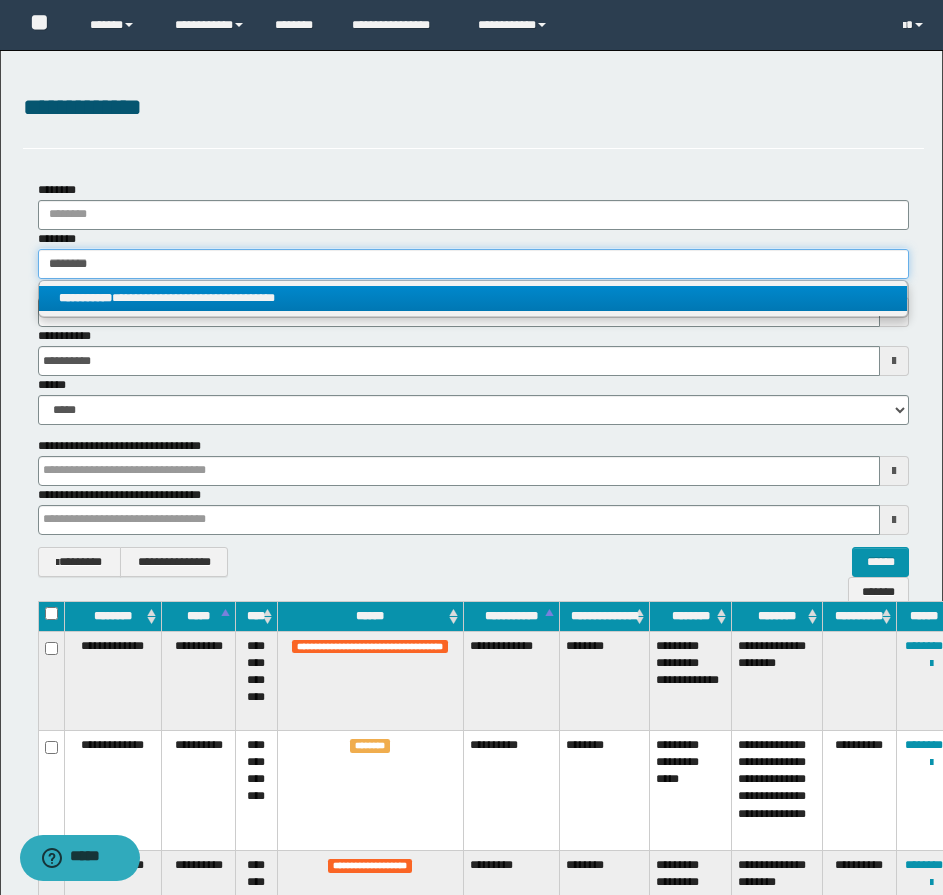 type on "**********" 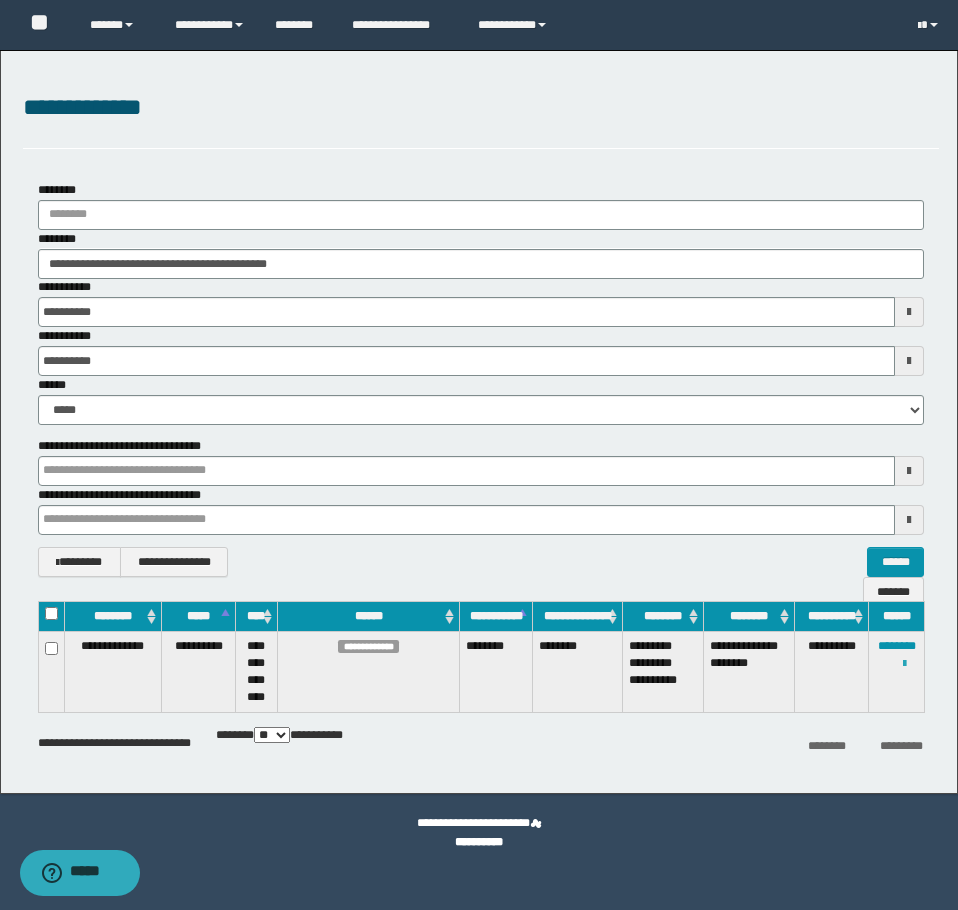 click at bounding box center [904, 664] 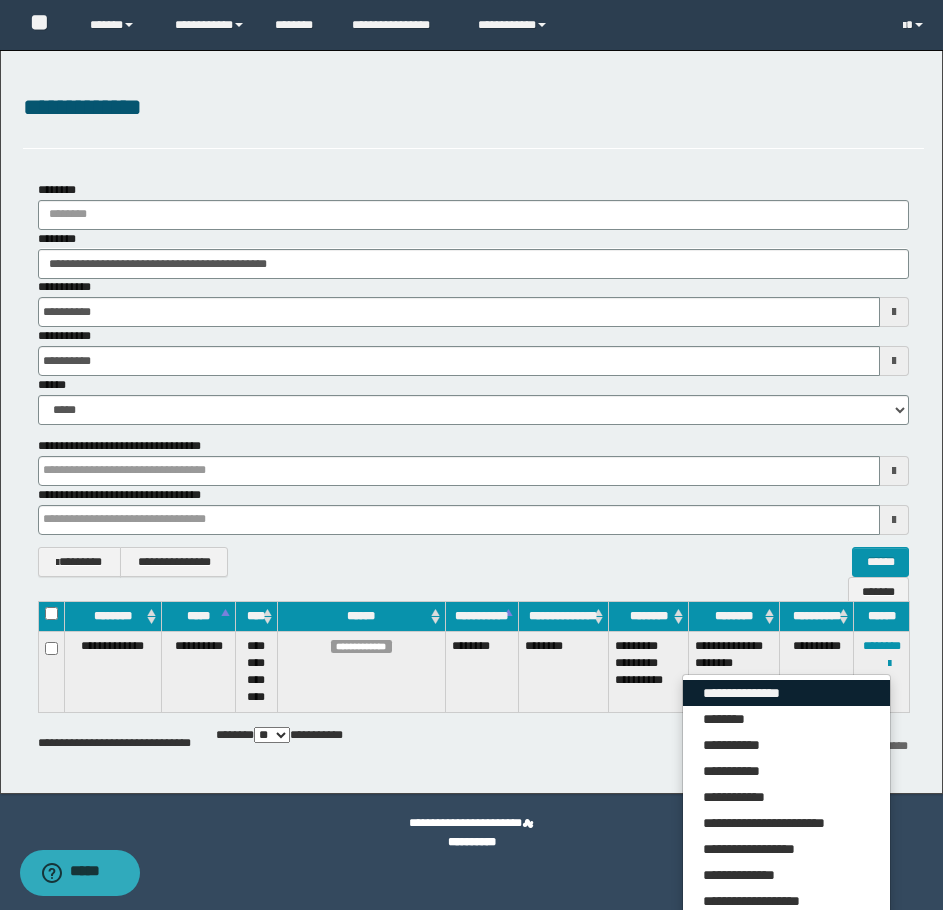 click on "**********" at bounding box center (786, 693) 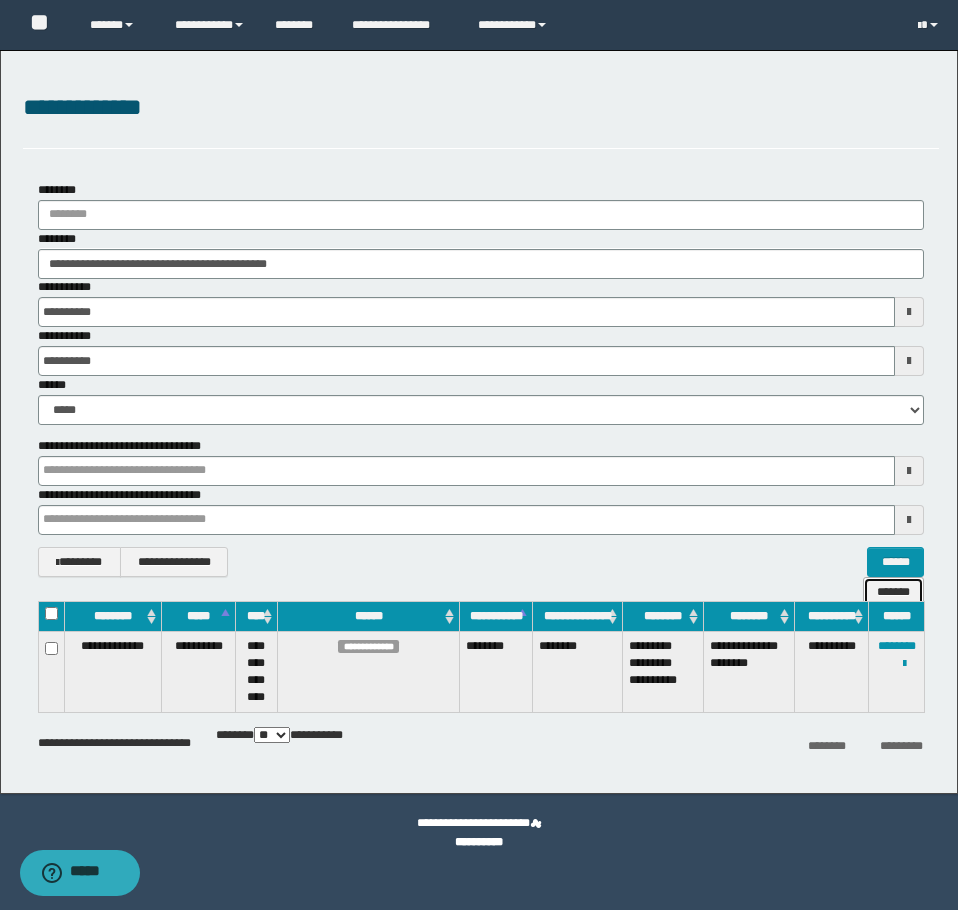 click on "*******" at bounding box center [893, 592] 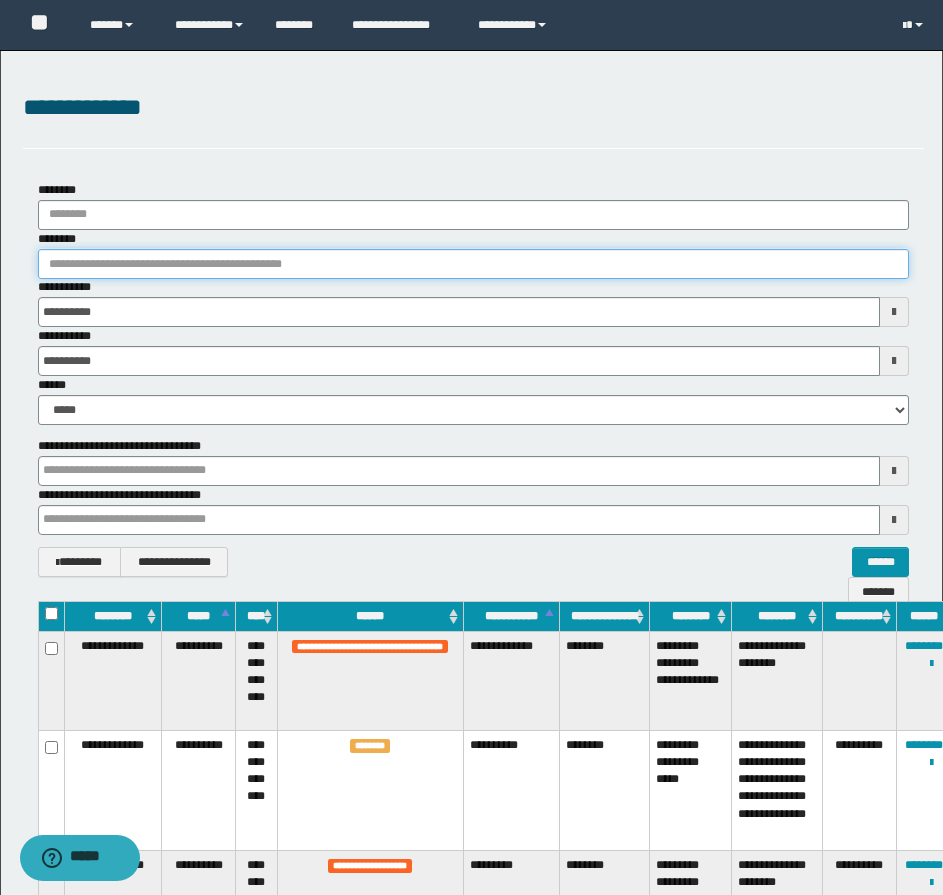 click on "********" at bounding box center [473, 264] 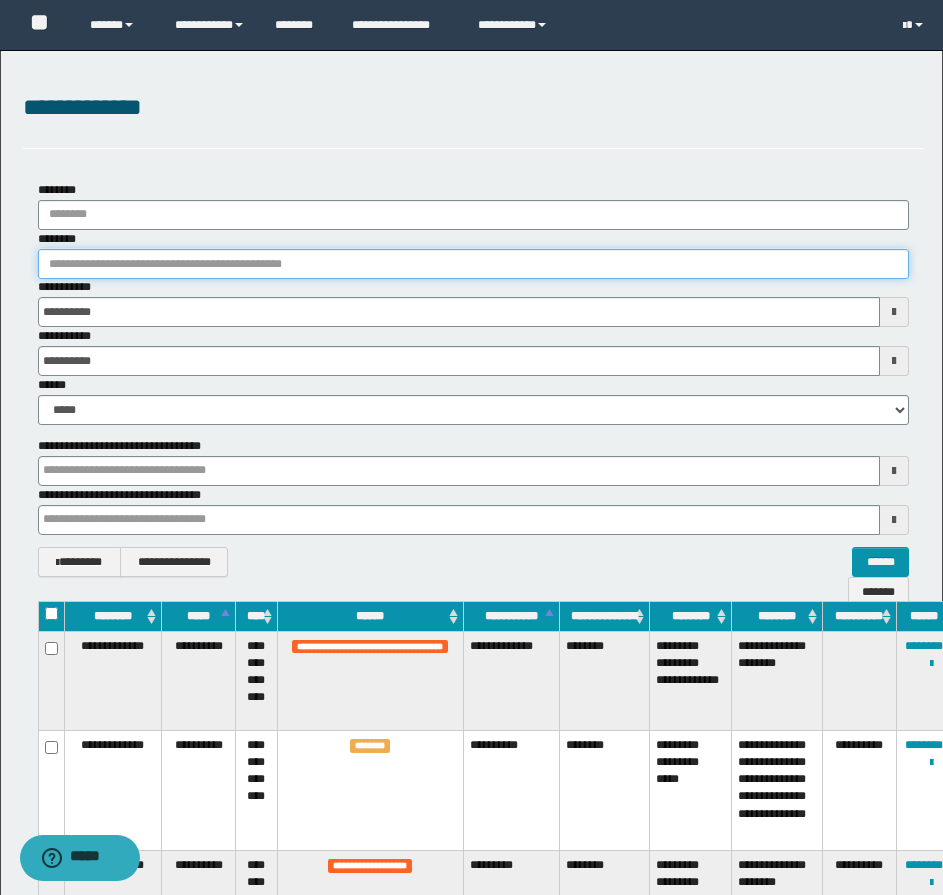 paste on "********" 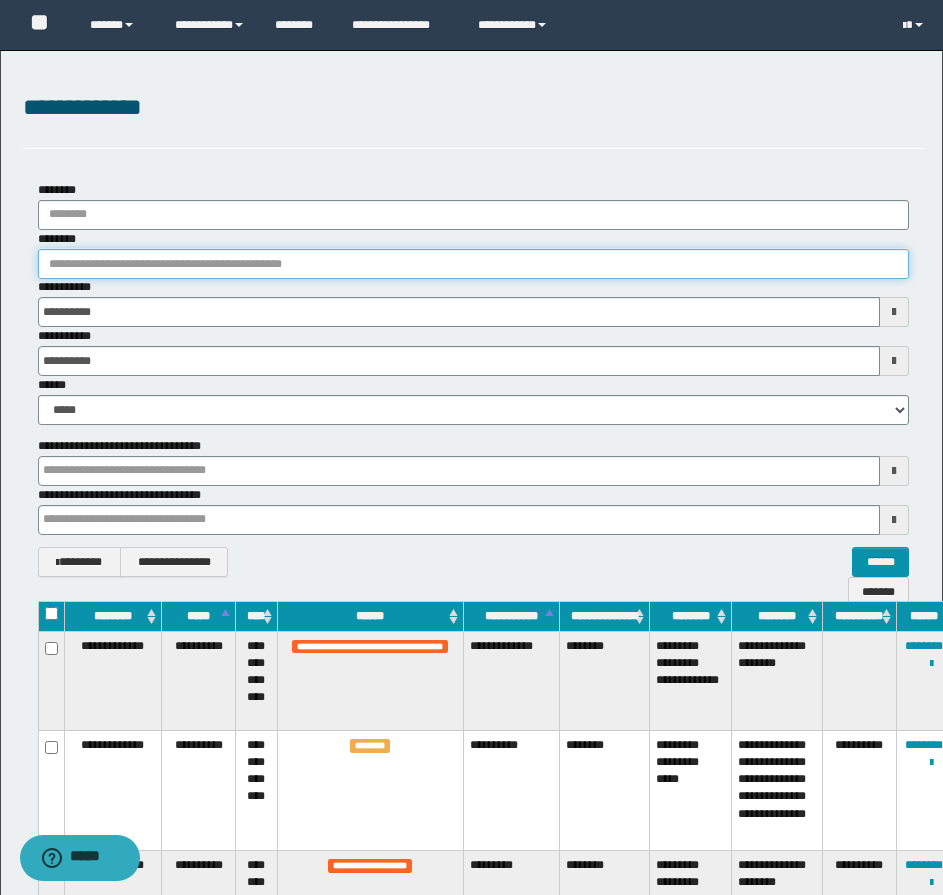 type on "********" 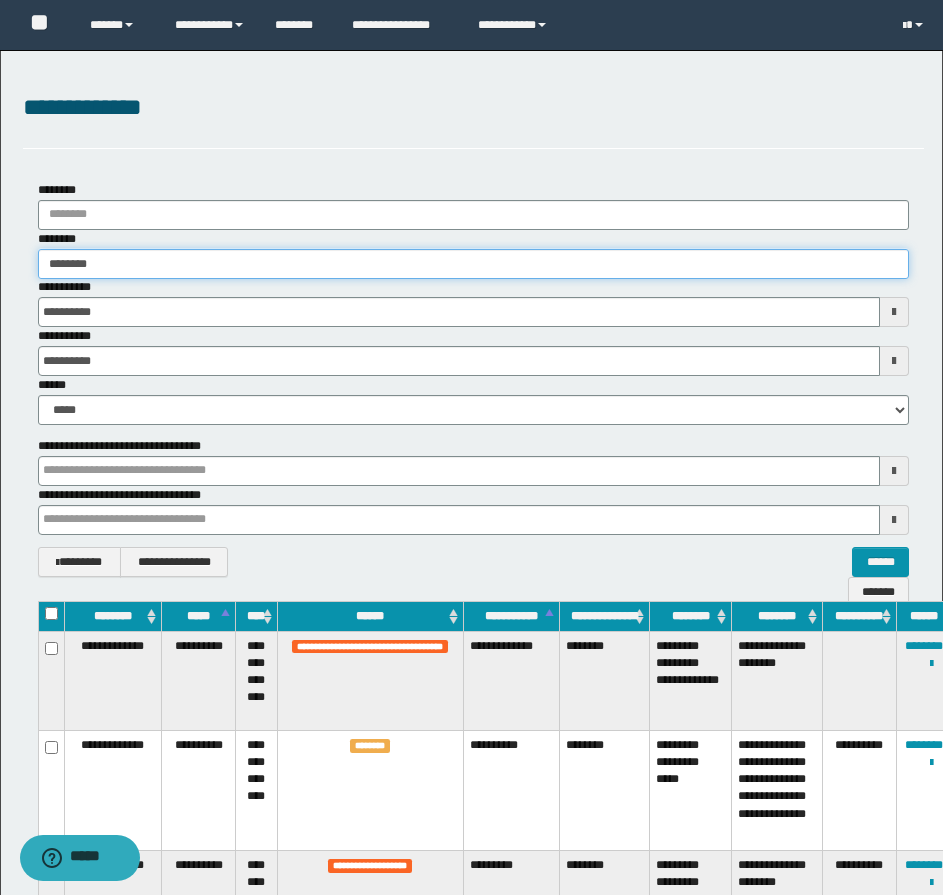 type on "********" 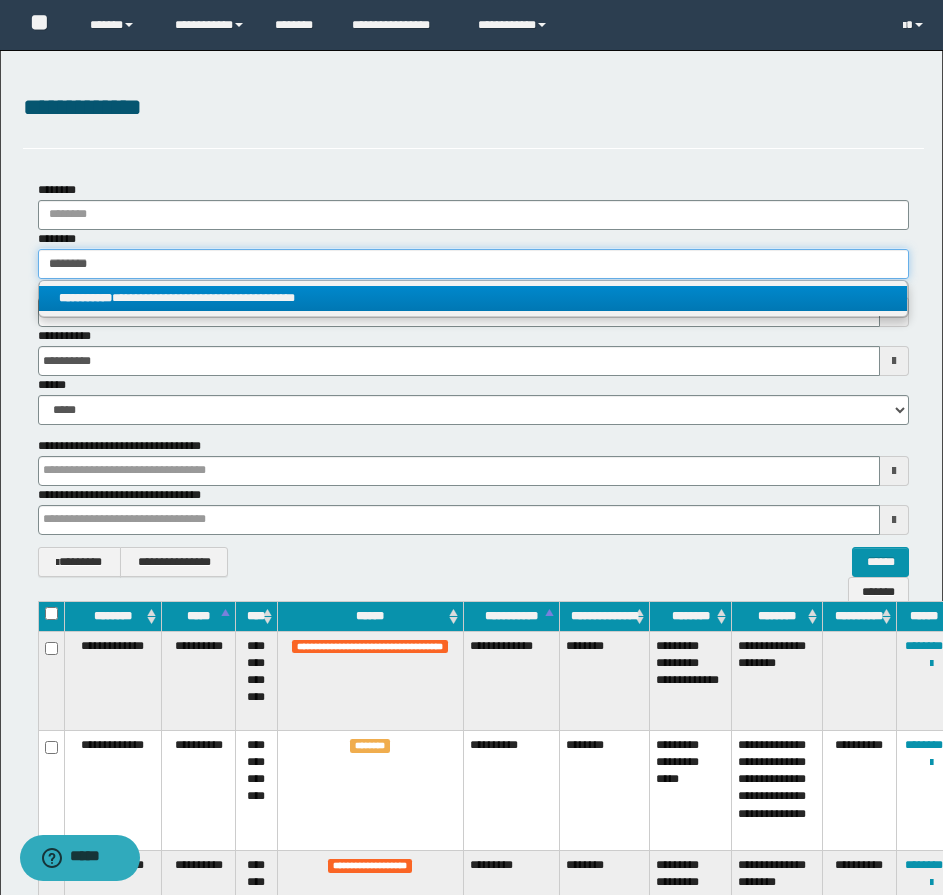 type on "********" 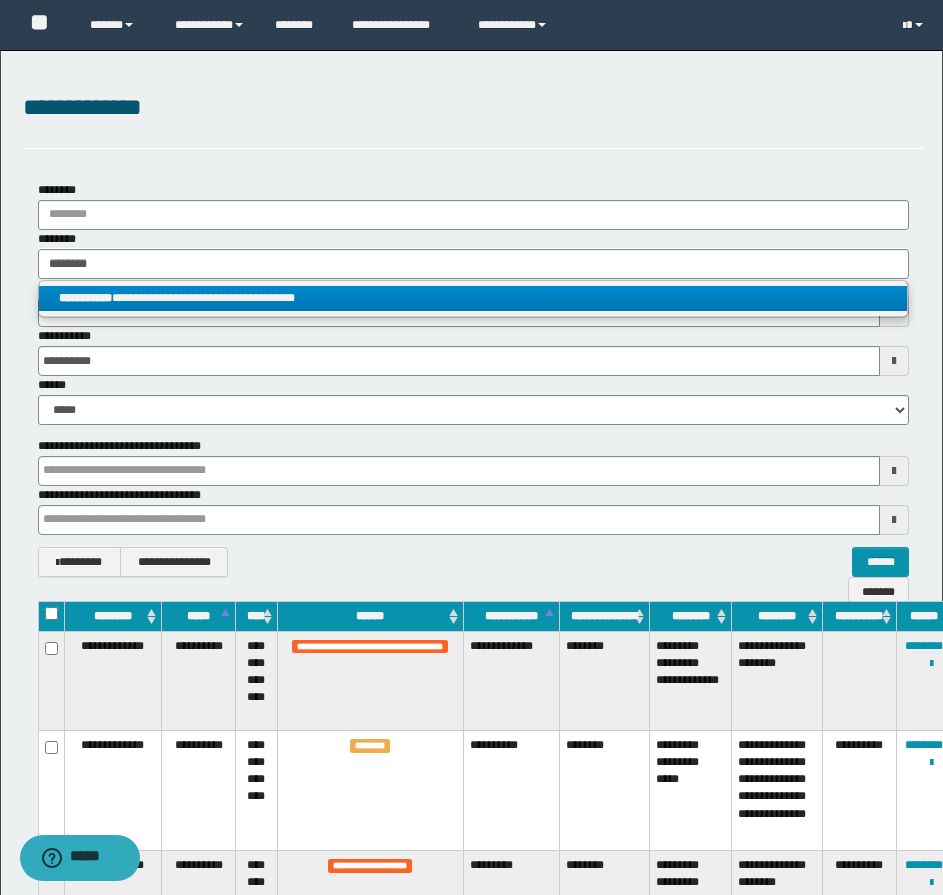 click on "**********" at bounding box center (473, 298) 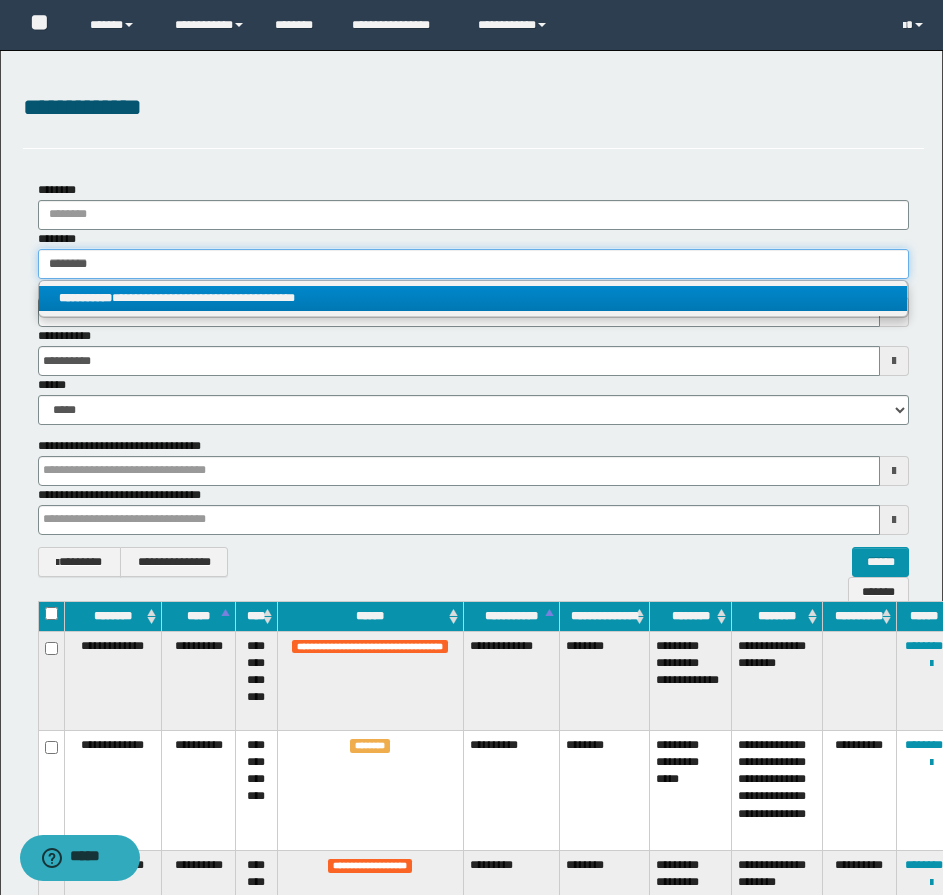 type 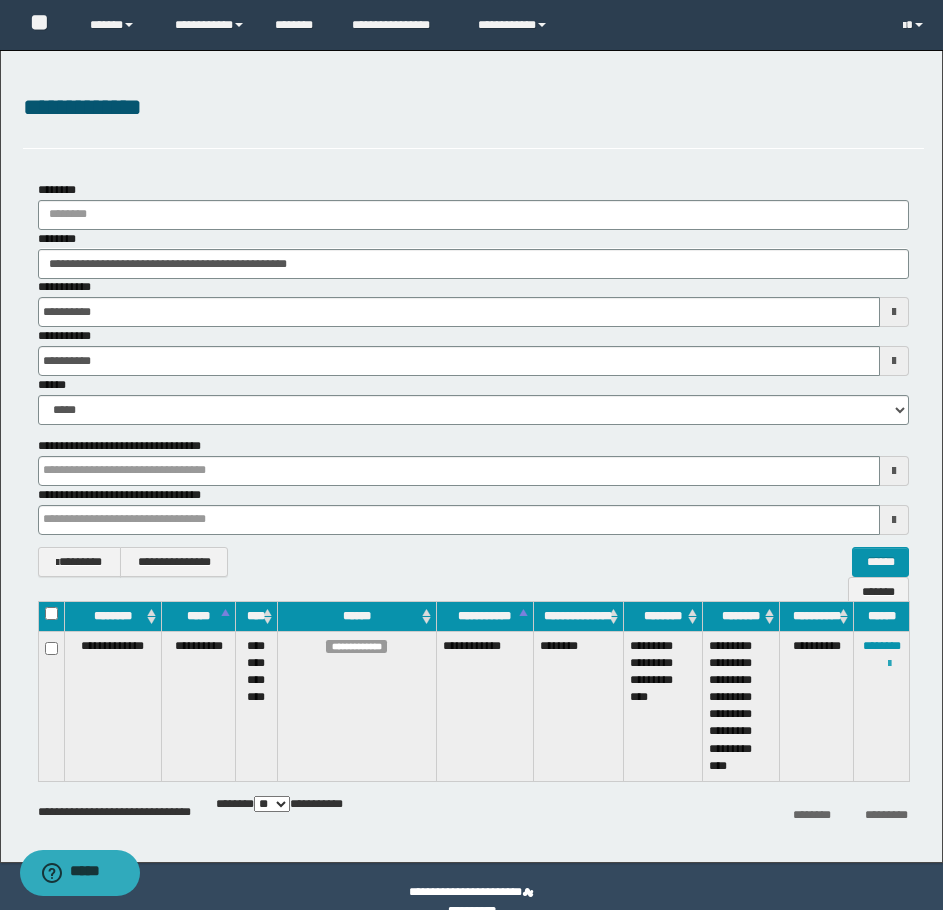 click at bounding box center [889, 664] 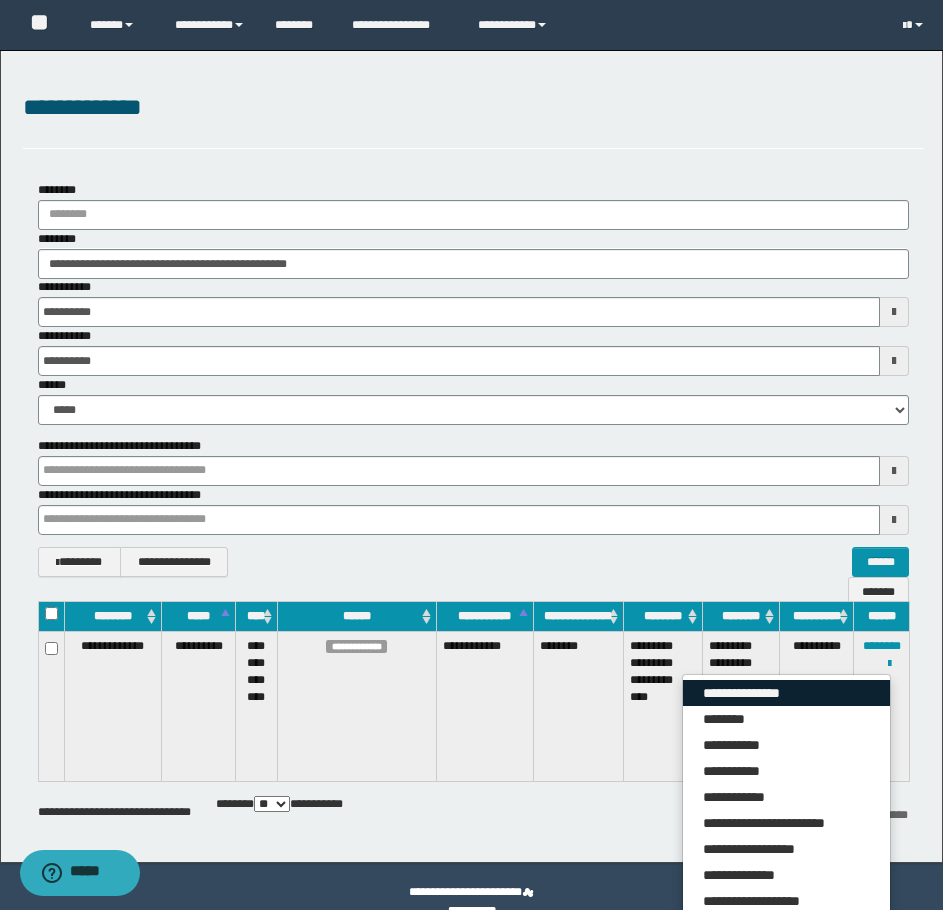 click on "**********" at bounding box center (786, 693) 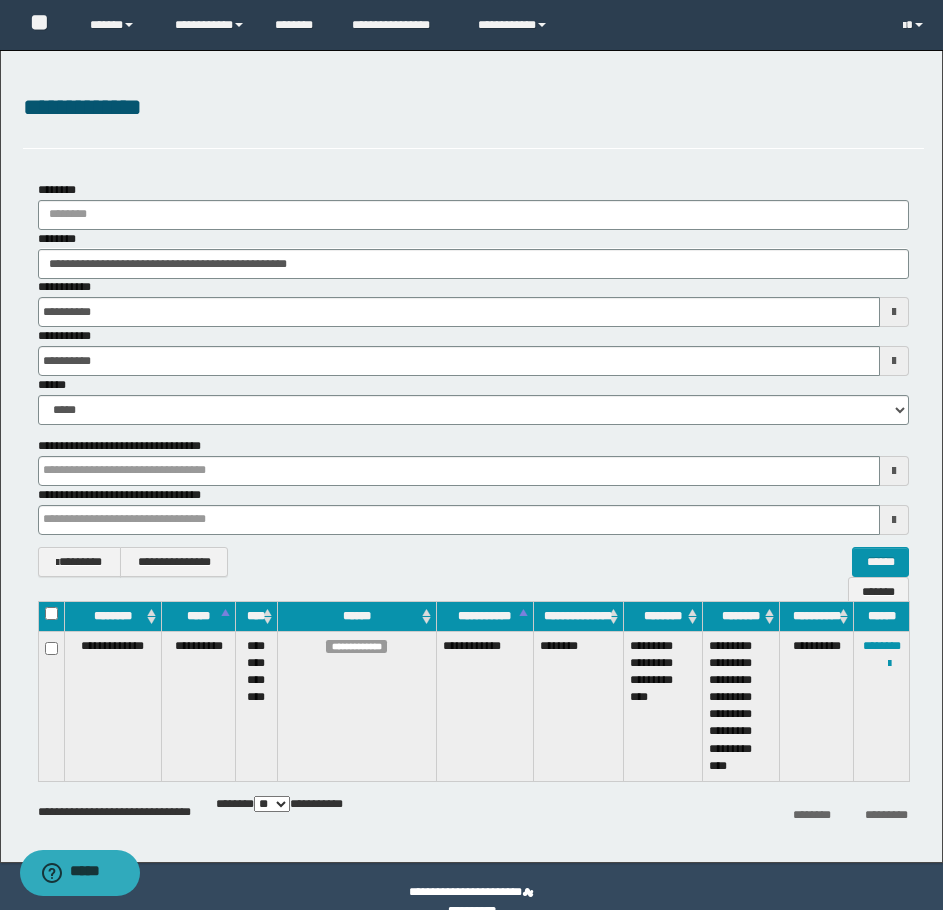 click at bounding box center [0, 0] 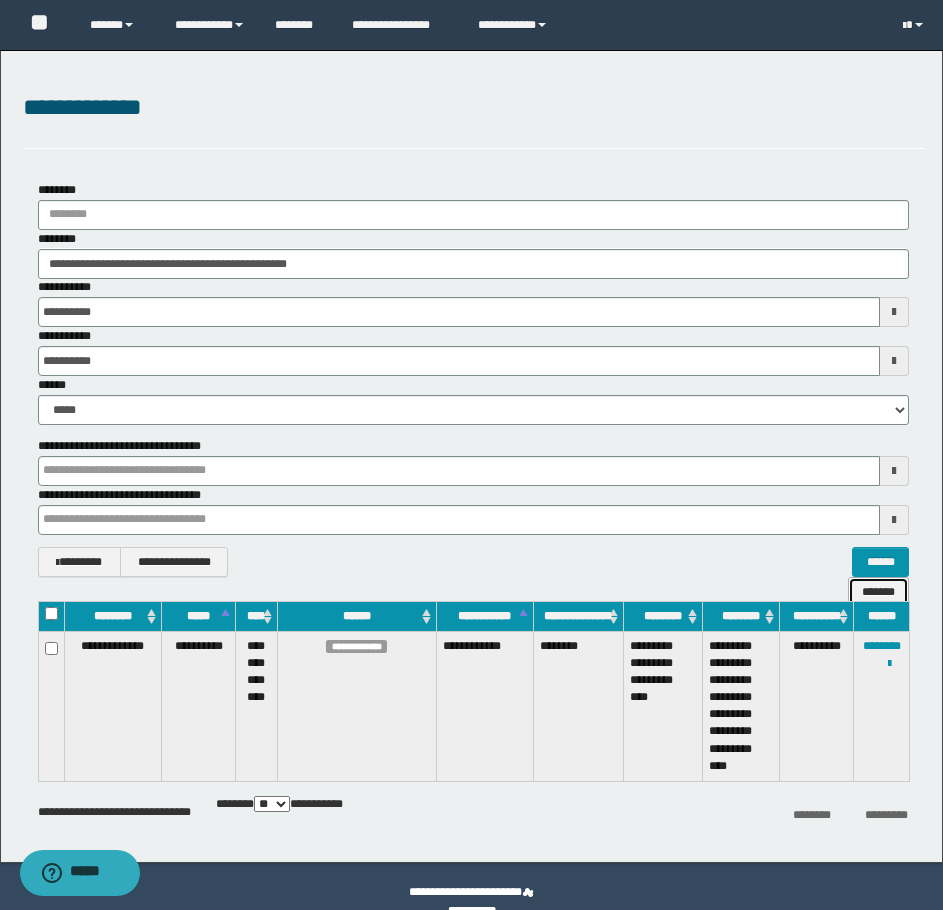 click on "*******" at bounding box center (878, 592) 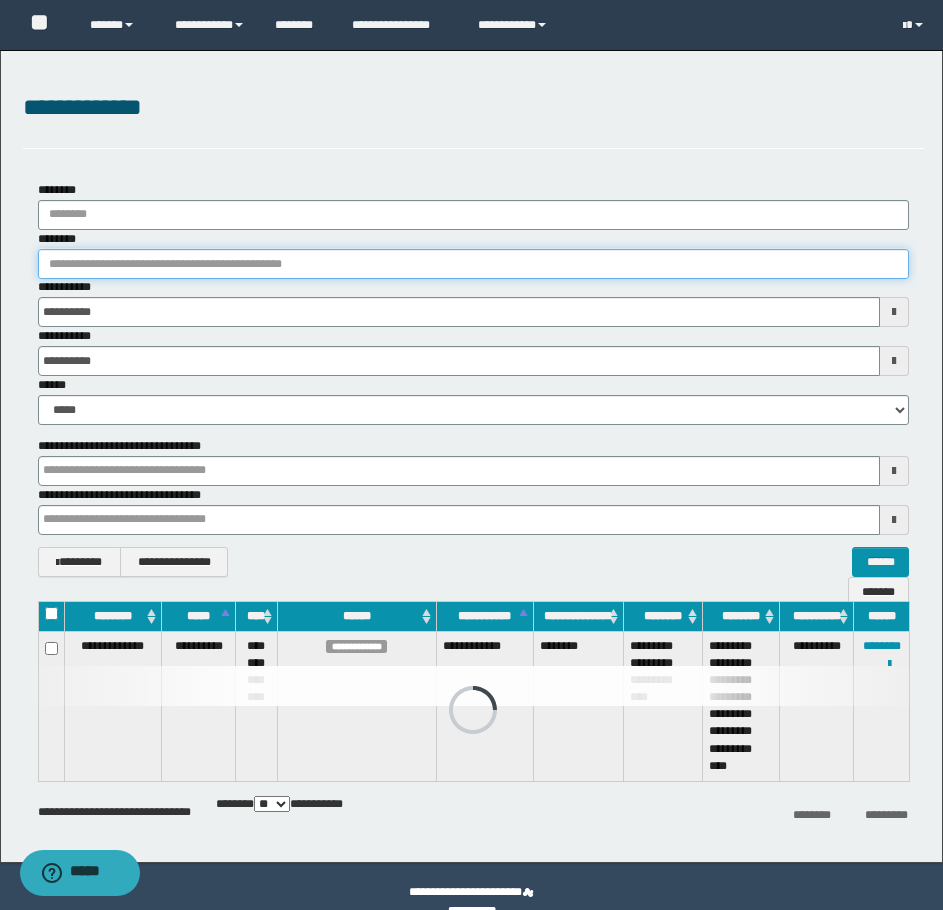 click on "********" at bounding box center [473, 264] 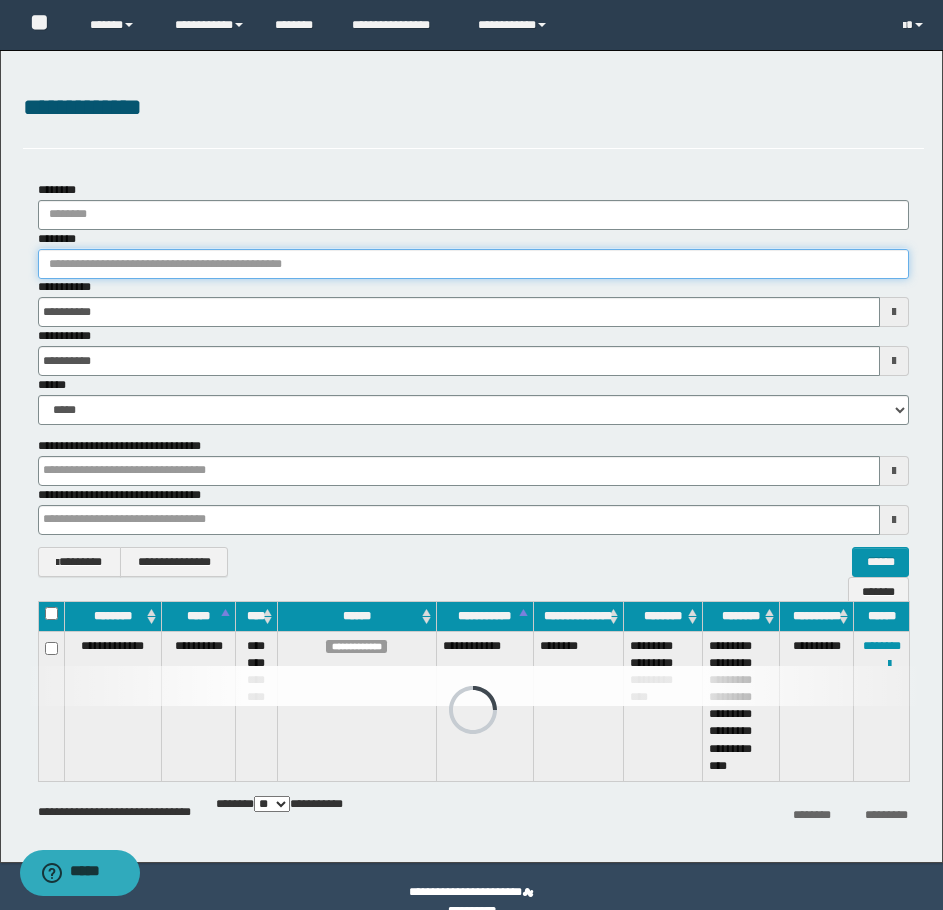 paste on "*******" 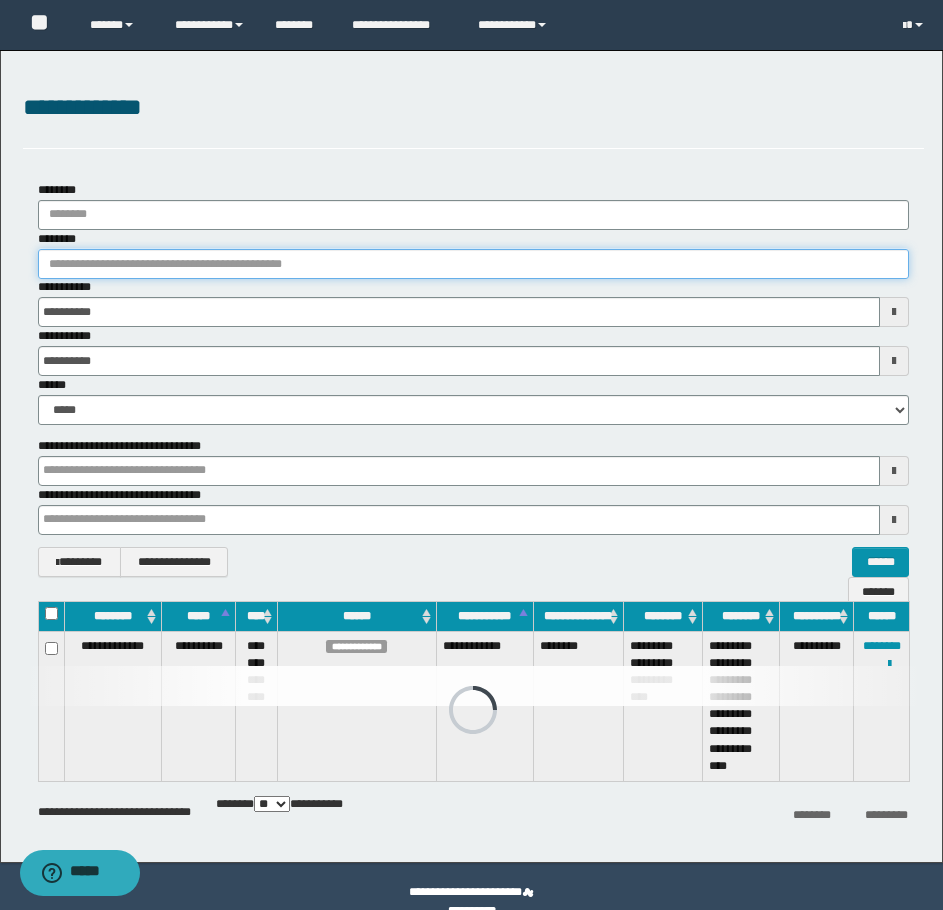 type on "*******" 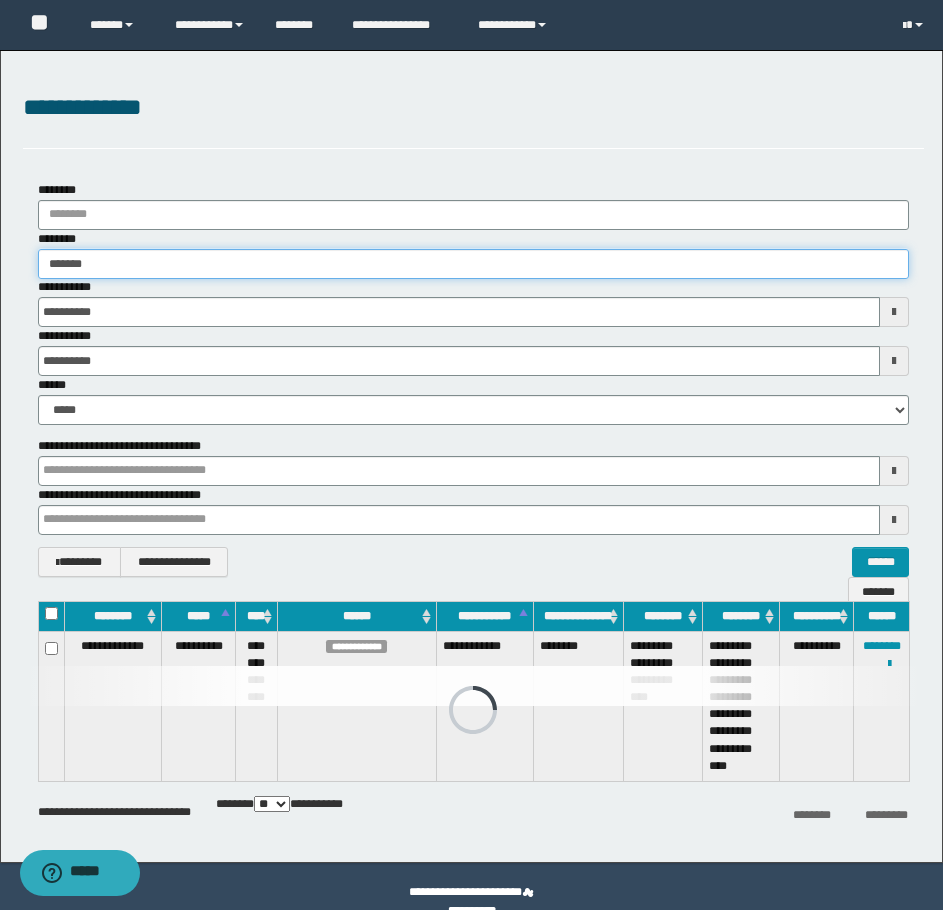 type on "*******" 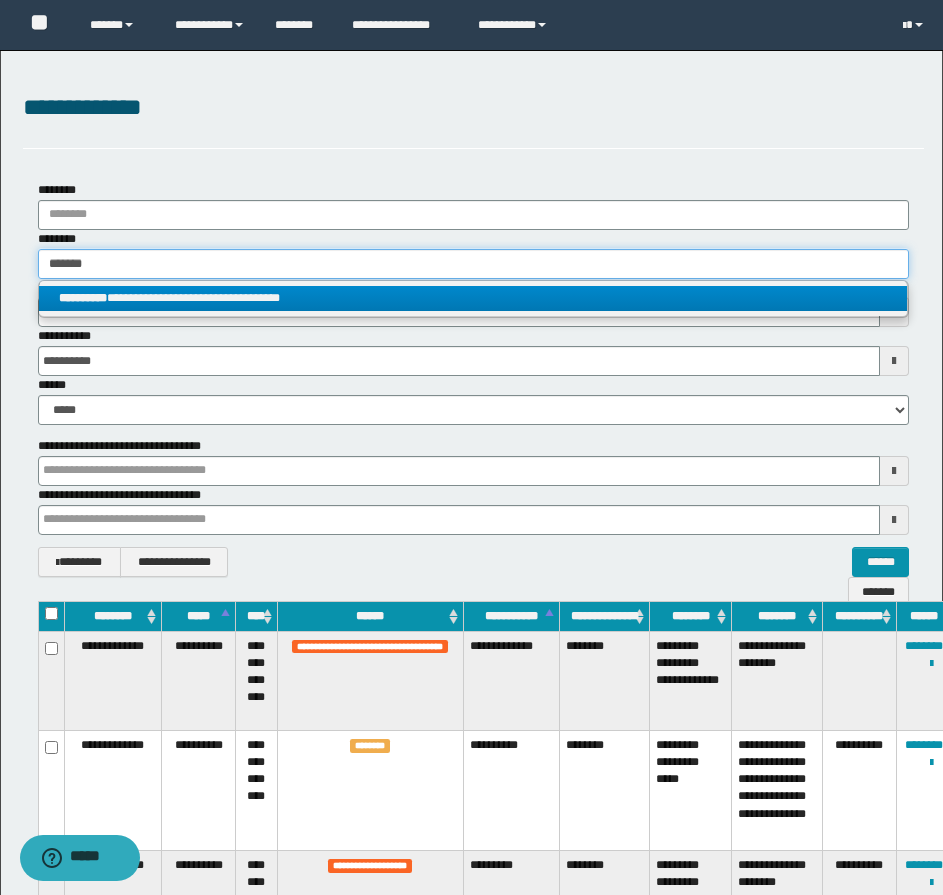 type on "*******" 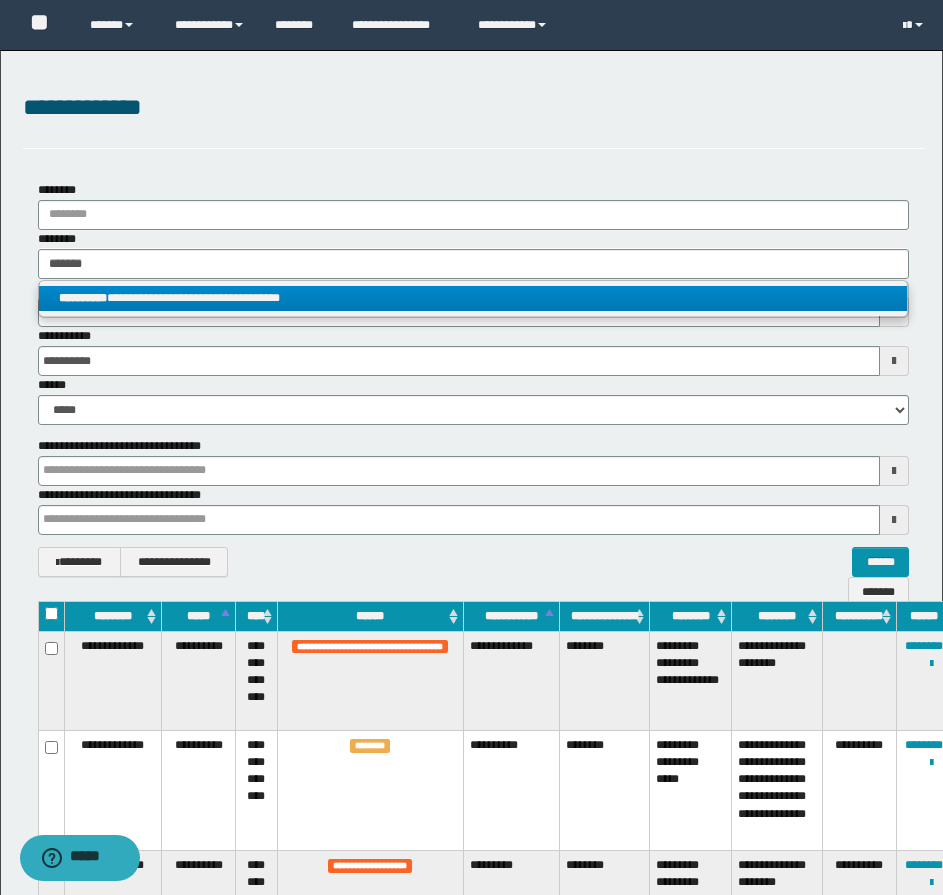 click on "**********" at bounding box center (473, 298) 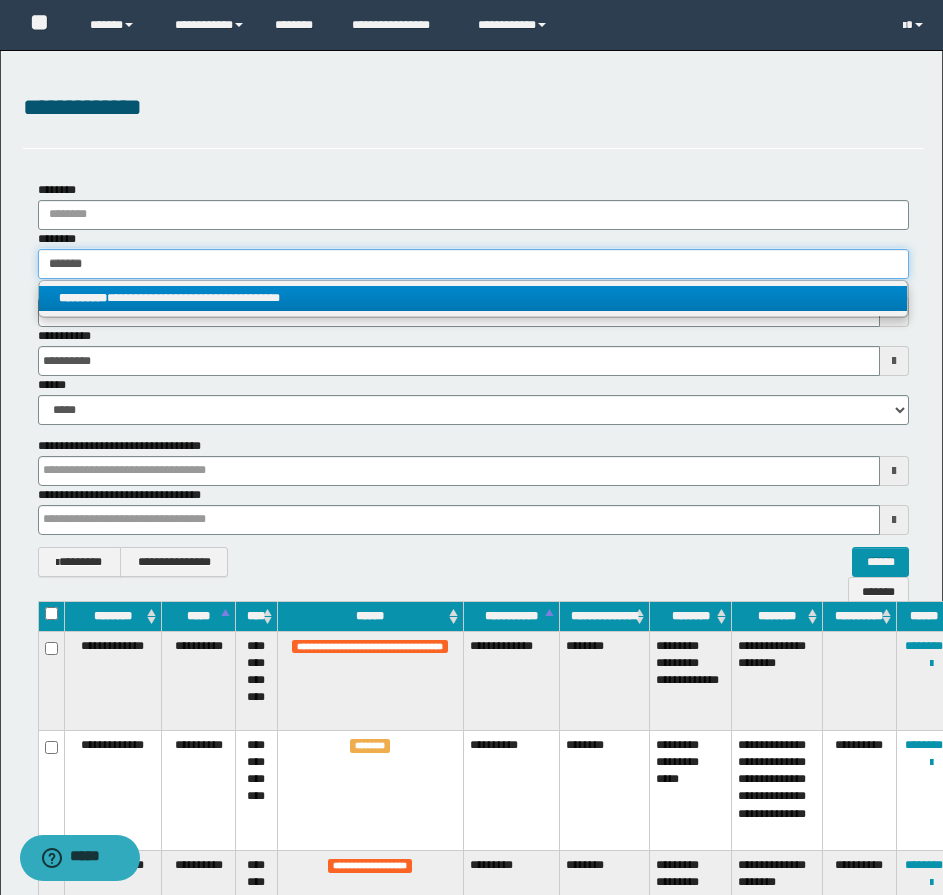 type 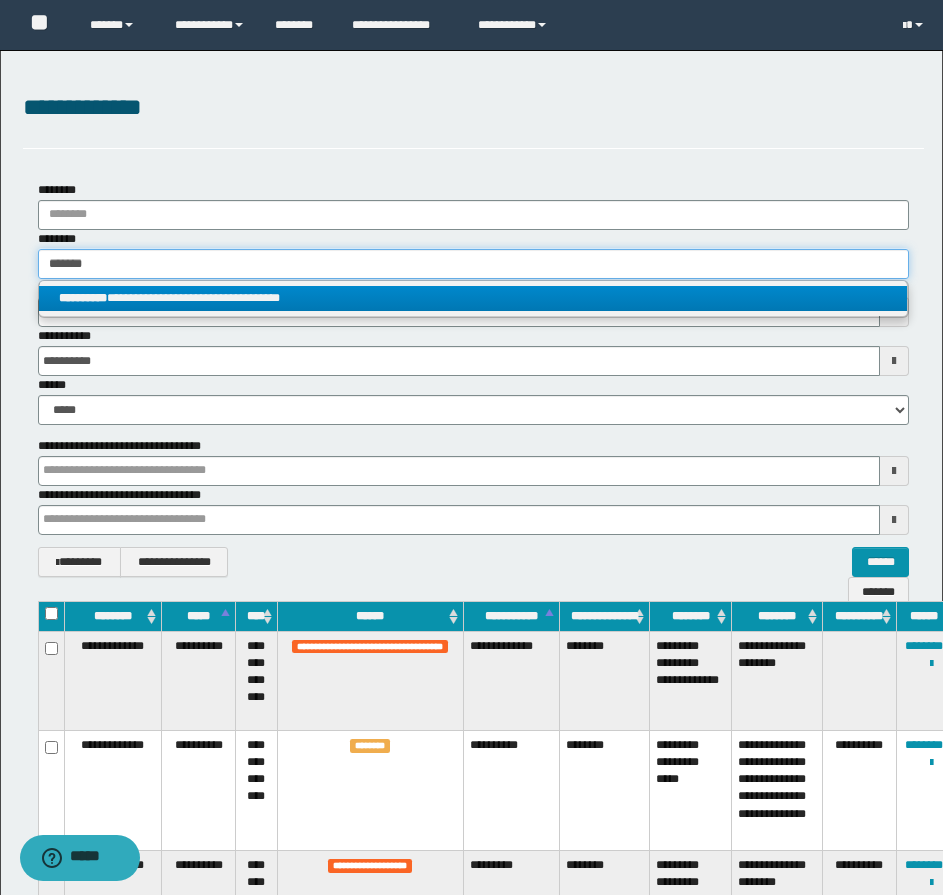type on "**********" 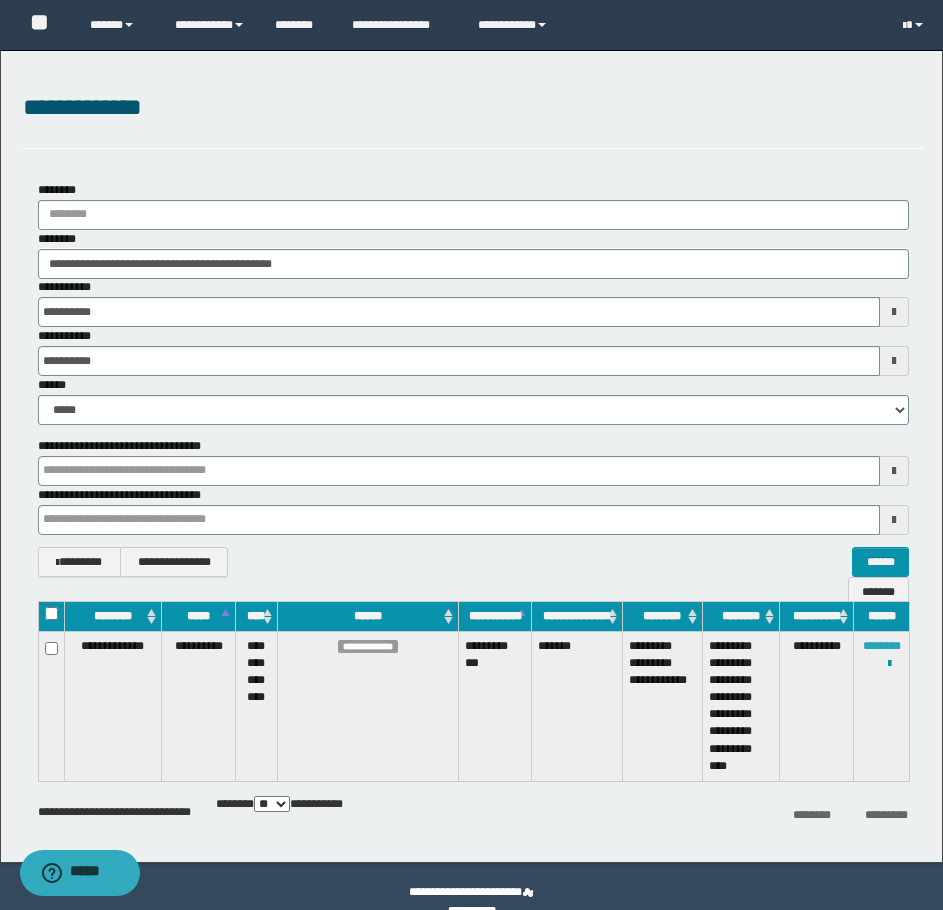 click on "********" at bounding box center (882, 646) 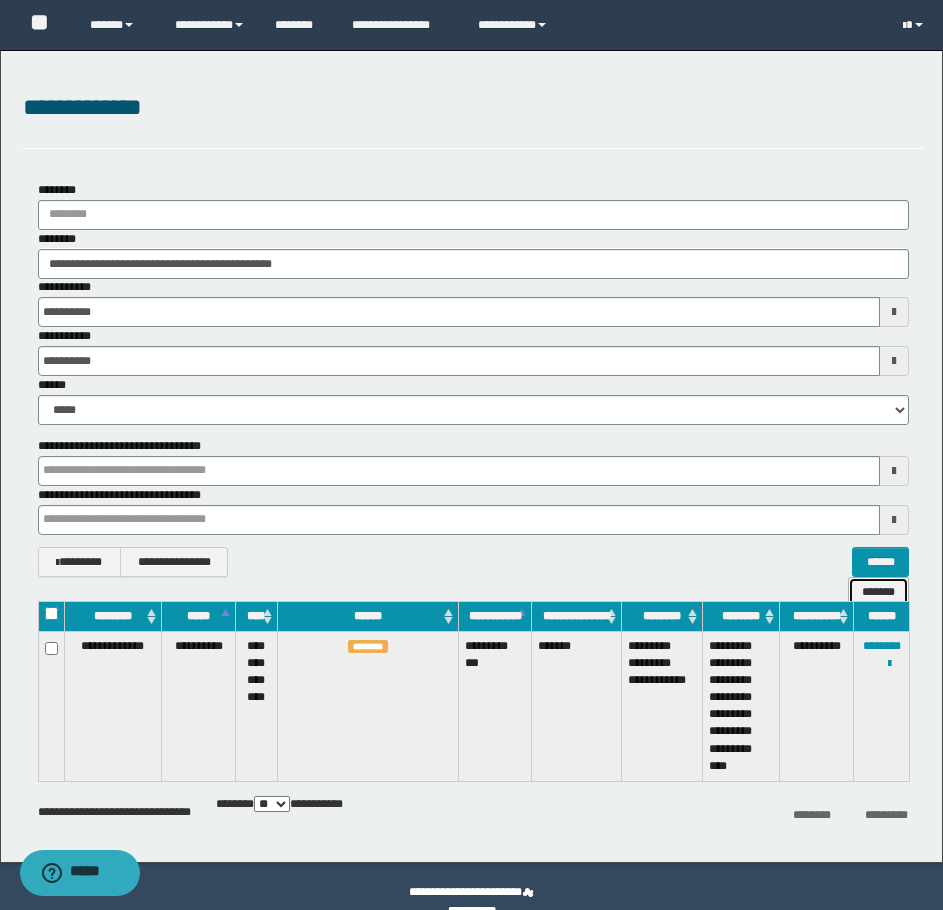 click on "*******" at bounding box center [878, 592] 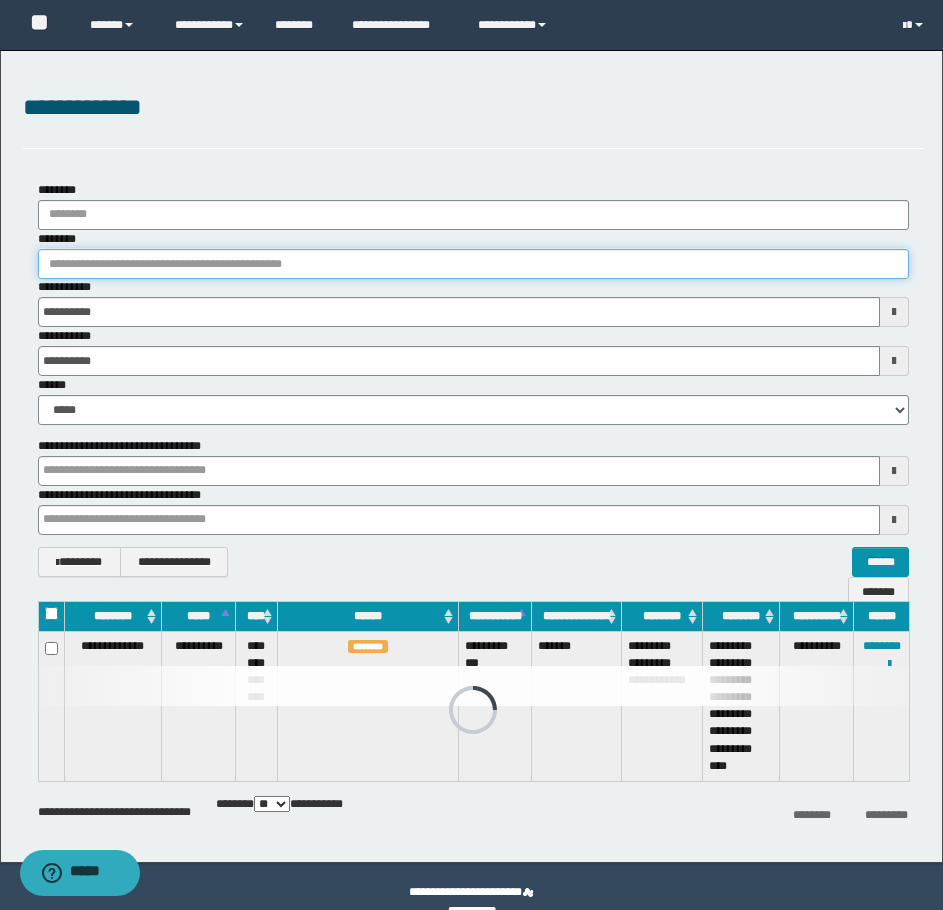 click on "********" at bounding box center [473, 264] 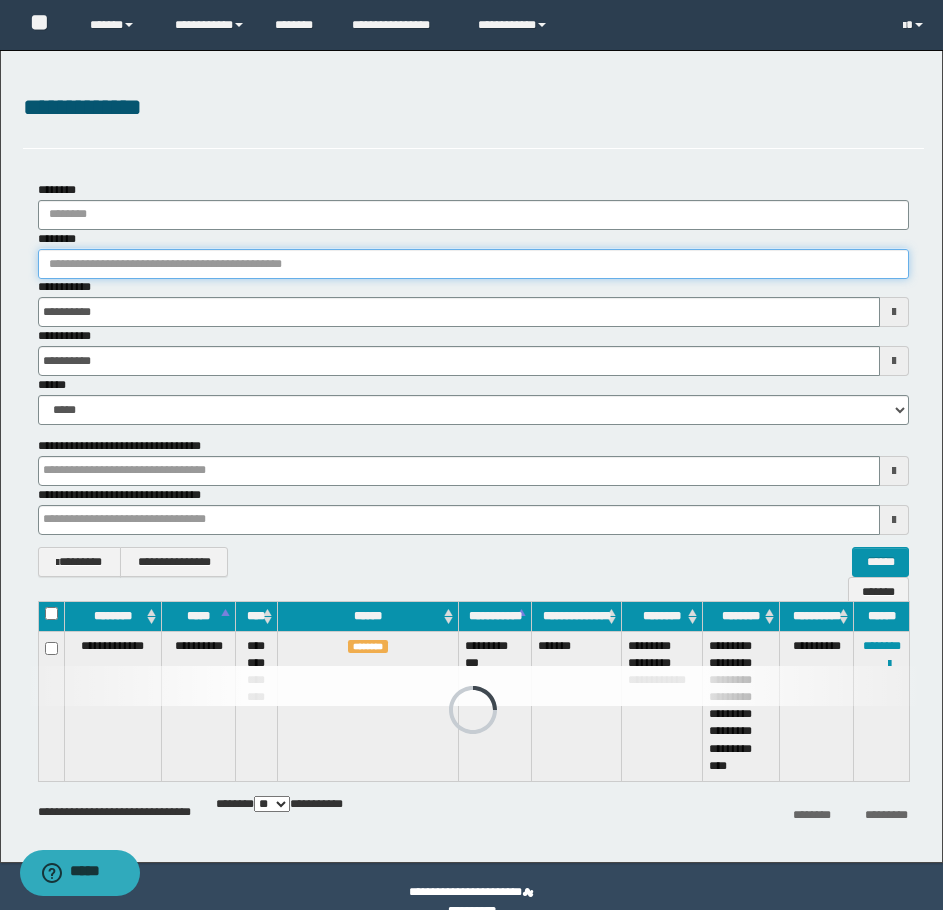 paste on "********" 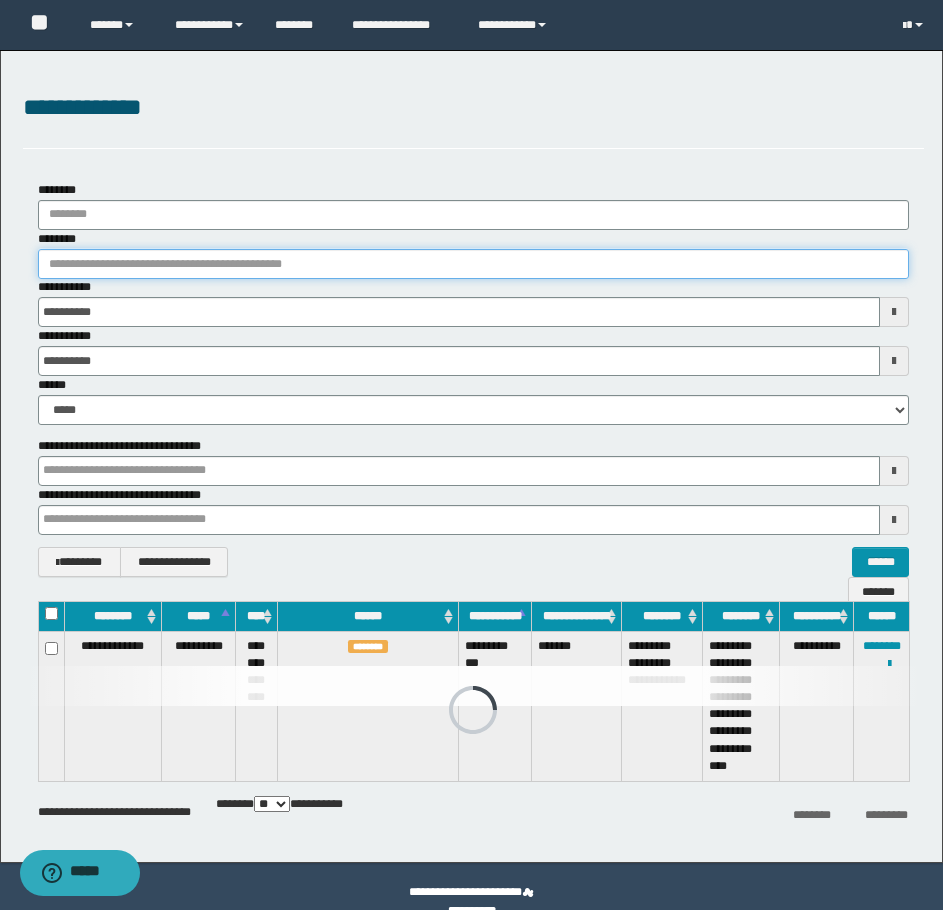 type on "********" 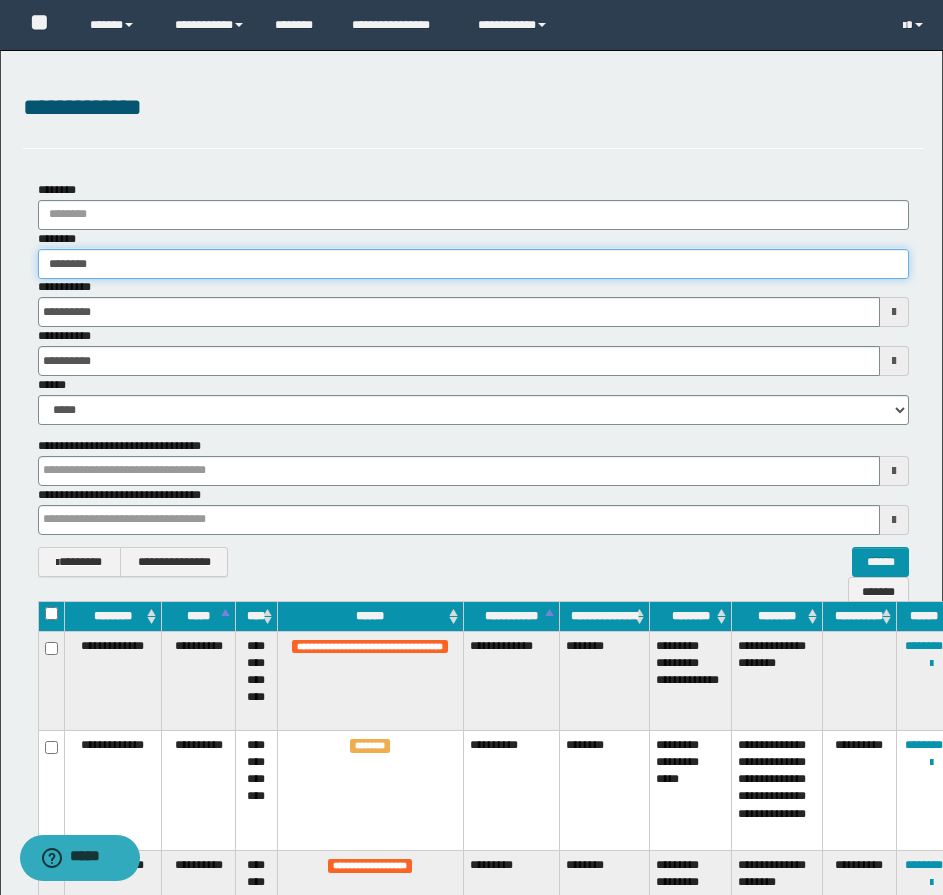 type on "********" 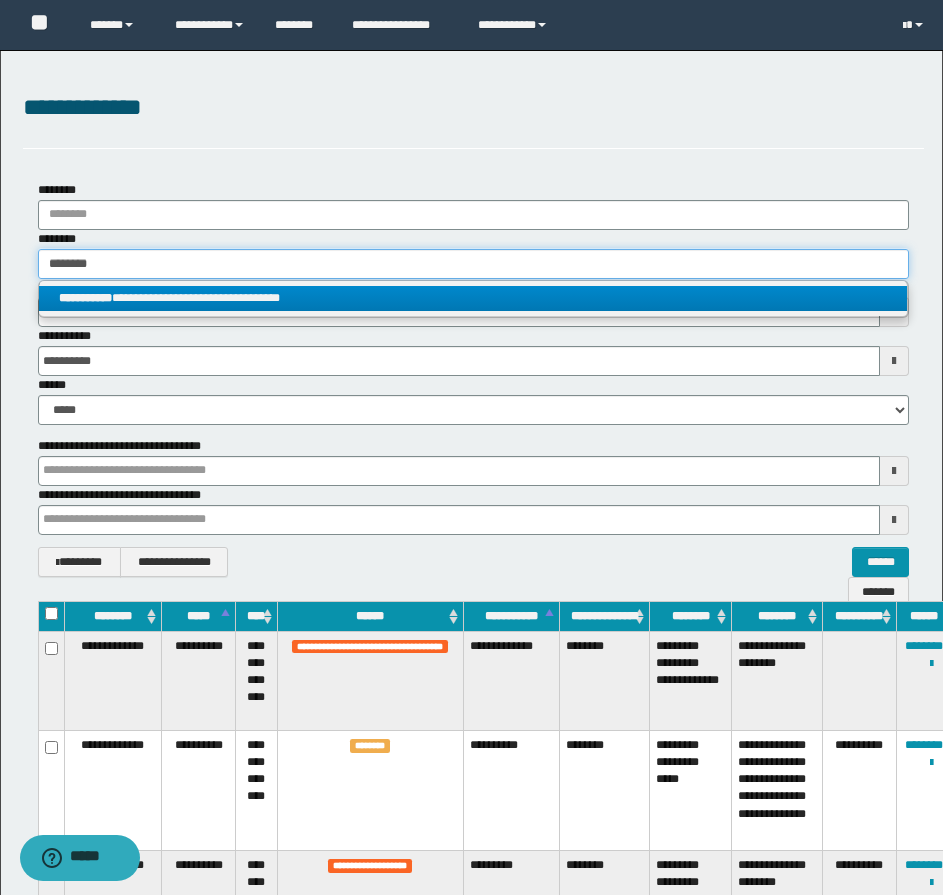 type on "********" 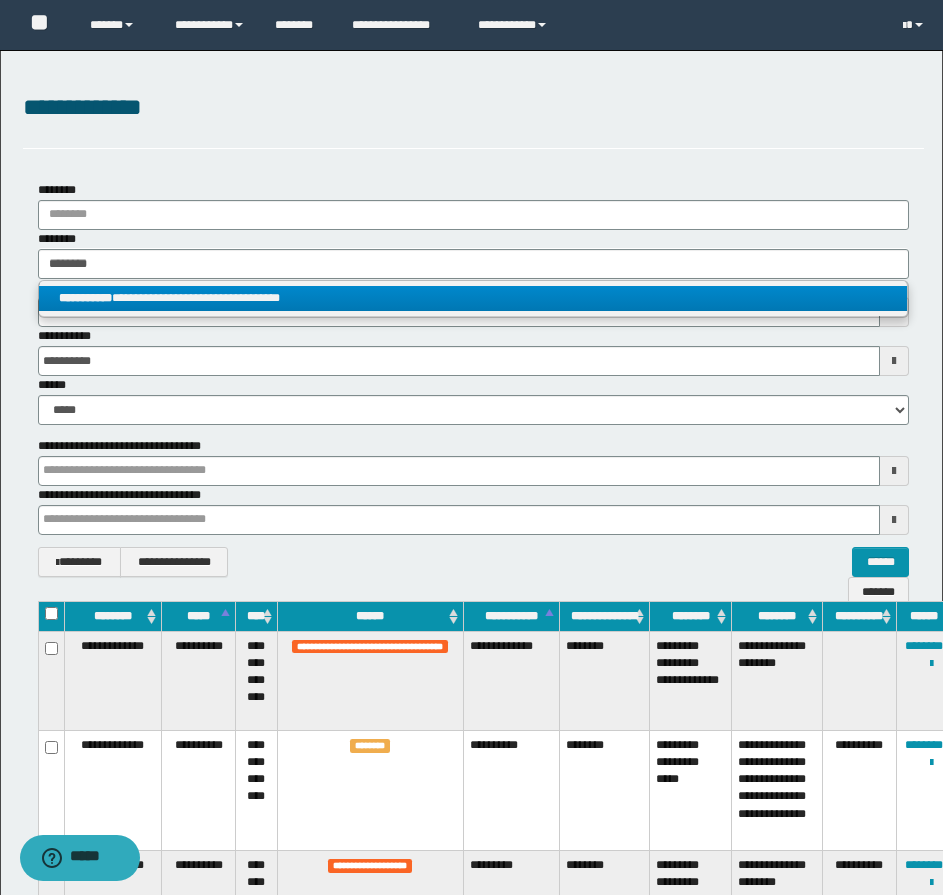 click on "**********" at bounding box center [473, 298] 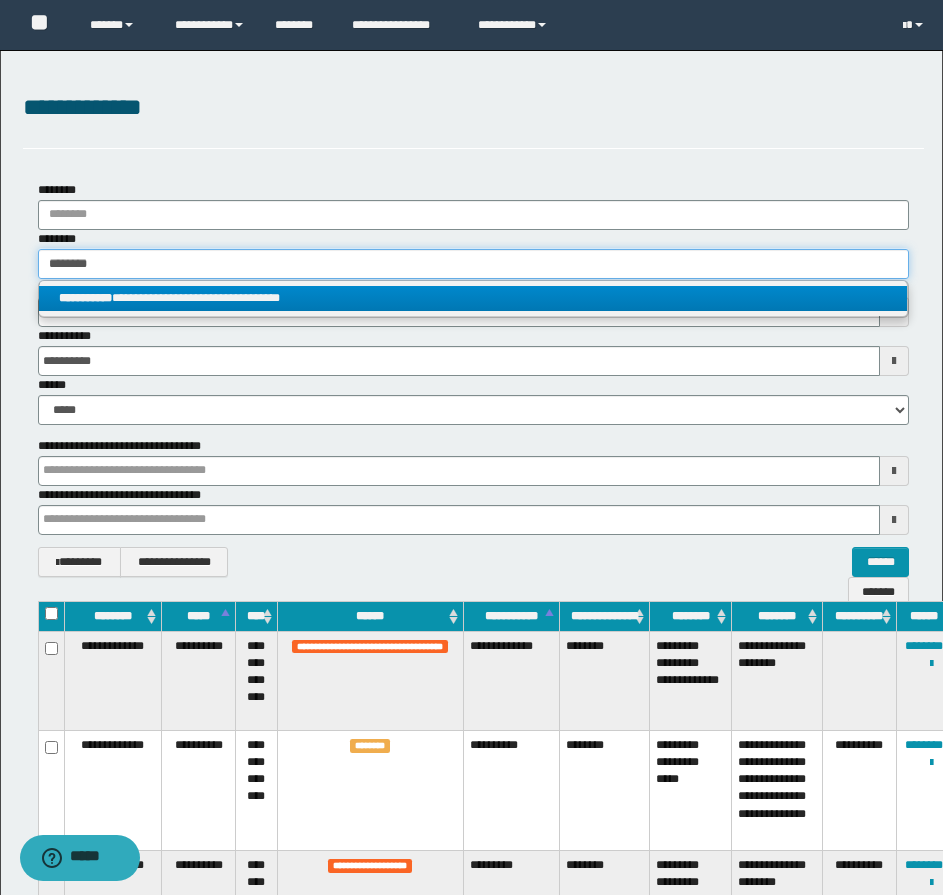 type 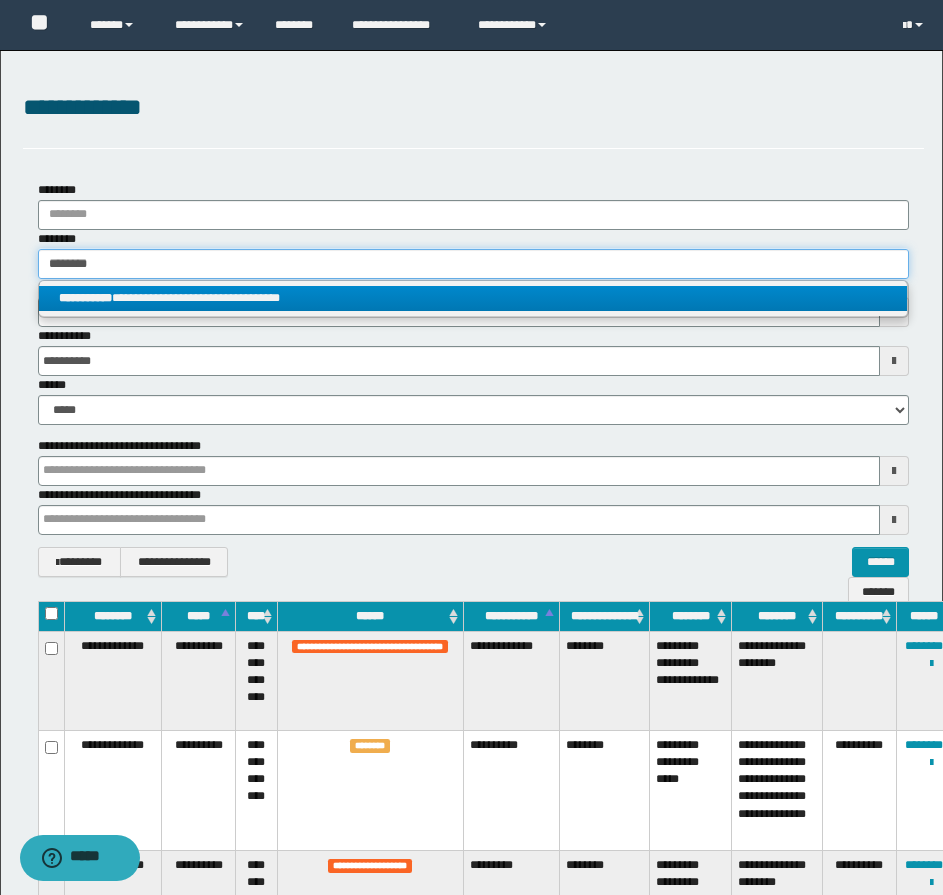 type on "**********" 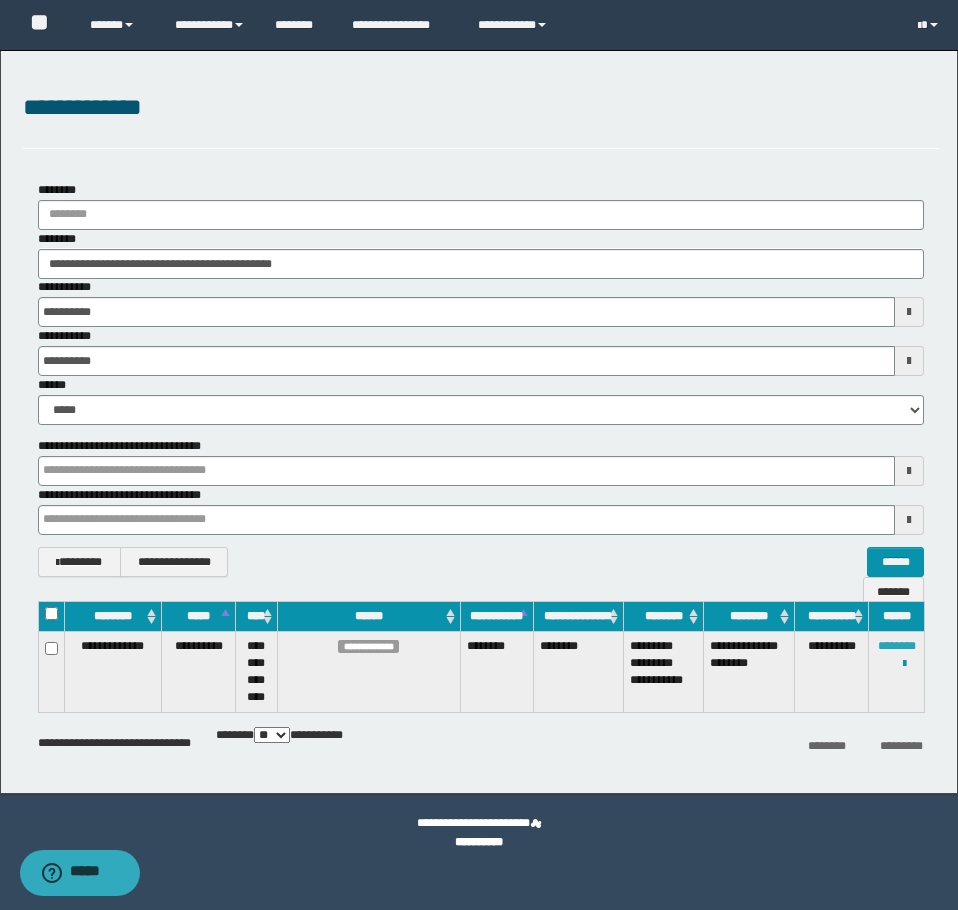 click on "********" at bounding box center [897, 646] 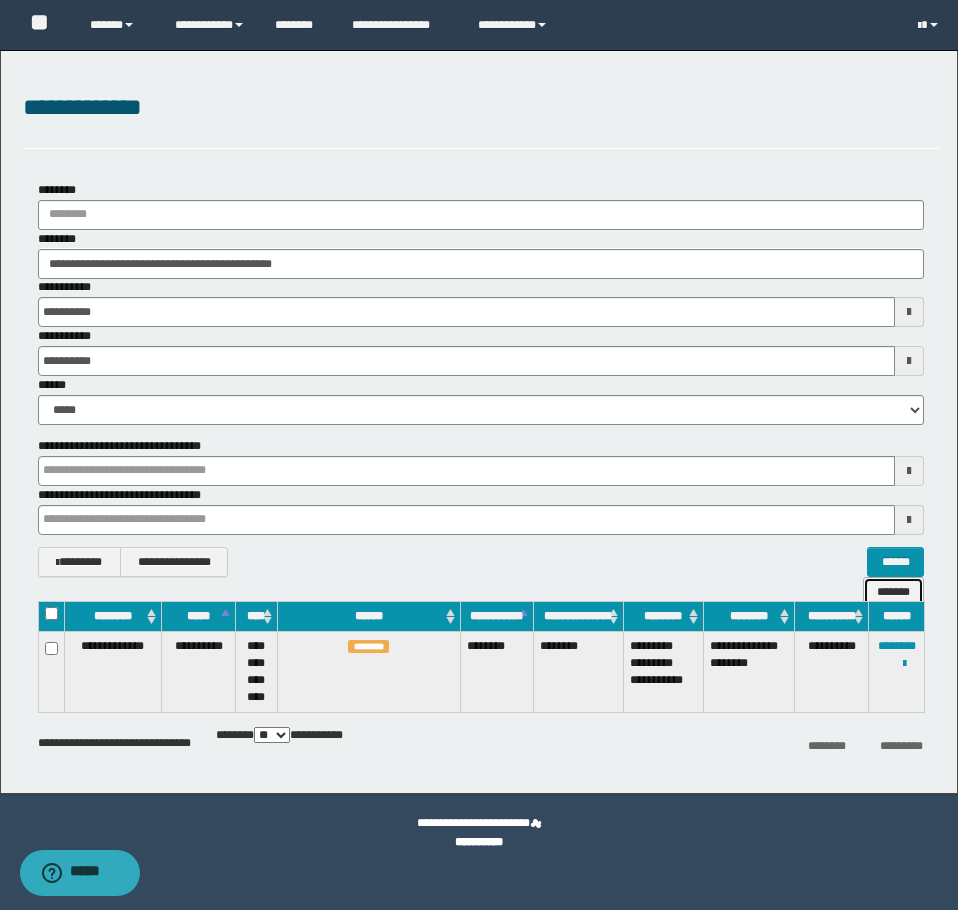 click on "*******" at bounding box center [893, 592] 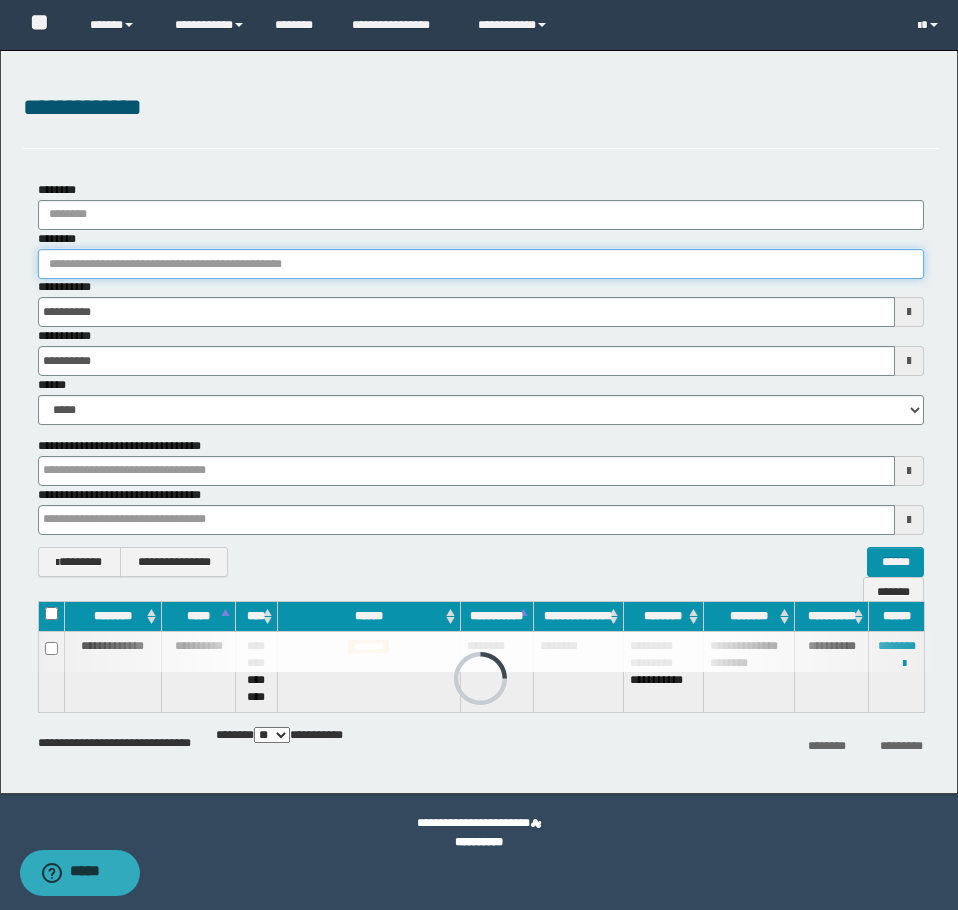 click on "********" at bounding box center (481, 264) 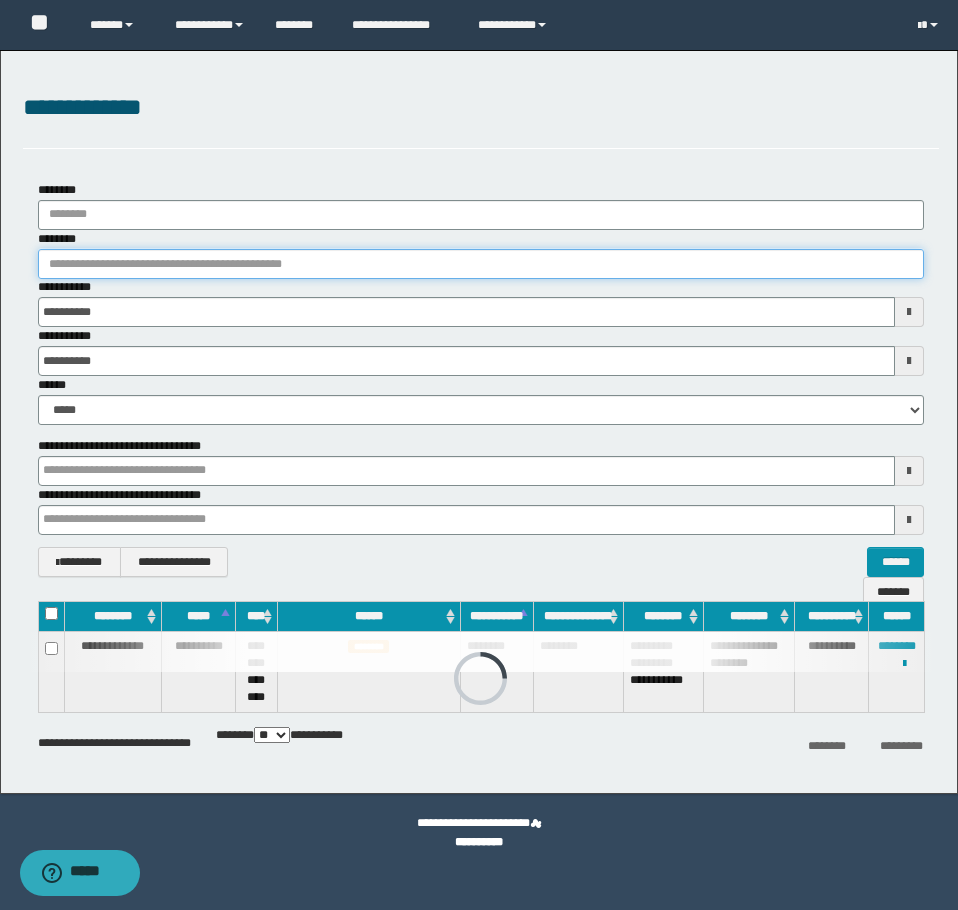 paste on "********" 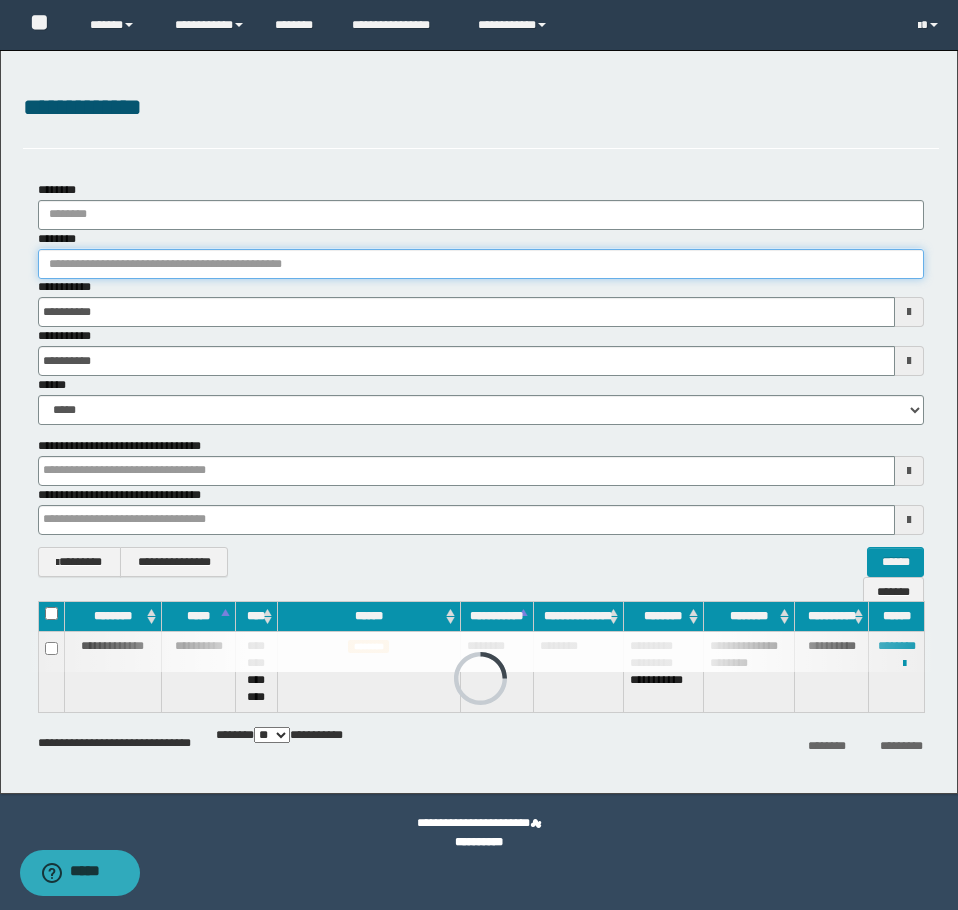 type on "********" 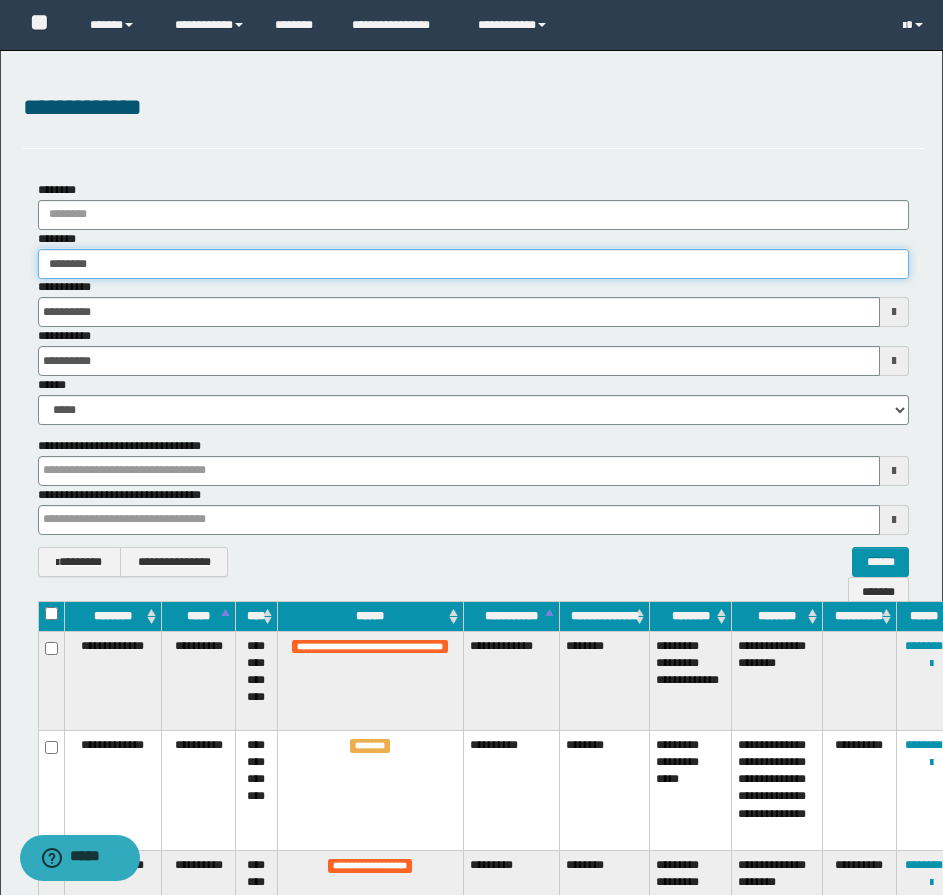 type on "********" 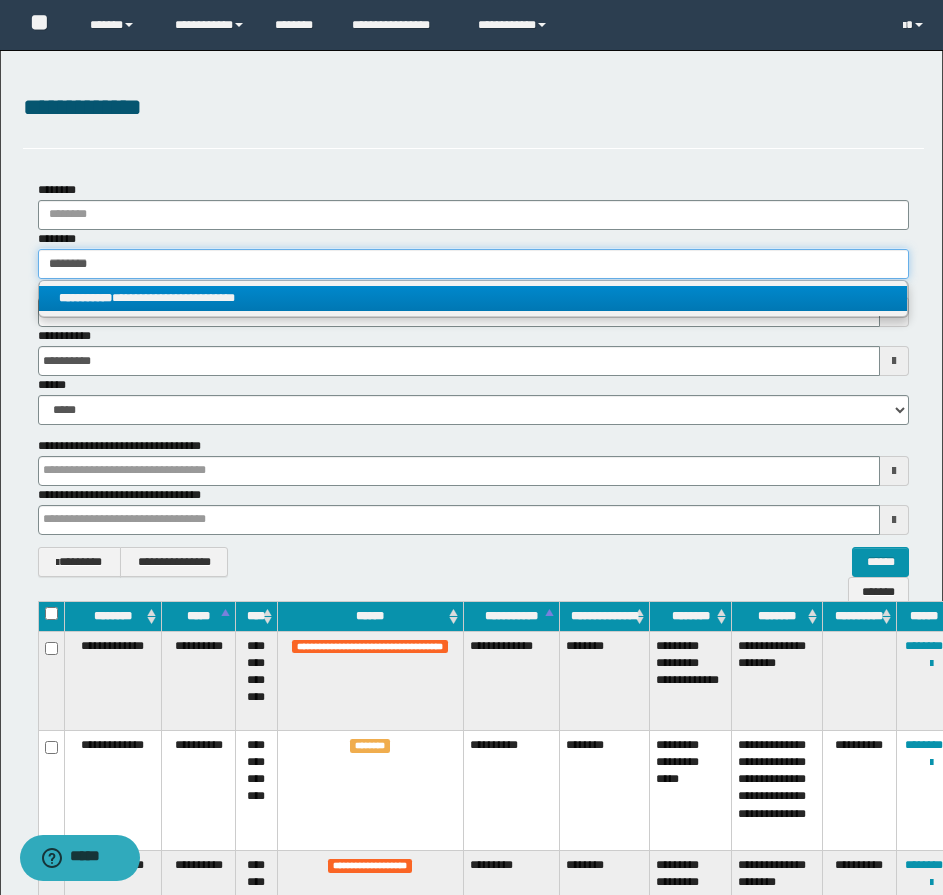 type on "********" 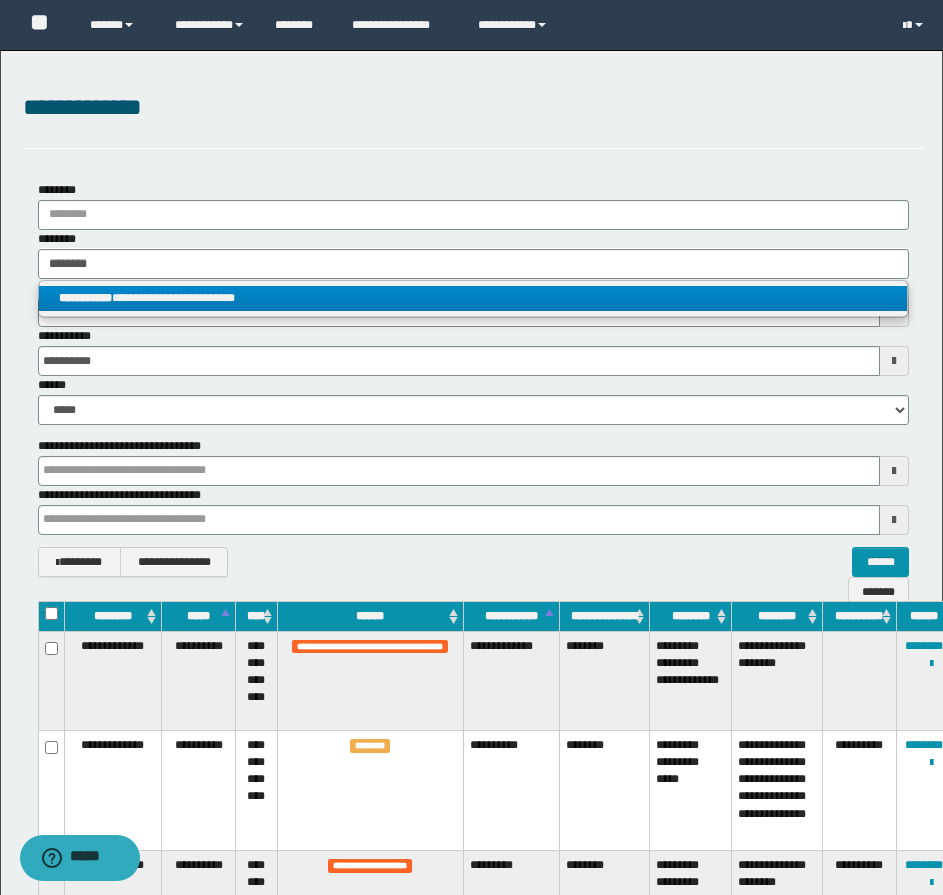 click on "**********" at bounding box center [473, 298] 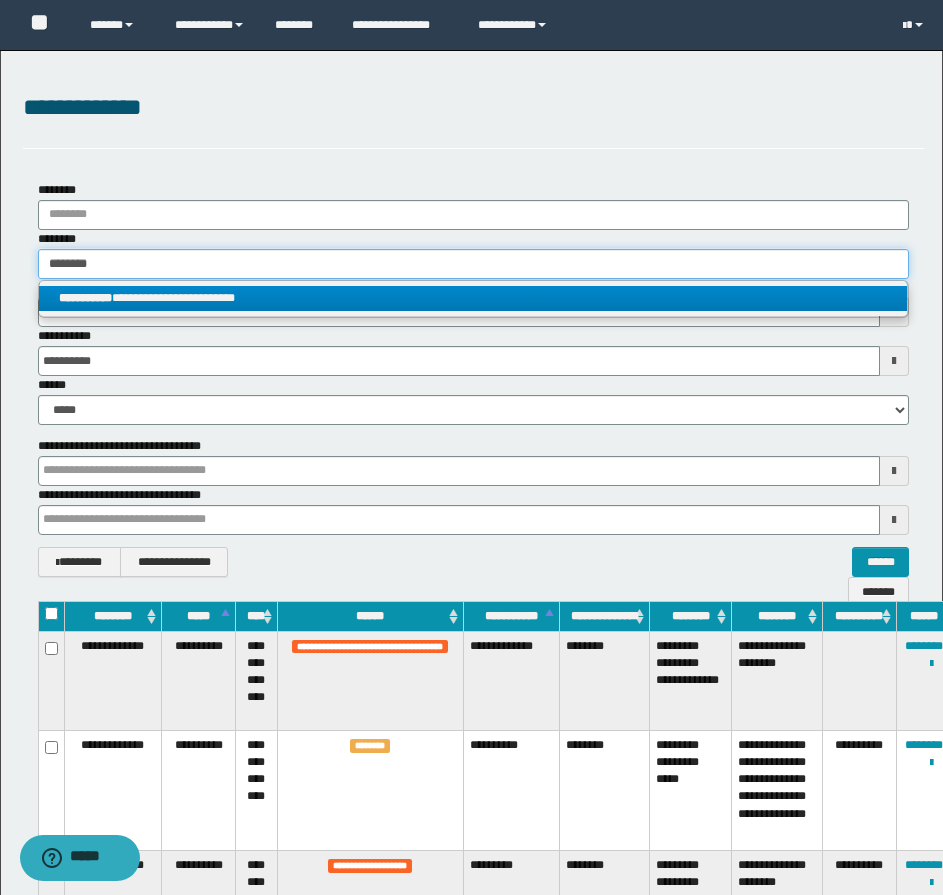 type 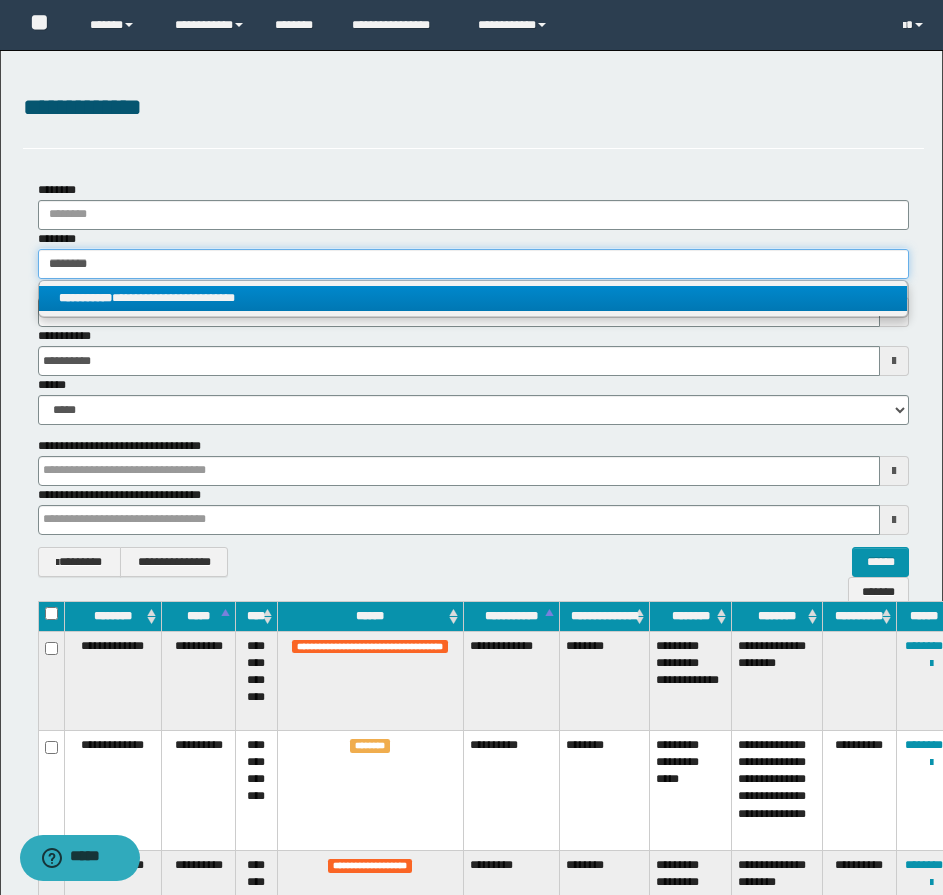 type on "**********" 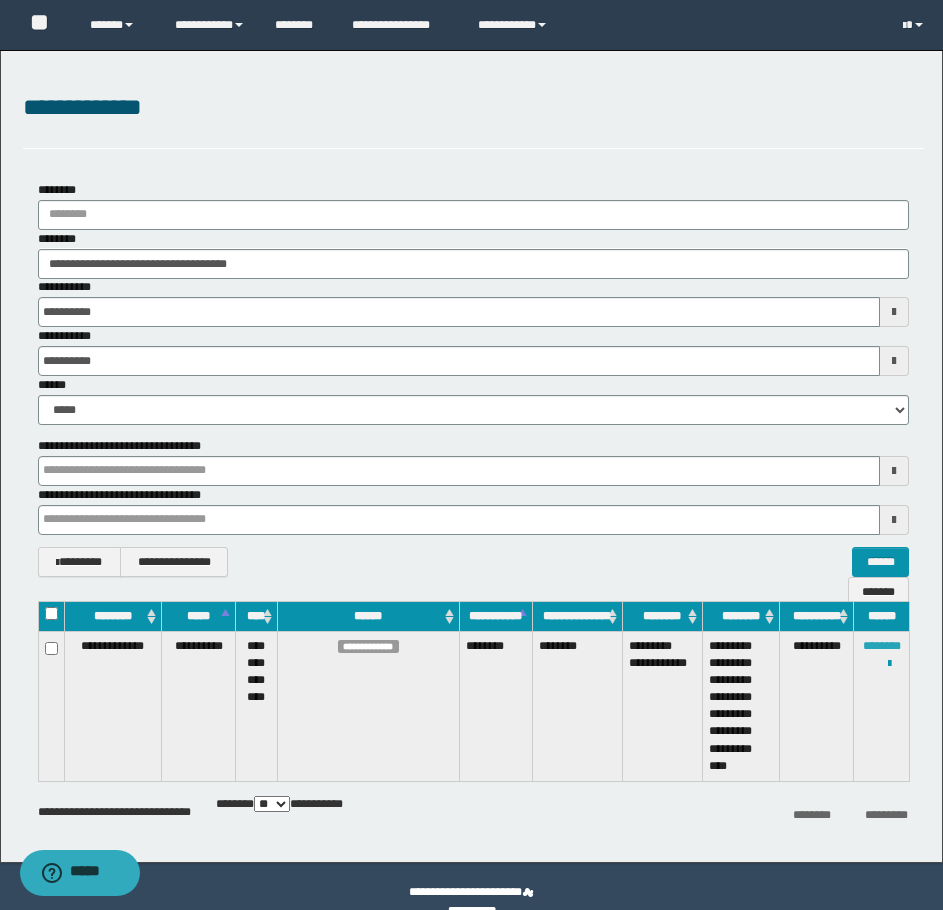 click on "********" at bounding box center [882, 646] 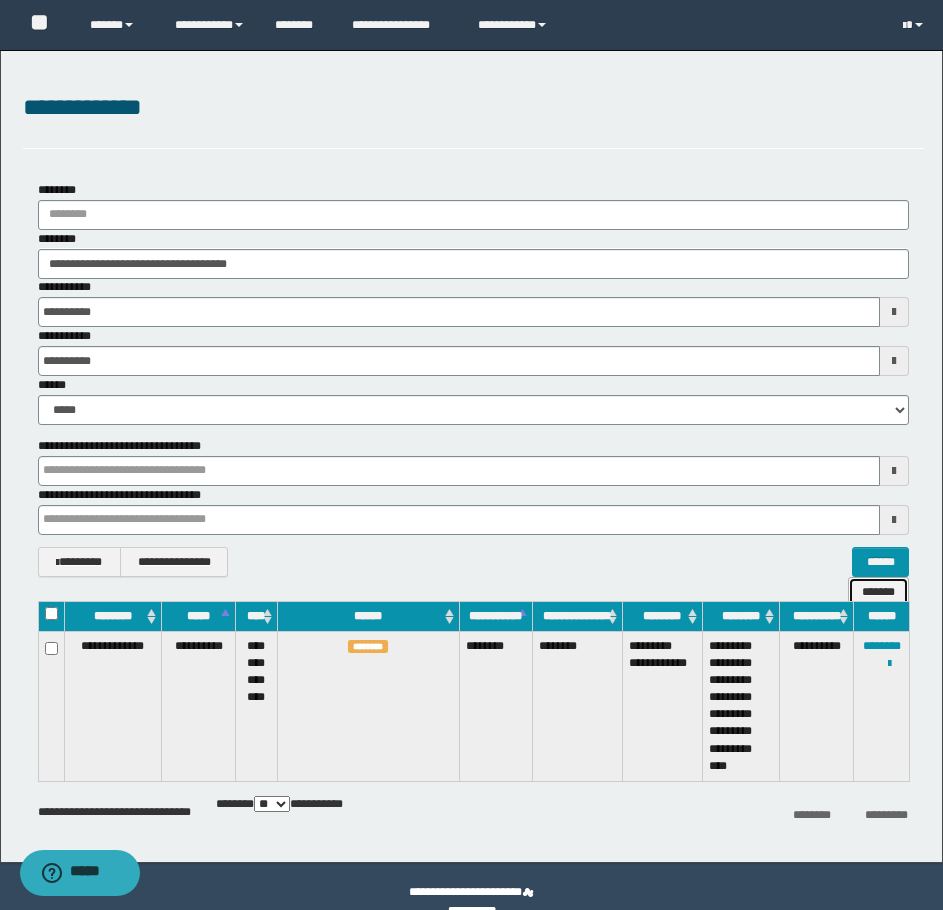 click on "*******" at bounding box center [878, 592] 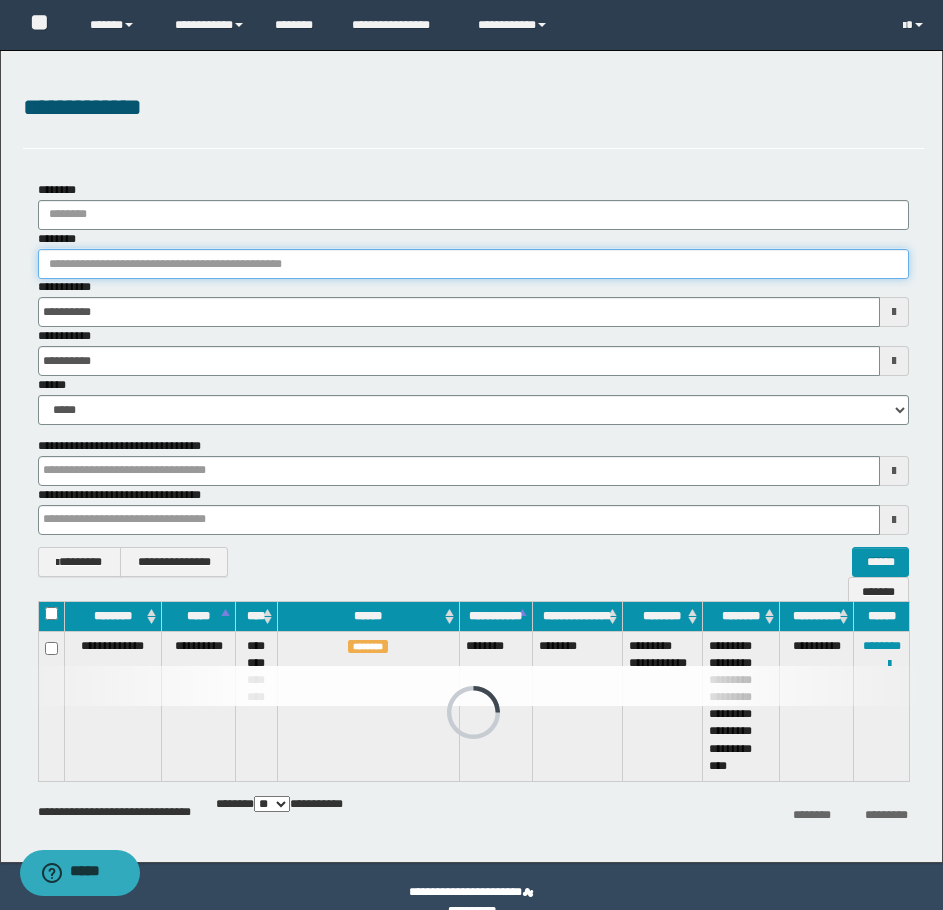 click on "********" at bounding box center [473, 264] 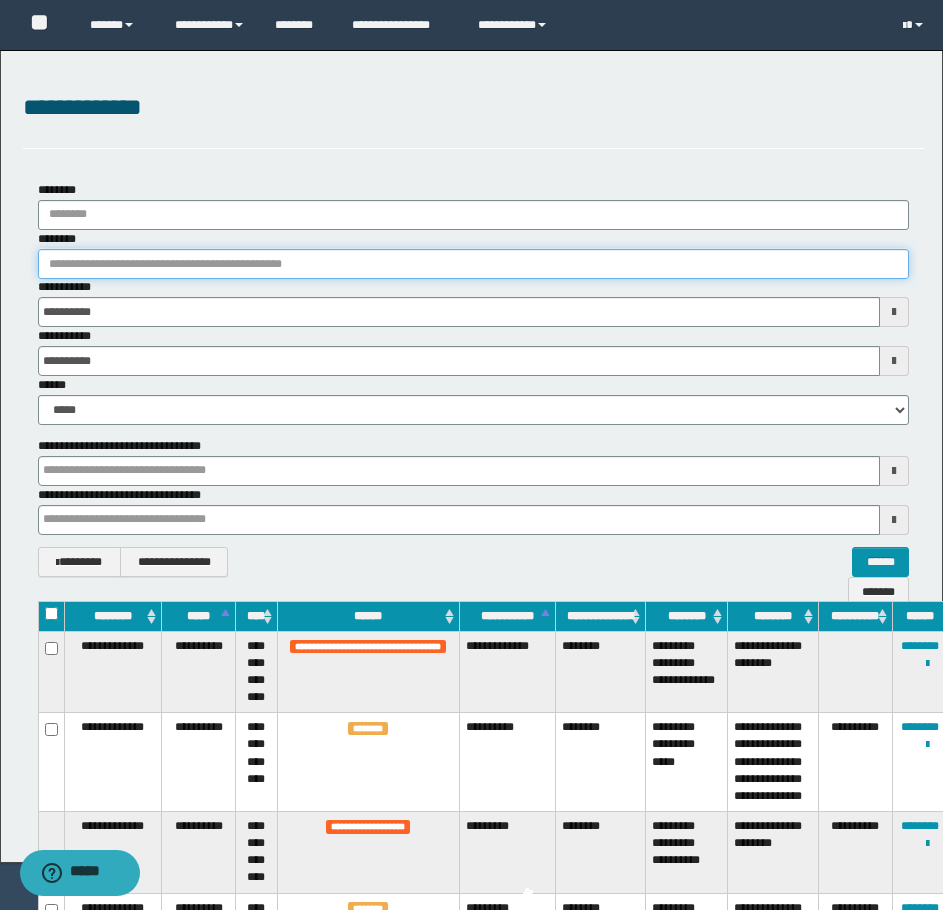 paste on "********" 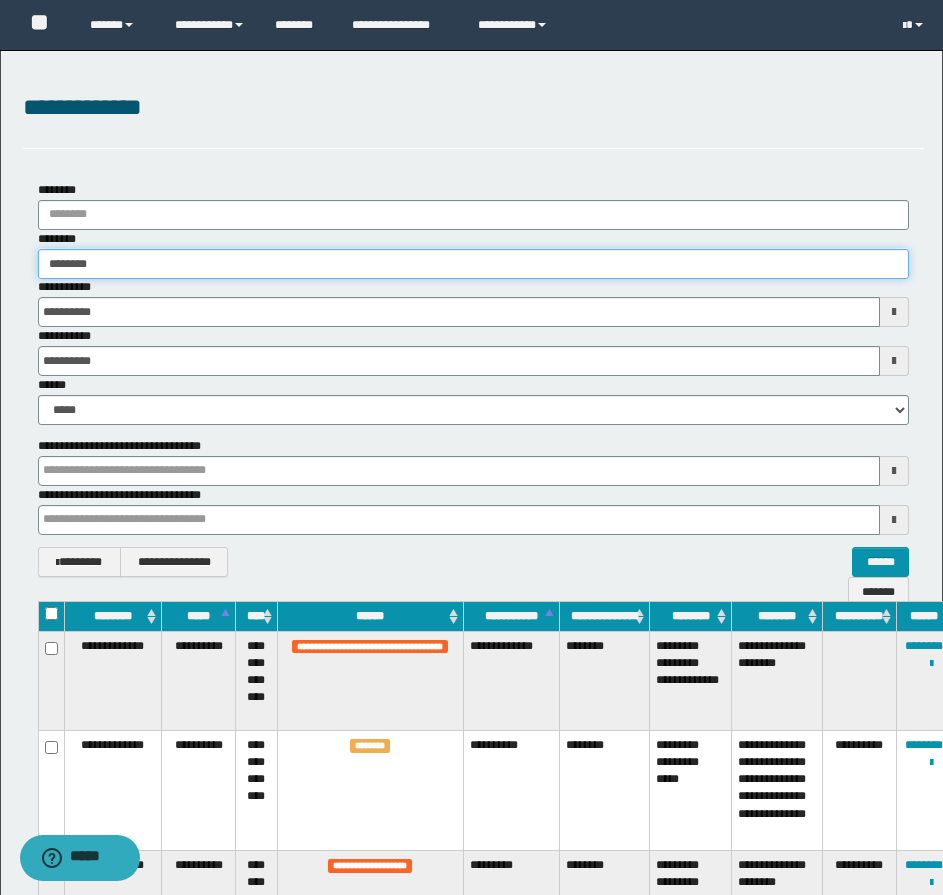 type on "********" 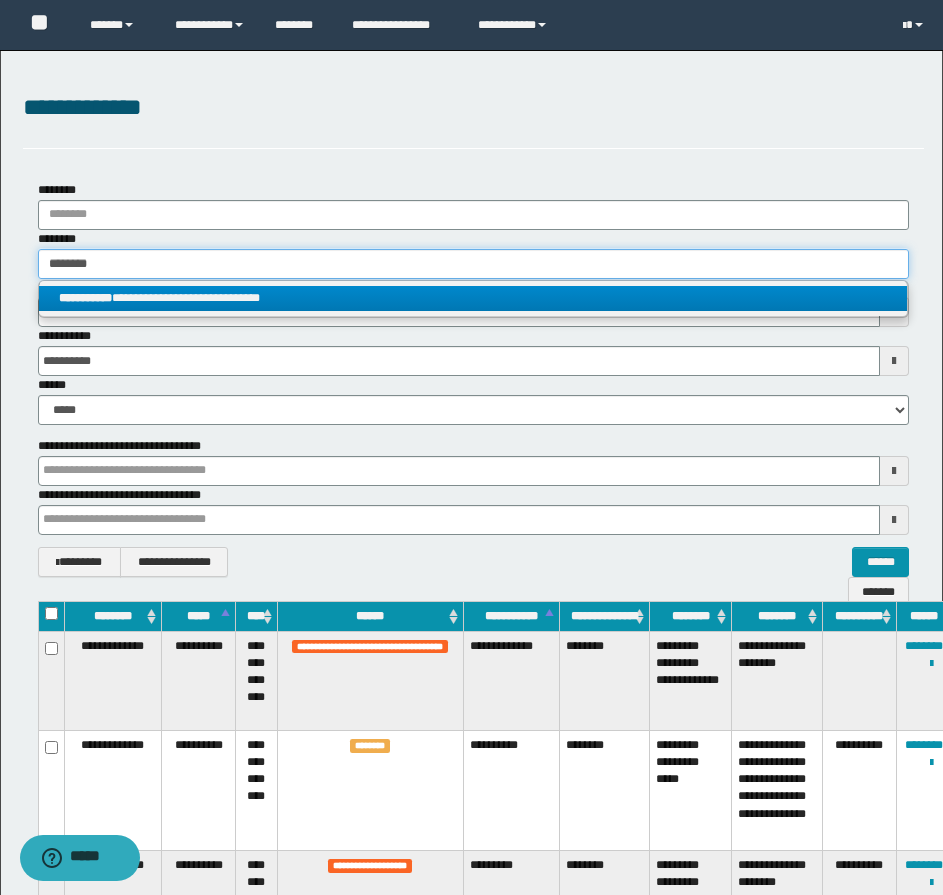 type on "********" 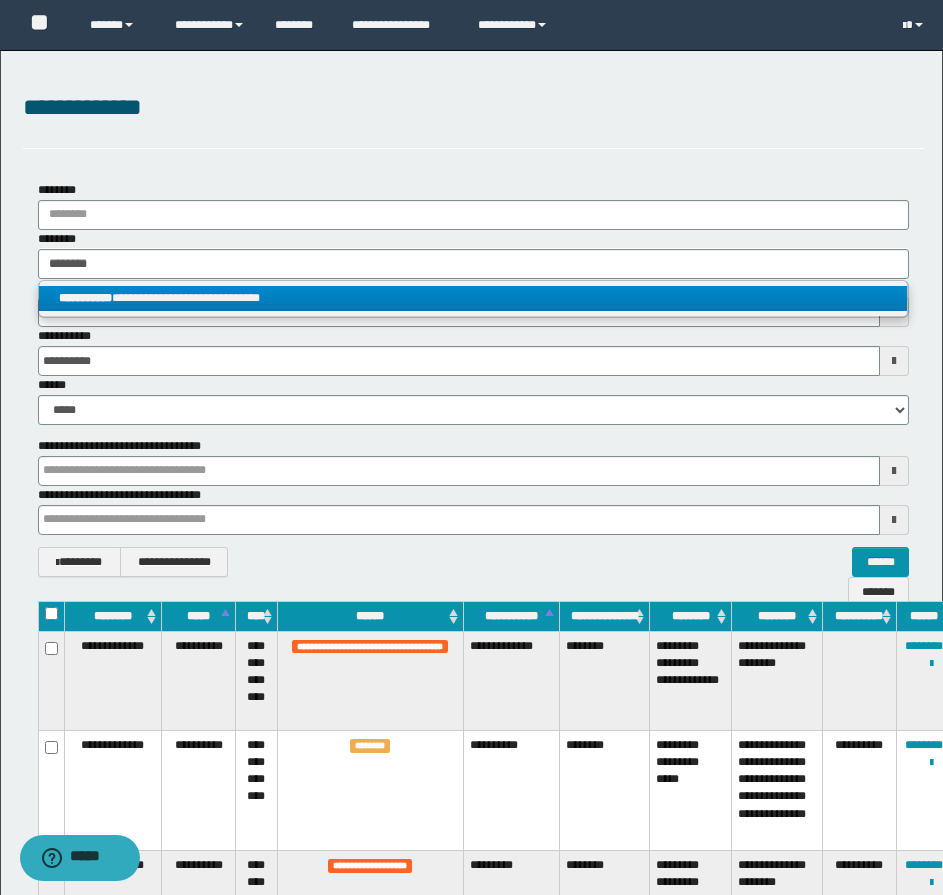 click on "**********" at bounding box center (473, 298) 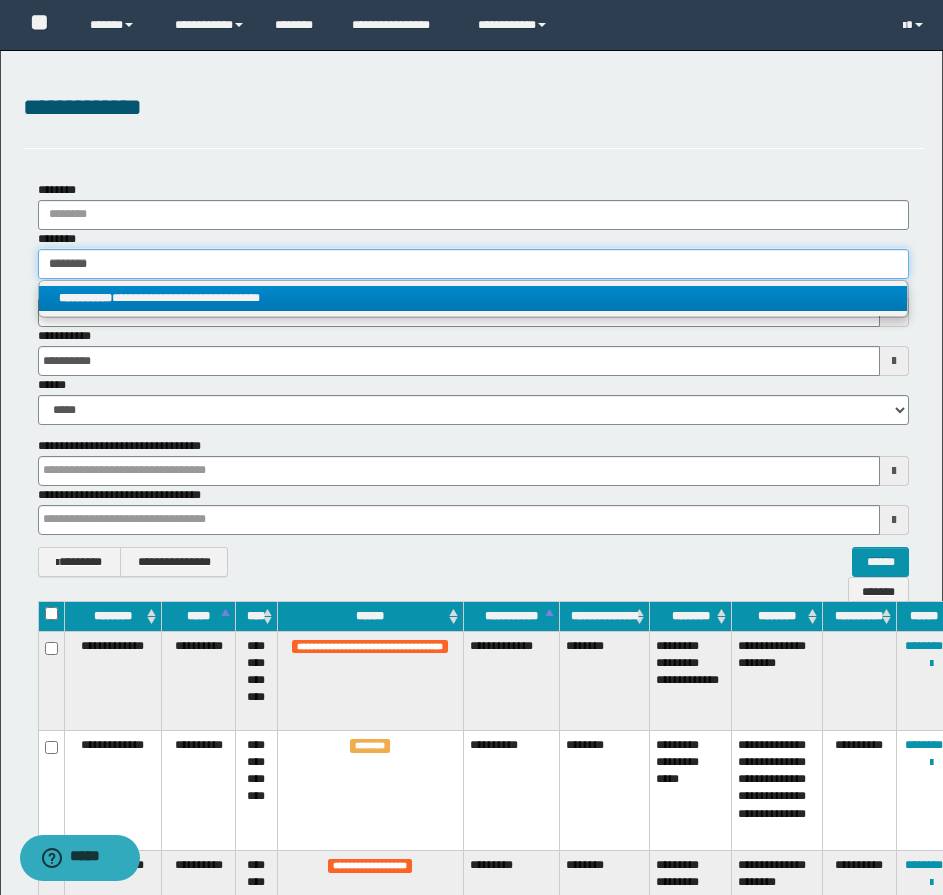 type 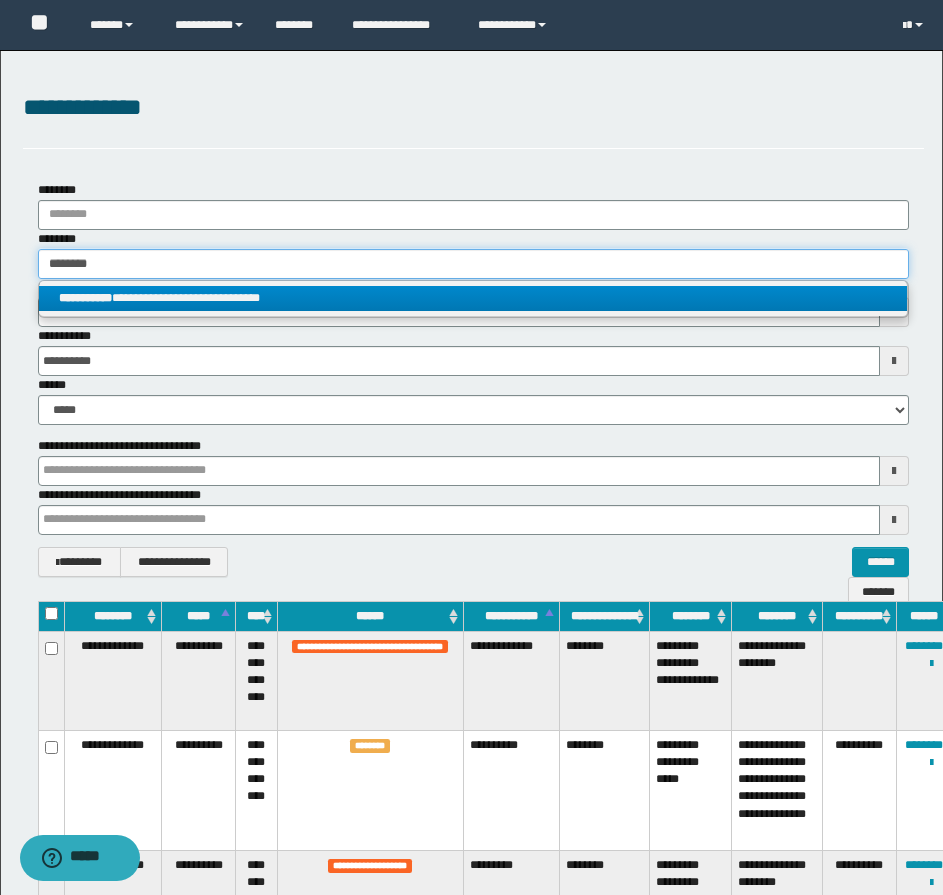 type on "**********" 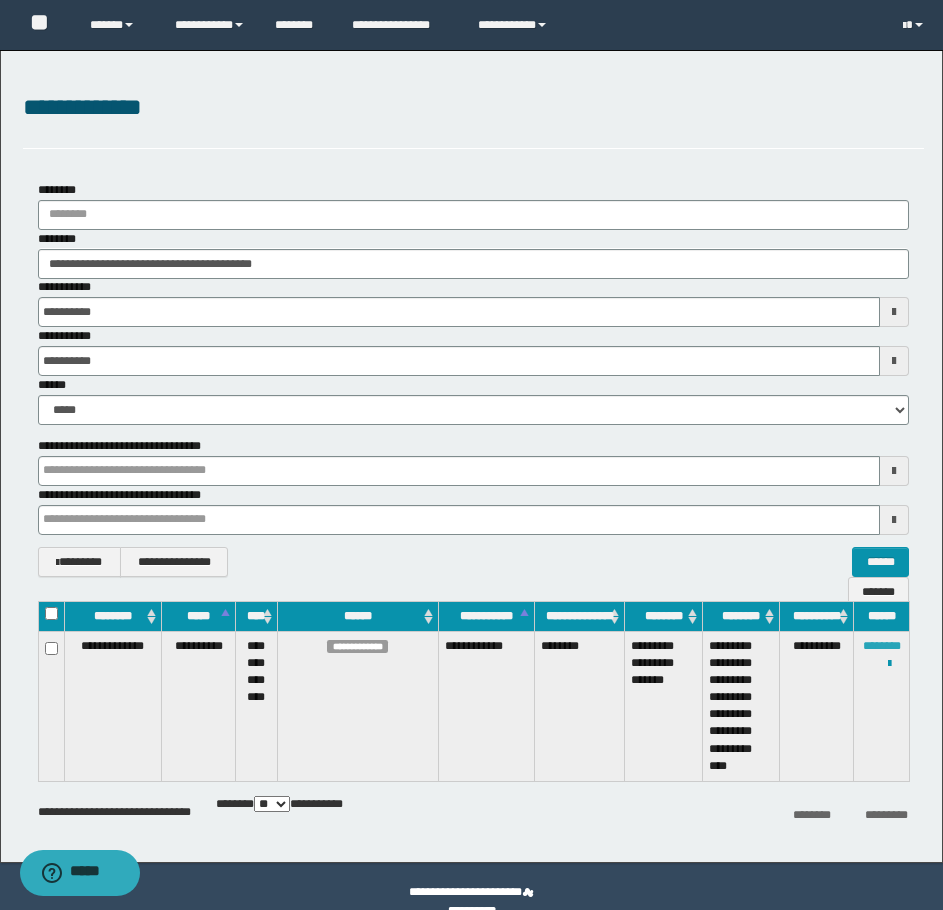 click on "********" at bounding box center [882, 646] 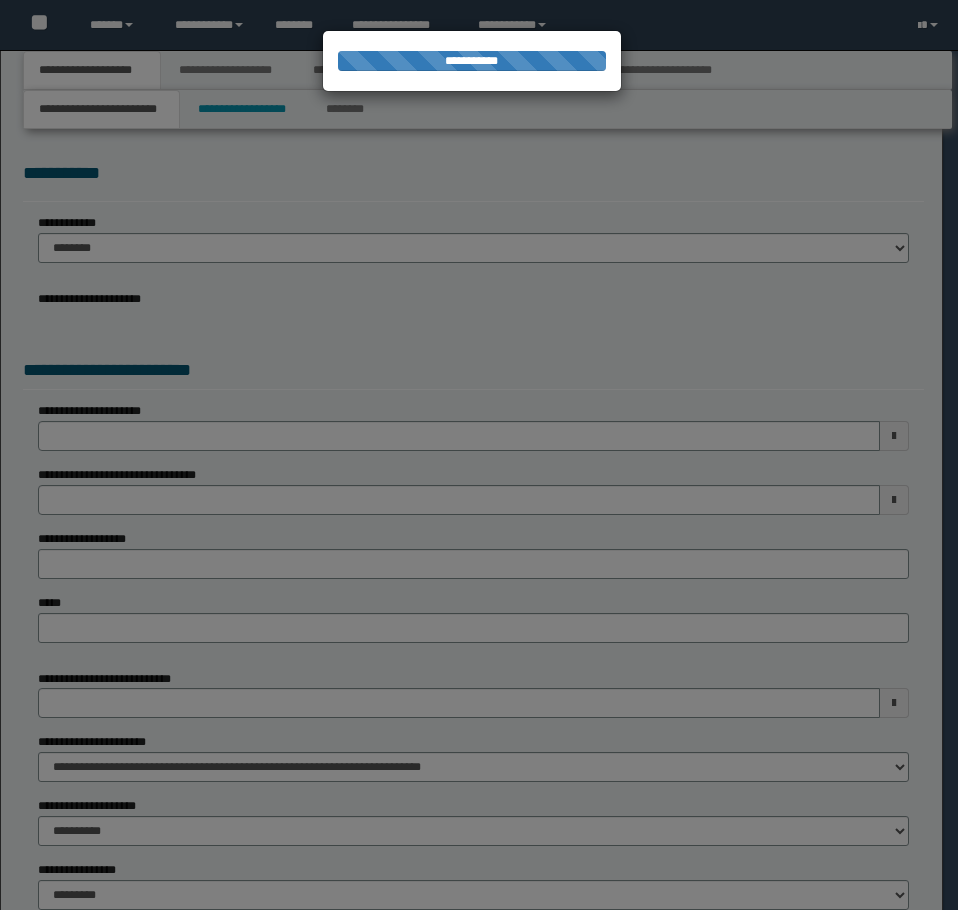 scroll, scrollTop: 0, scrollLeft: 0, axis: both 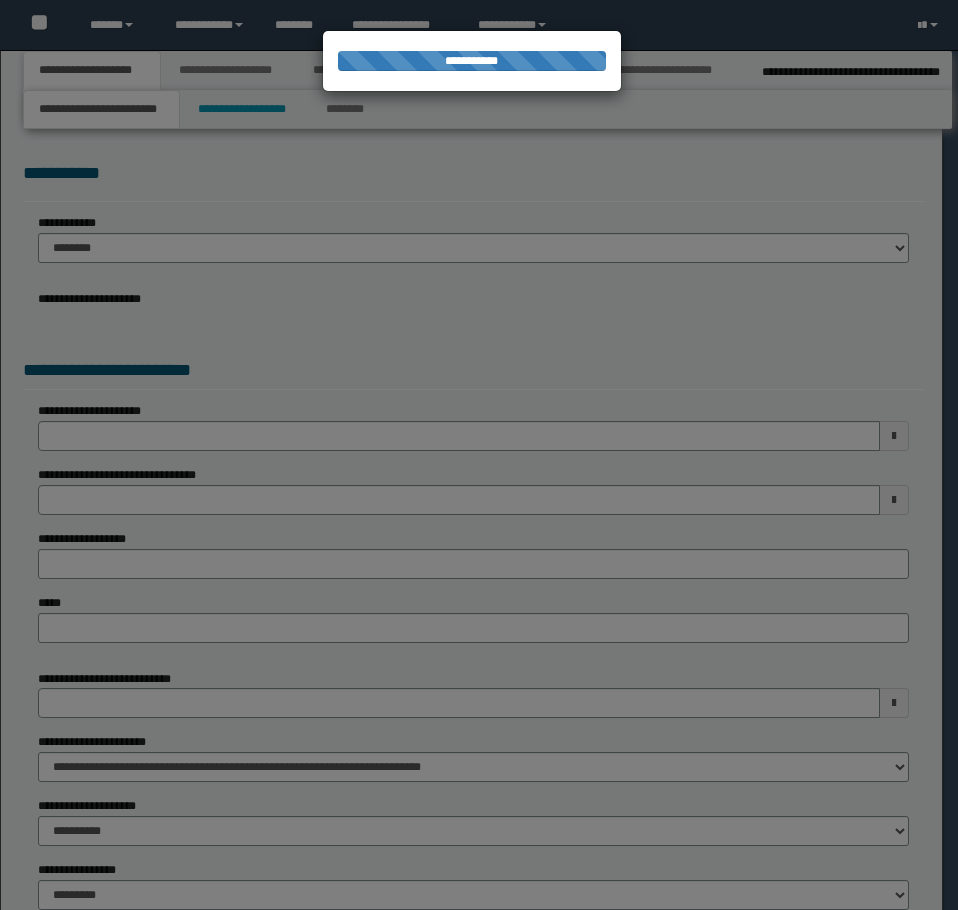 select on "*" 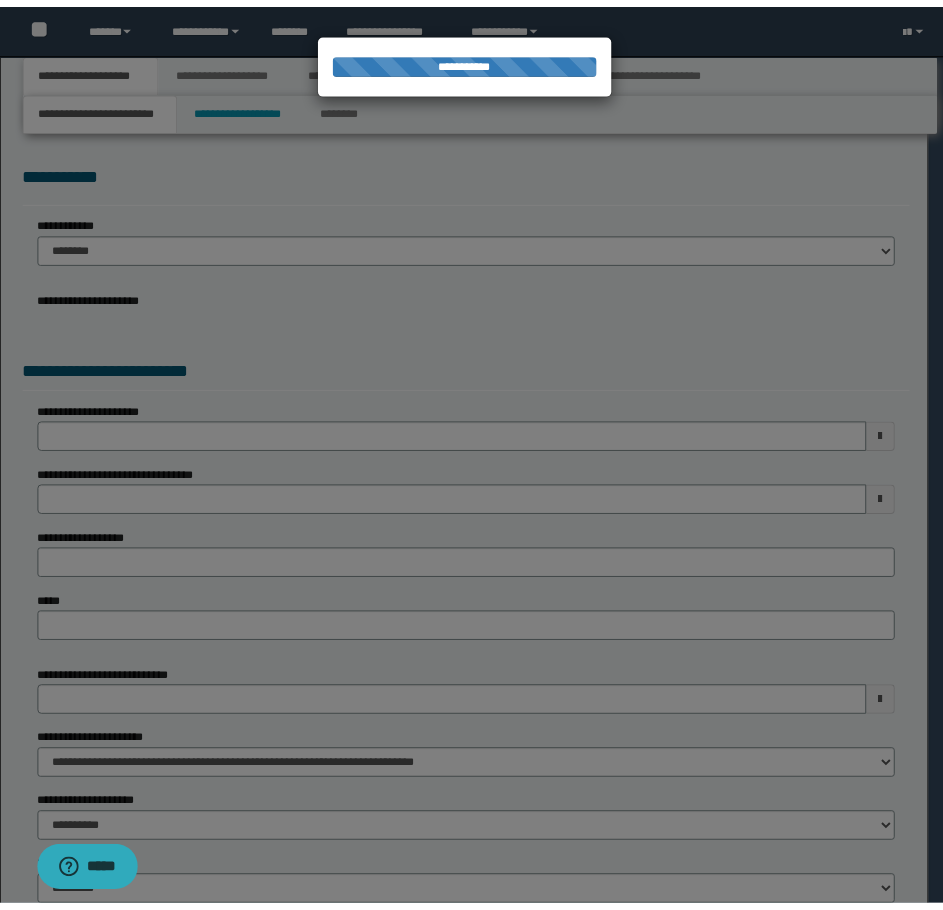 scroll, scrollTop: 0, scrollLeft: 0, axis: both 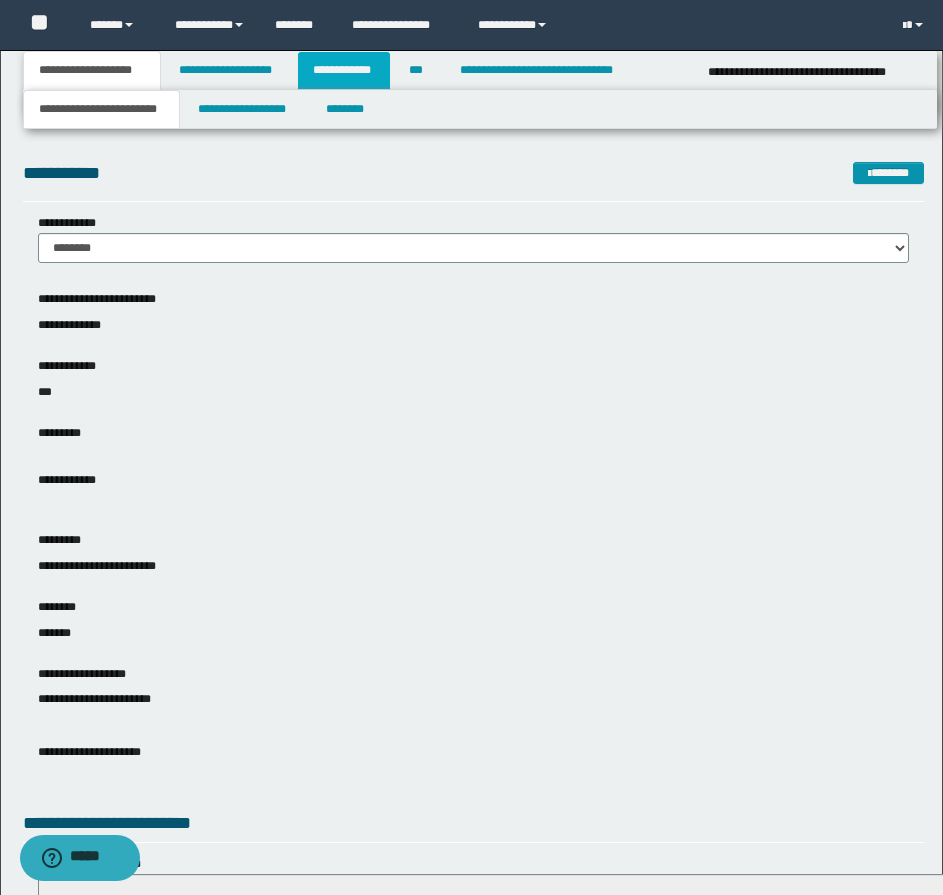 click on "**********" at bounding box center [344, 70] 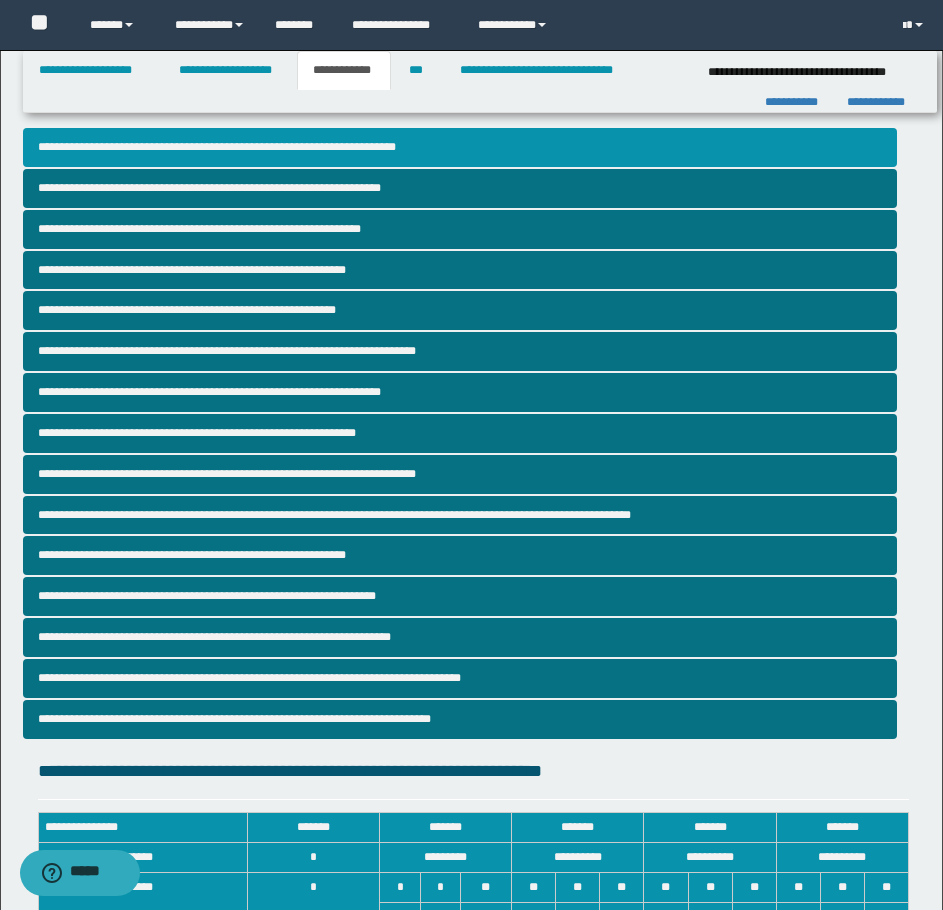 click on "**********" at bounding box center (460, 147) 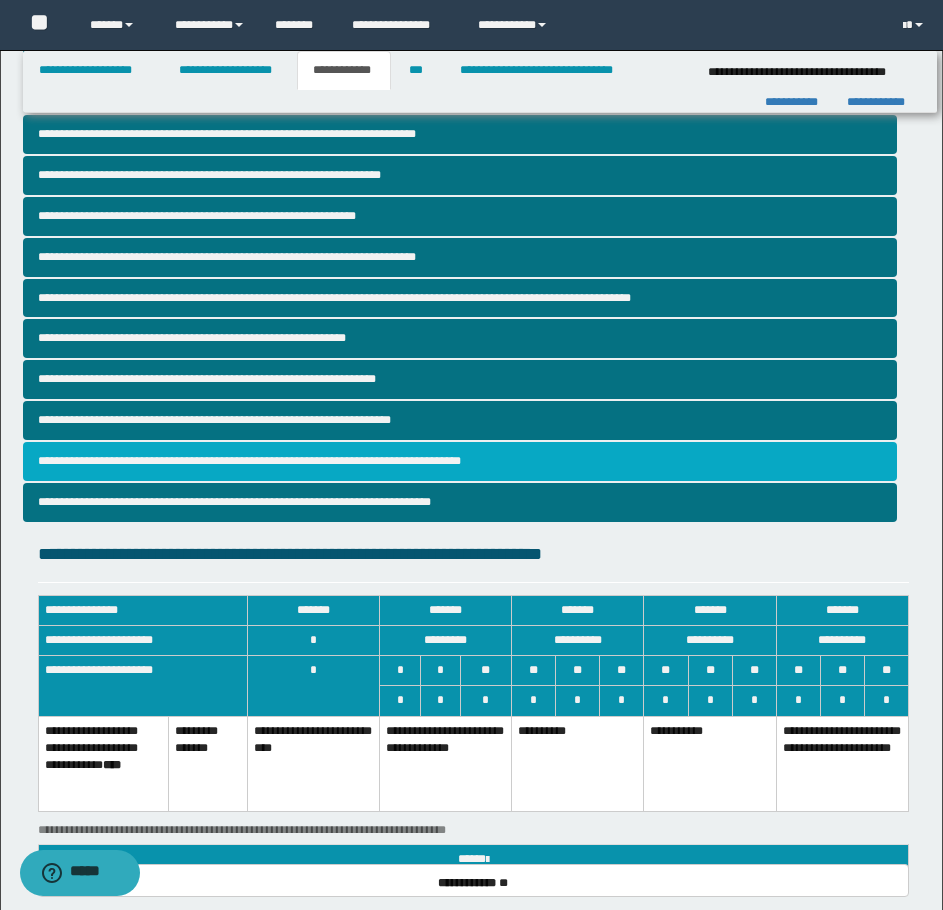 scroll, scrollTop: 300, scrollLeft: 0, axis: vertical 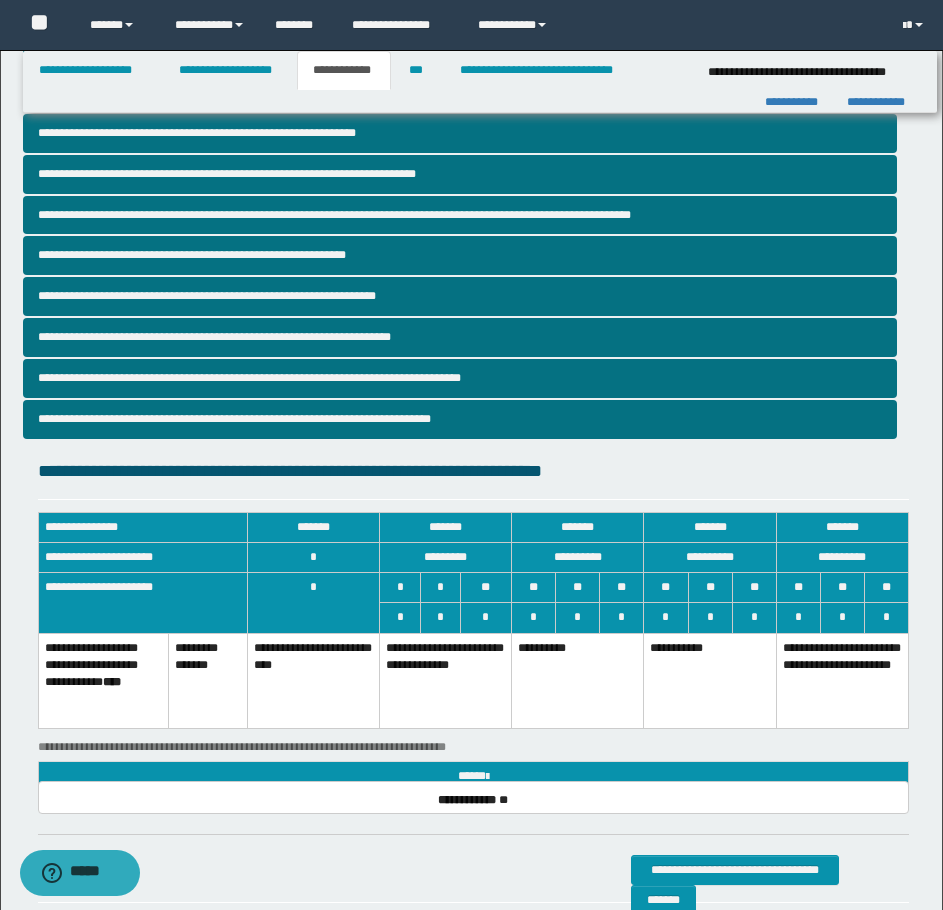 click on "**********" at bounding box center [710, 681] 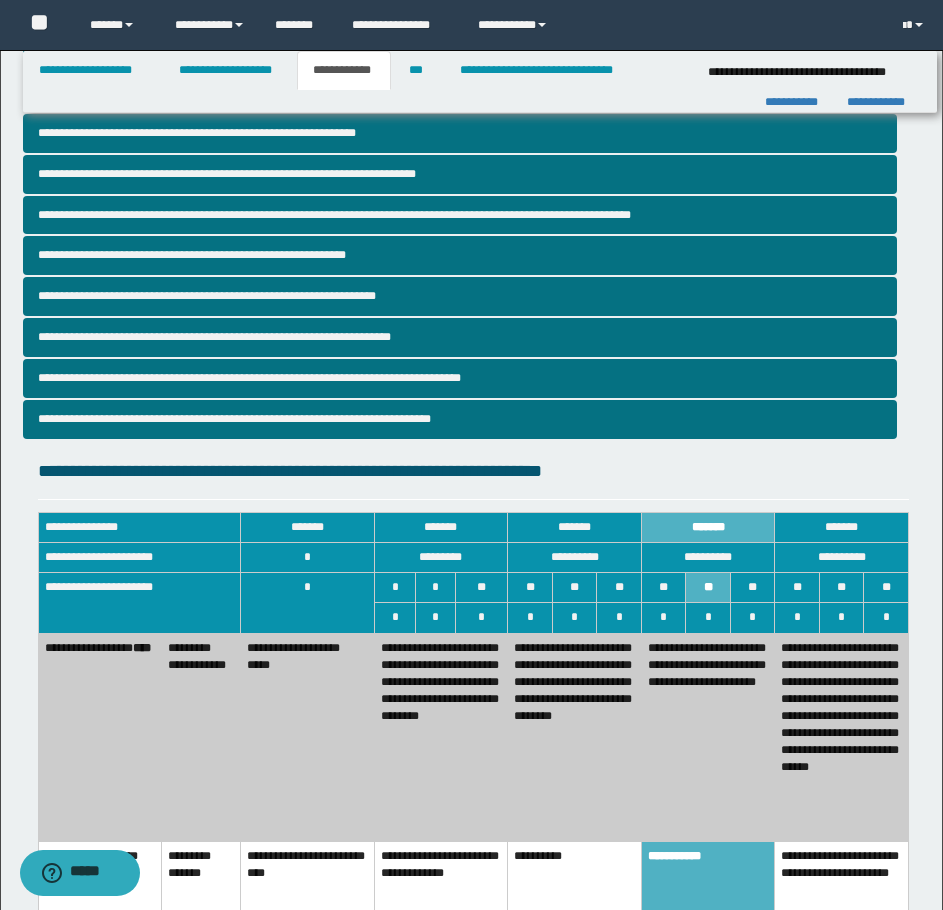 click on "**********" at bounding box center (441, 737) 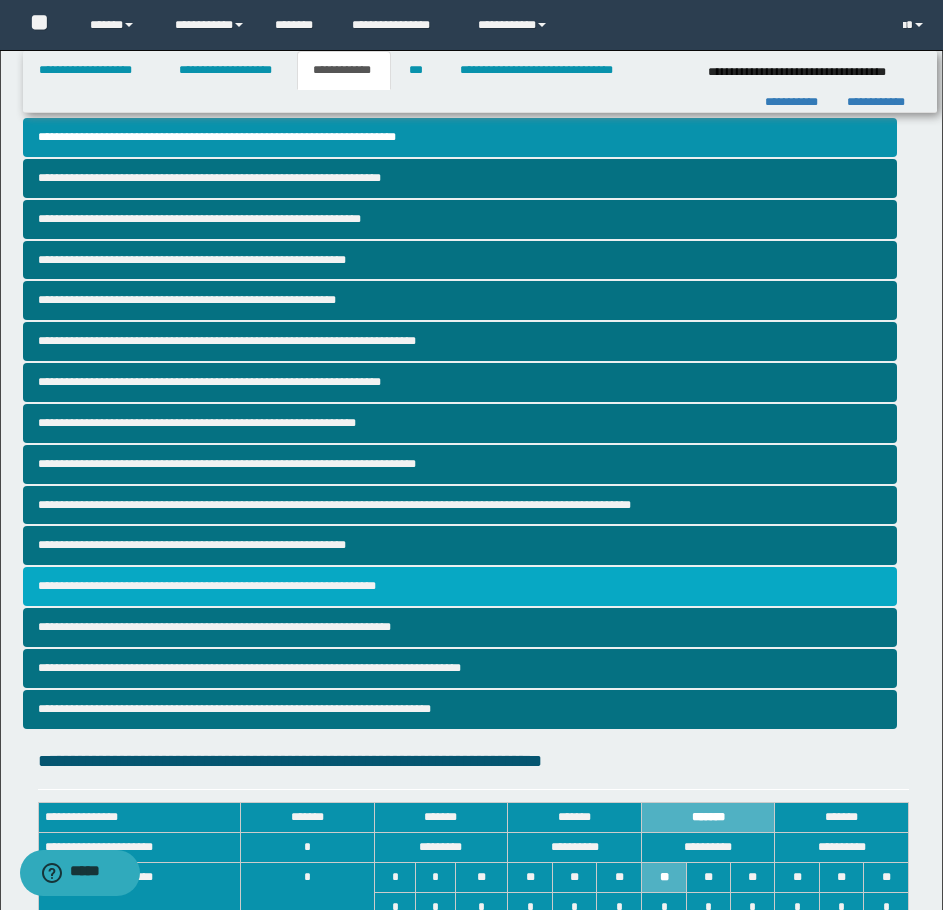 scroll, scrollTop: 0, scrollLeft: 0, axis: both 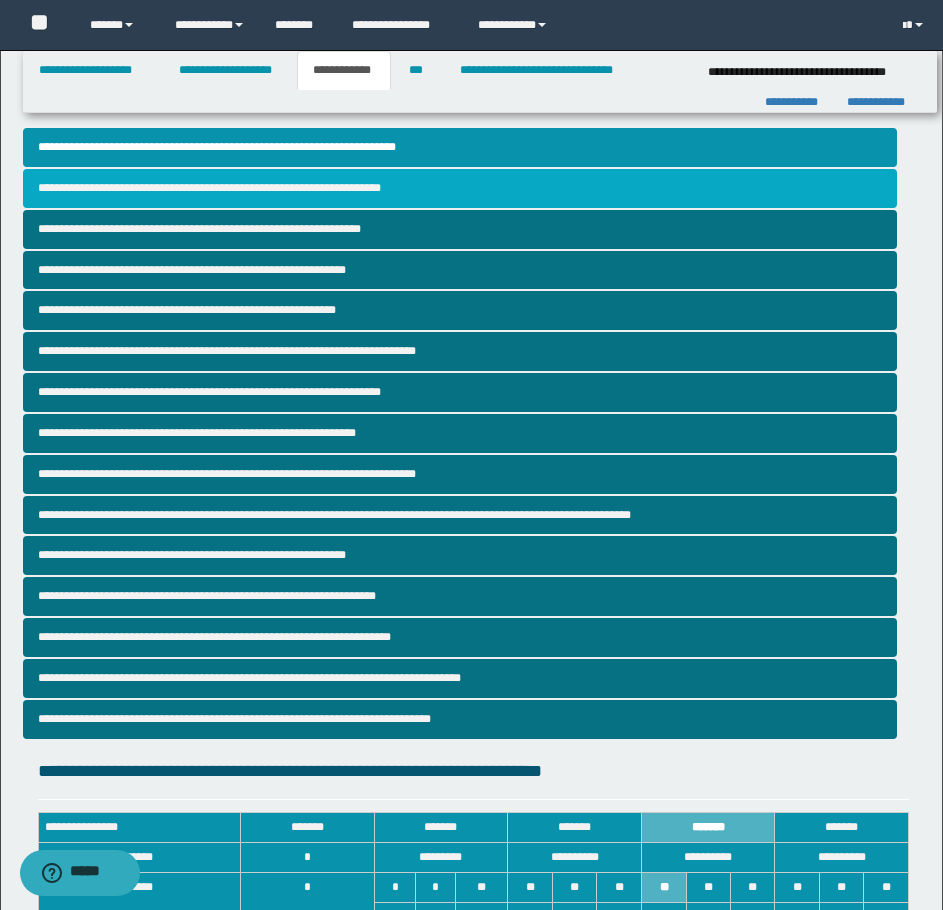 click on "**********" at bounding box center (460, 188) 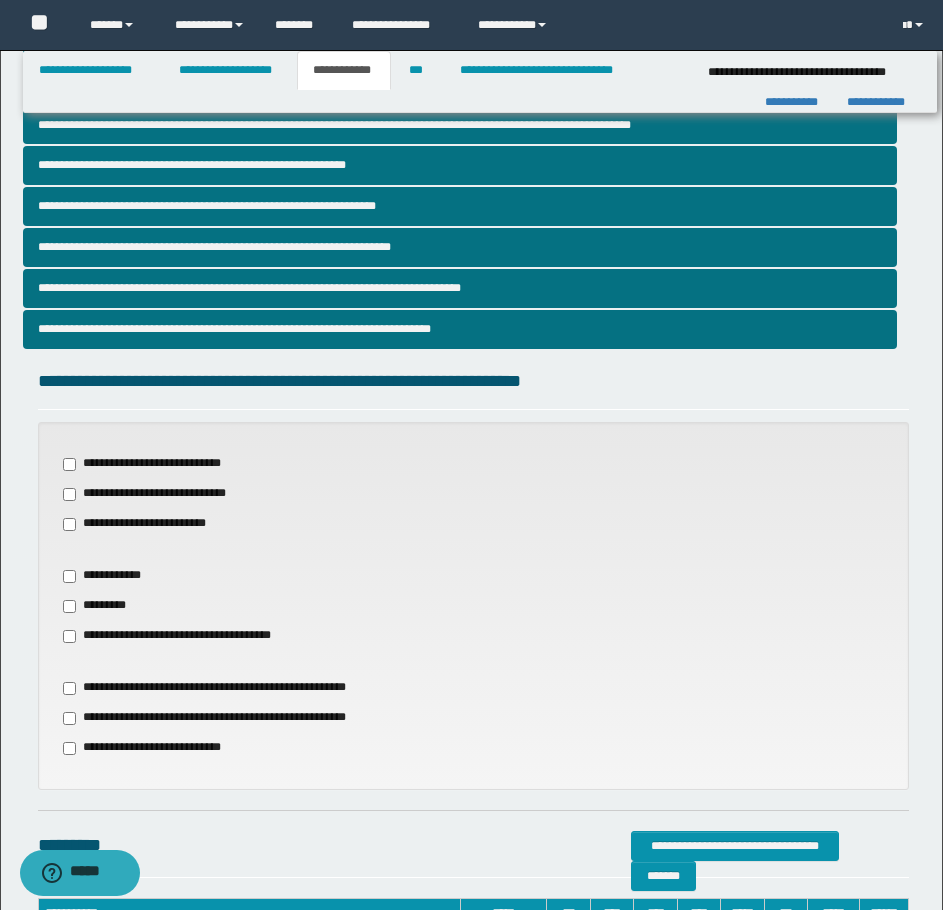 scroll, scrollTop: 400, scrollLeft: 0, axis: vertical 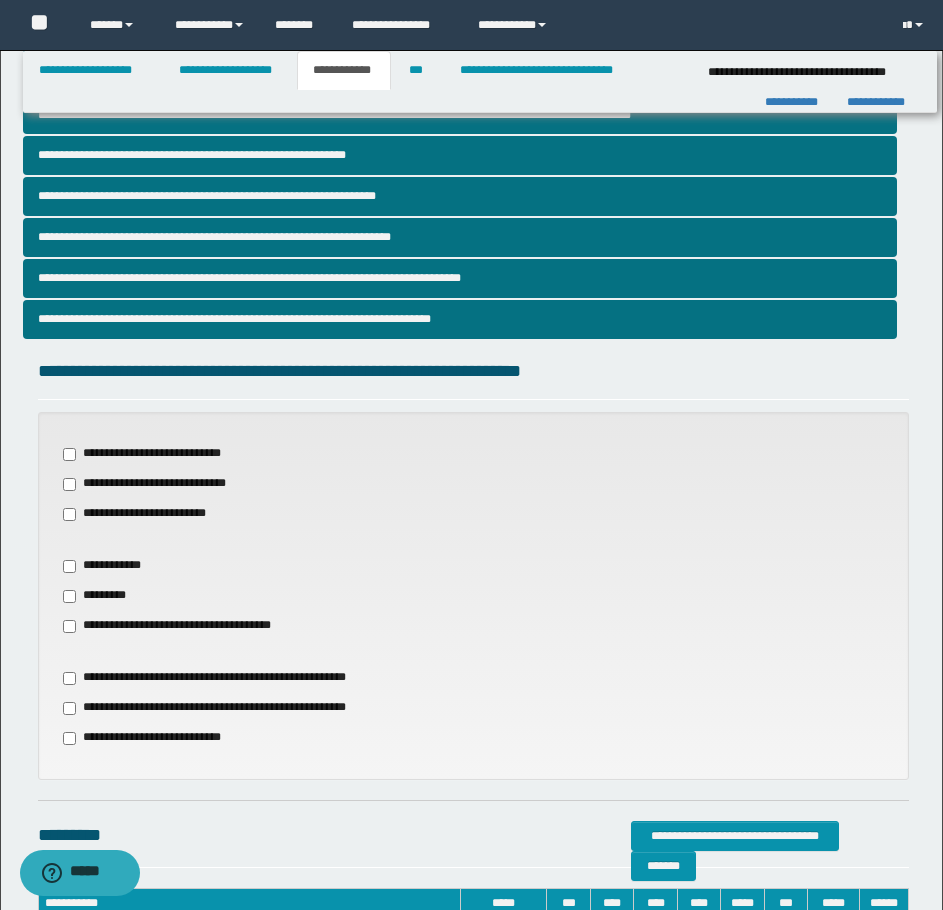 click on "**********" at bounding box center (178, 626) 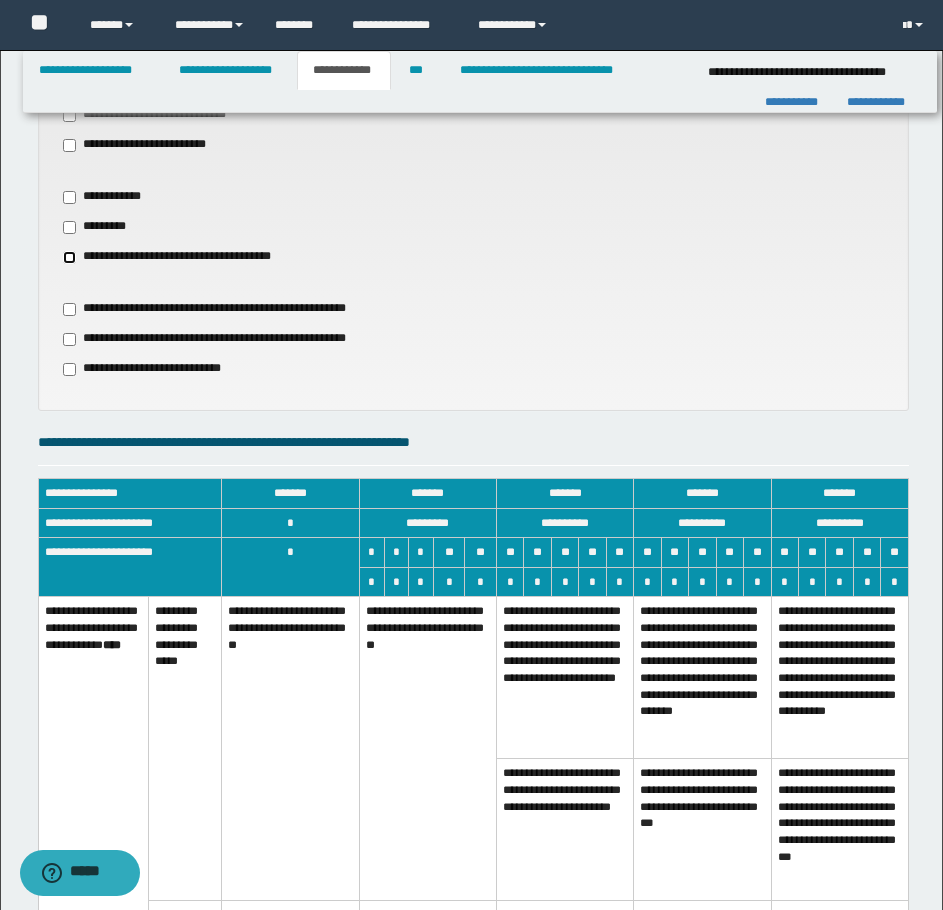 scroll, scrollTop: 800, scrollLeft: 0, axis: vertical 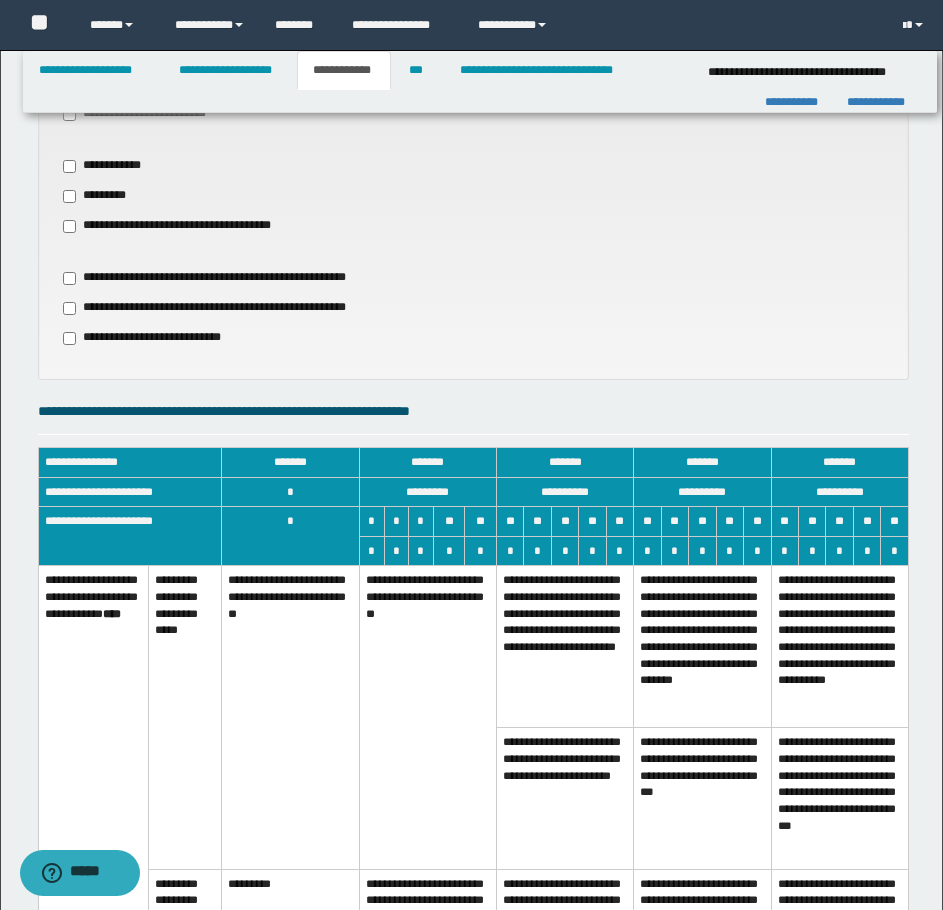 click on "**********" at bounding box center [427, 717] 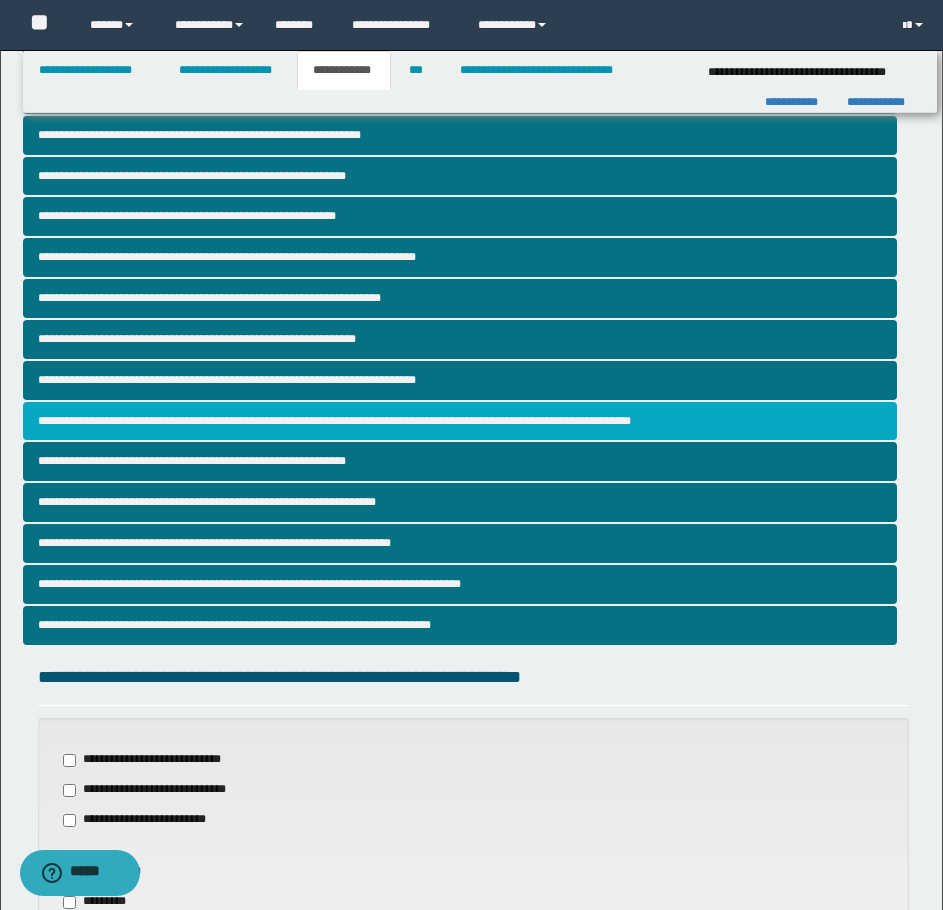 scroll, scrollTop: 0, scrollLeft: 0, axis: both 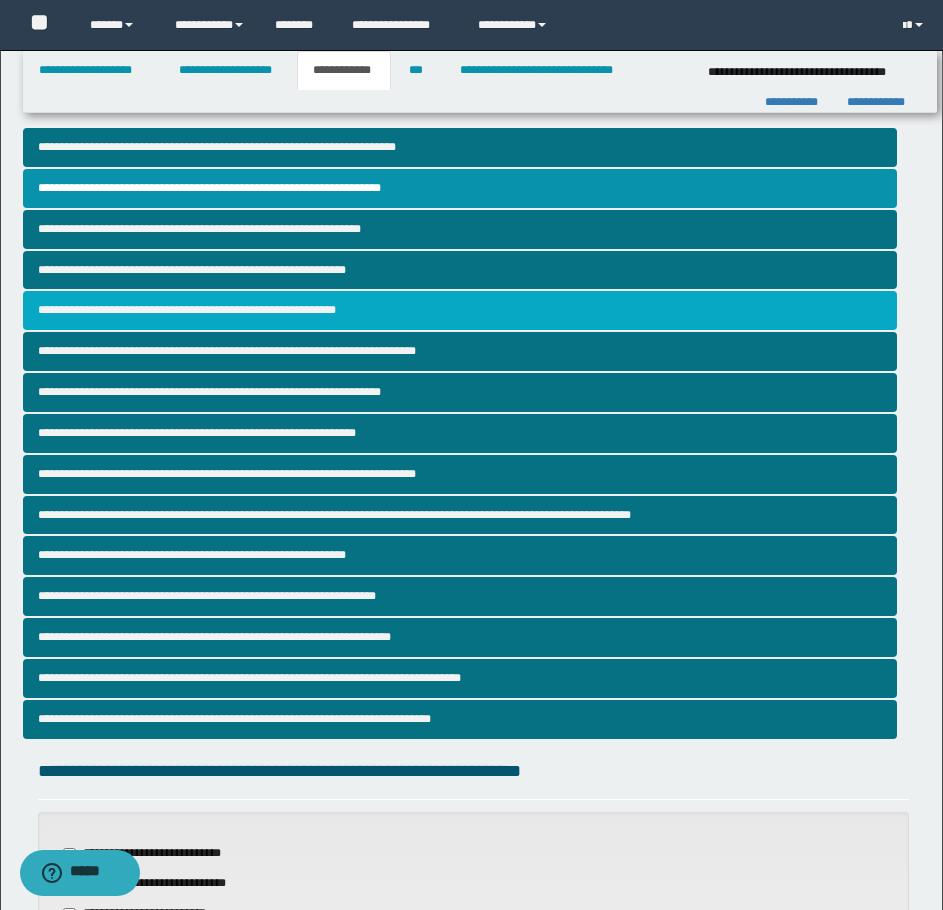 click on "**********" at bounding box center [460, 310] 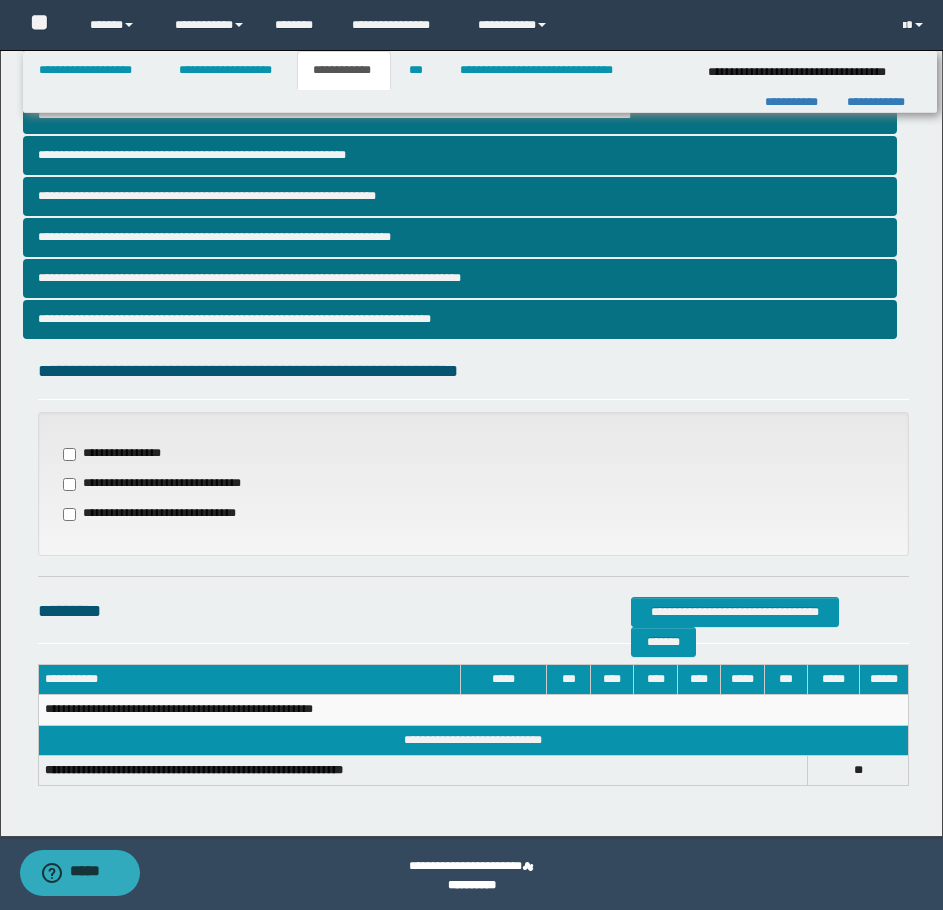 scroll, scrollTop: 404, scrollLeft: 0, axis: vertical 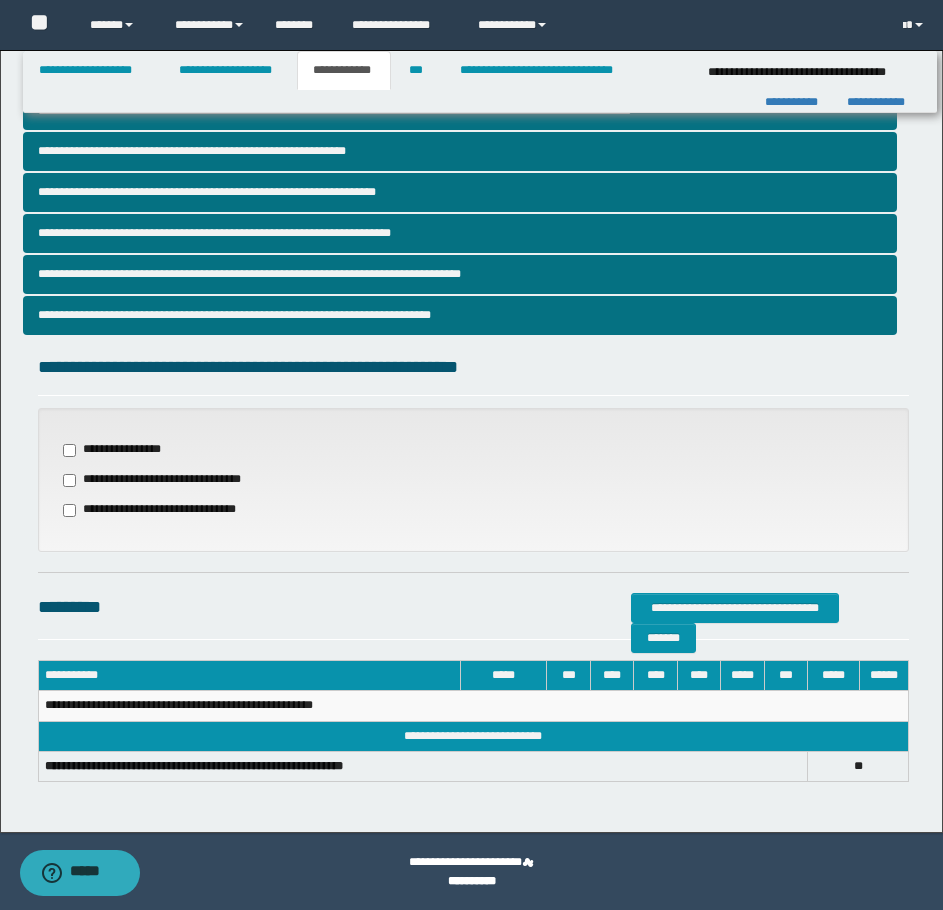 click on "**********" at bounding box center (164, 480) 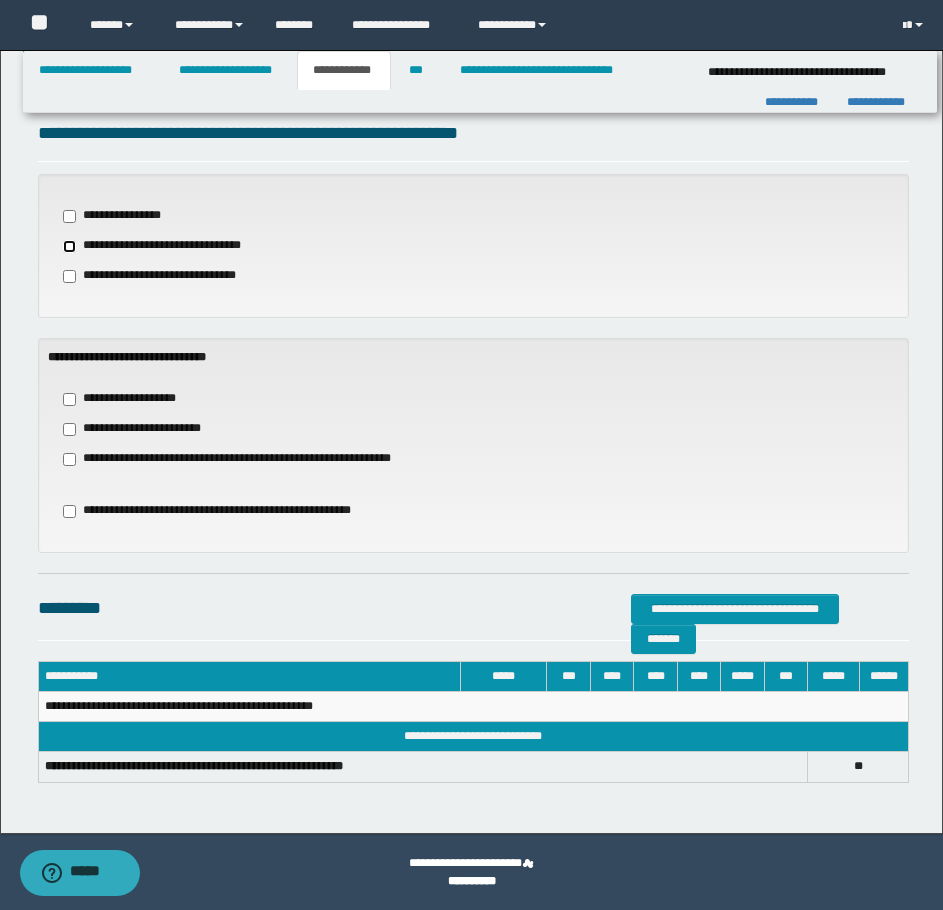 scroll, scrollTop: 639, scrollLeft: 0, axis: vertical 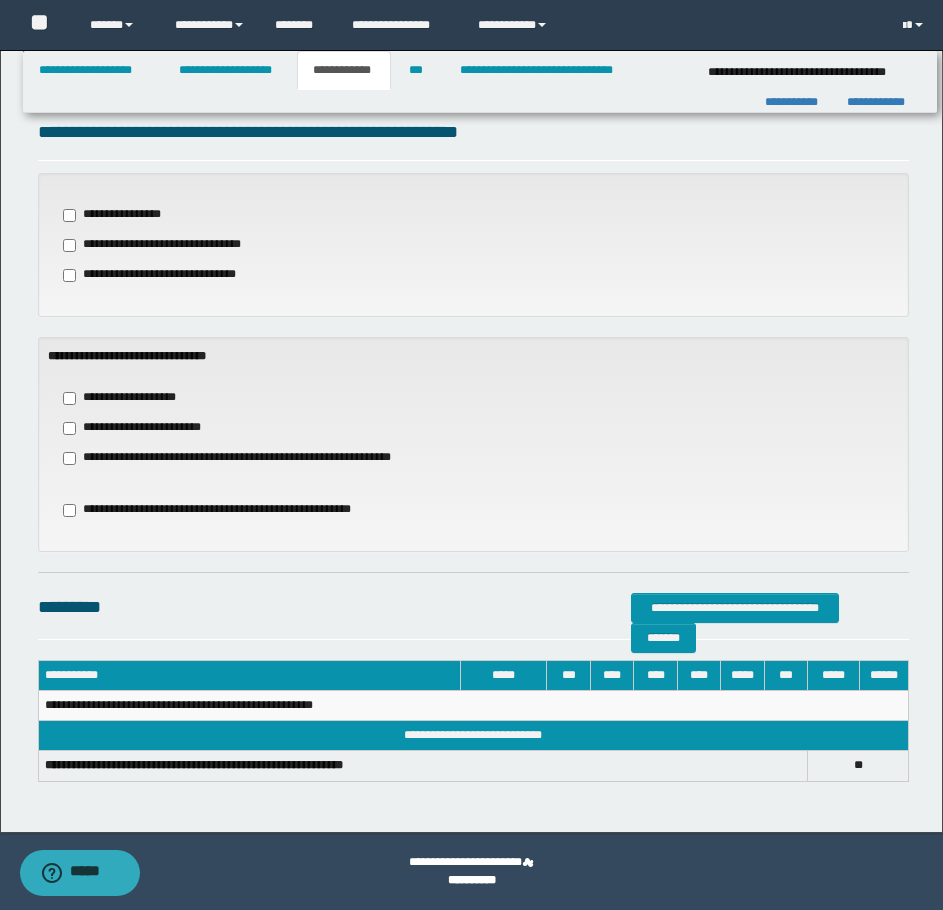 click on "**********" at bounding box center [217, 510] 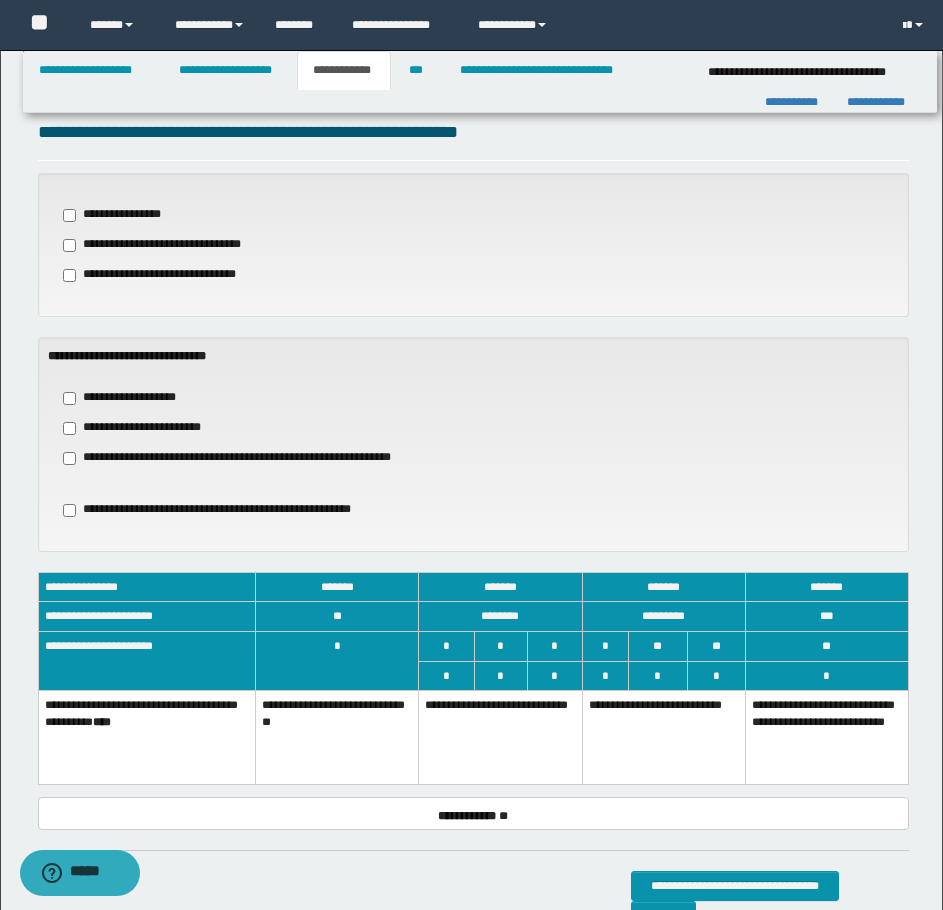 click on "**********" at bounding box center (500, 737) 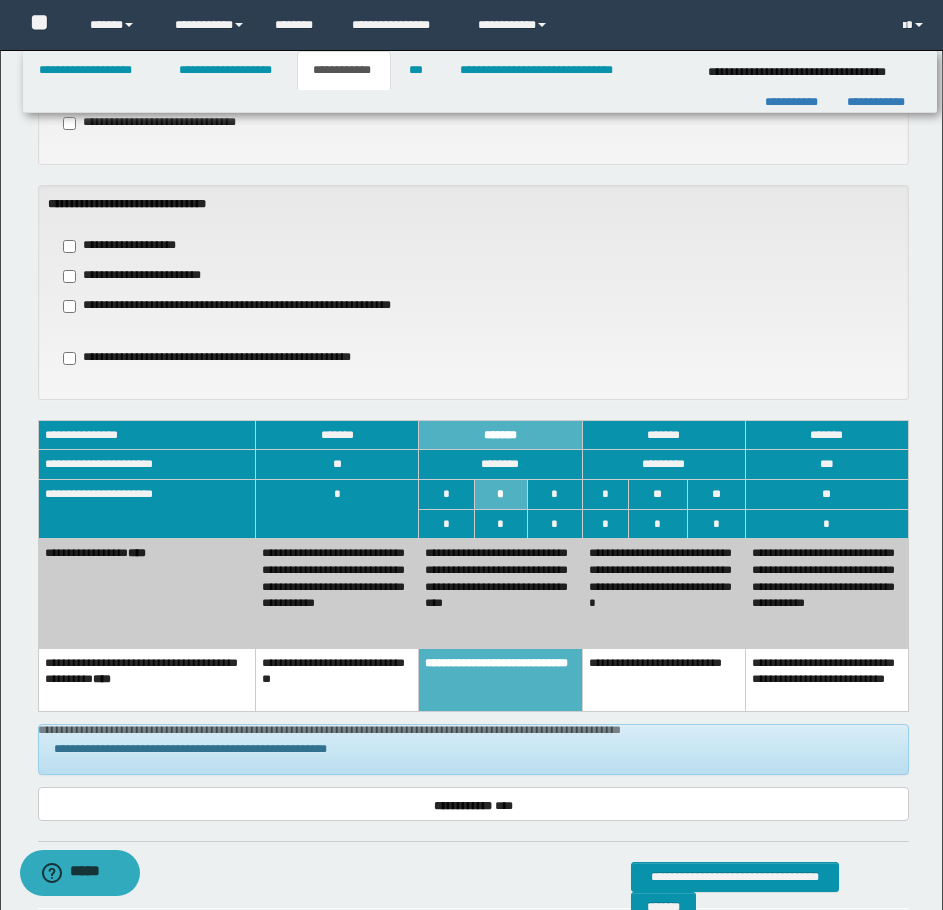 scroll, scrollTop: 839, scrollLeft: 0, axis: vertical 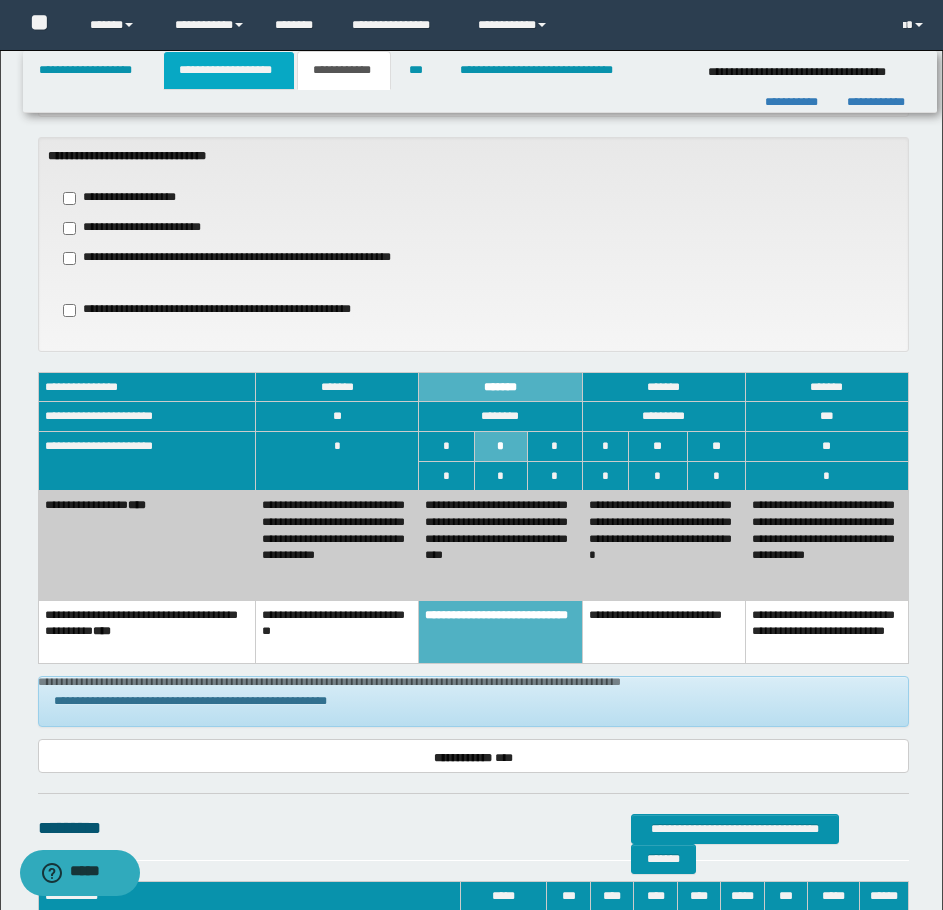 click on "**********" at bounding box center [229, 70] 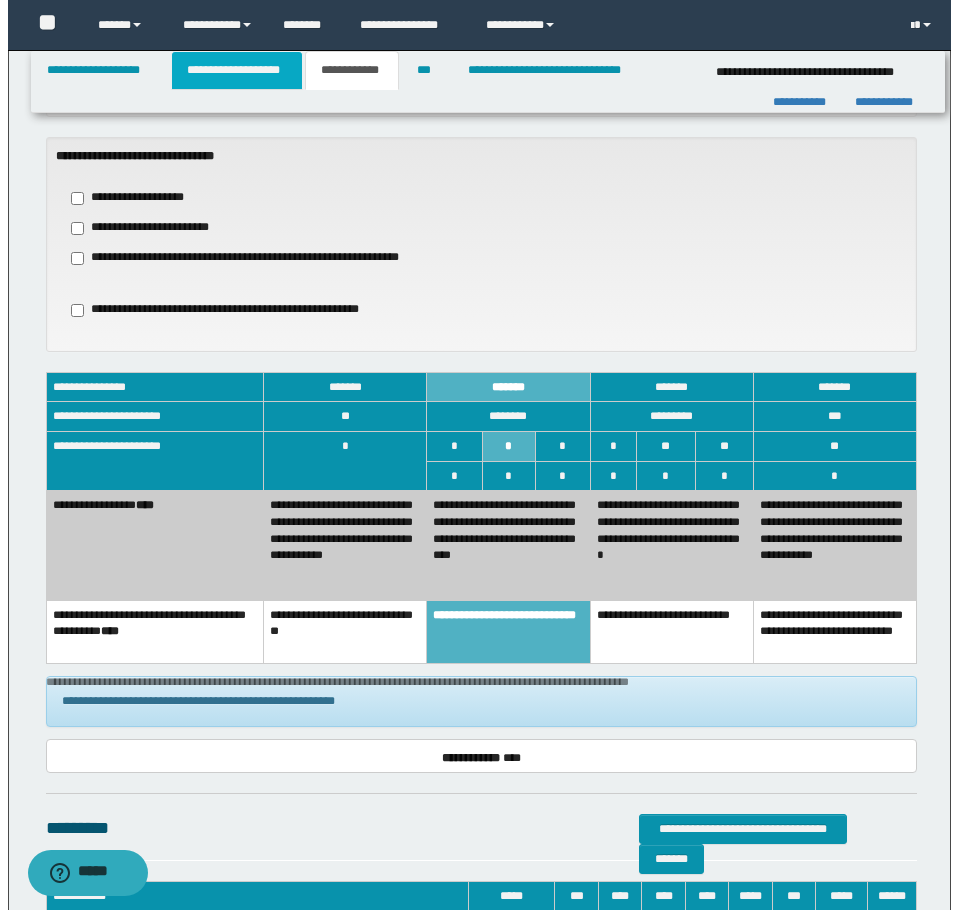 scroll, scrollTop: 0, scrollLeft: 0, axis: both 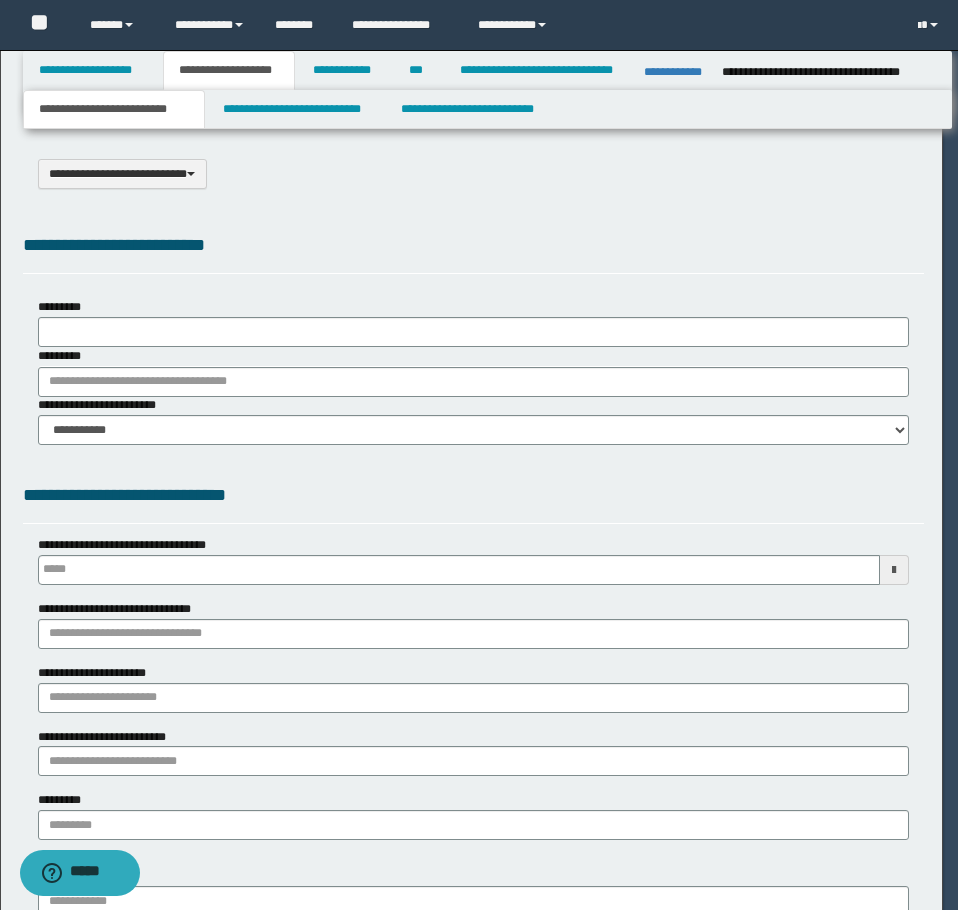 type on "**********" 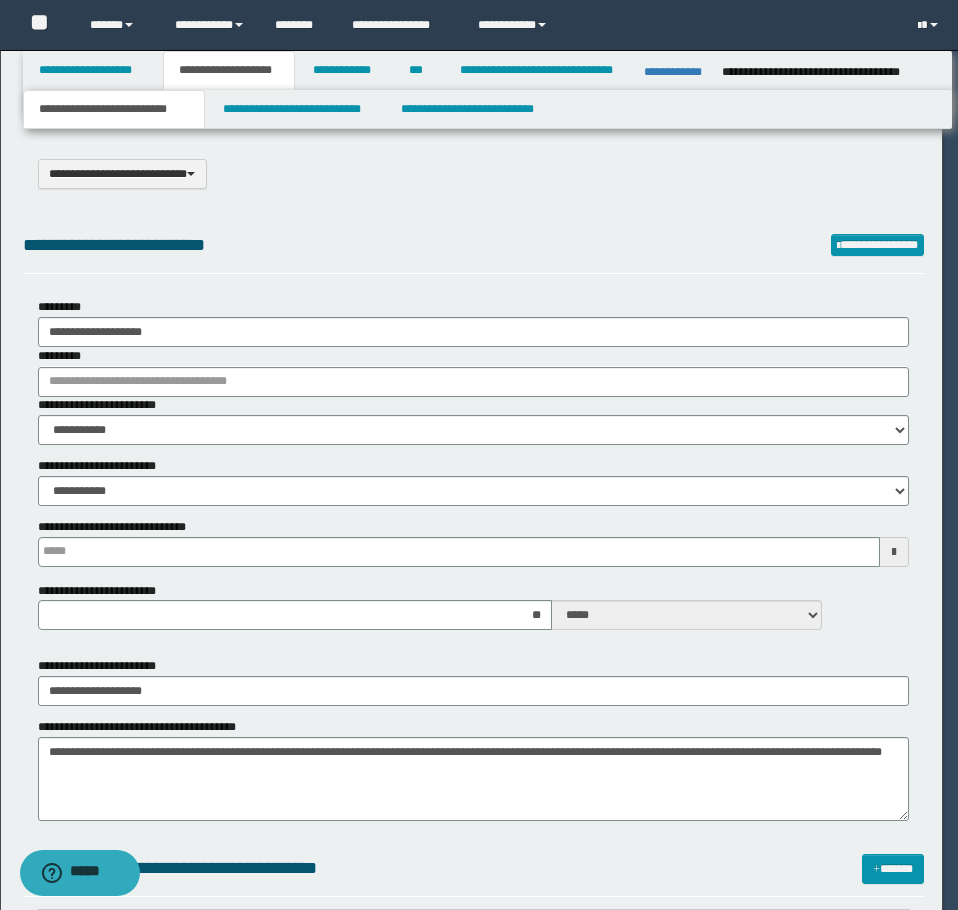 scroll, scrollTop: 0, scrollLeft: 0, axis: both 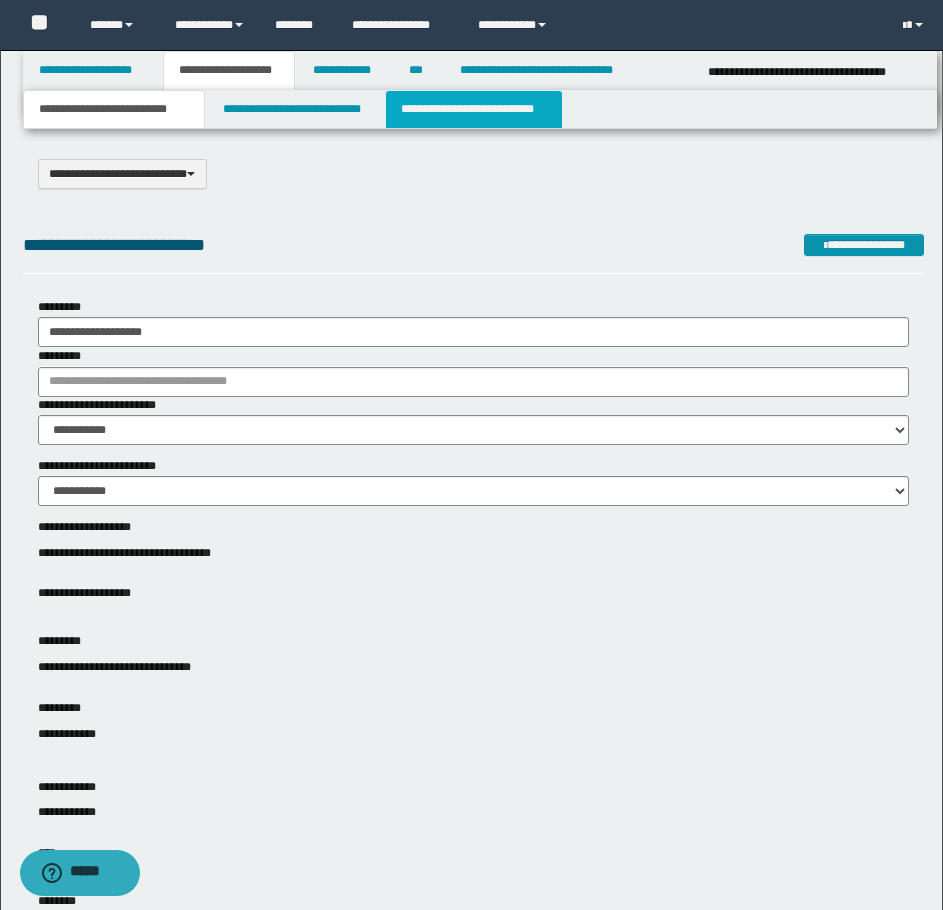 click on "**********" at bounding box center [474, 109] 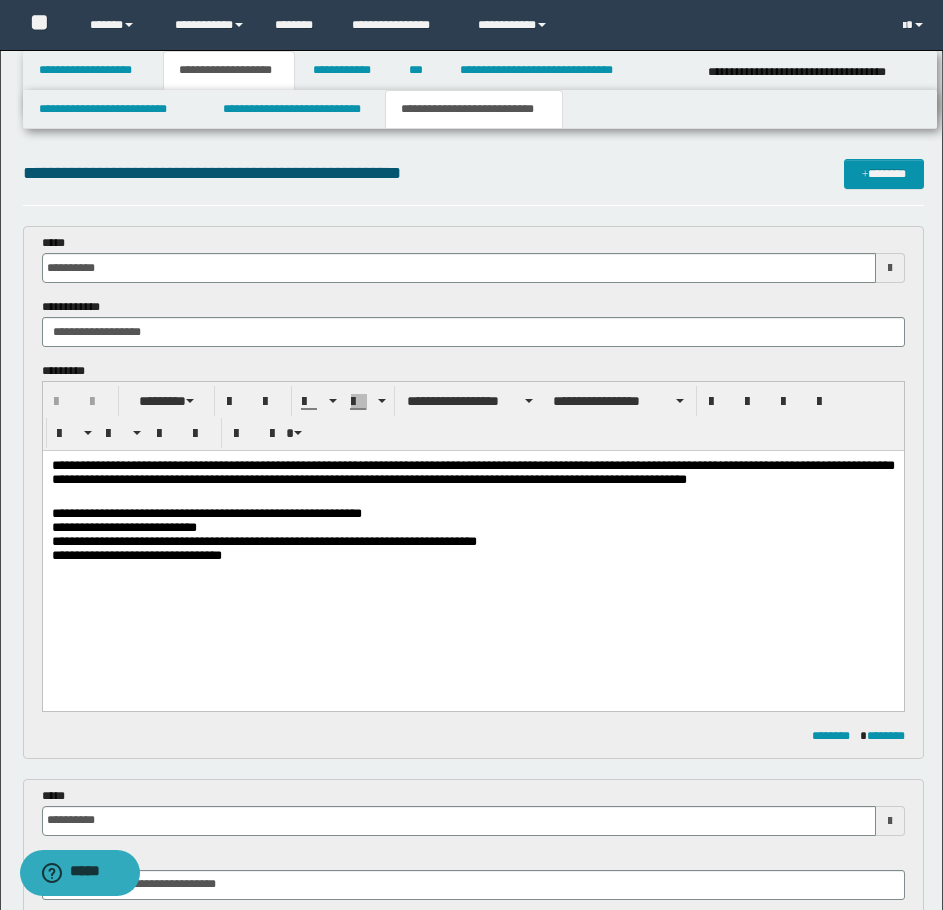 scroll, scrollTop: 0, scrollLeft: 0, axis: both 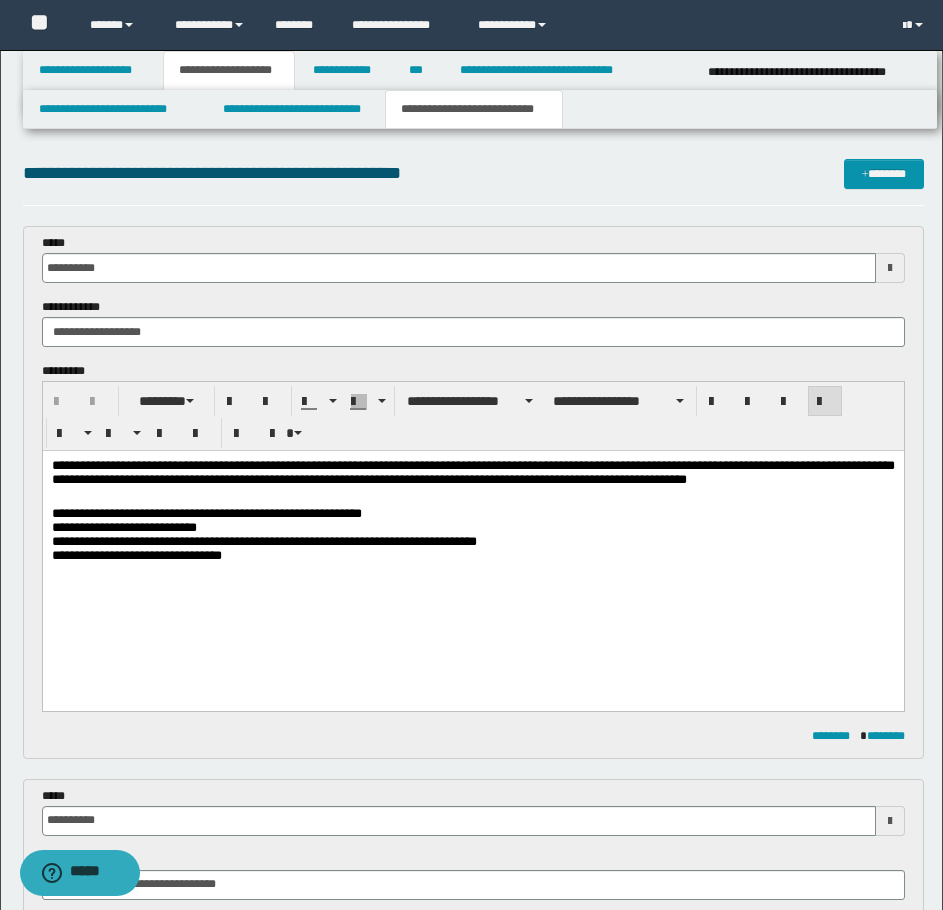 type 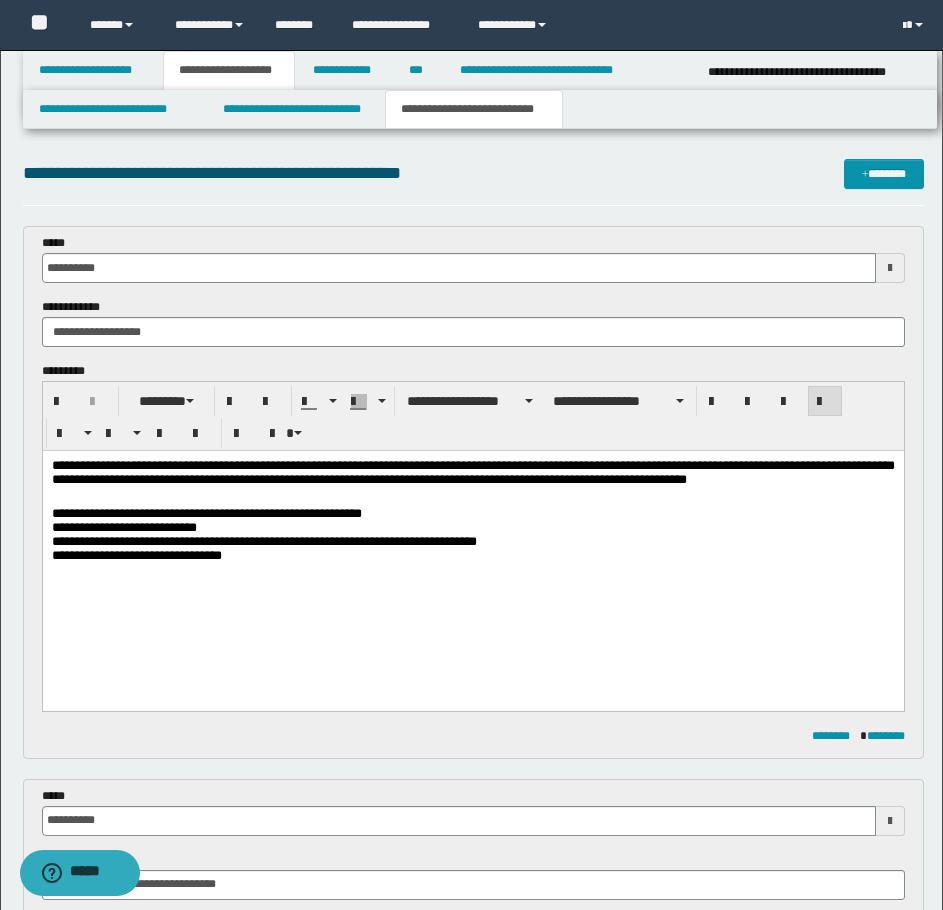 click on "**********" at bounding box center (472, 475) 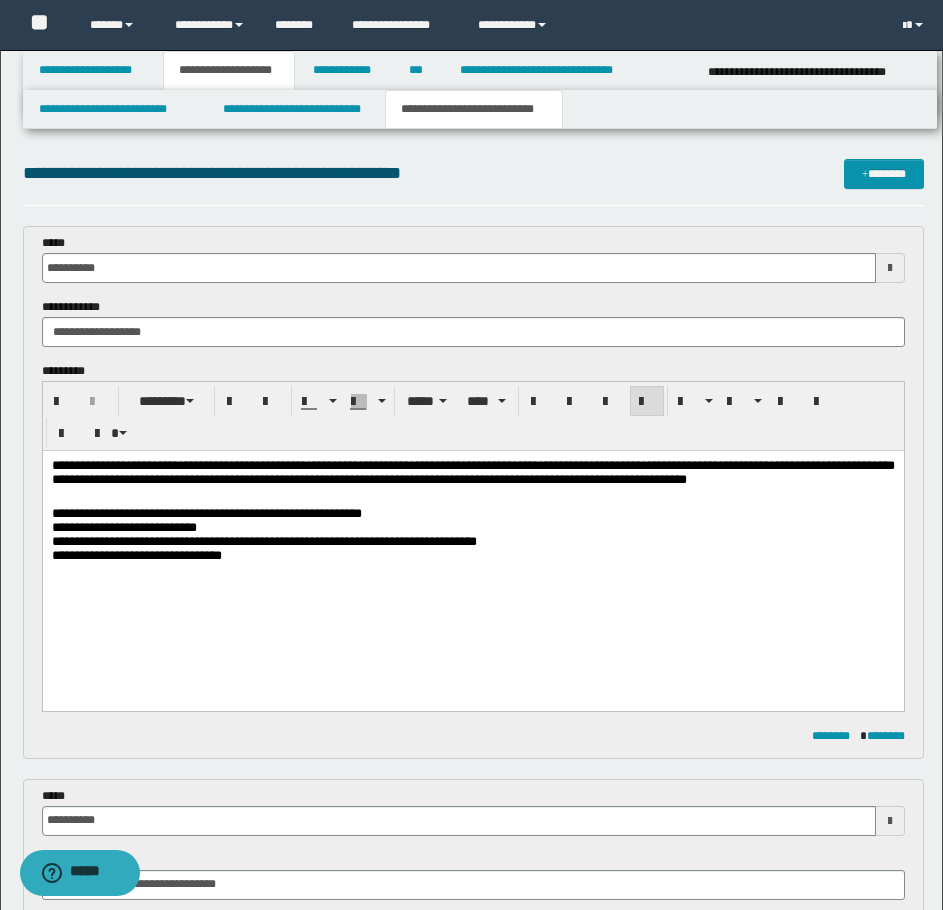 drag, startPoint x: 593, startPoint y: 484, endPoint x: 607, endPoint y: 524, distance: 42.379242 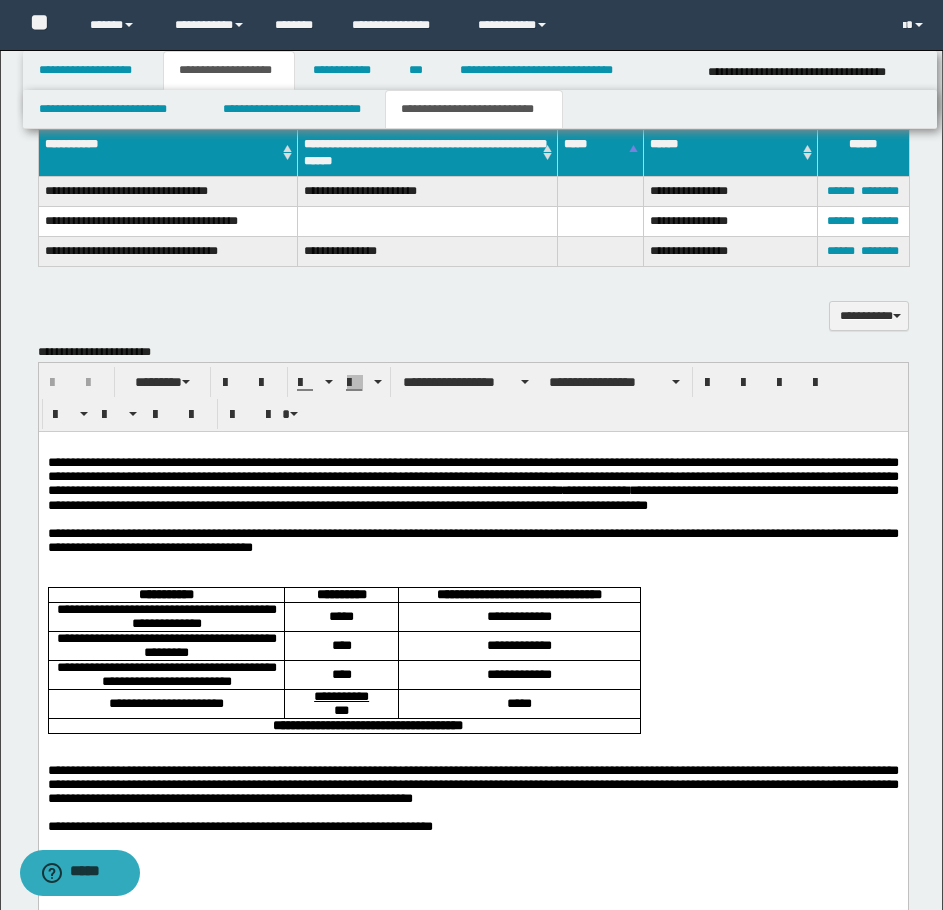scroll, scrollTop: 1200, scrollLeft: 0, axis: vertical 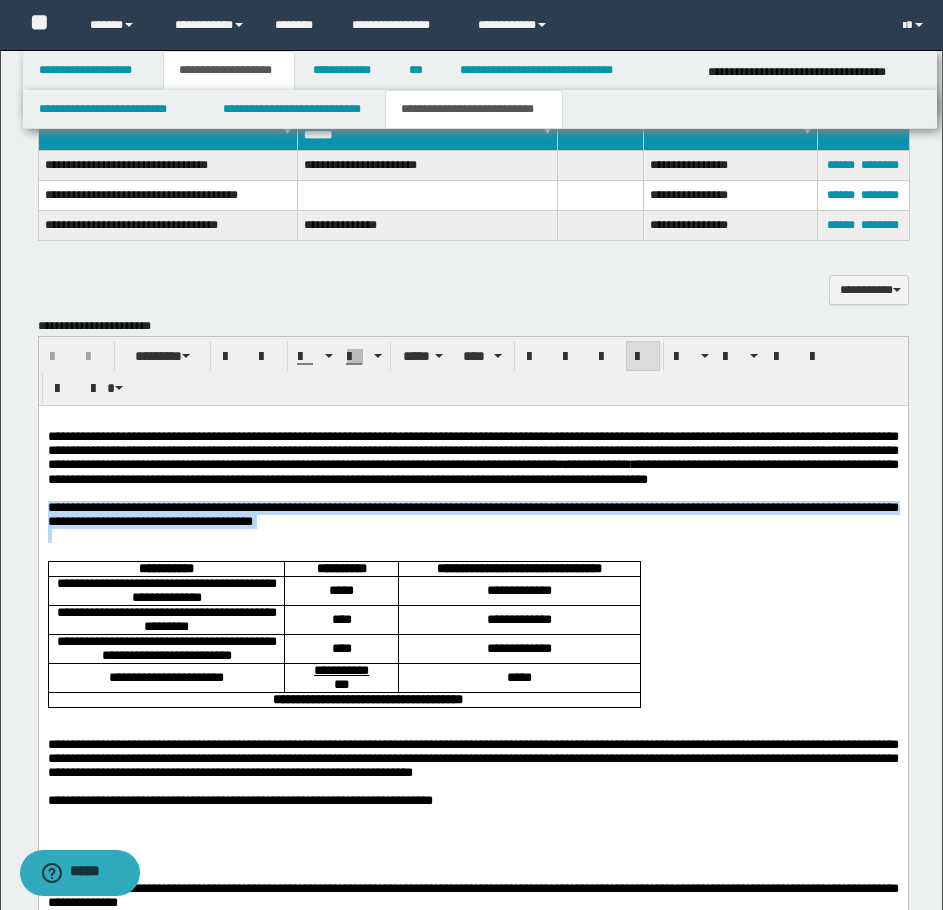 drag, startPoint x: 47, startPoint y: 534, endPoint x: 549, endPoint y: 557, distance: 502.5266 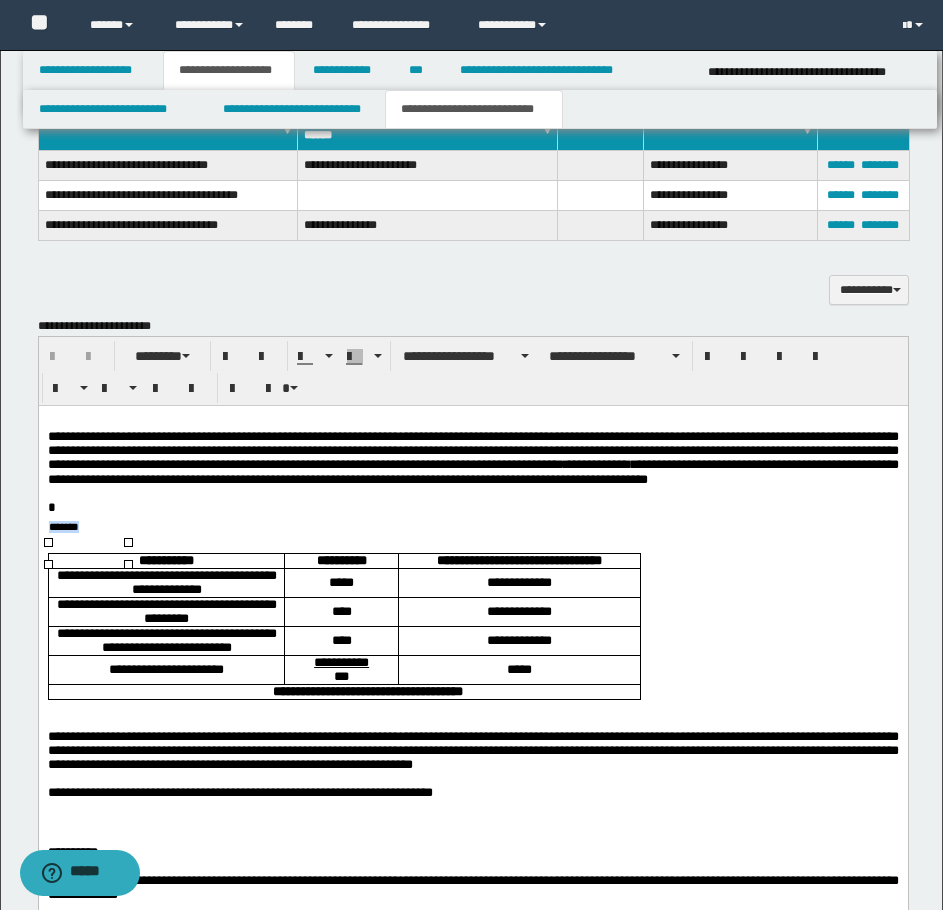 drag, startPoint x: 103, startPoint y: 552, endPoint x: 51, endPoint y: 546, distance: 52.34501 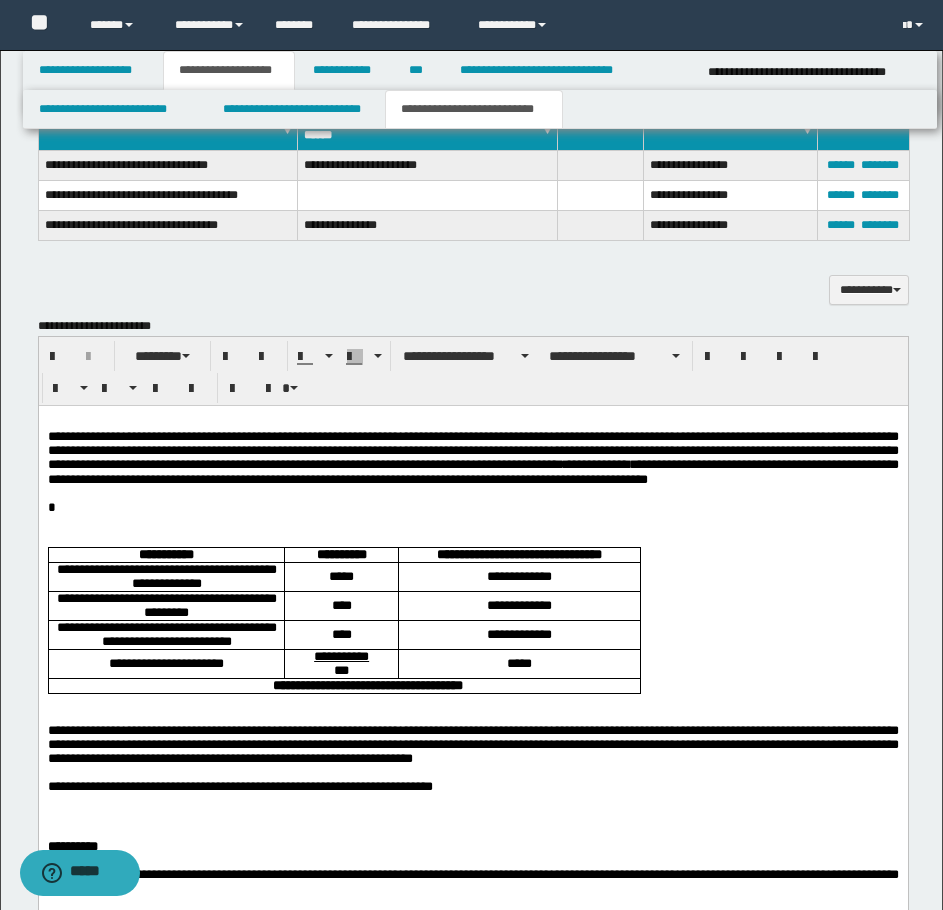 click at bounding box center (472, 523) 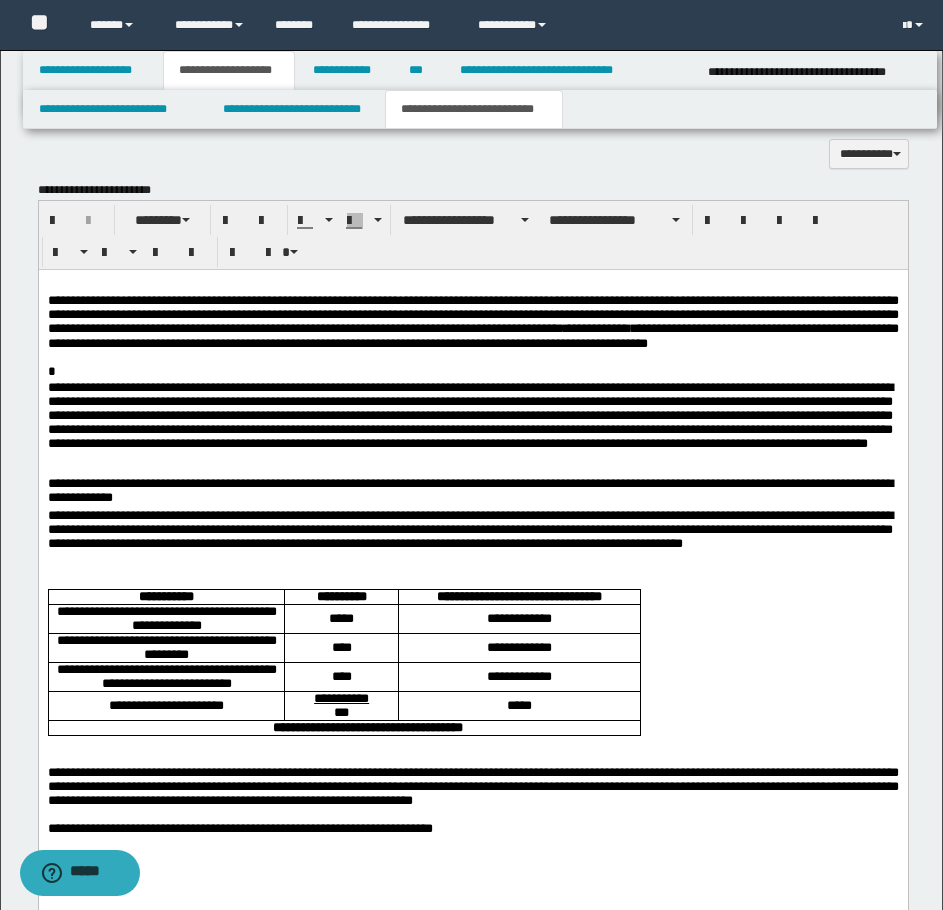 scroll, scrollTop: 1400, scrollLeft: 0, axis: vertical 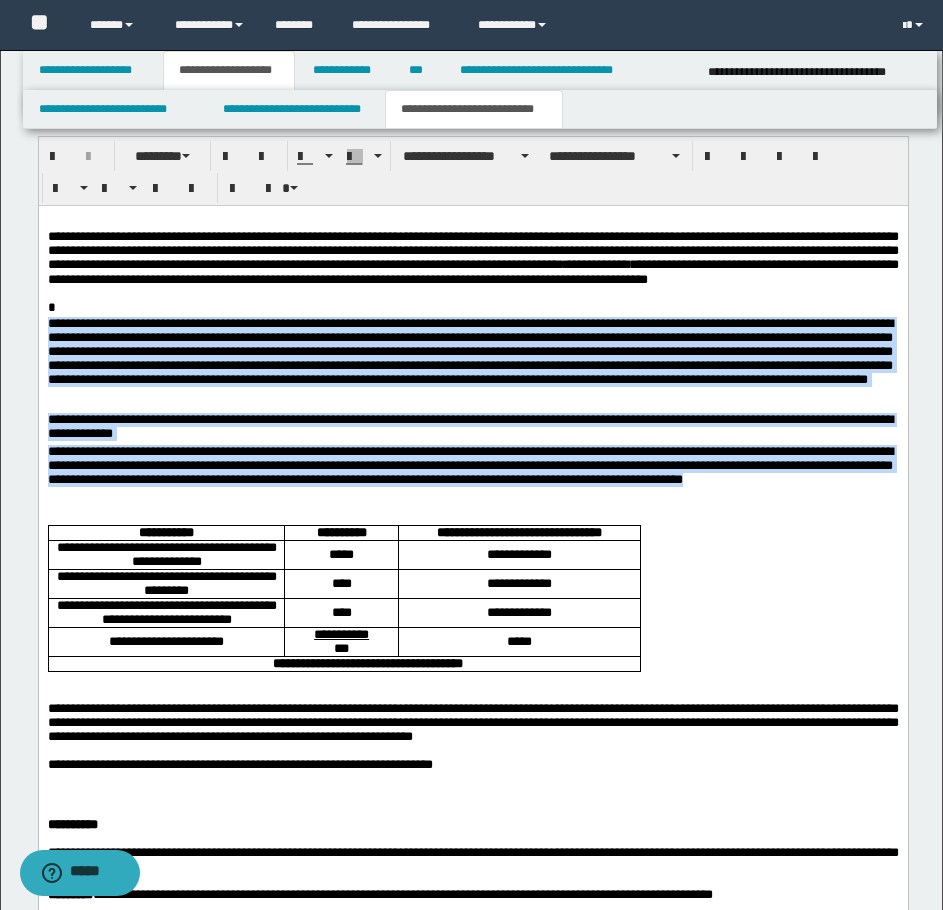 drag, startPoint x: 47, startPoint y: 350, endPoint x: 117, endPoint y: 521, distance: 184.77283 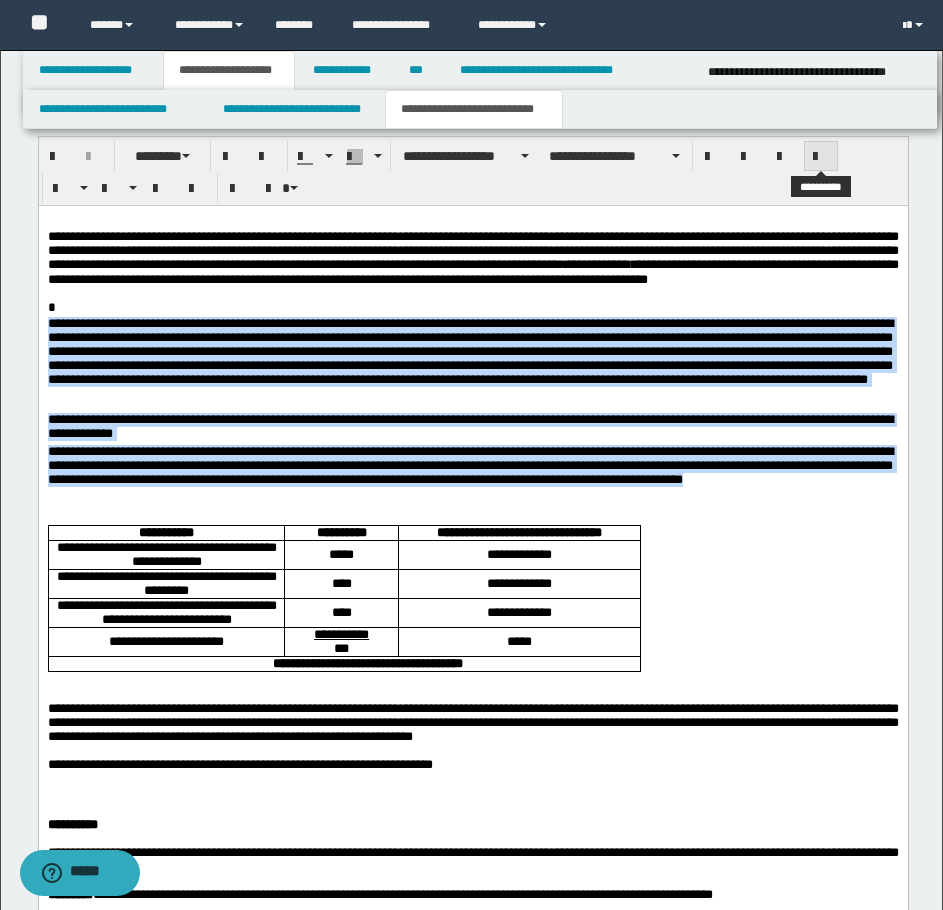 click at bounding box center (821, 157) 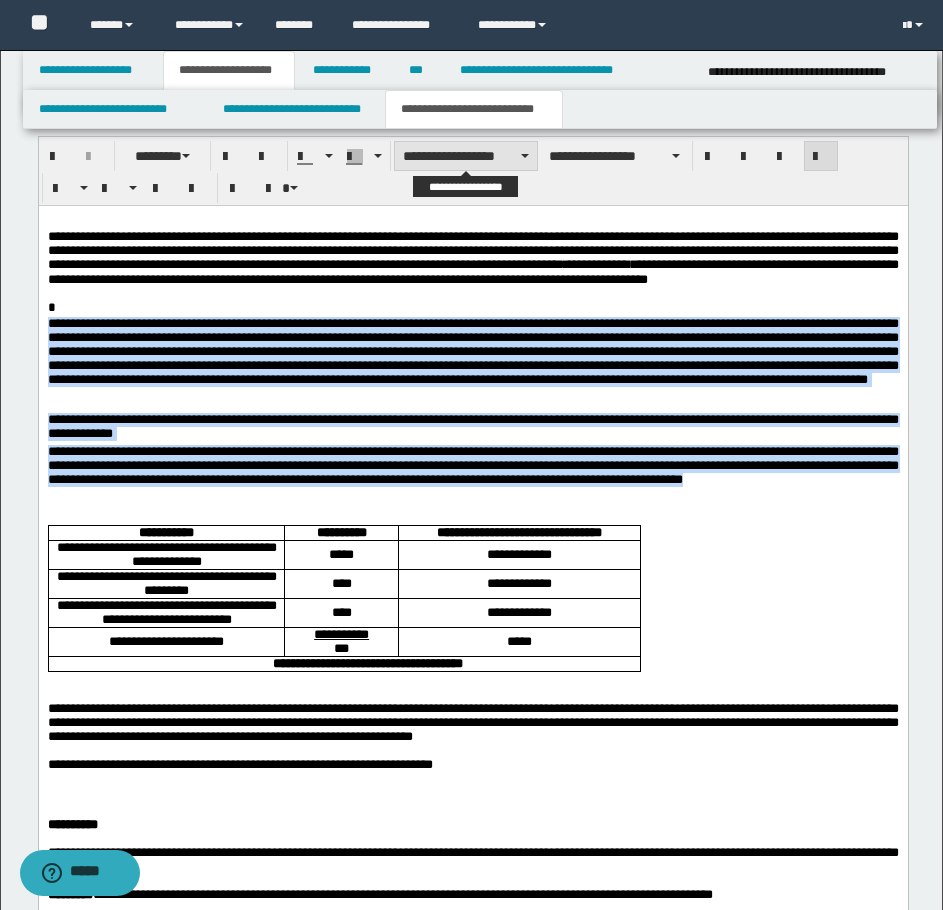 click on "**********" at bounding box center (466, 156) 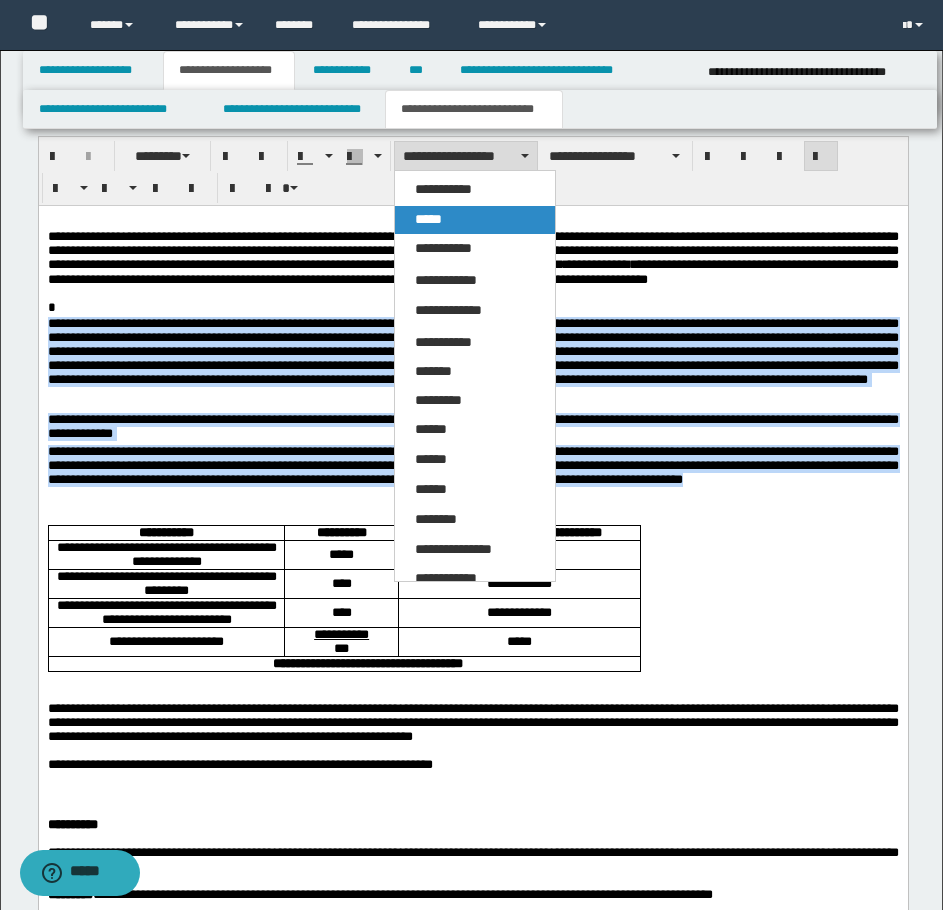 drag, startPoint x: 446, startPoint y: 220, endPoint x: 350, endPoint y: 94, distance: 158.40454 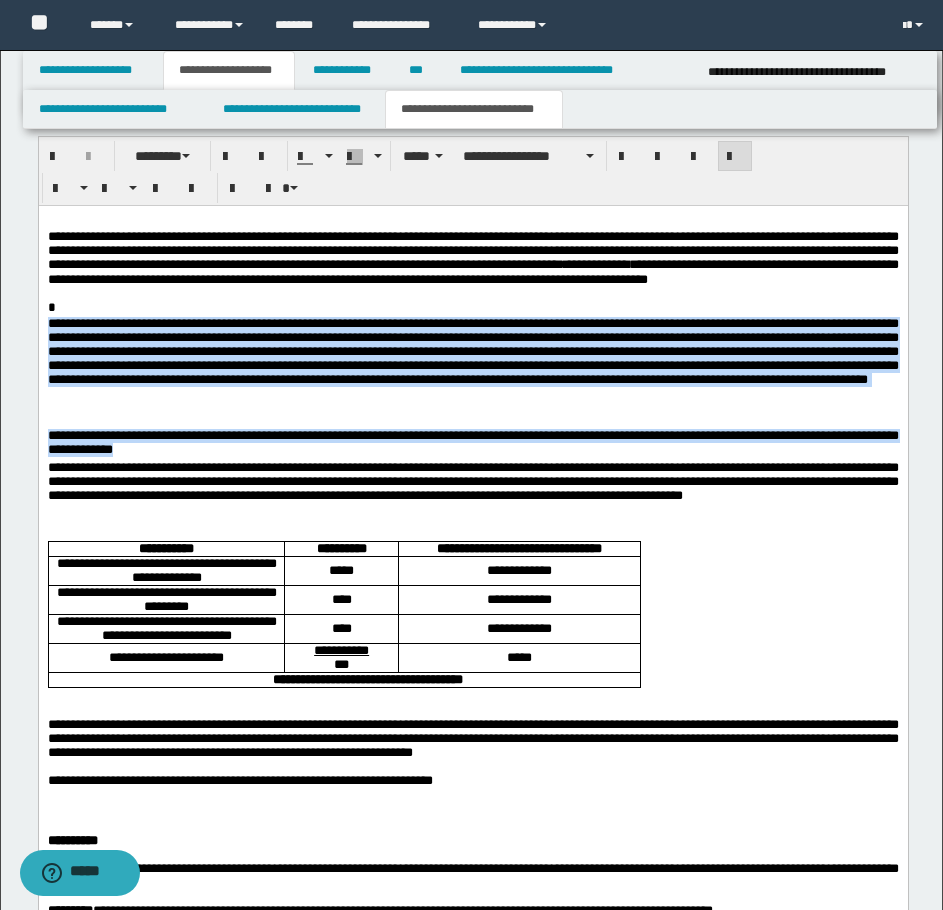 click on "**********" at bounding box center (472, 372) 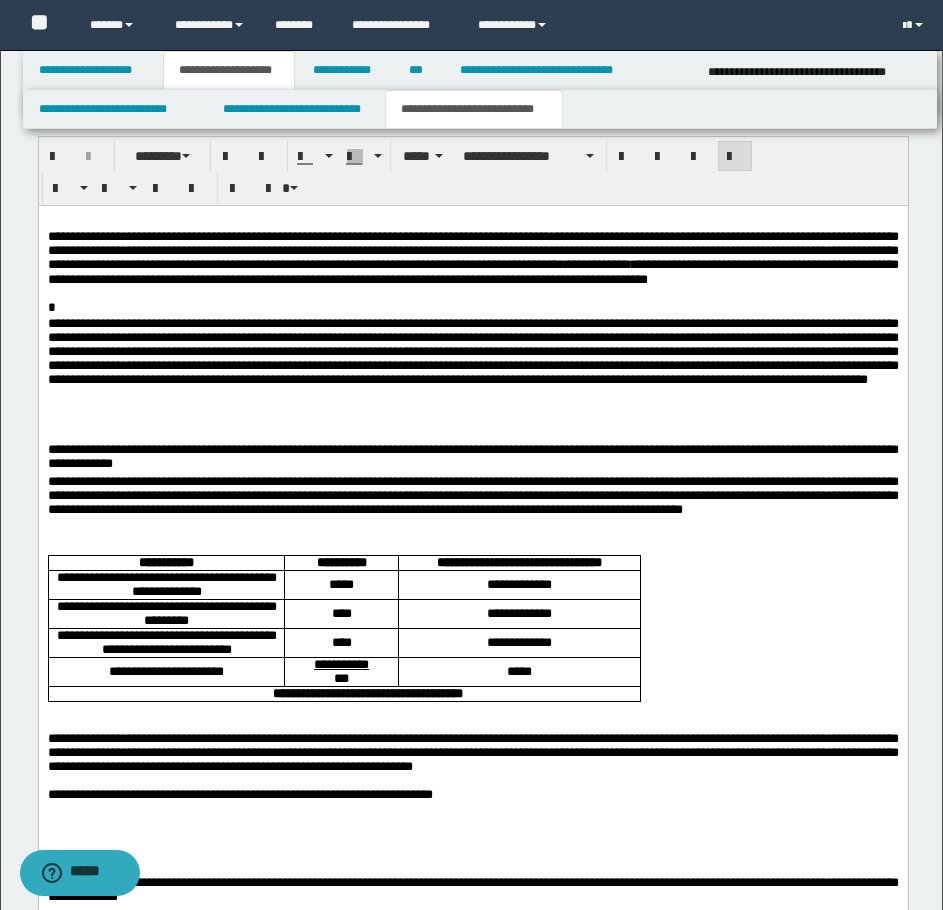 click on "**********" at bounding box center (472, 458) 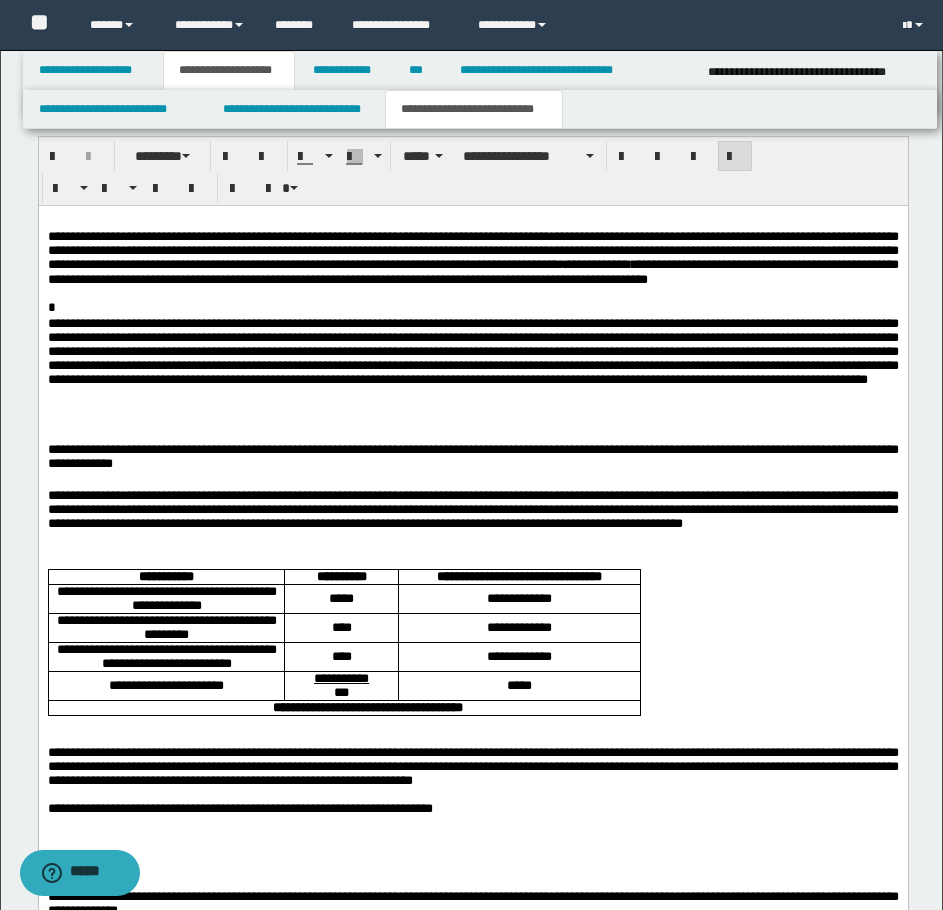 click on "**********" at bounding box center (472, 350) 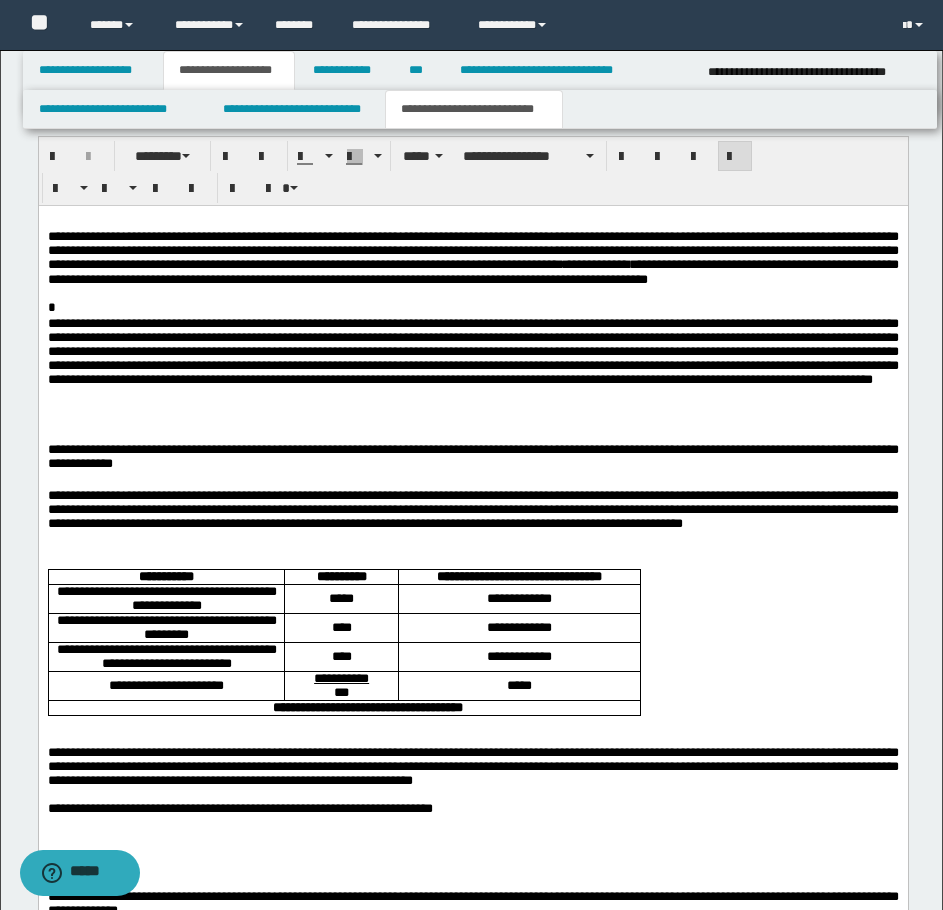drag, startPoint x: 622, startPoint y: 378, endPoint x: 607, endPoint y: 415, distance: 39.92493 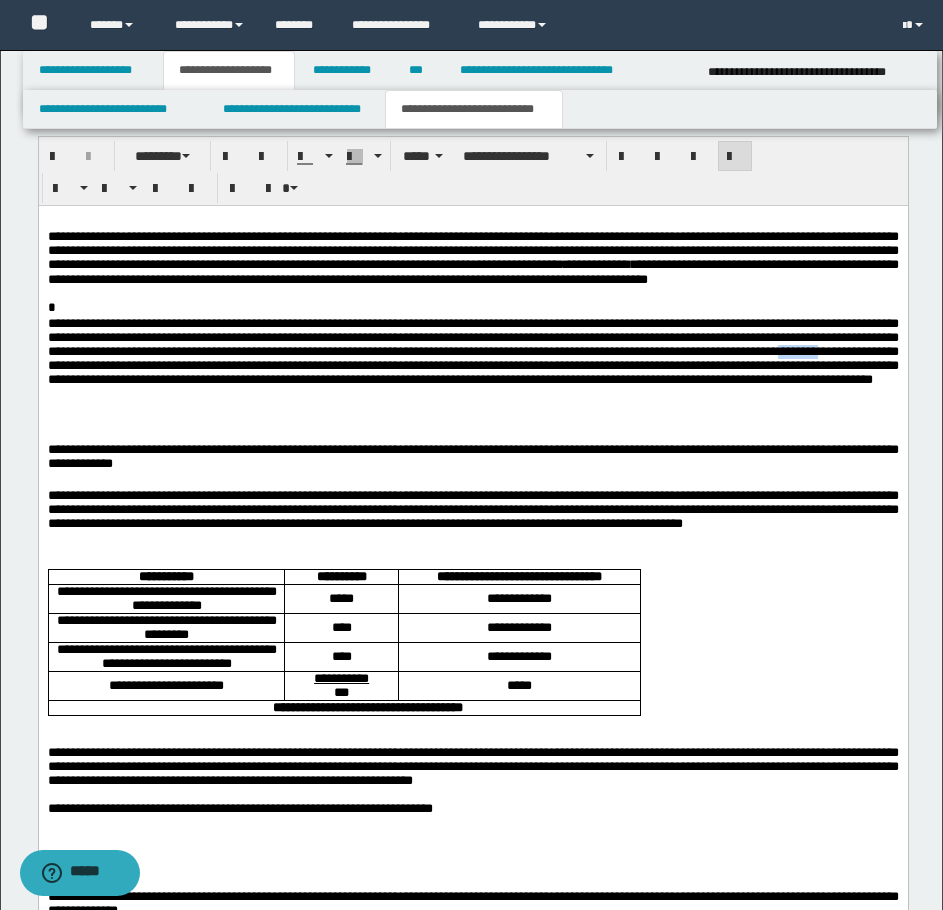 drag, startPoint x: 549, startPoint y: 396, endPoint x: 536, endPoint y: 396, distance: 13 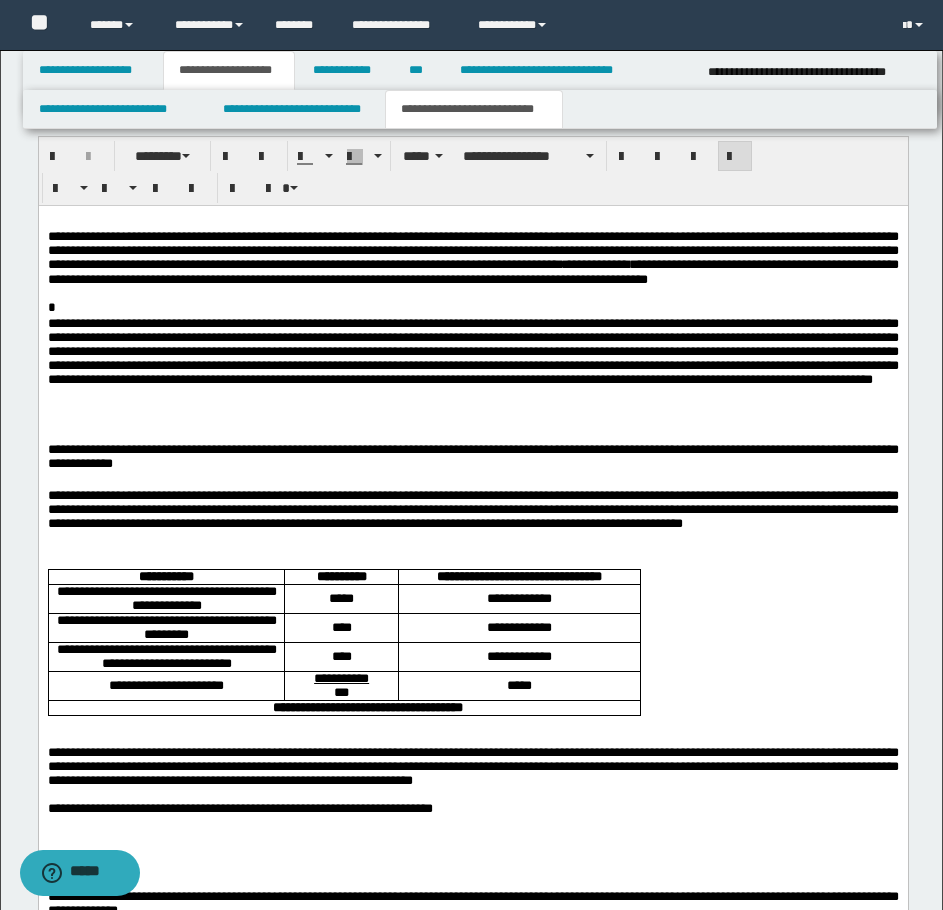 drag, startPoint x: 721, startPoint y: 398, endPoint x: 771, endPoint y: 445, distance: 68.622154 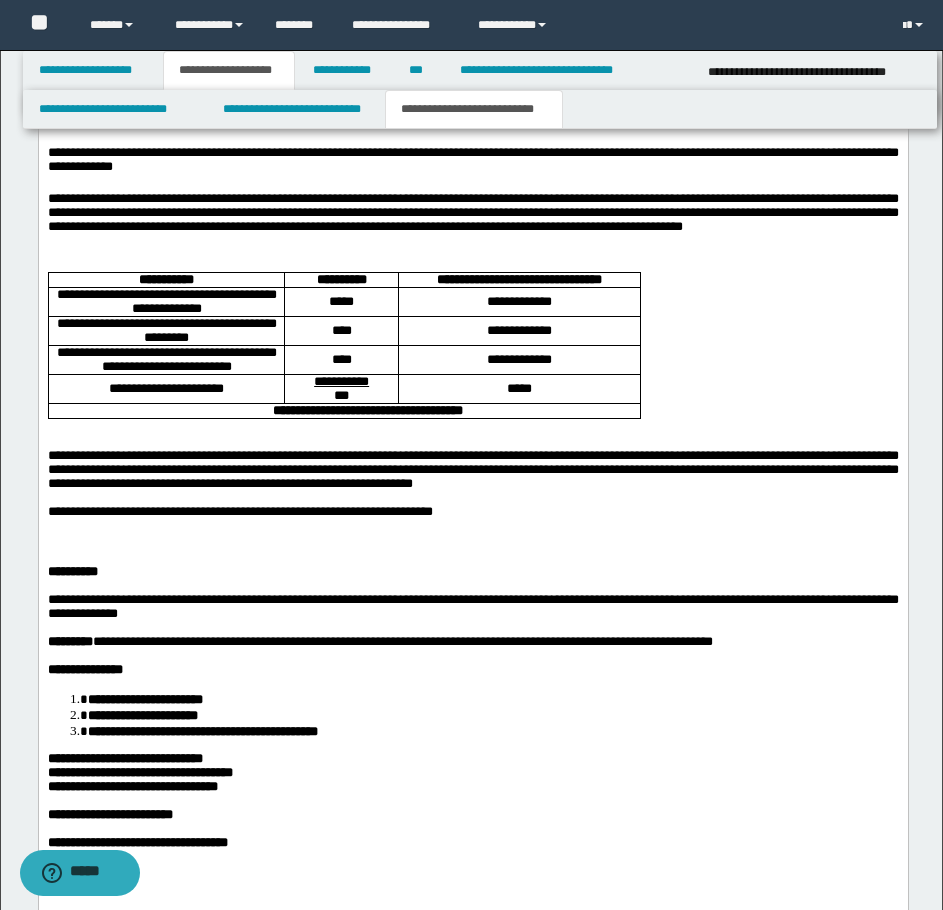 scroll, scrollTop: 1700, scrollLeft: 0, axis: vertical 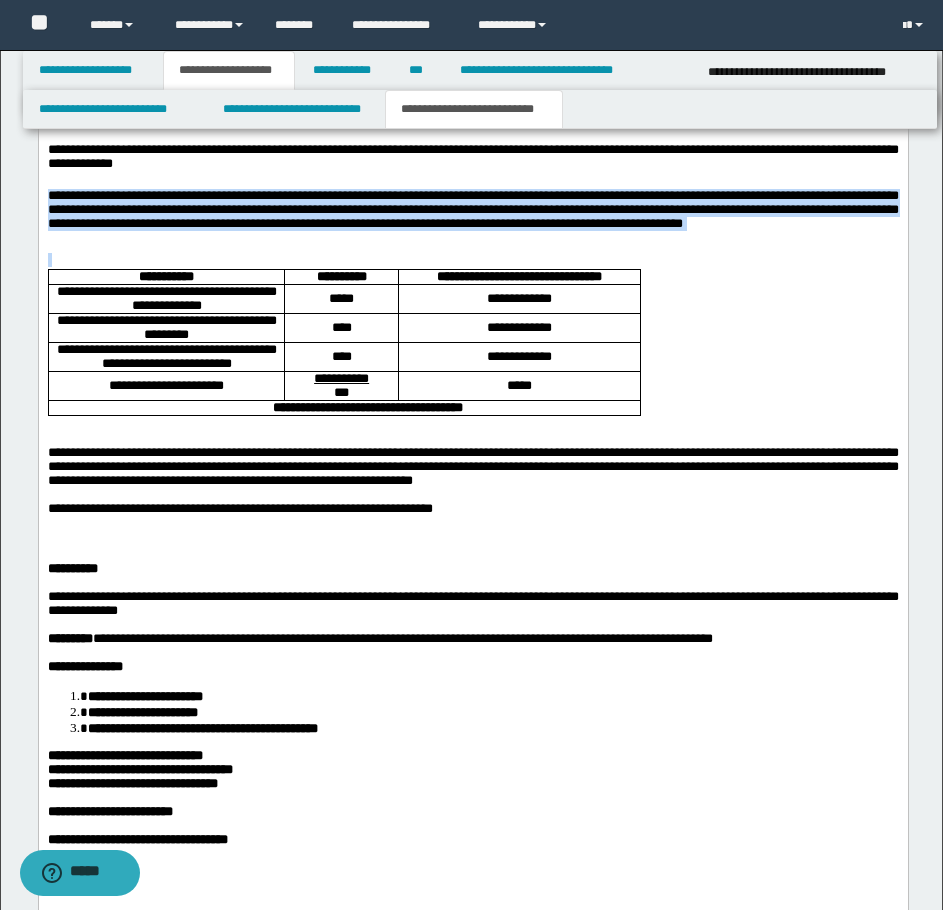 drag, startPoint x: 49, startPoint y: 226, endPoint x: 374, endPoint y: 281, distance: 329.621 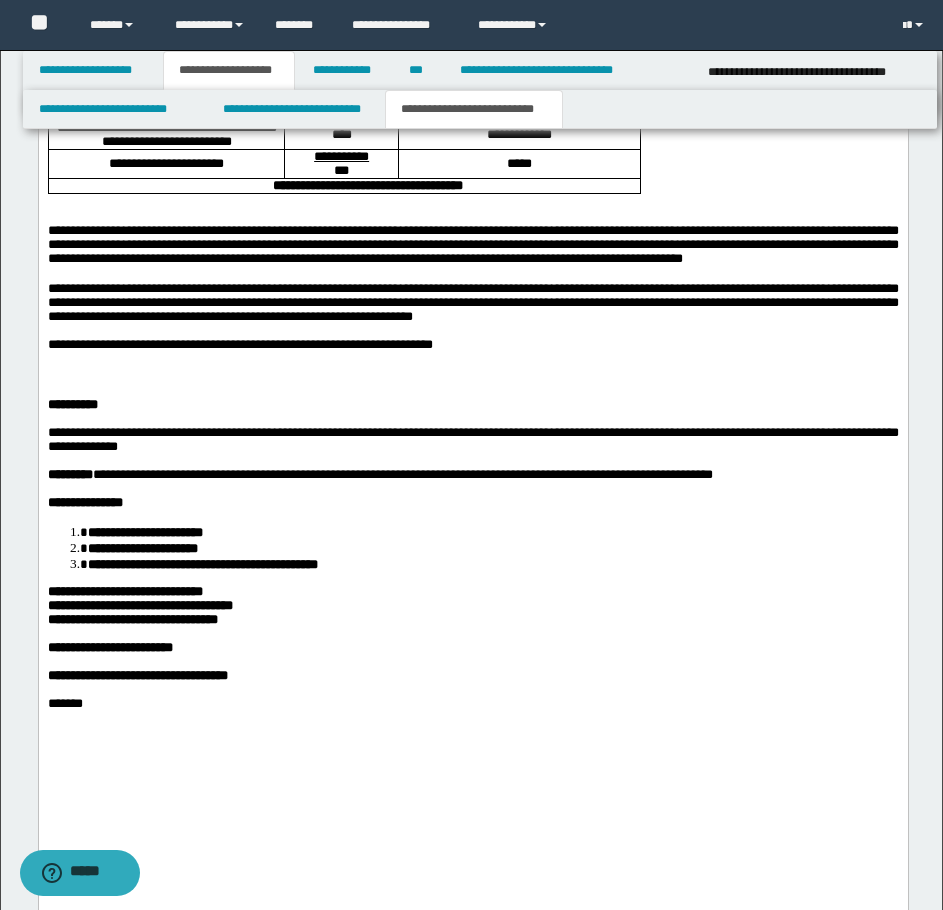 scroll, scrollTop: 1900, scrollLeft: 0, axis: vertical 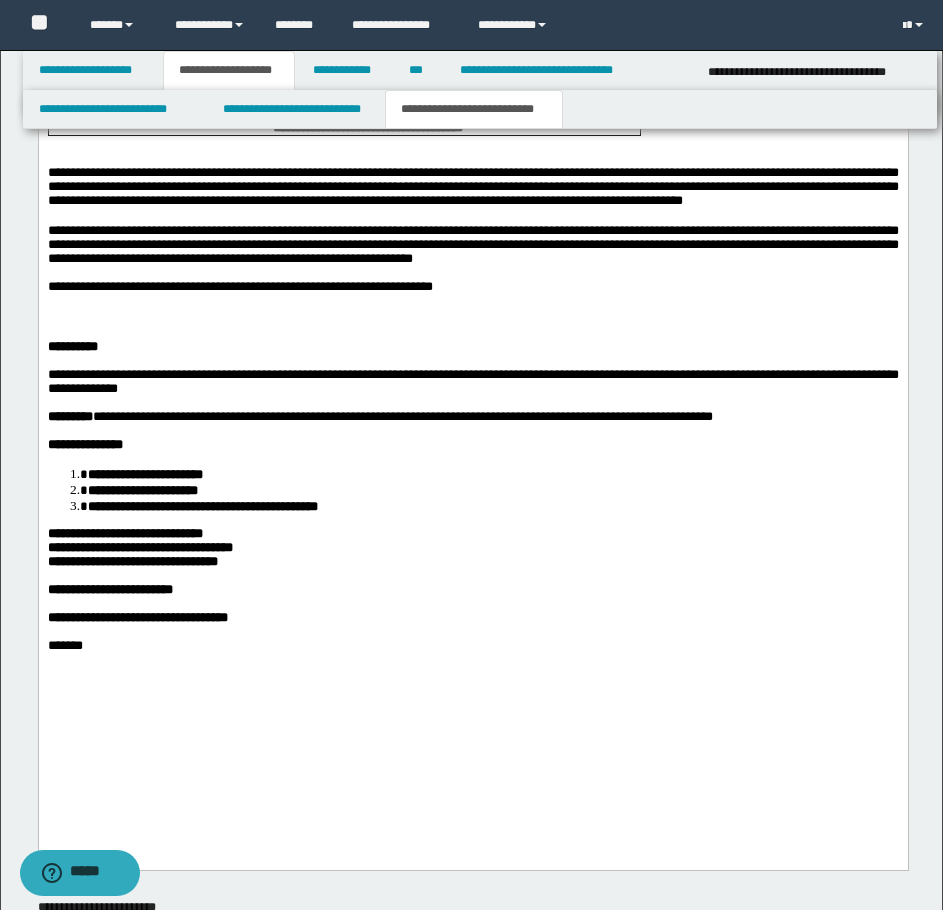 click at bounding box center (472, 316) 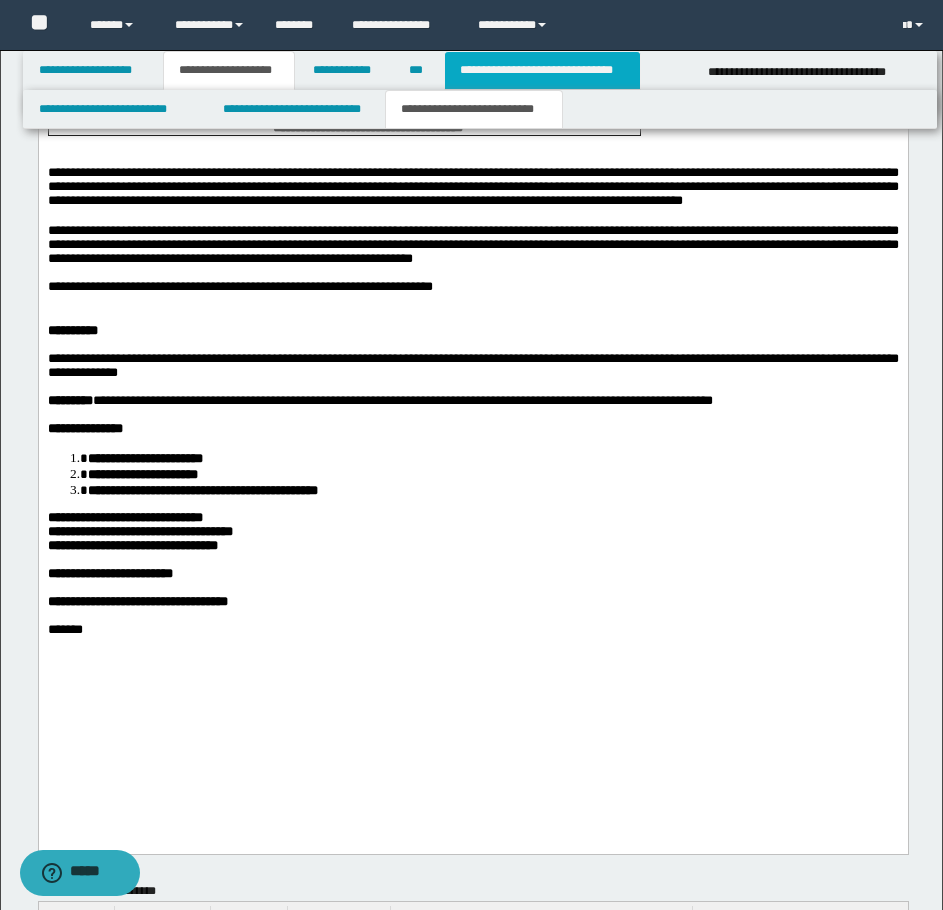 click on "**********" at bounding box center (542, 70) 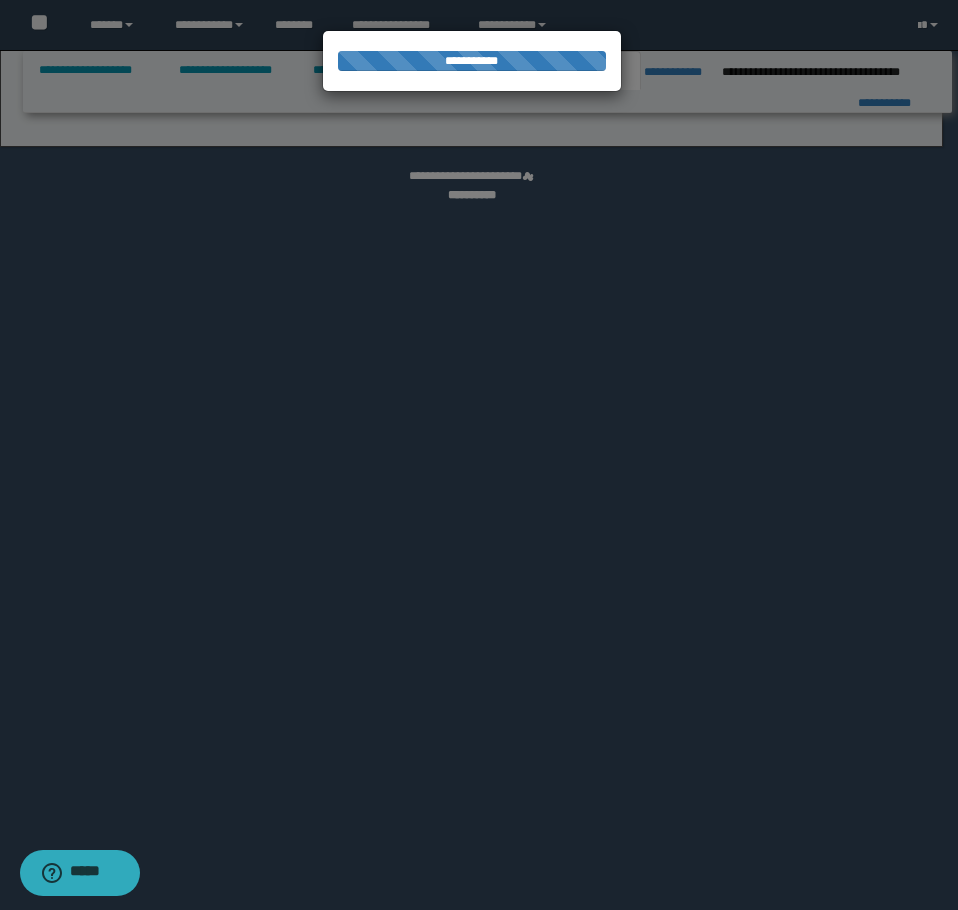 select on "*" 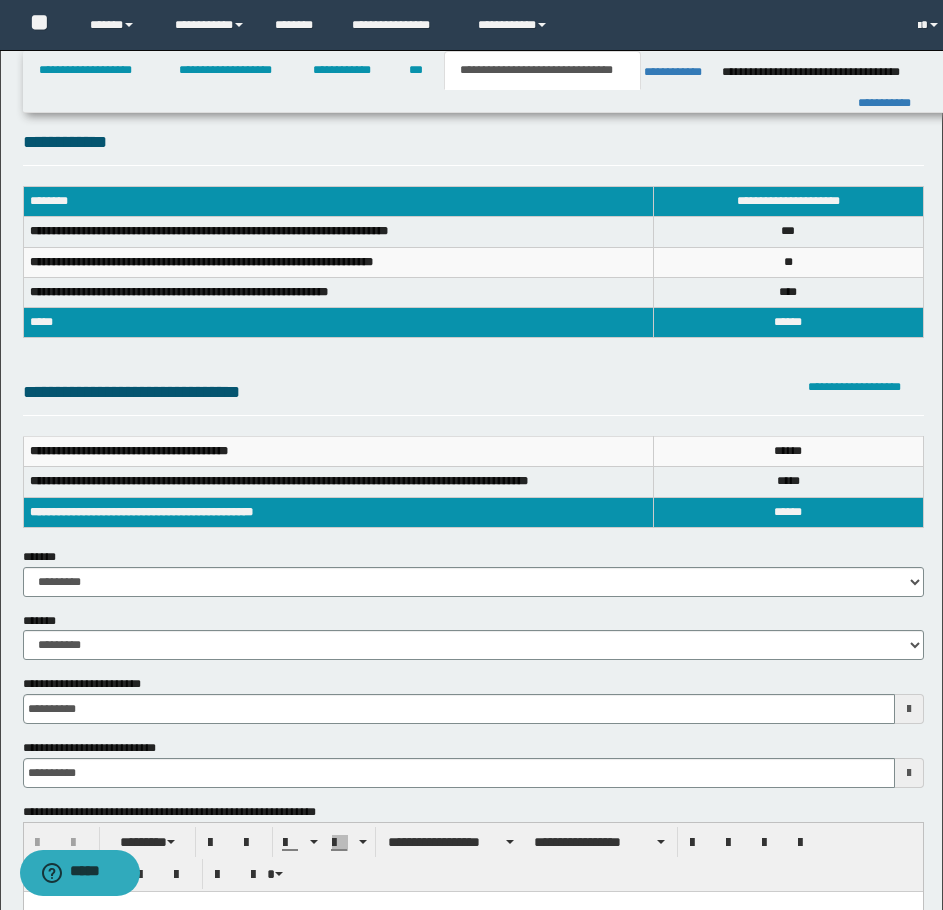 scroll, scrollTop: 0, scrollLeft: 0, axis: both 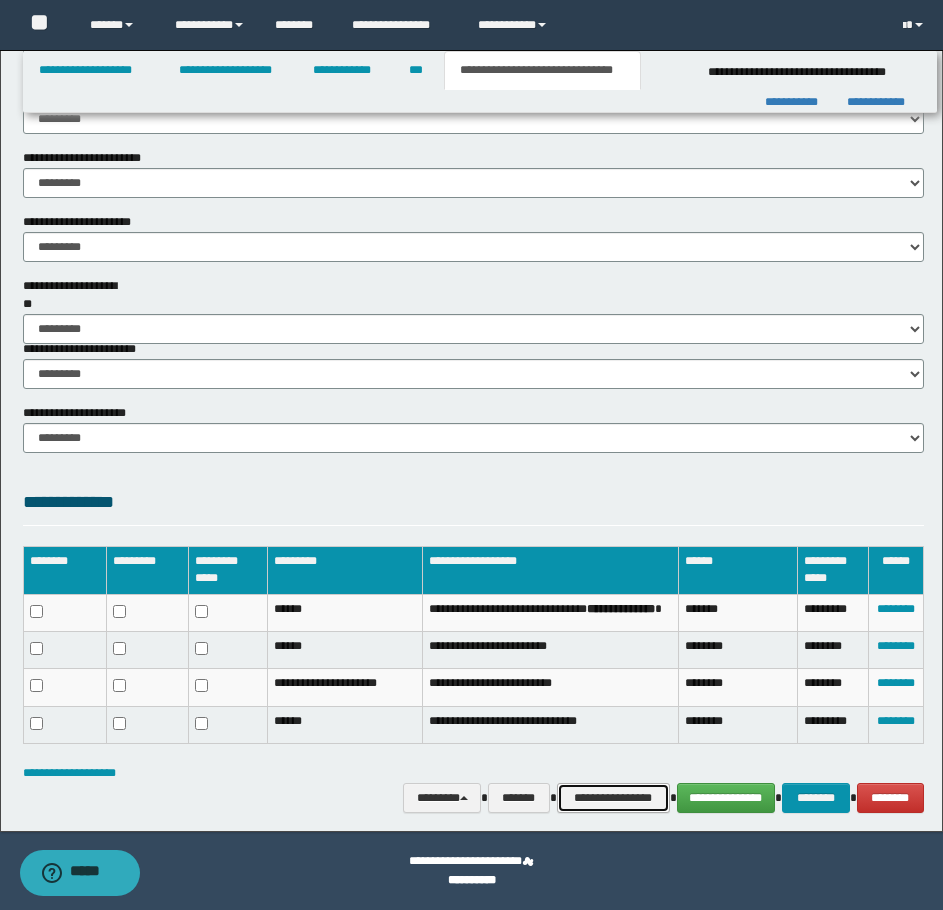 click on "**********" at bounding box center (613, 798) 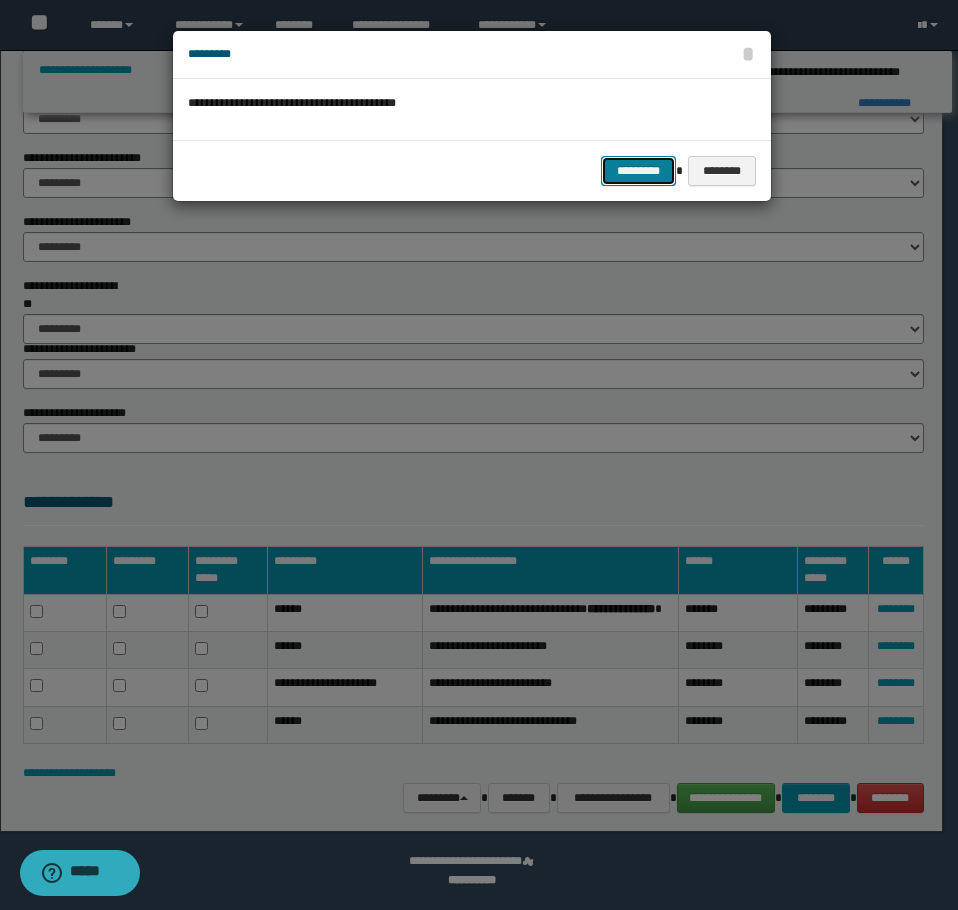 click on "*********" at bounding box center (638, 171) 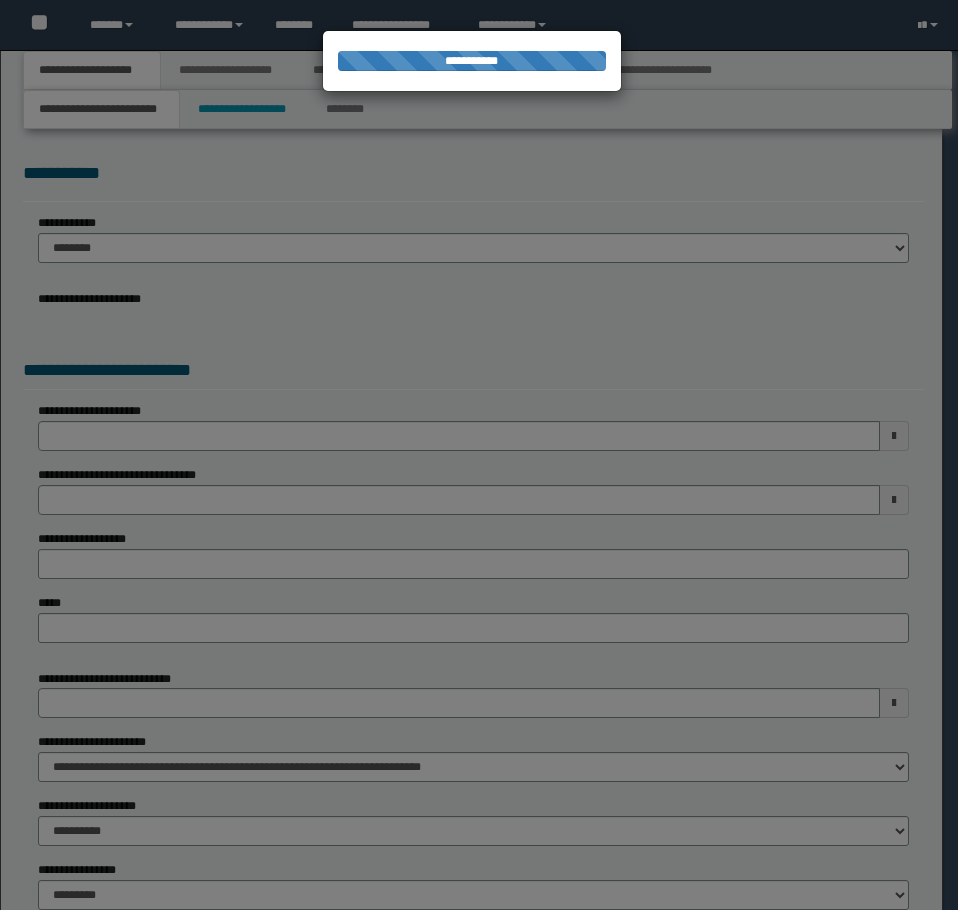 scroll, scrollTop: 0, scrollLeft: 0, axis: both 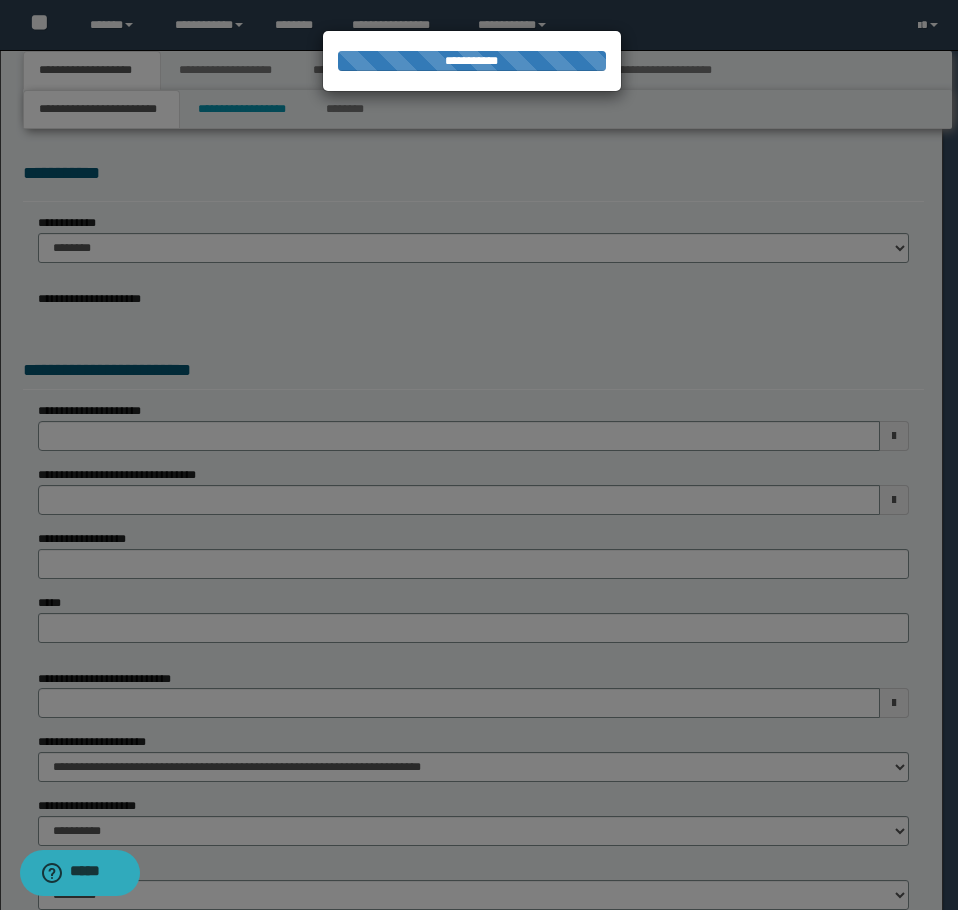 select on "*" 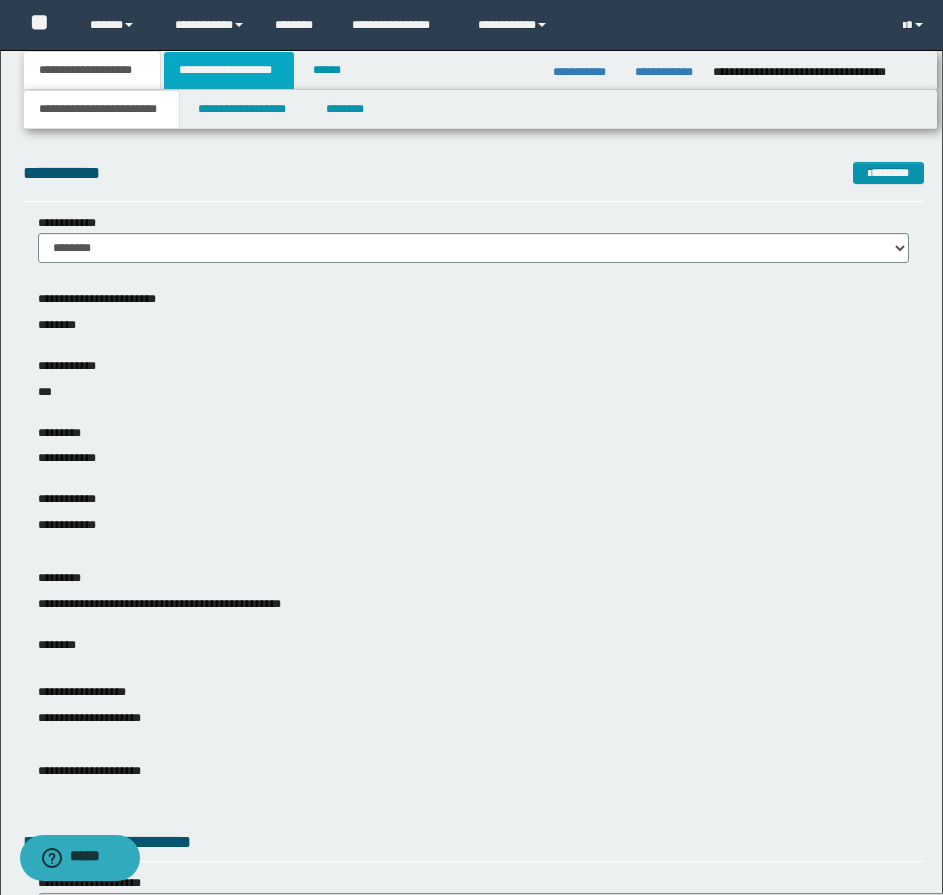 click on "**********" at bounding box center [229, 70] 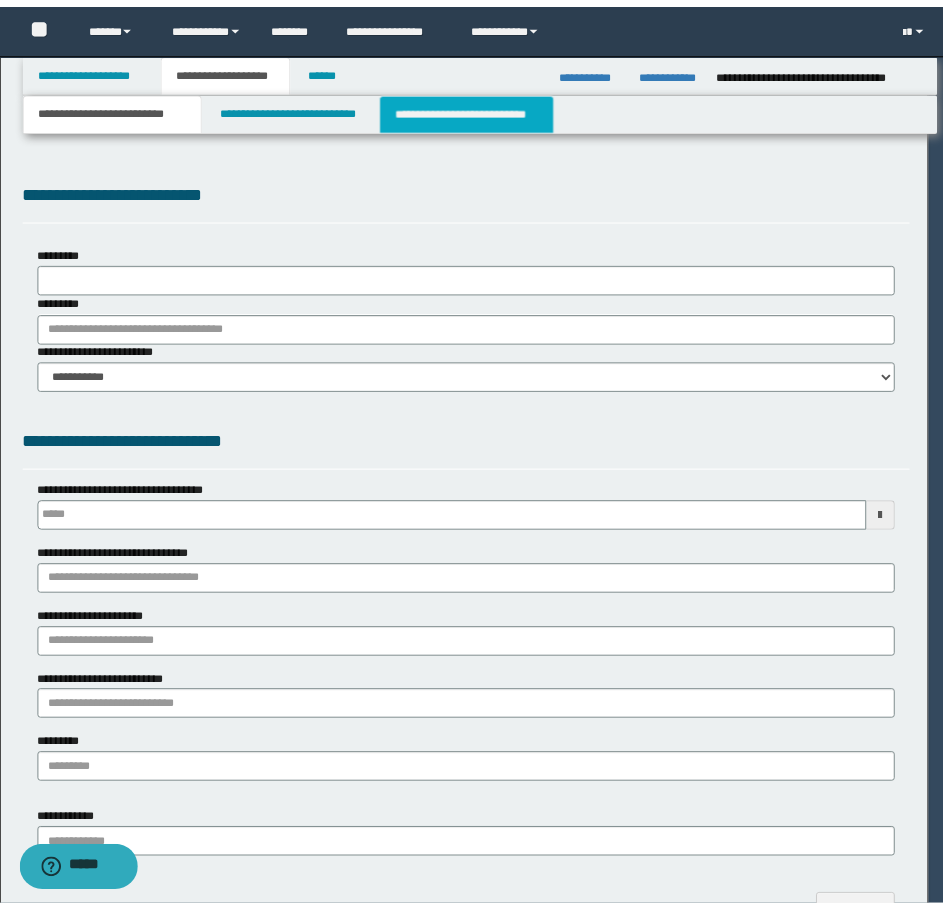scroll, scrollTop: 0, scrollLeft: 0, axis: both 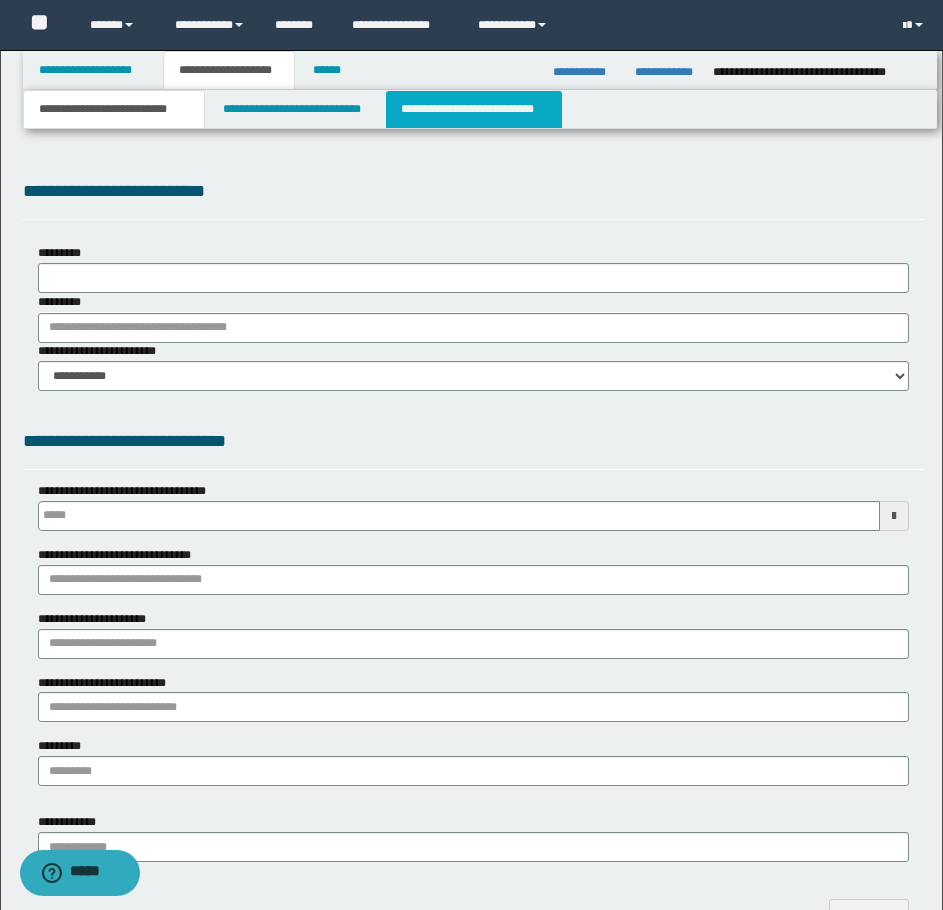 click on "**********" at bounding box center [474, 109] 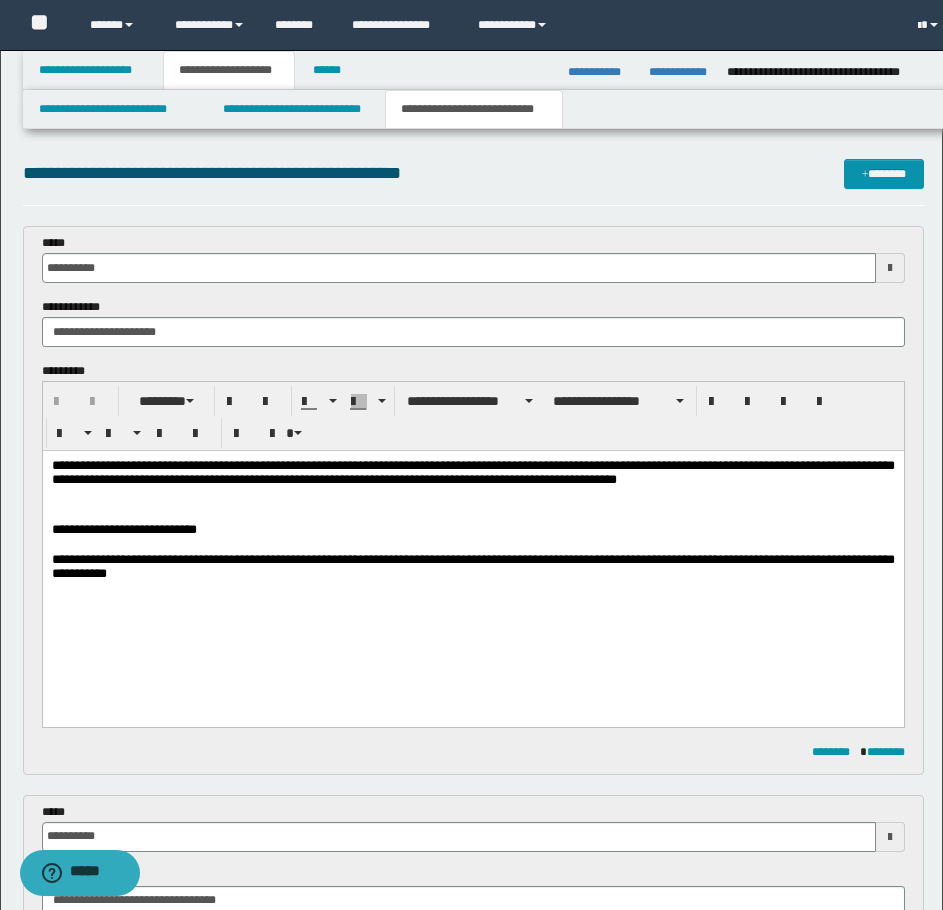scroll, scrollTop: 0, scrollLeft: 0, axis: both 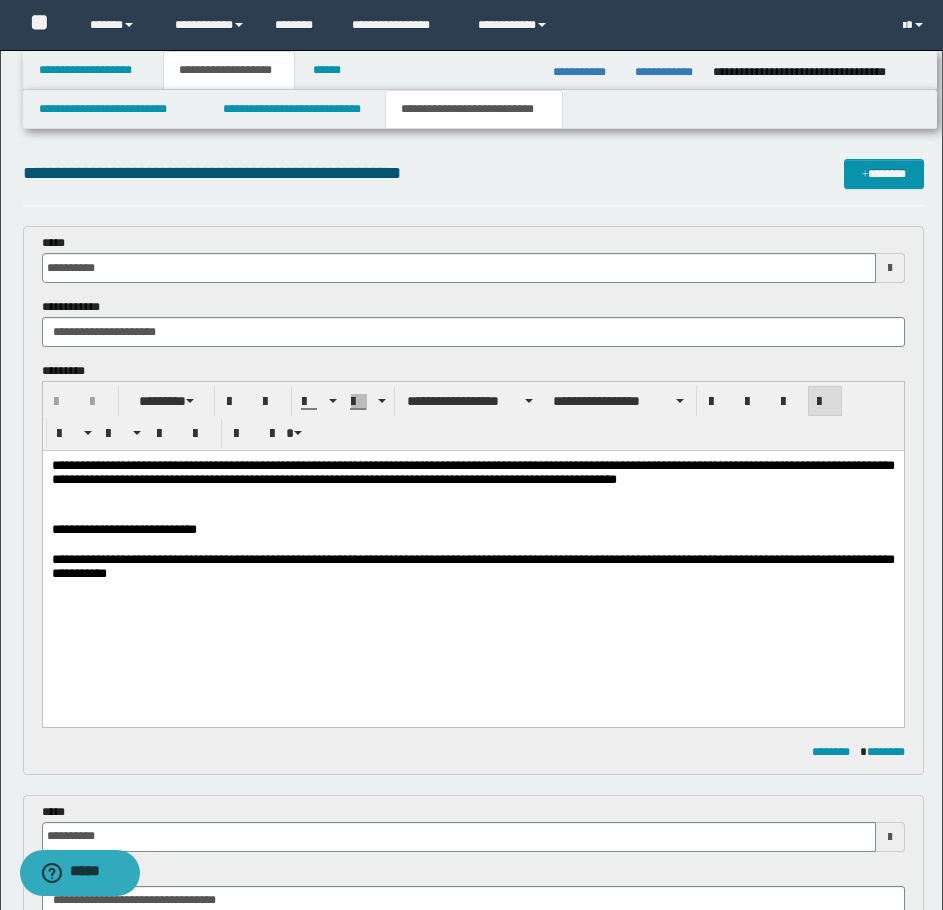 click at bounding box center [472, 545] 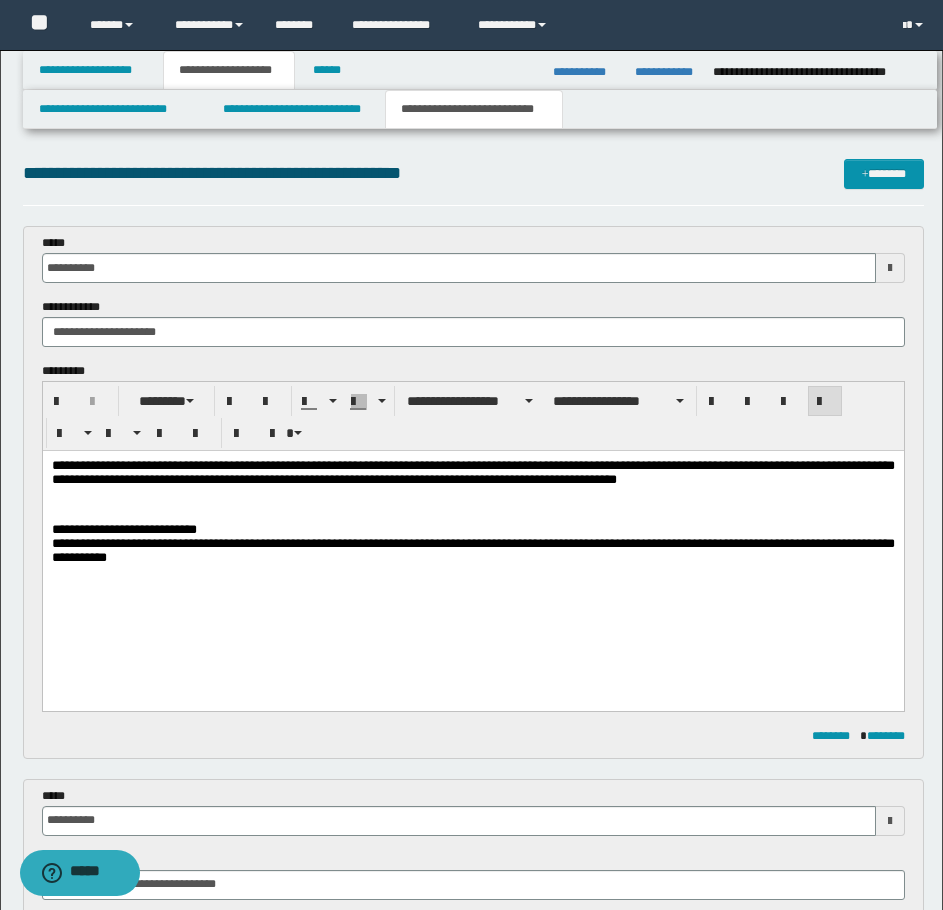 click on "**********" at bounding box center [472, 475] 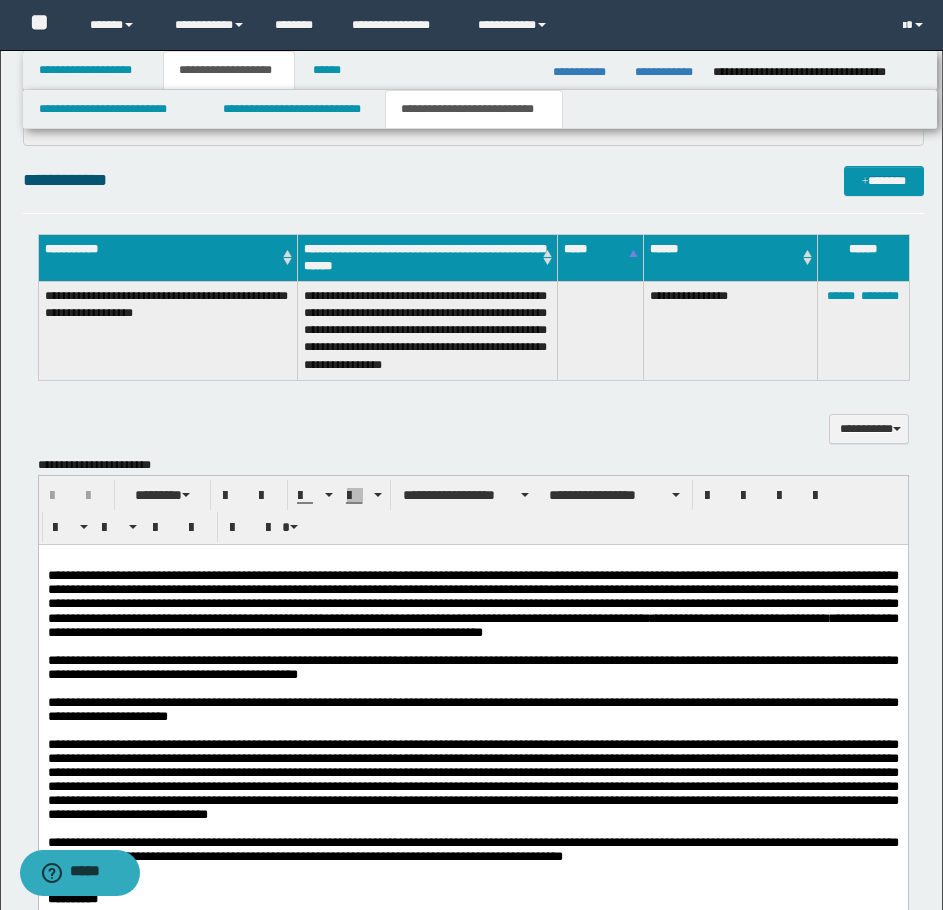 scroll, scrollTop: 1200, scrollLeft: 0, axis: vertical 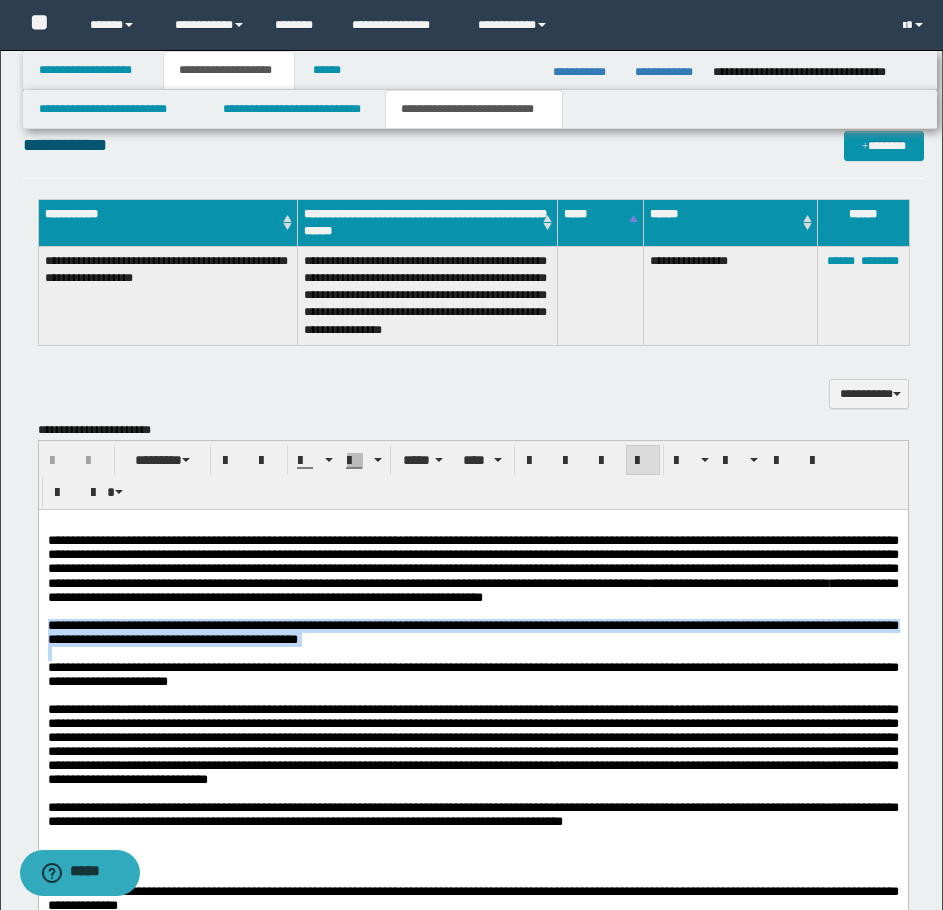 drag, startPoint x: 47, startPoint y: 653, endPoint x: 524, endPoint y: 678, distance: 477.6547 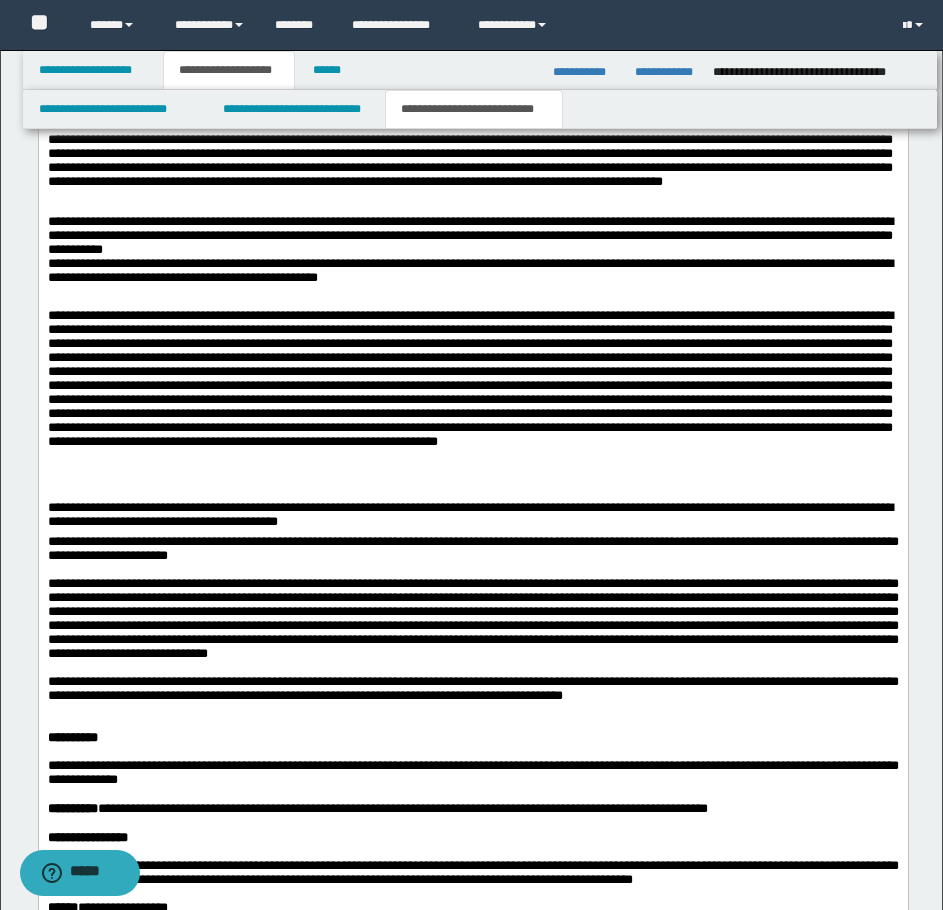 scroll, scrollTop: 1600, scrollLeft: 0, axis: vertical 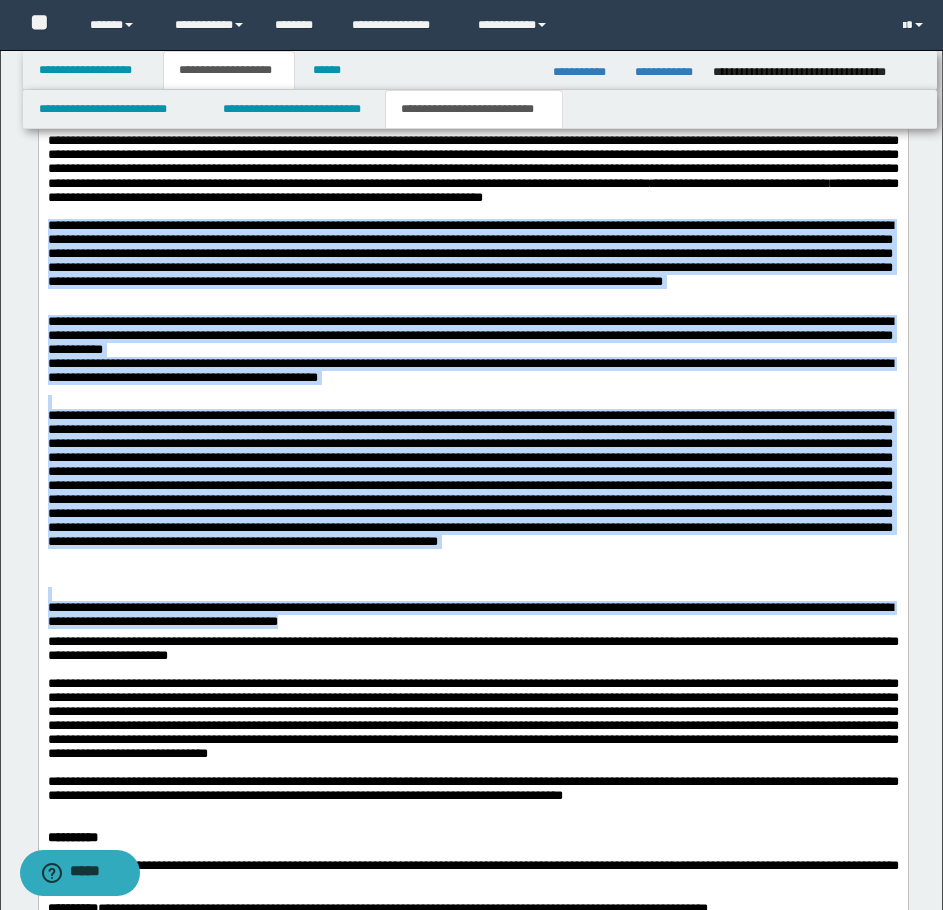 drag, startPoint x: 47, startPoint y: 253, endPoint x: 431, endPoint y: 651, distance: 553.0461 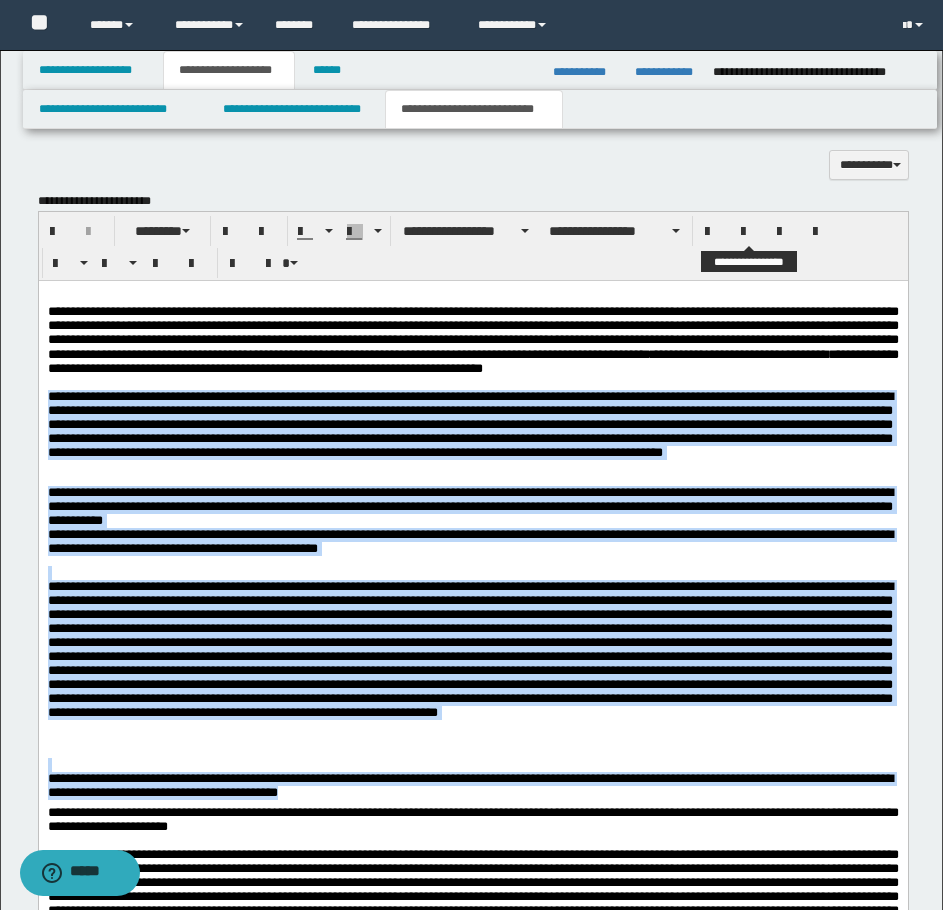 scroll, scrollTop: 1400, scrollLeft: 0, axis: vertical 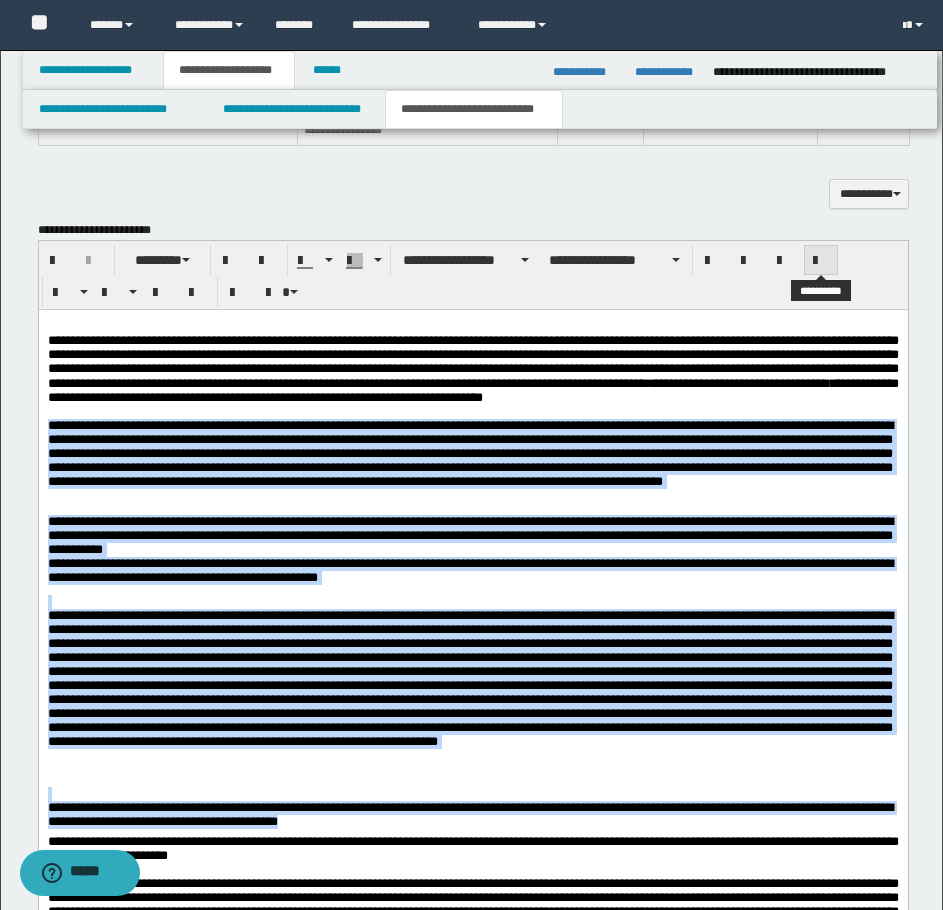 click at bounding box center [821, 261] 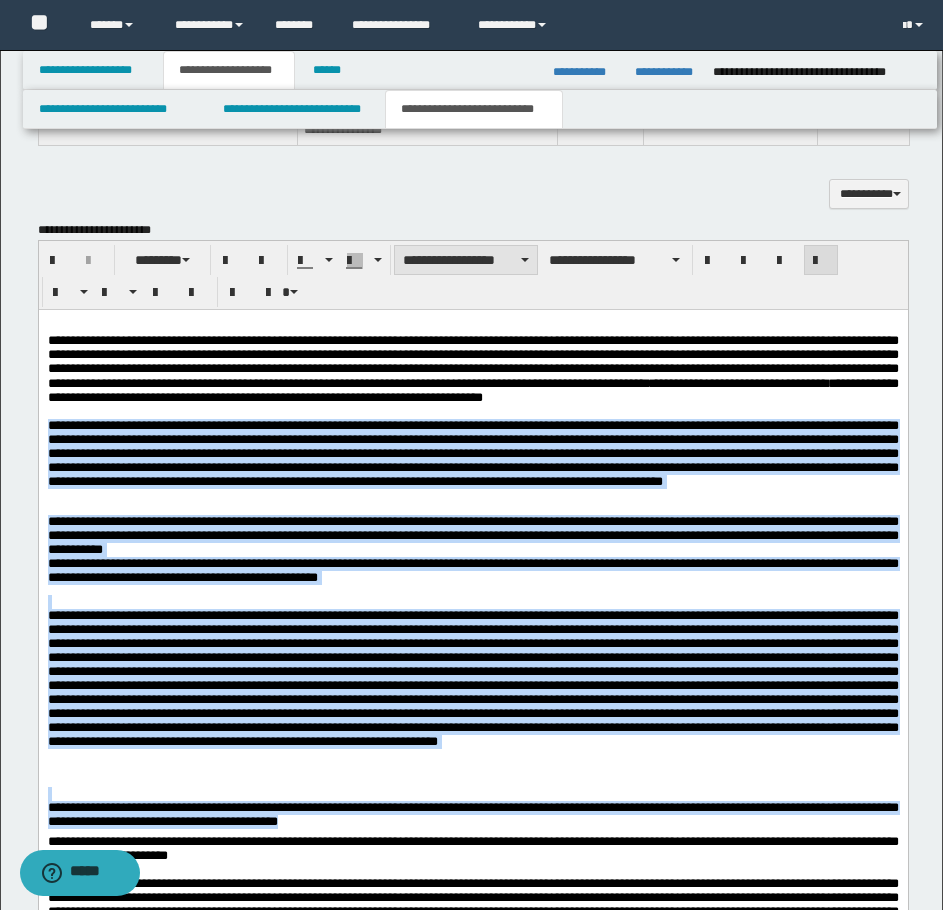 click on "**********" at bounding box center (466, 260) 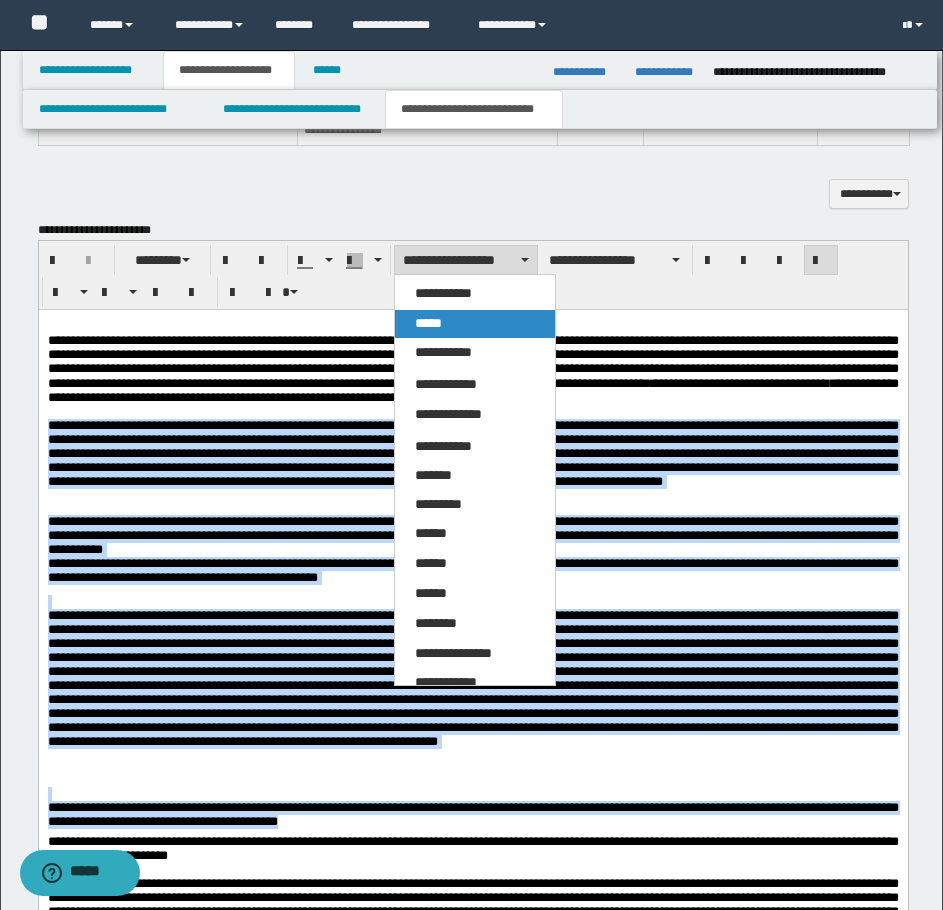 click on "*****" at bounding box center [475, 324] 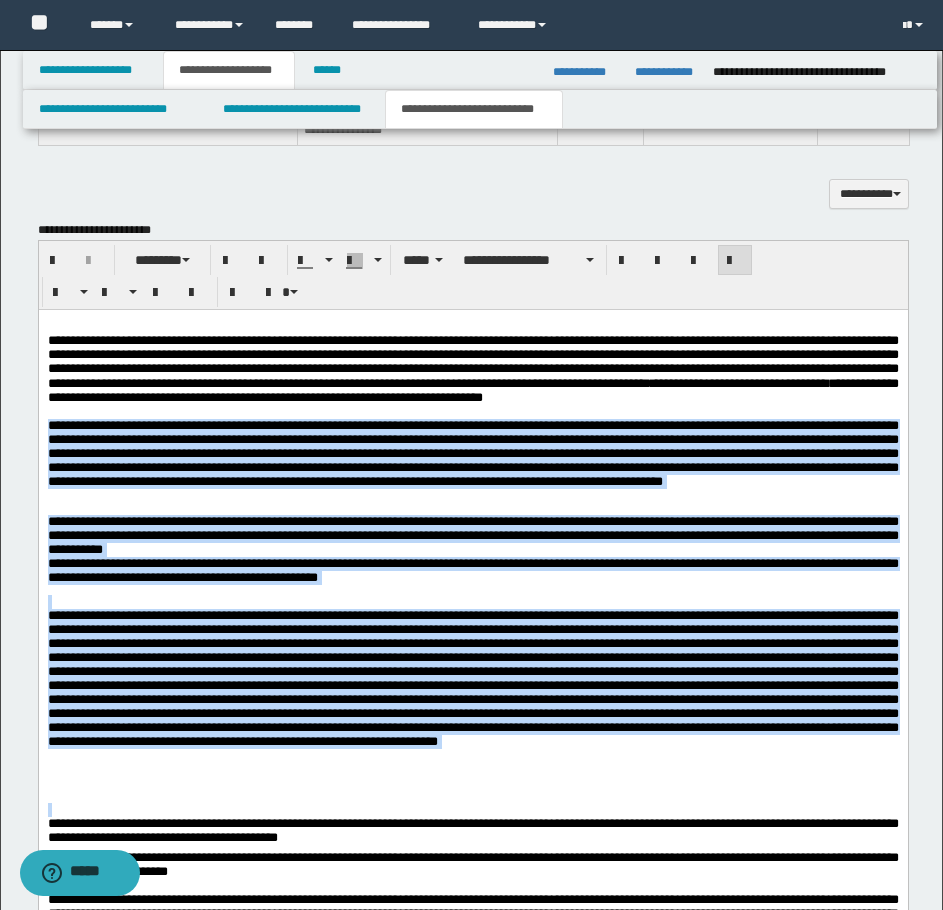 click on "**********" at bounding box center (472, 555) 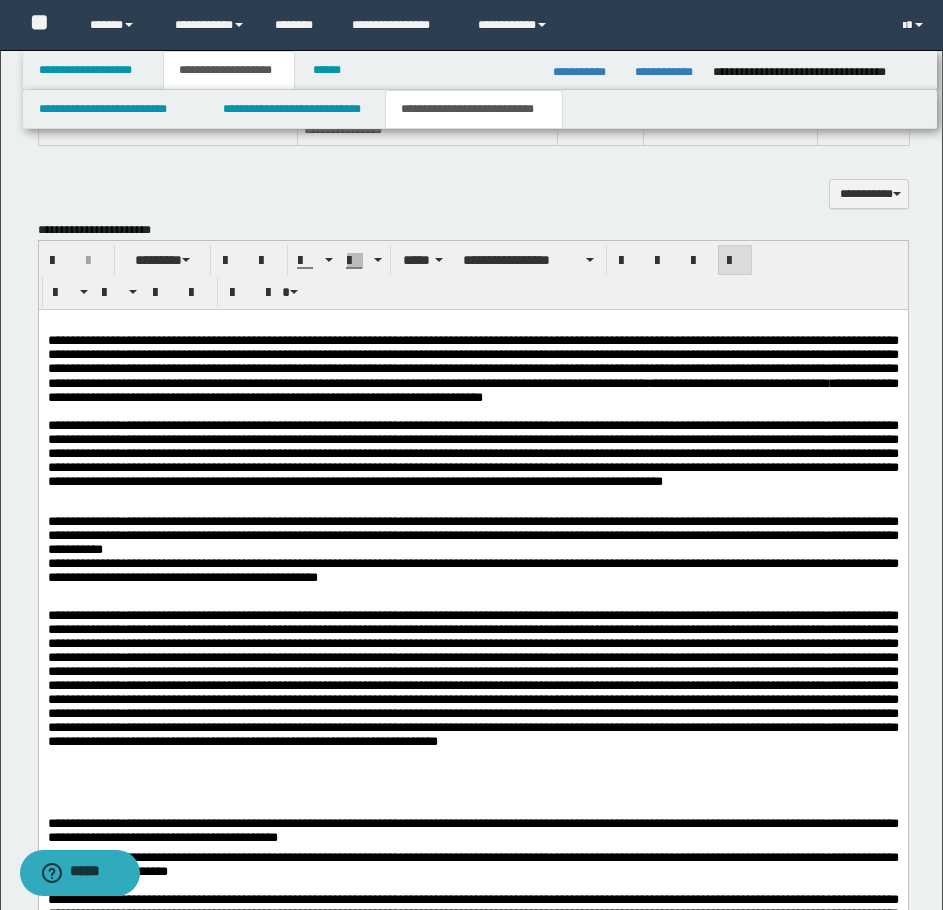 click on "**********" at bounding box center (472, 467) 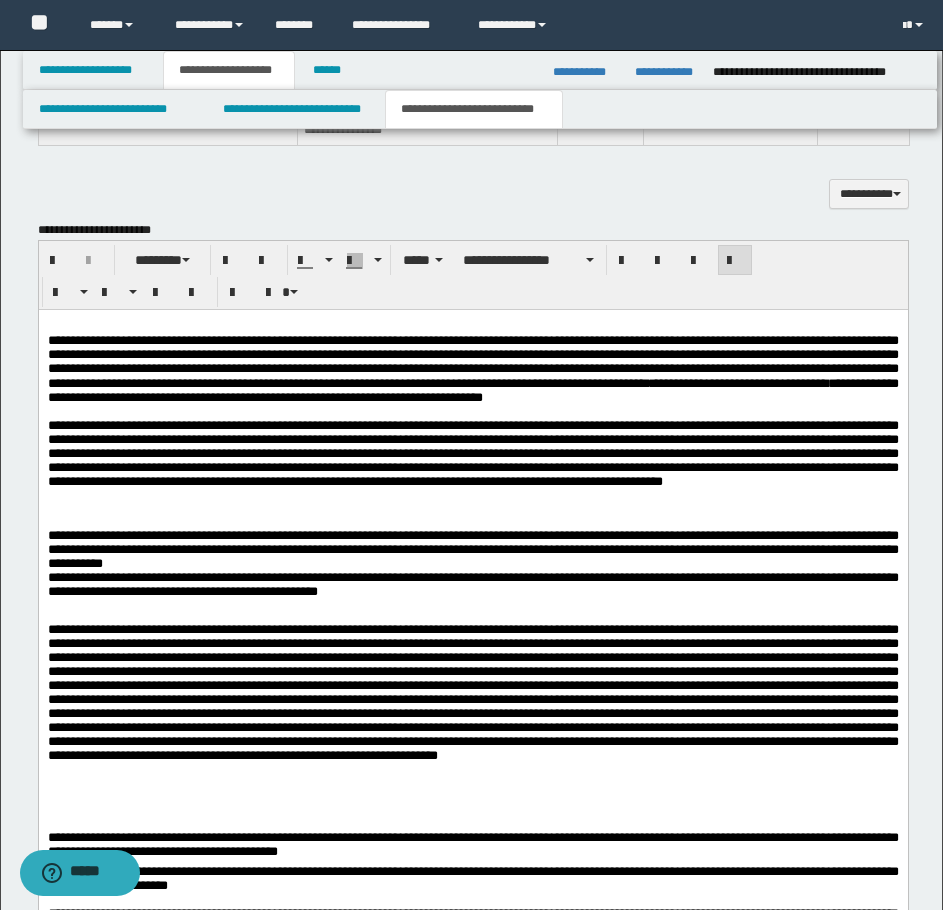 drag, startPoint x: 111, startPoint y: 517, endPoint x: 190, endPoint y: 552, distance: 86.40602 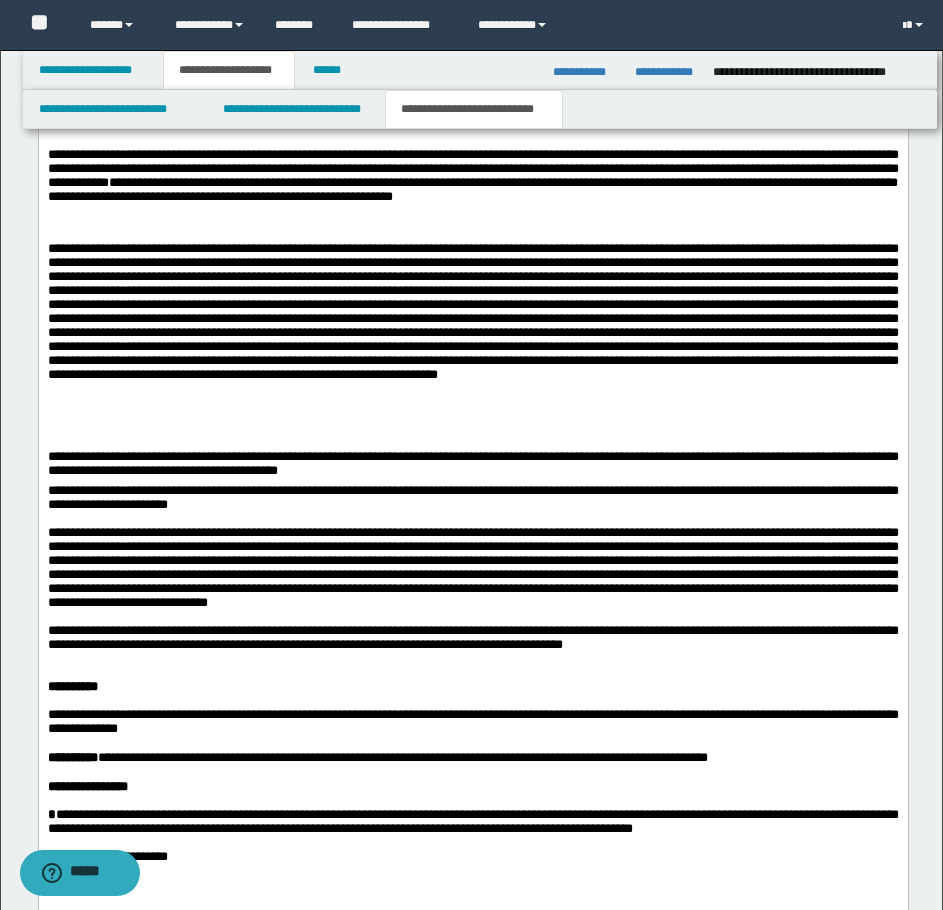 scroll, scrollTop: 1800, scrollLeft: 0, axis: vertical 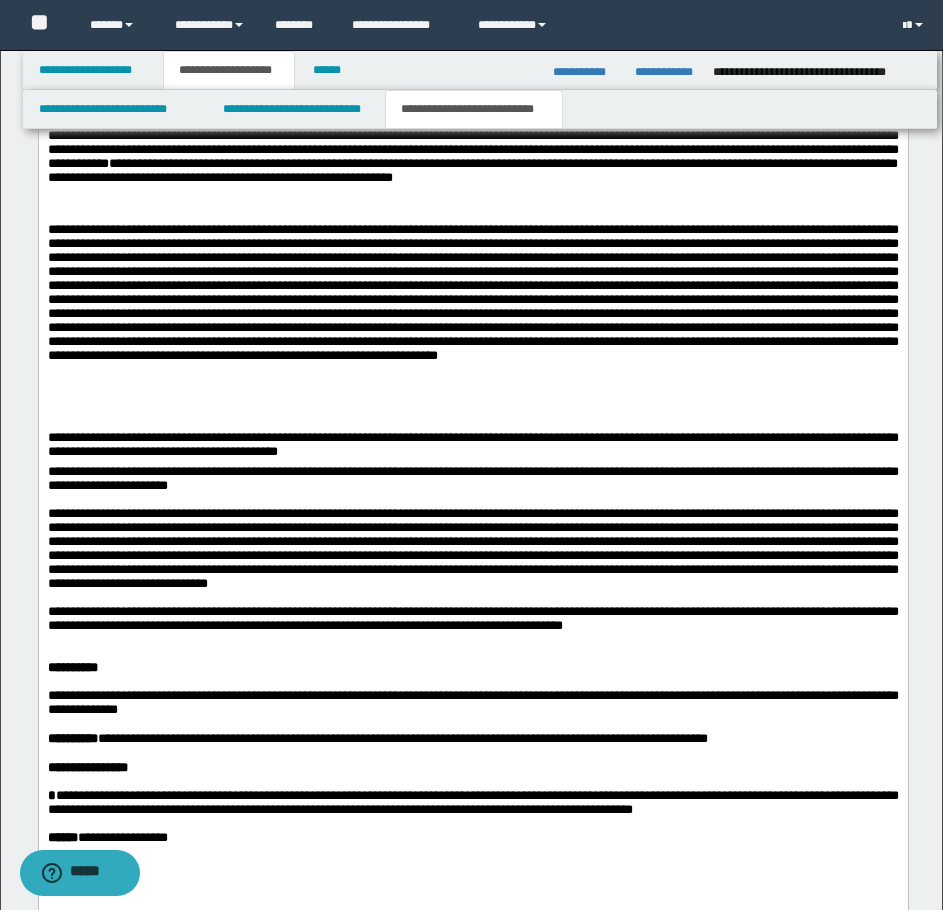 click on "**********" at bounding box center (472, 442) 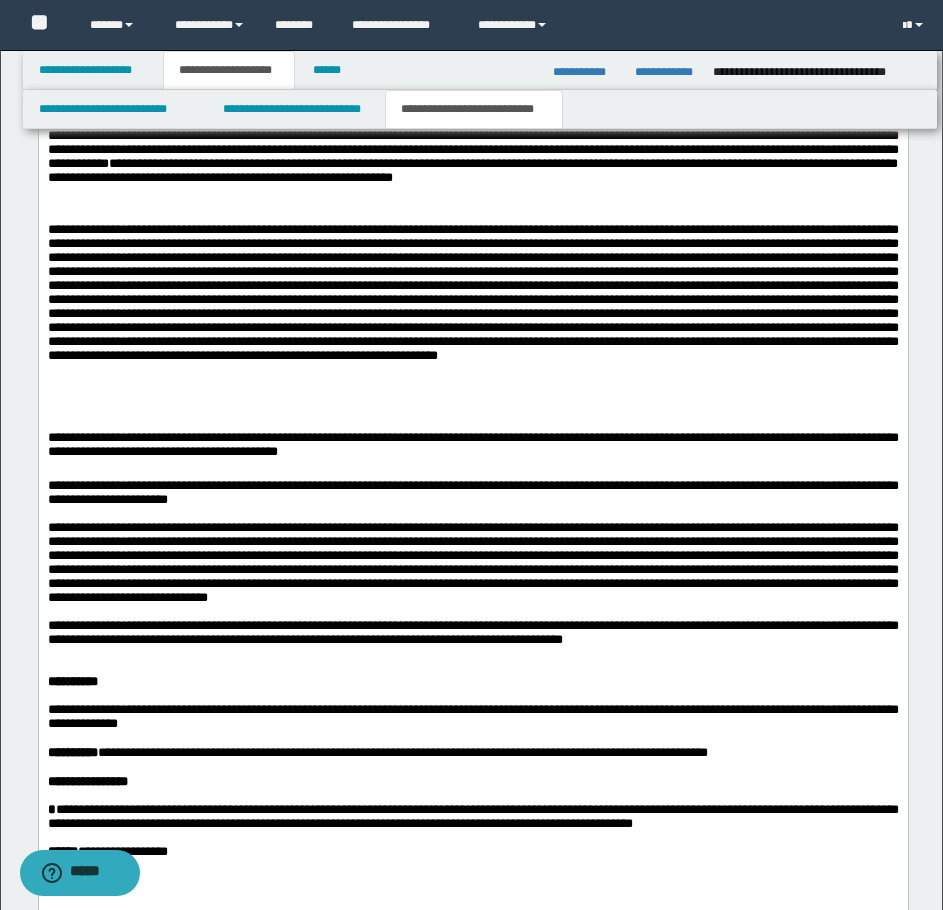click on "**********" at bounding box center [472, 445] 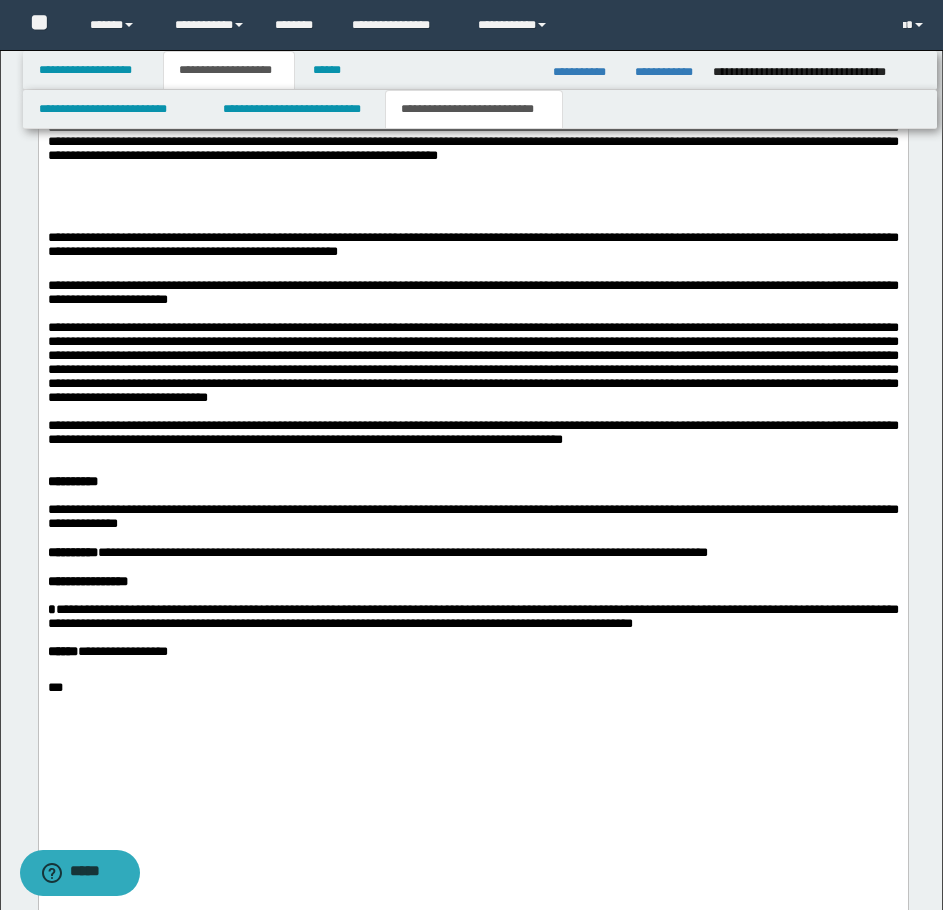 scroll, scrollTop: 2100, scrollLeft: 0, axis: vertical 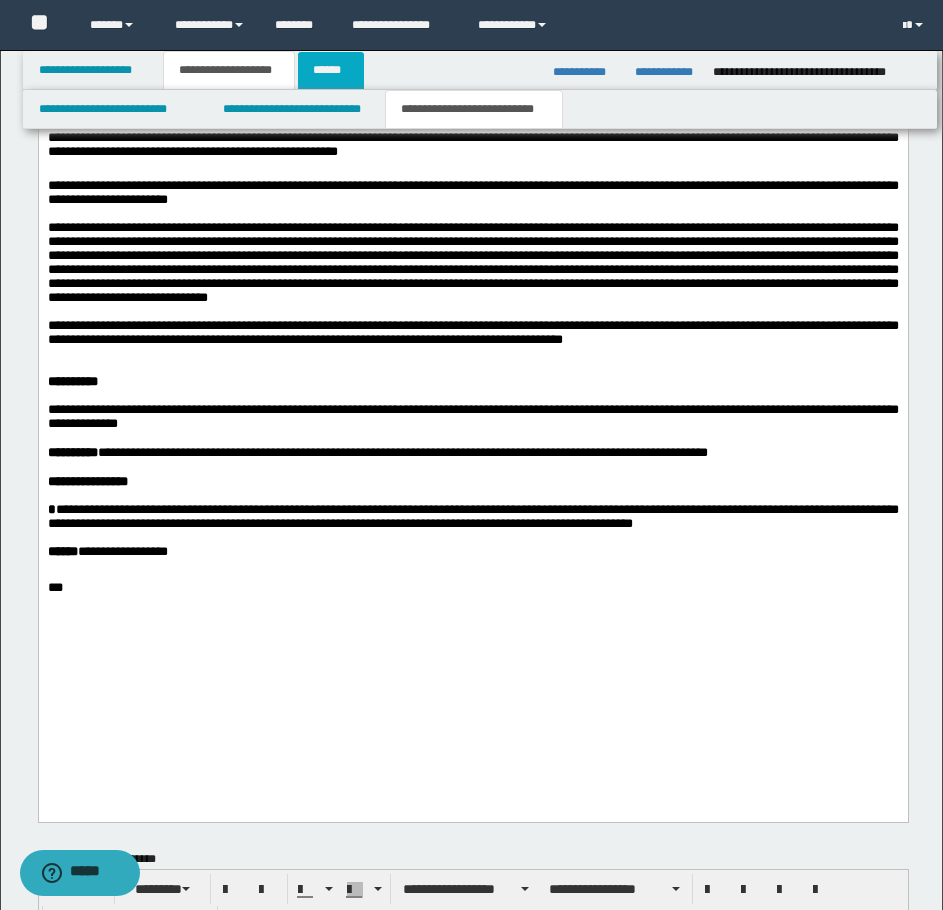 click on "******" at bounding box center [331, 70] 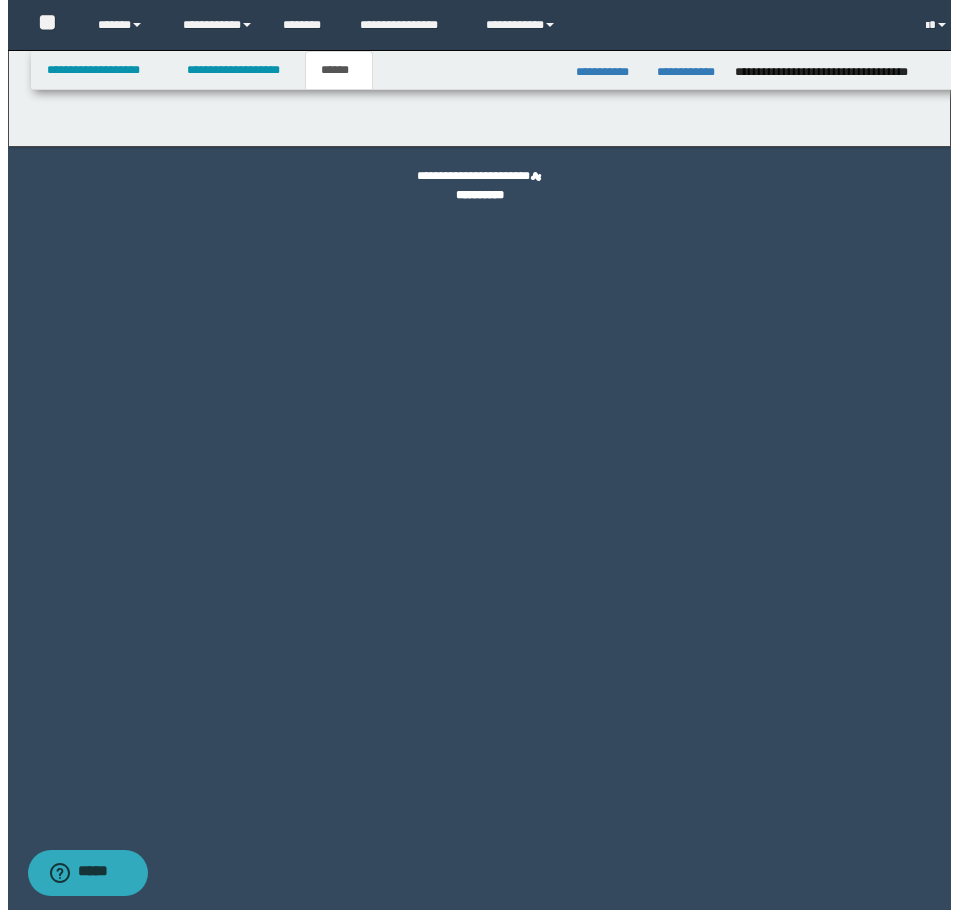 scroll, scrollTop: 0, scrollLeft: 0, axis: both 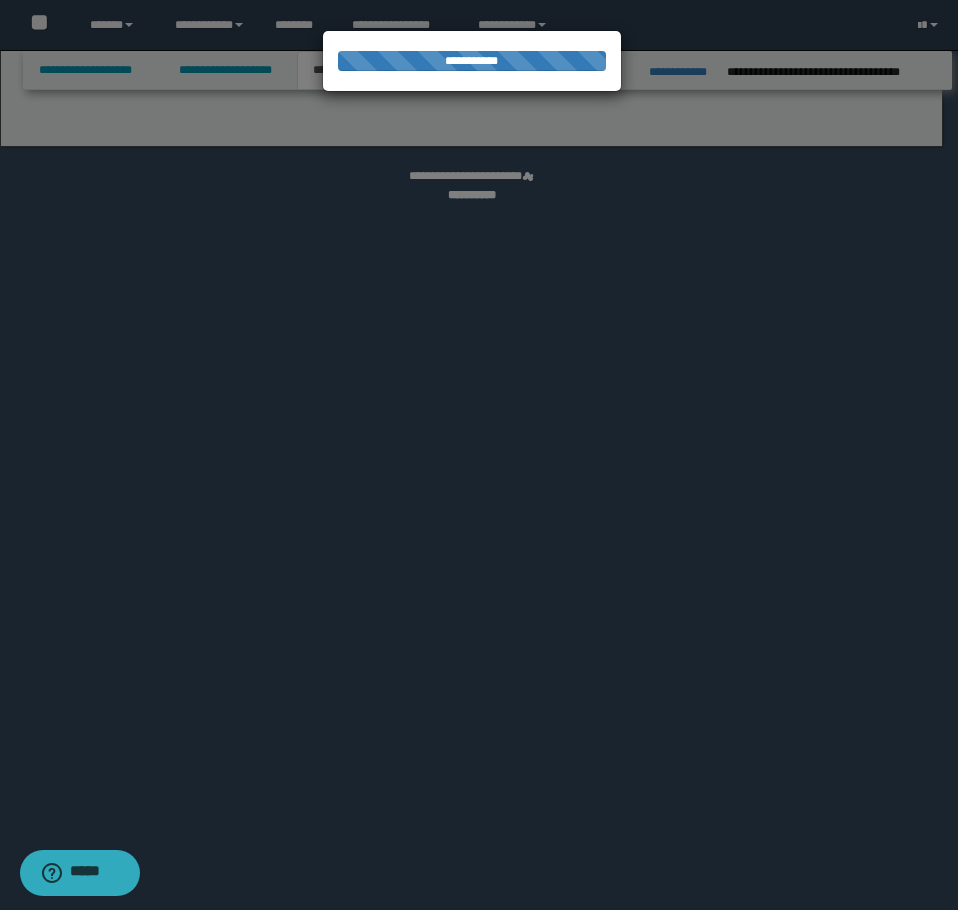 select on "*" 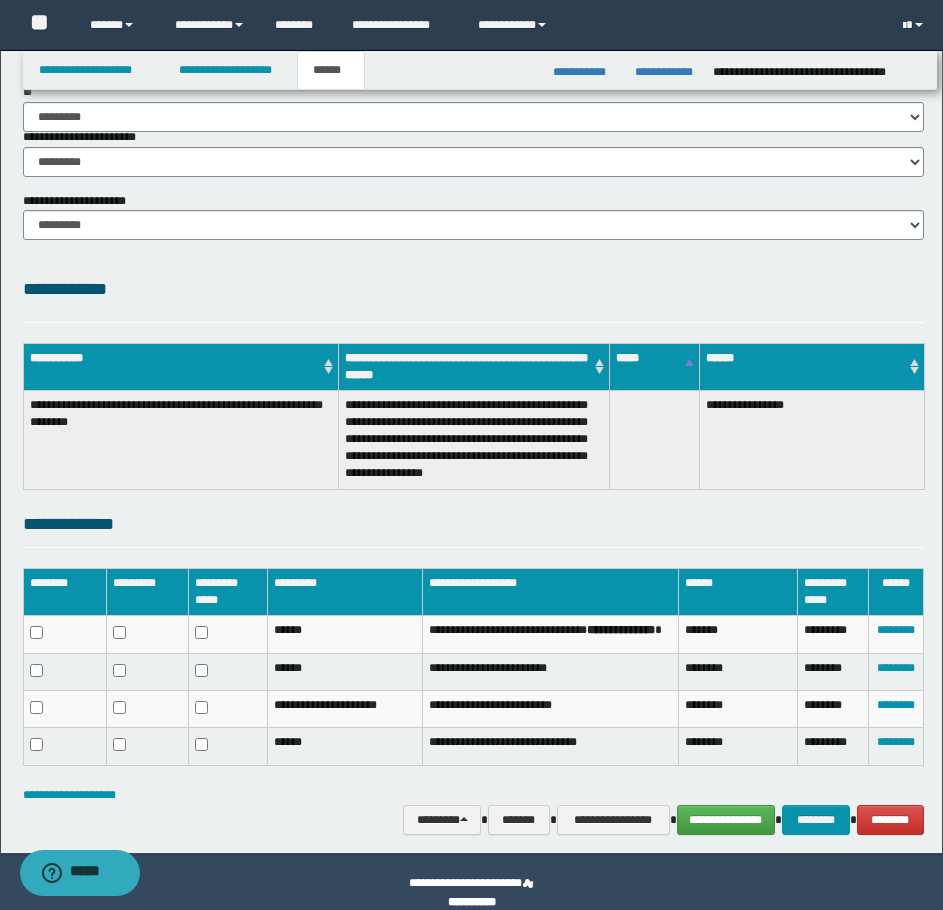 scroll, scrollTop: 344, scrollLeft: 0, axis: vertical 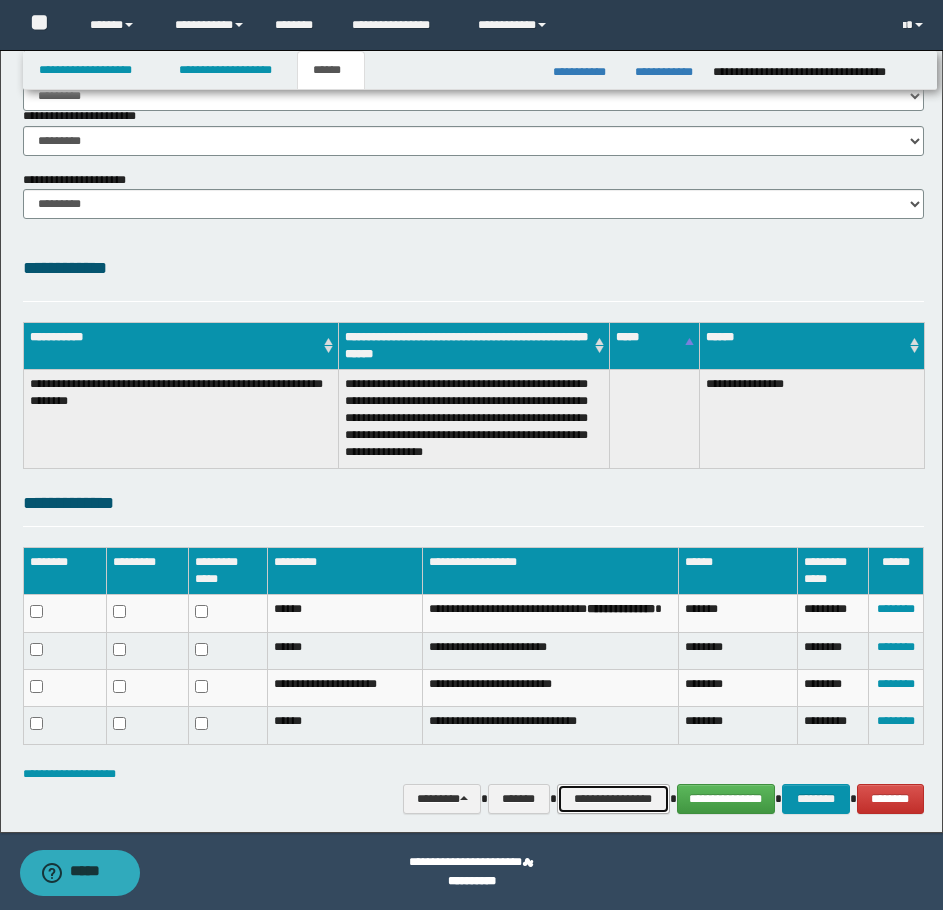 click on "**********" at bounding box center [613, 799] 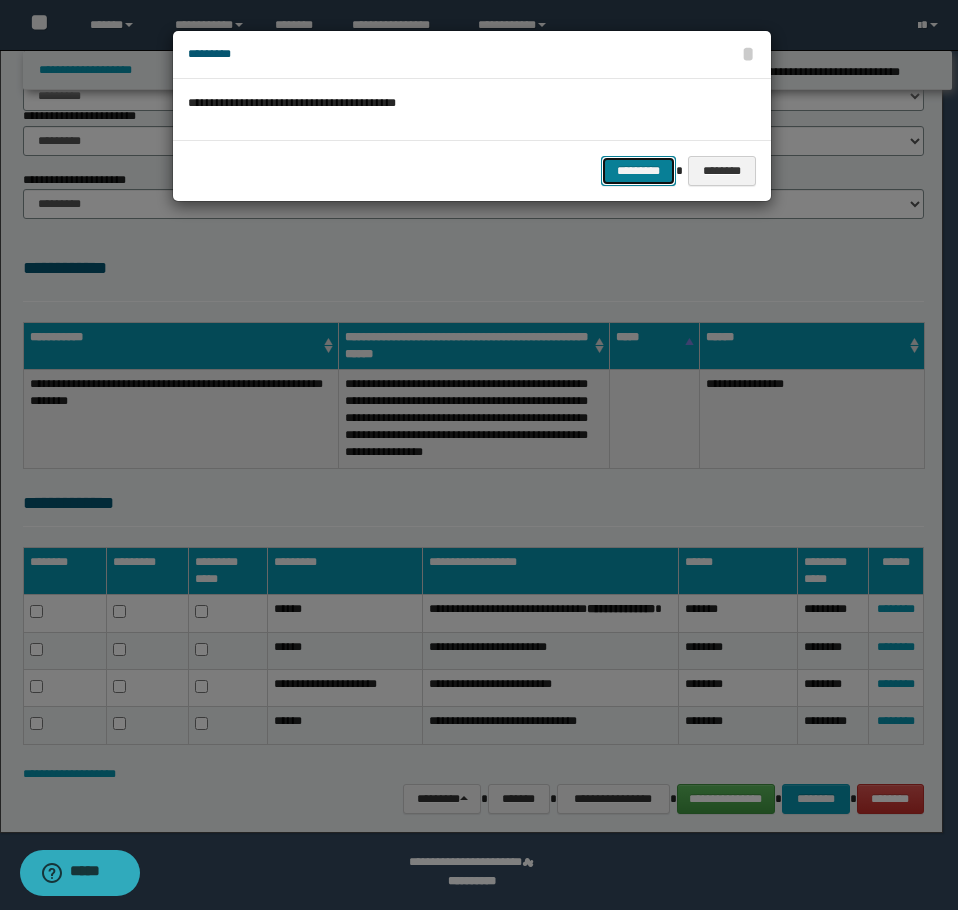 click on "*********" at bounding box center [638, 171] 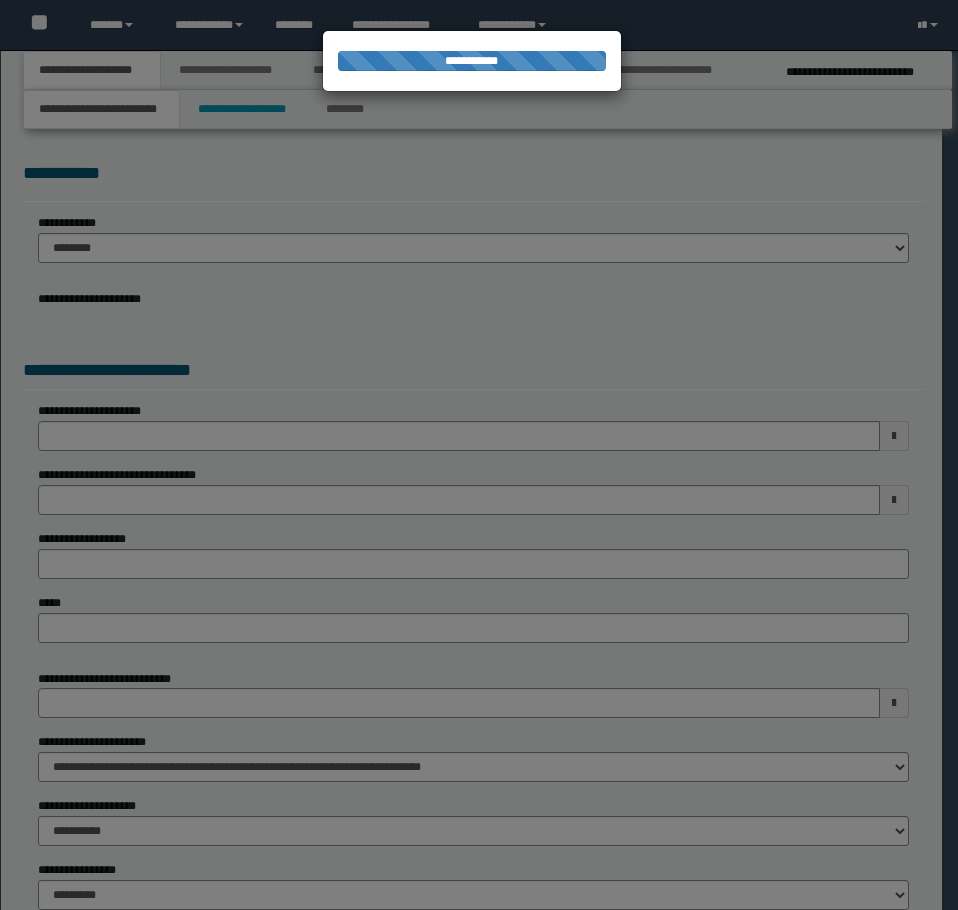 scroll, scrollTop: 0, scrollLeft: 0, axis: both 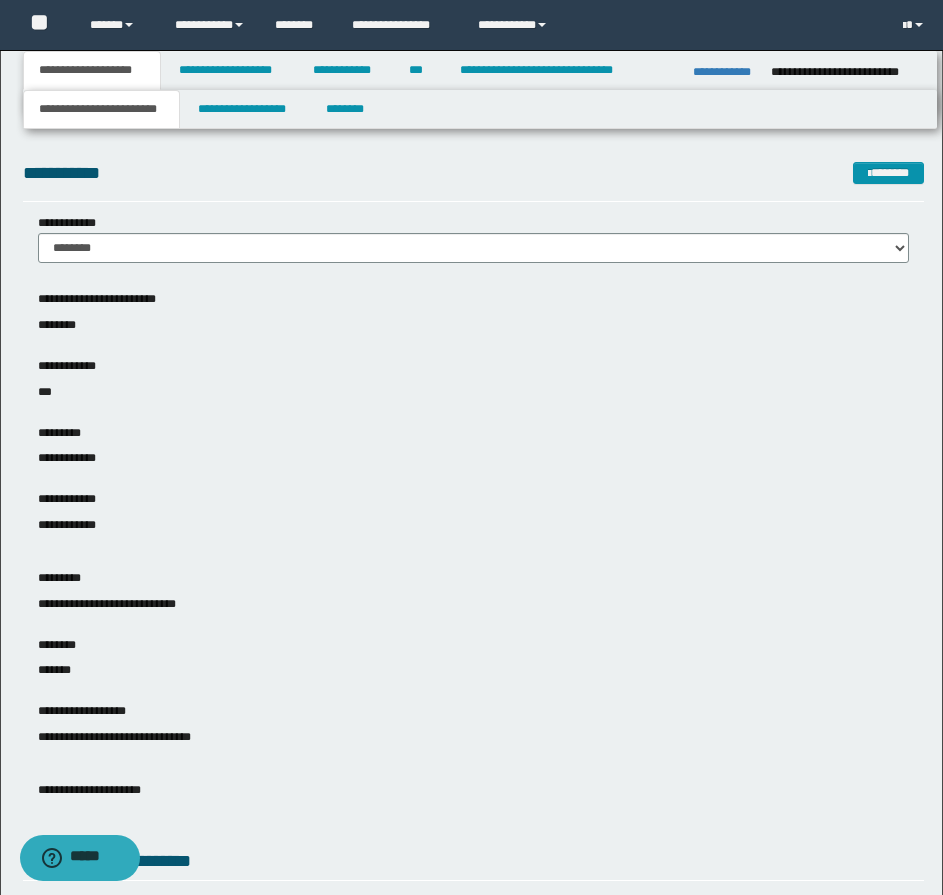 click on "**********" at bounding box center [473, 516] 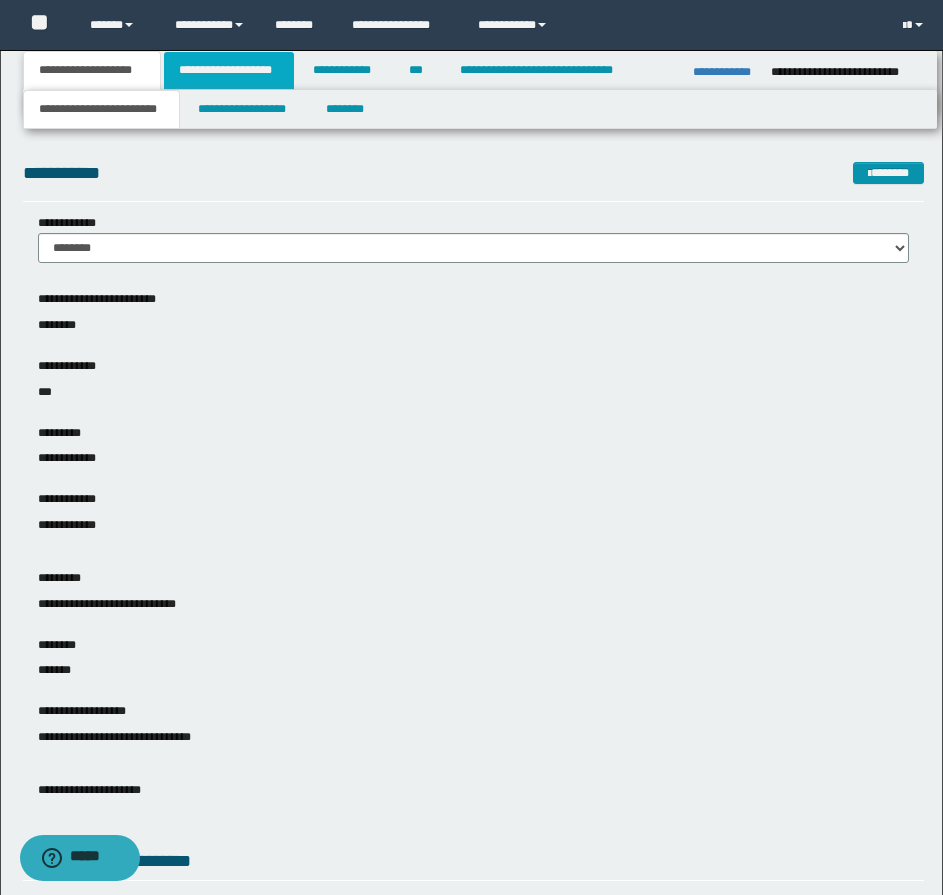 click on "**********" at bounding box center (229, 70) 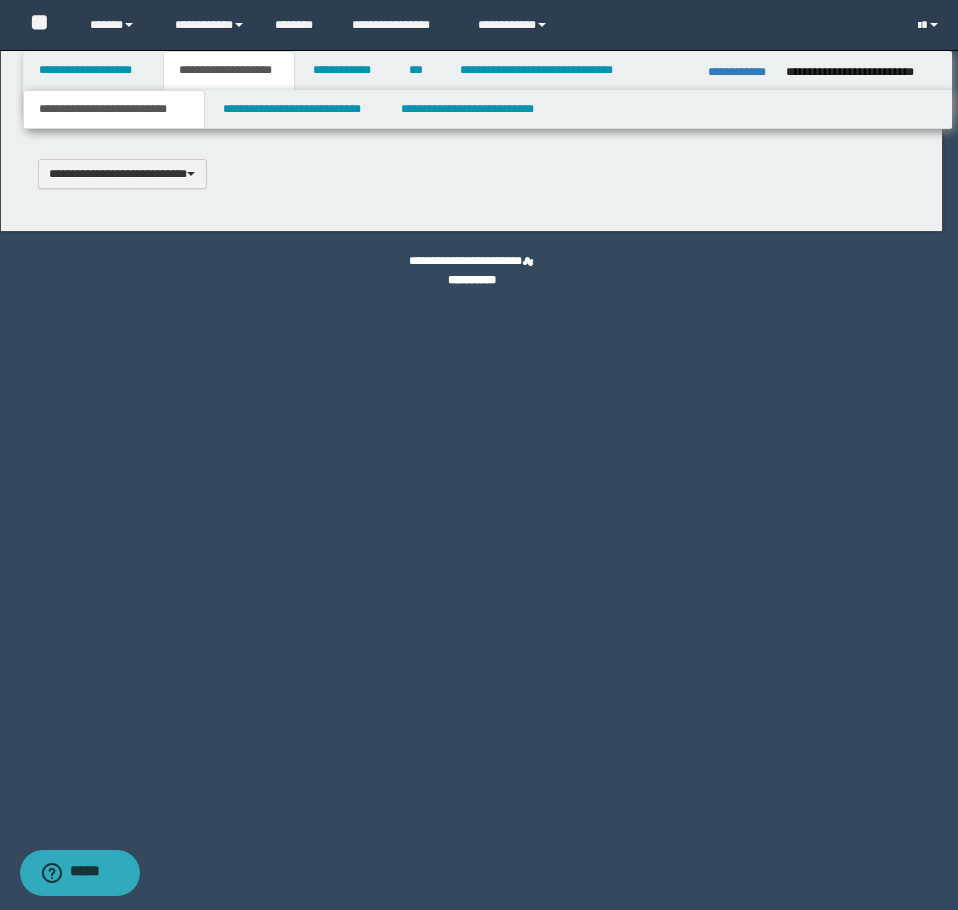 type 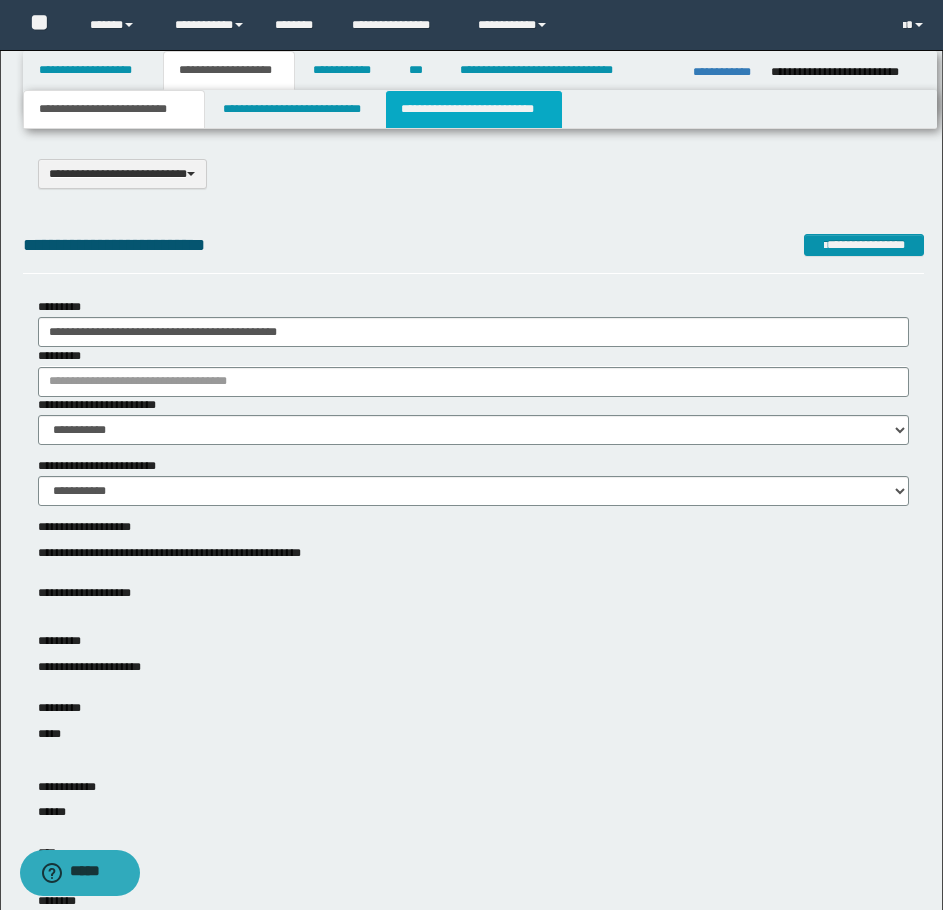 click on "**********" at bounding box center (474, 109) 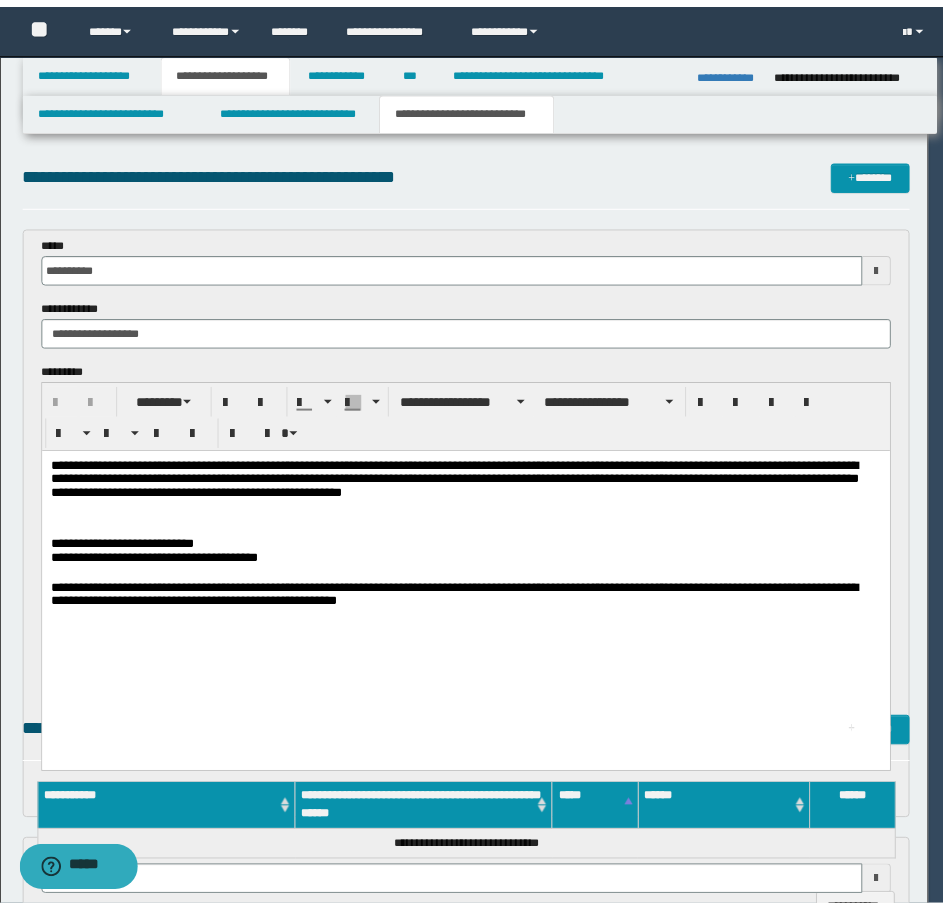 scroll, scrollTop: 0, scrollLeft: 0, axis: both 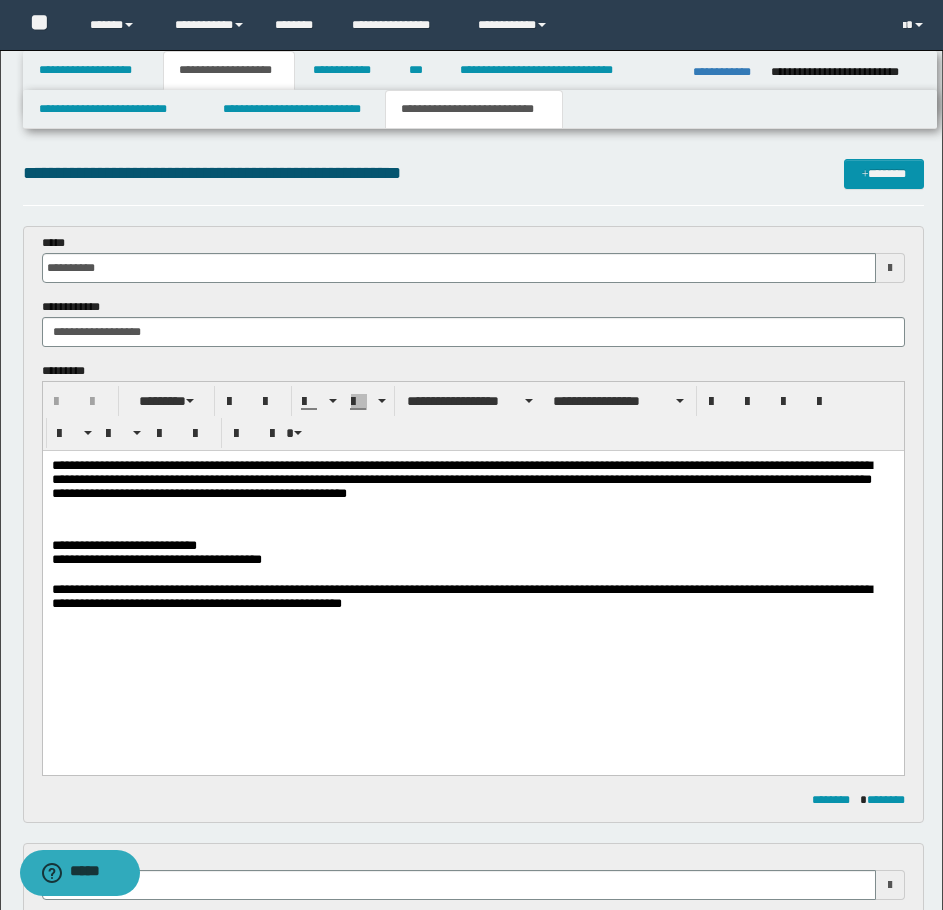click at bounding box center [472, 575] 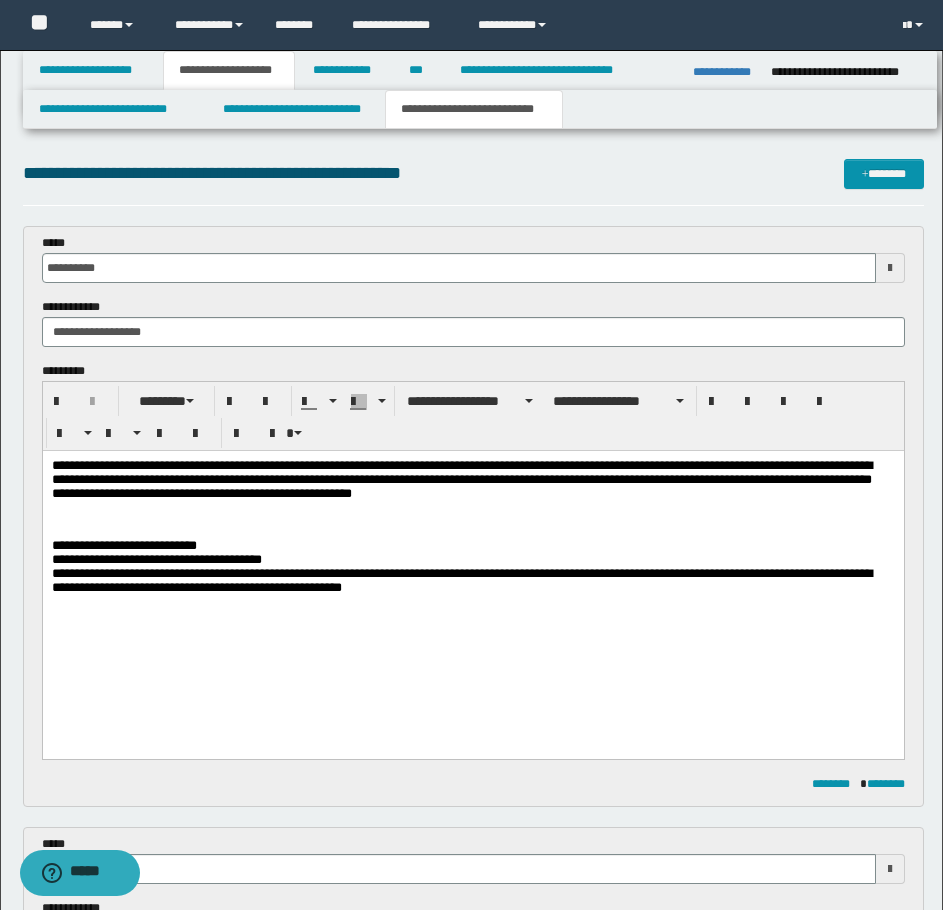 click on "**********" at bounding box center [472, 575] 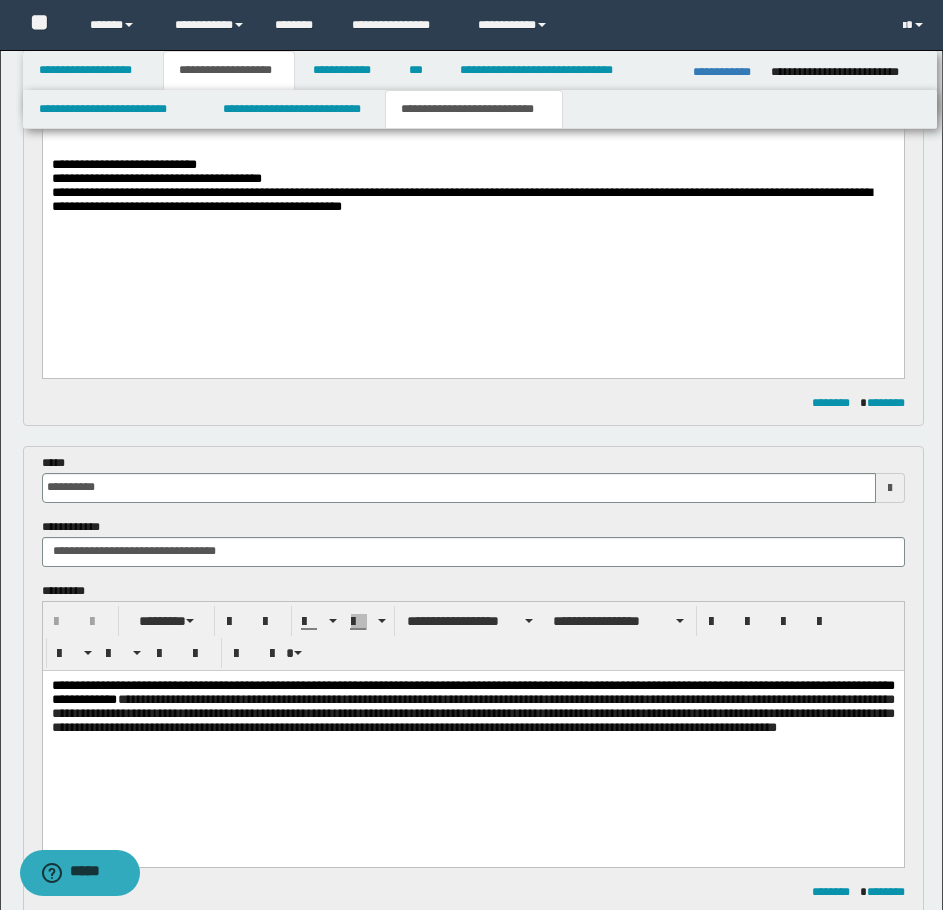 scroll, scrollTop: 400, scrollLeft: 0, axis: vertical 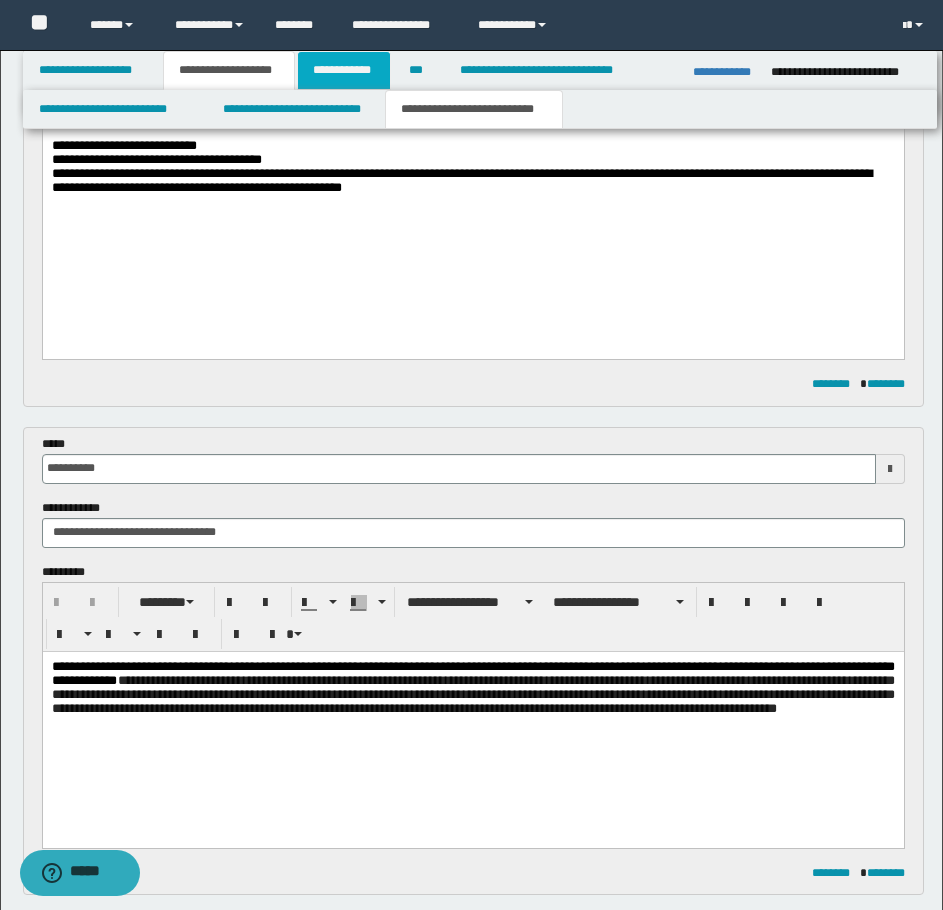 click on "**********" at bounding box center [344, 70] 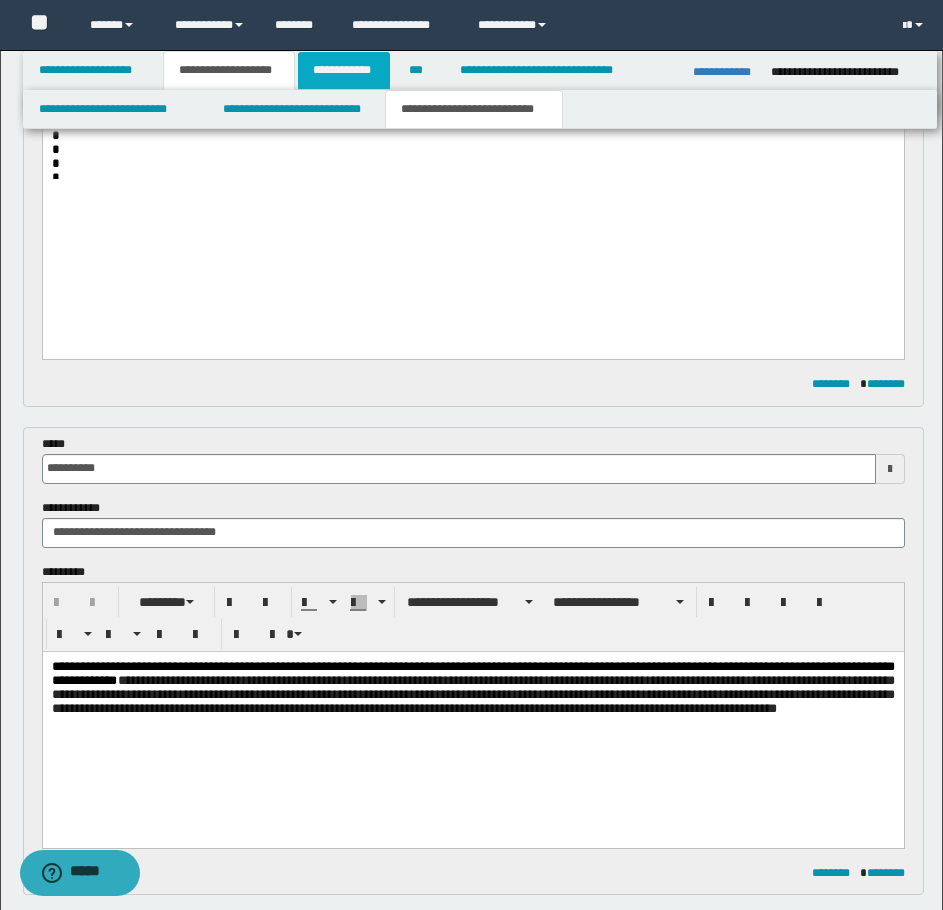 scroll, scrollTop: 0, scrollLeft: 0, axis: both 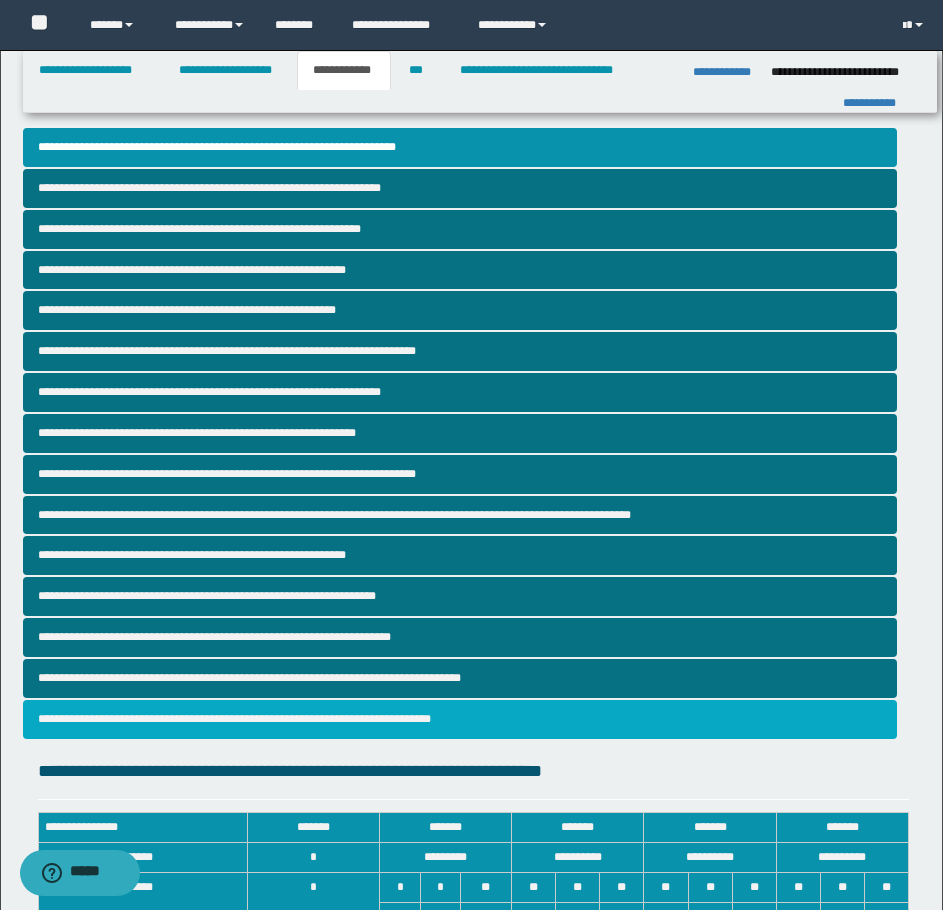 click on "**********" at bounding box center (460, 719) 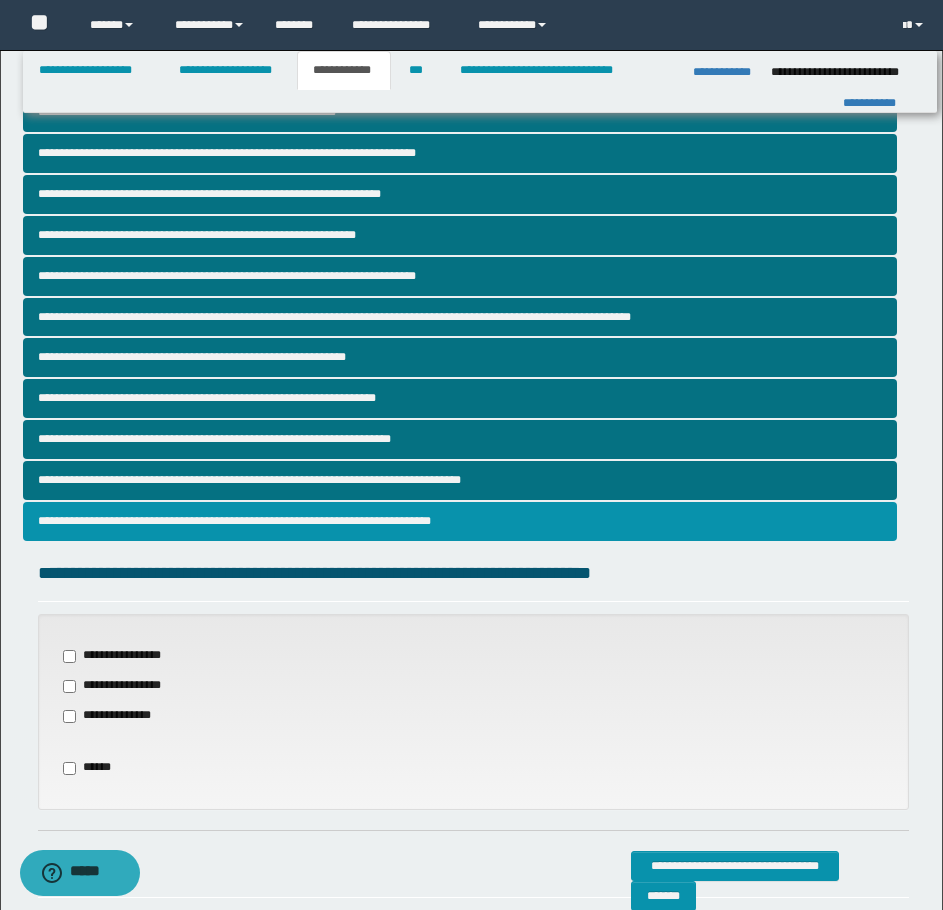 scroll, scrollTop: 200, scrollLeft: 0, axis: vertical 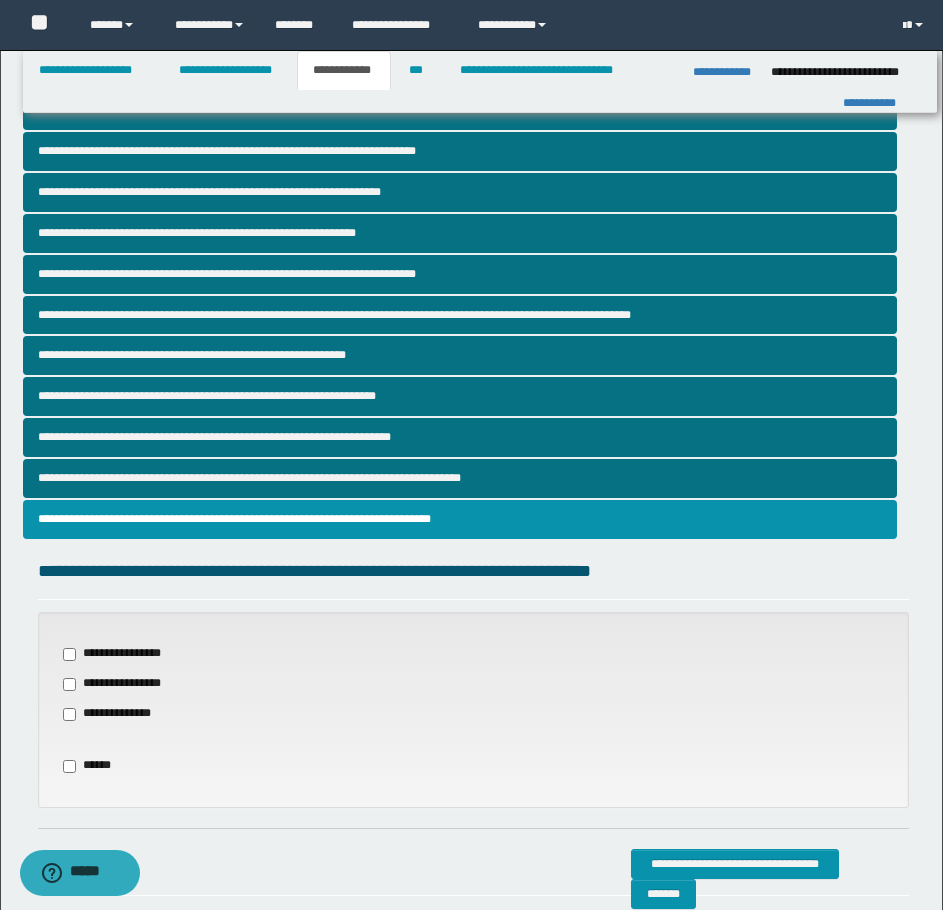 click on "**********" at bounding box center (119, 684) 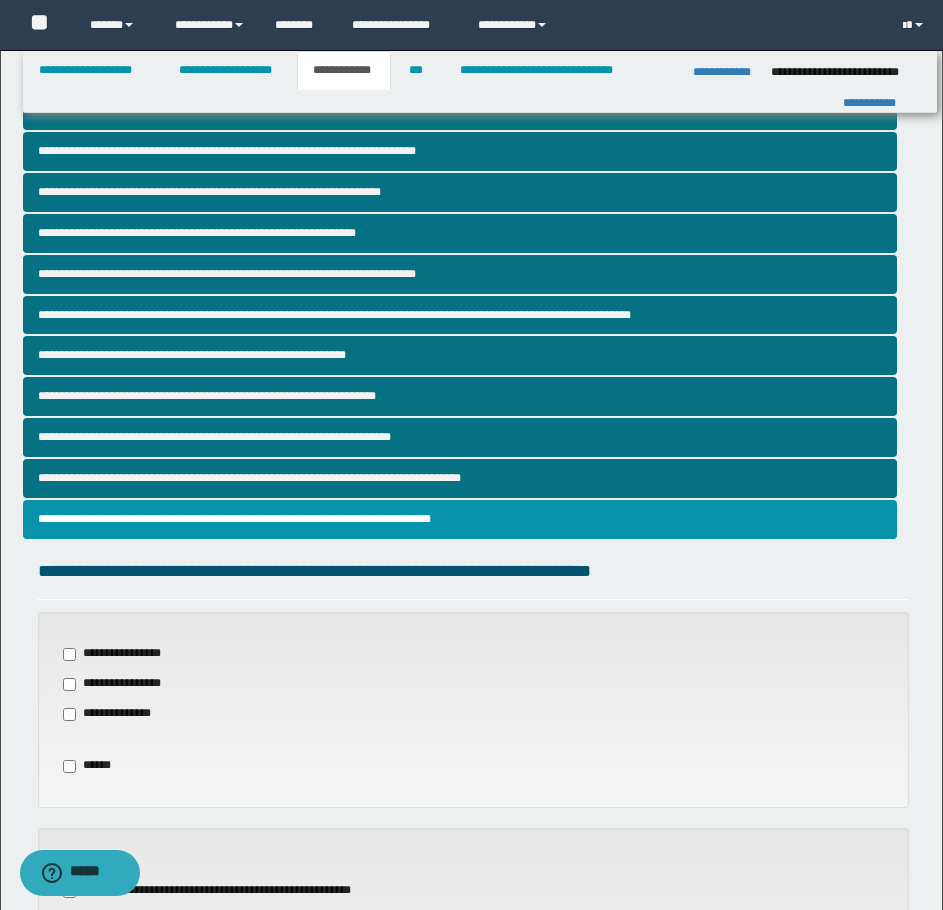 click on "**********" at bounding box center [117, 714] 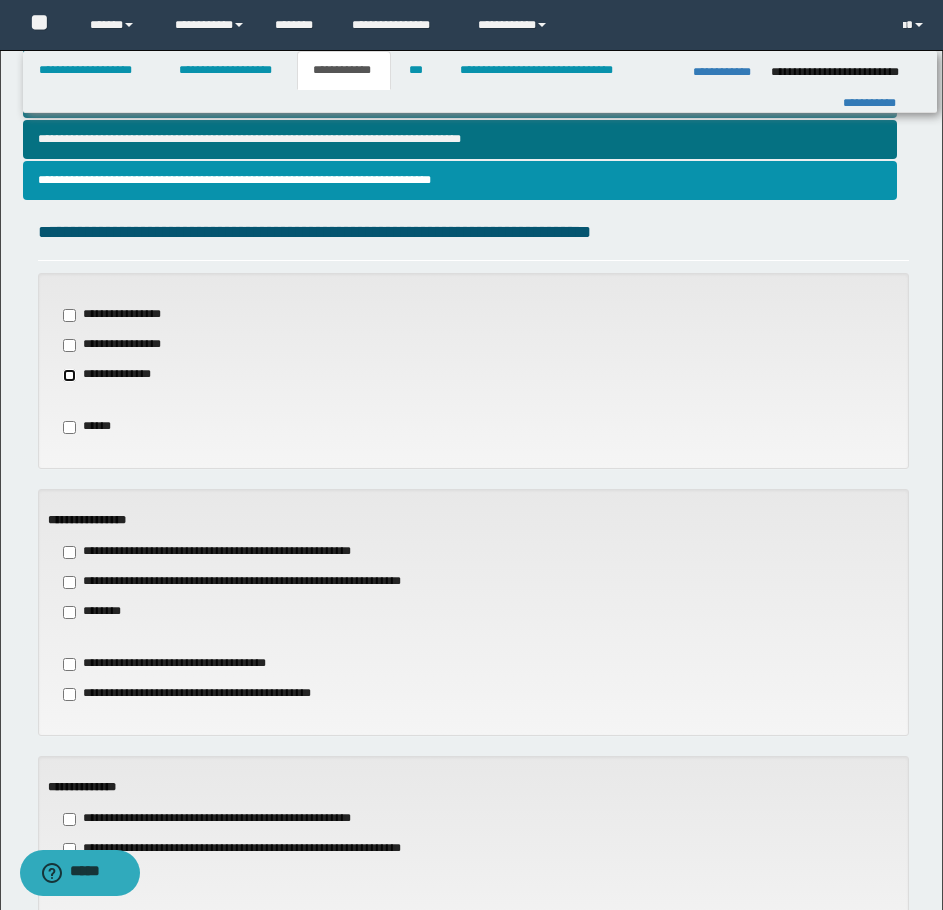 scroll, scrollTop: 700, scrollLeft: 0, axis: vertical 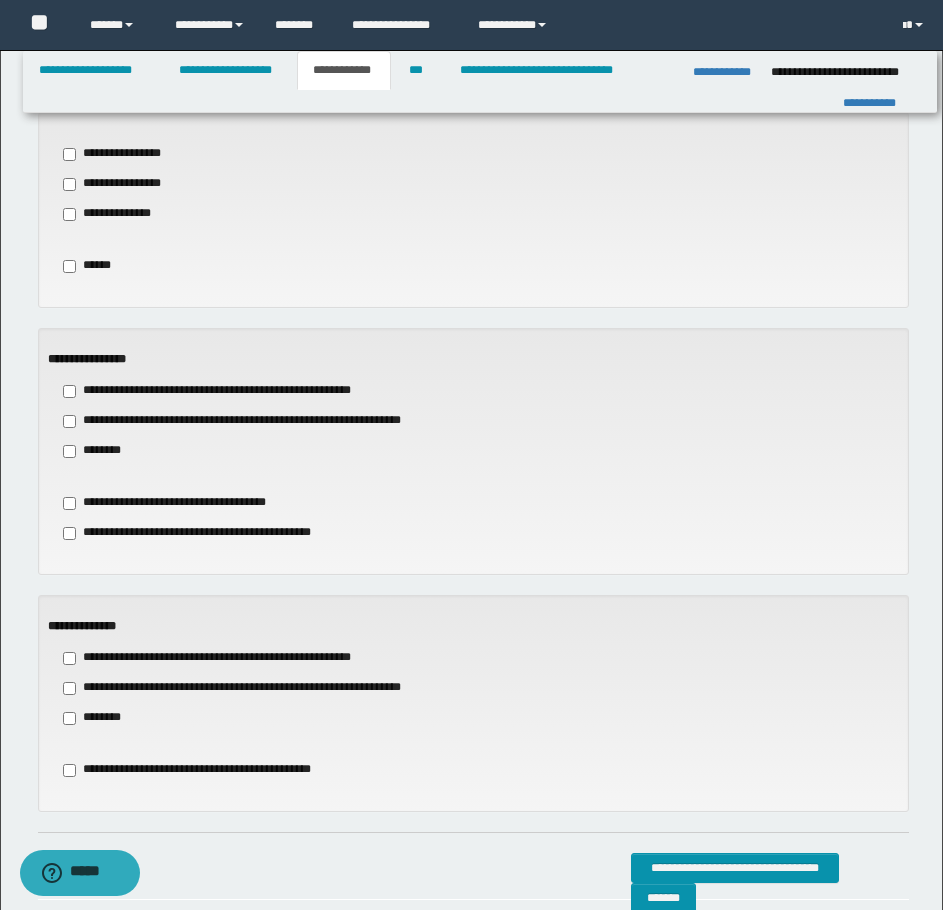 click on "********" at bounding box center (94, 451) 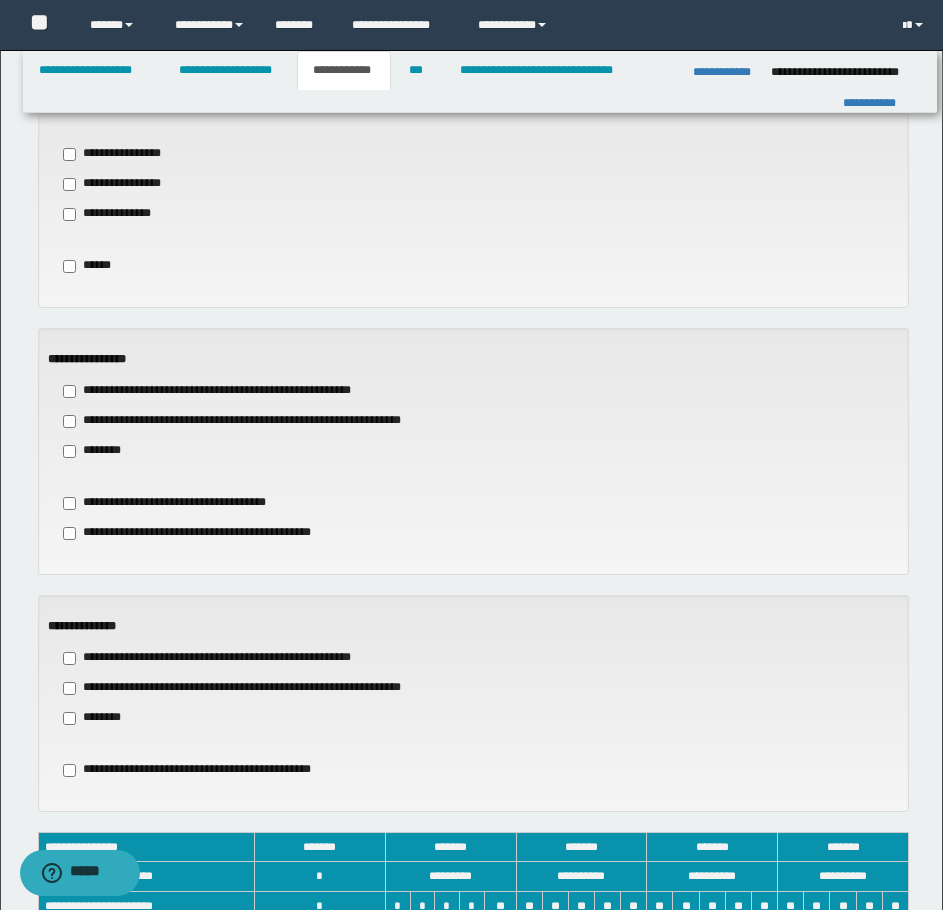 click on "********" at bounding box center [94, 718] 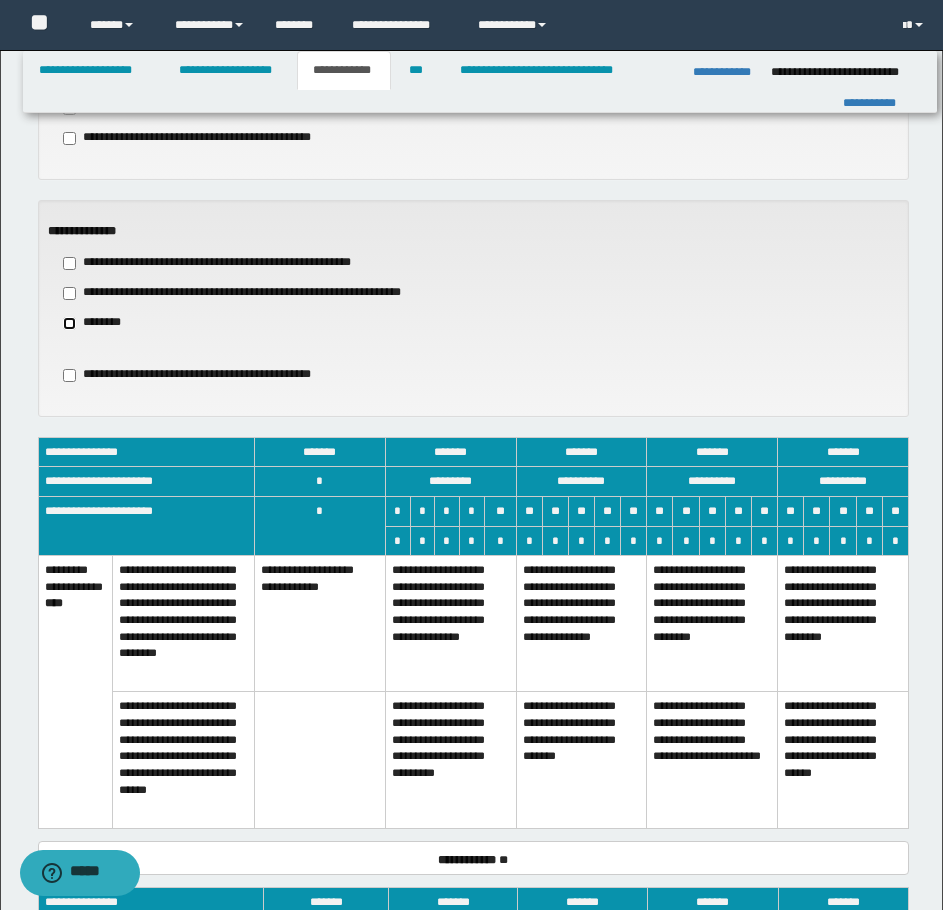 scroll, scrollTop: 1100, scrollLeft: 0, axis: vertical 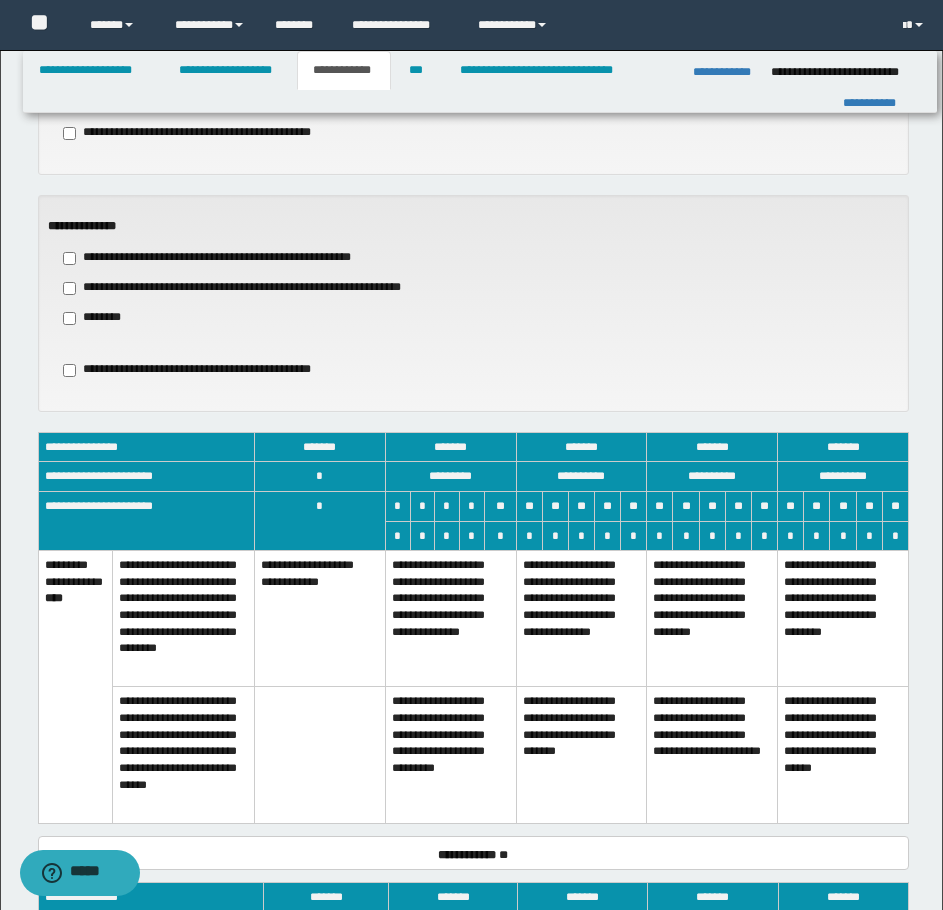 click on "**********" at bounding box center [712, 619] 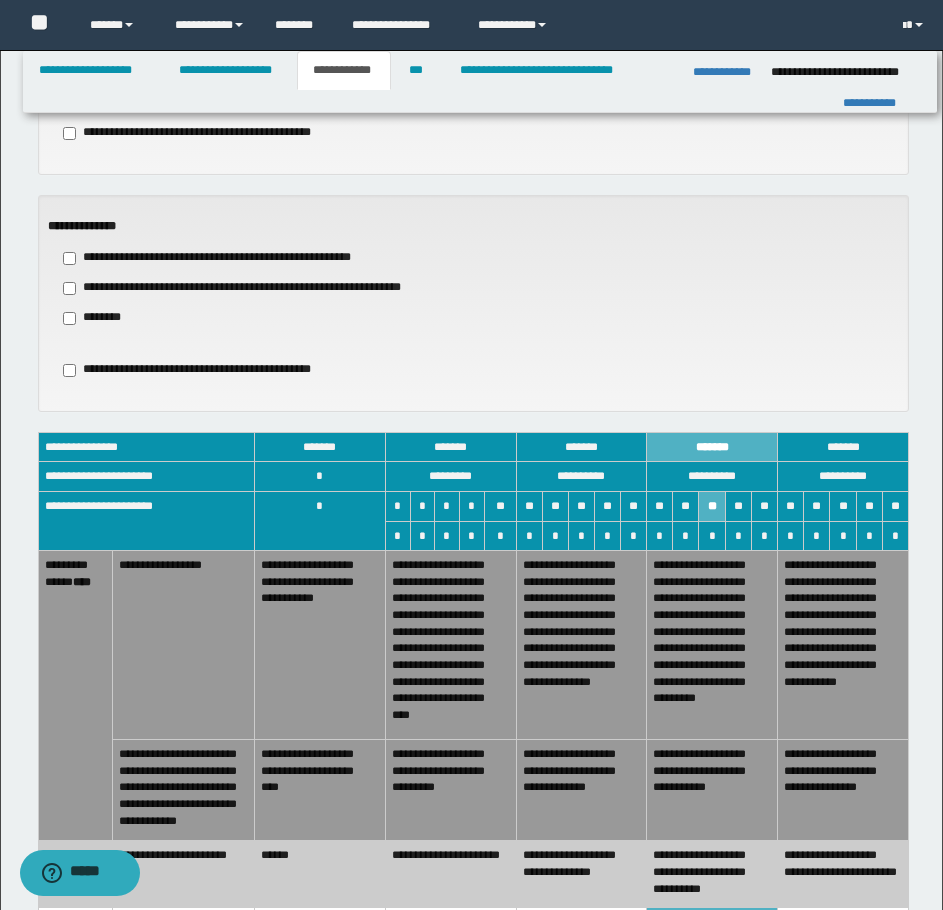 click on "**********" at bounding box center [581, 645] 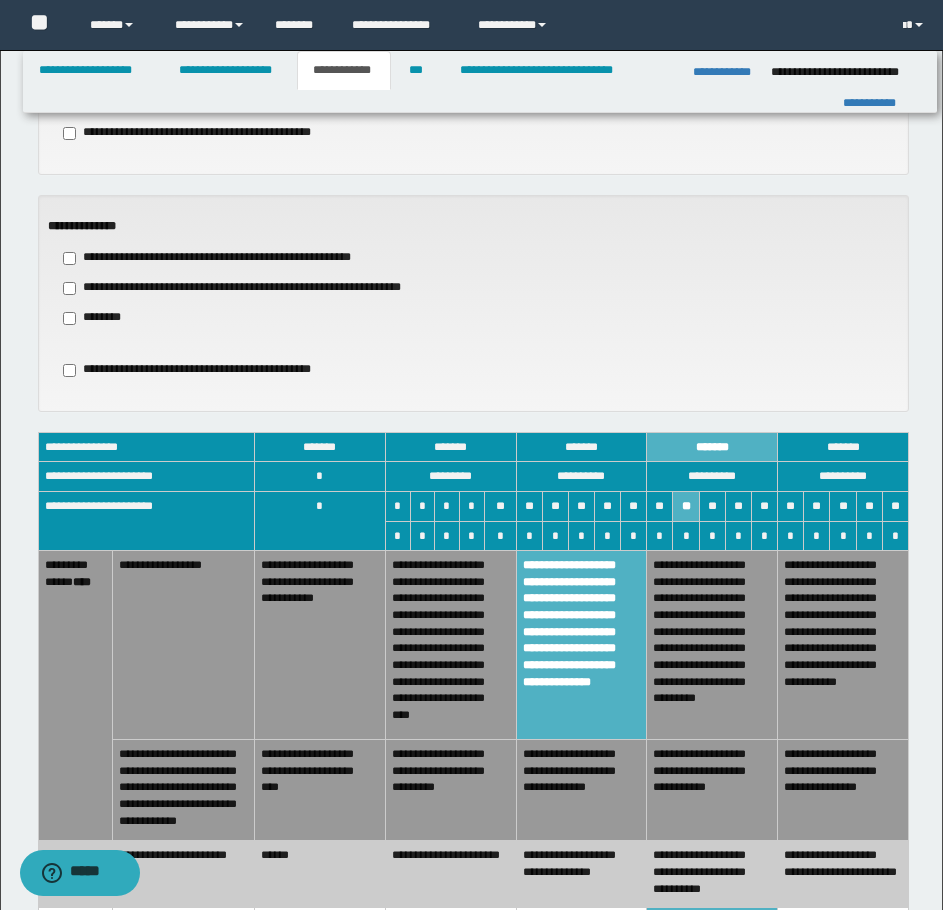 click on "**********" at bounding box center [450, 790] 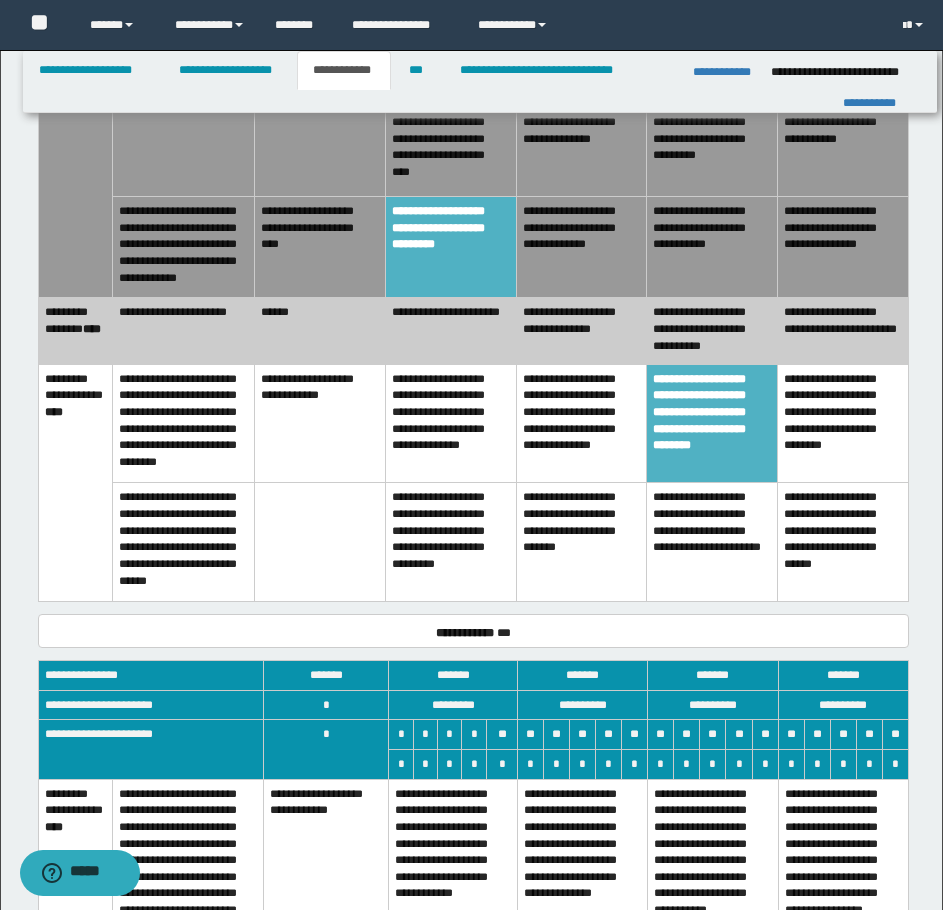 scroll, scrollTop: 1900, scrollLeft: 0, axis: vertical 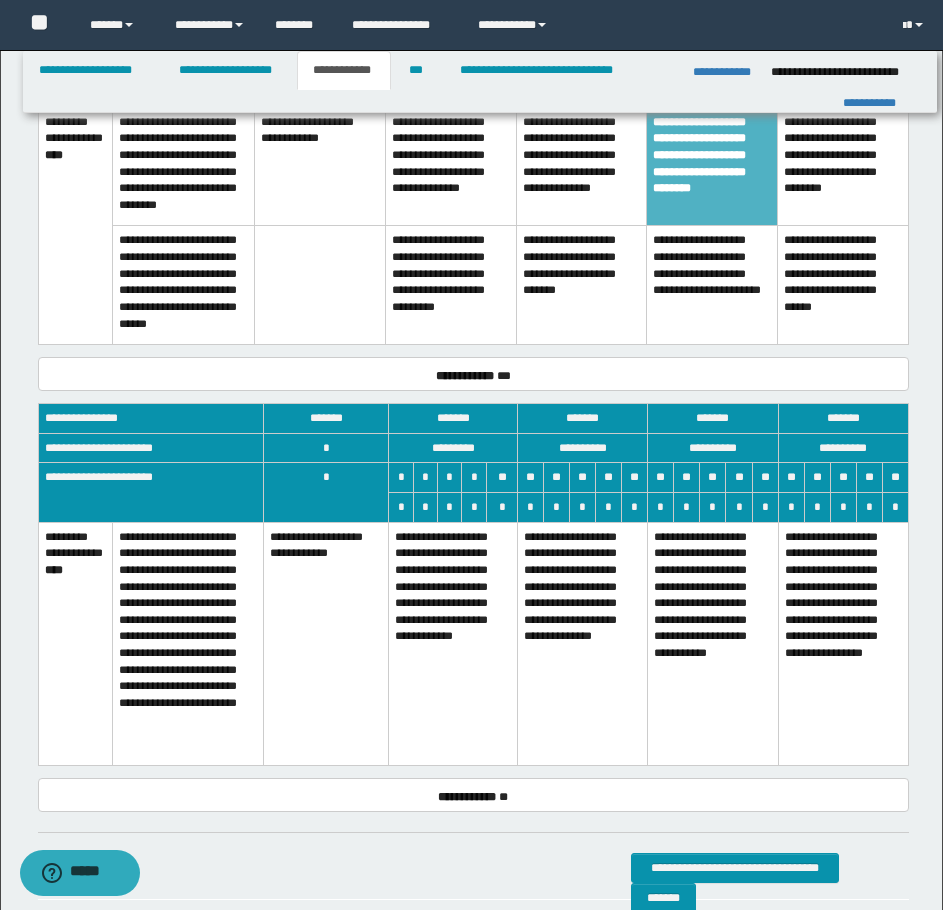 click on "**********" at bounding box center [713, 643] 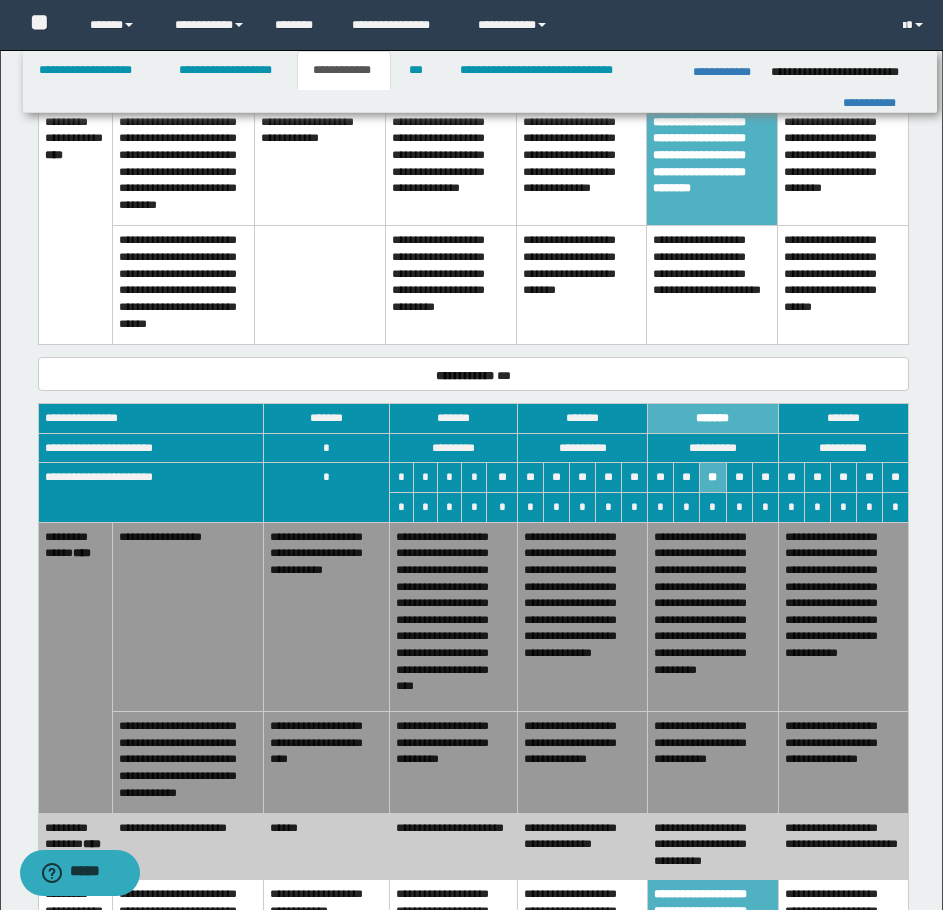click on "**********" at bounding box center (583, 616) 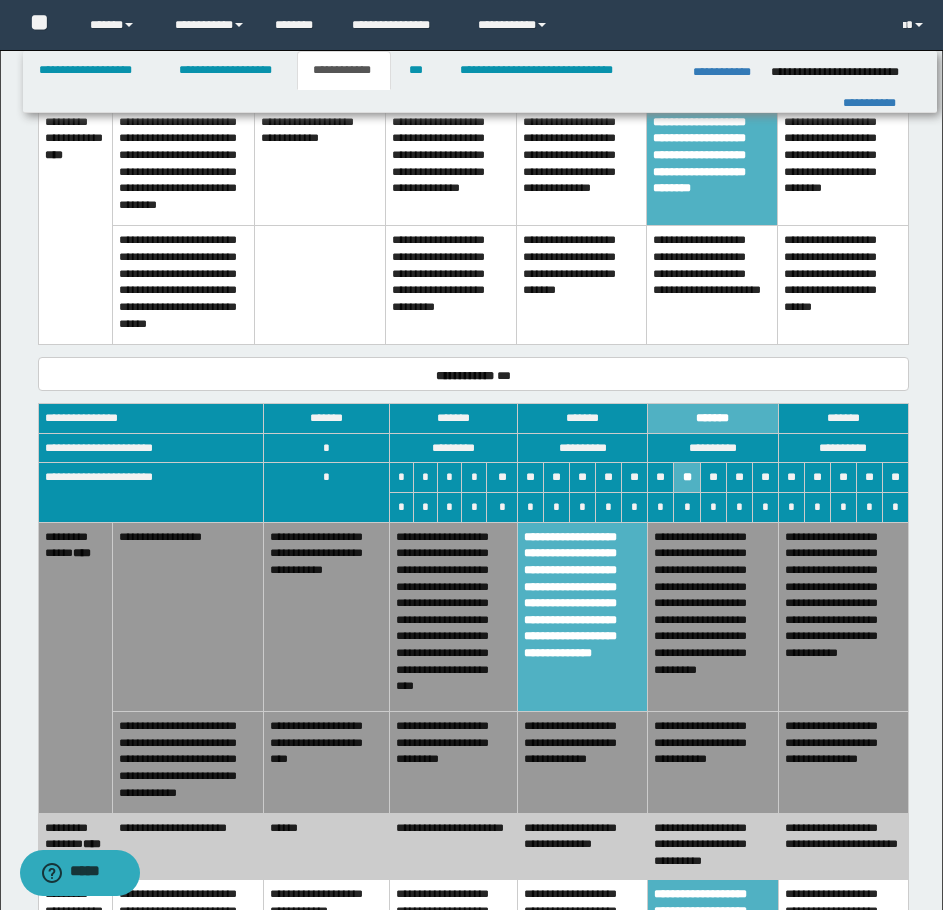 click on "**********" at bounding box center (453, 763) 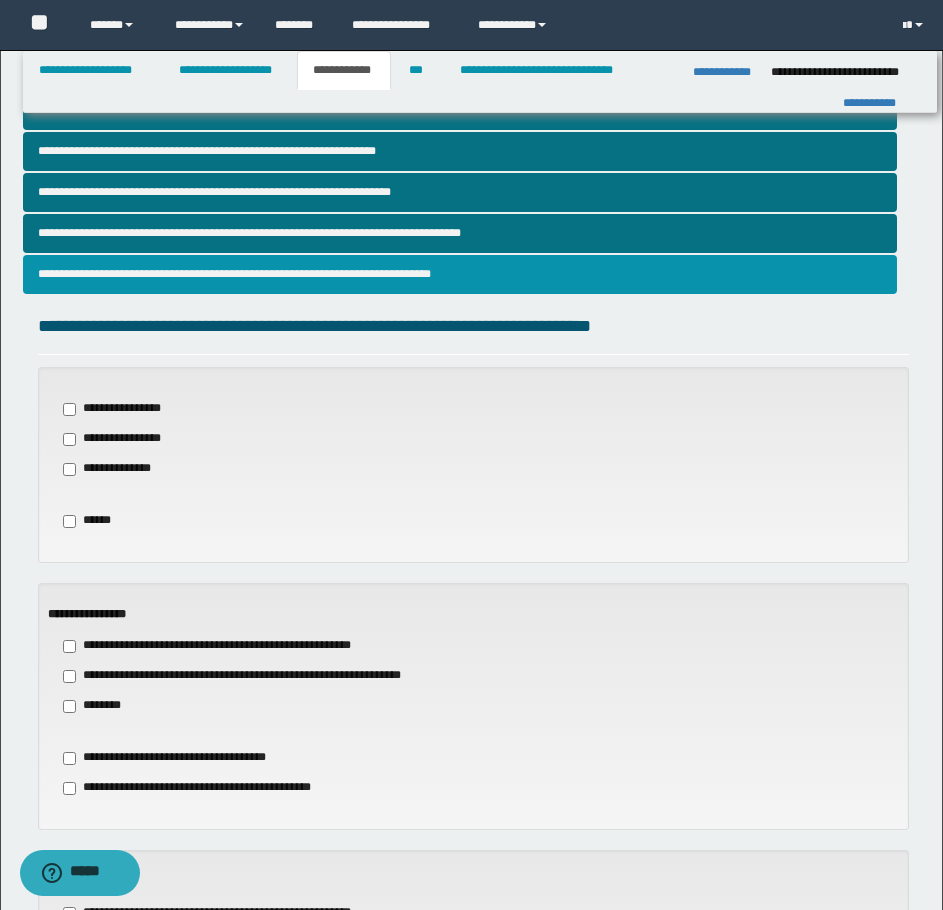 scroll, scrollTop: 400, scrollLeft: 0, axis: vertical 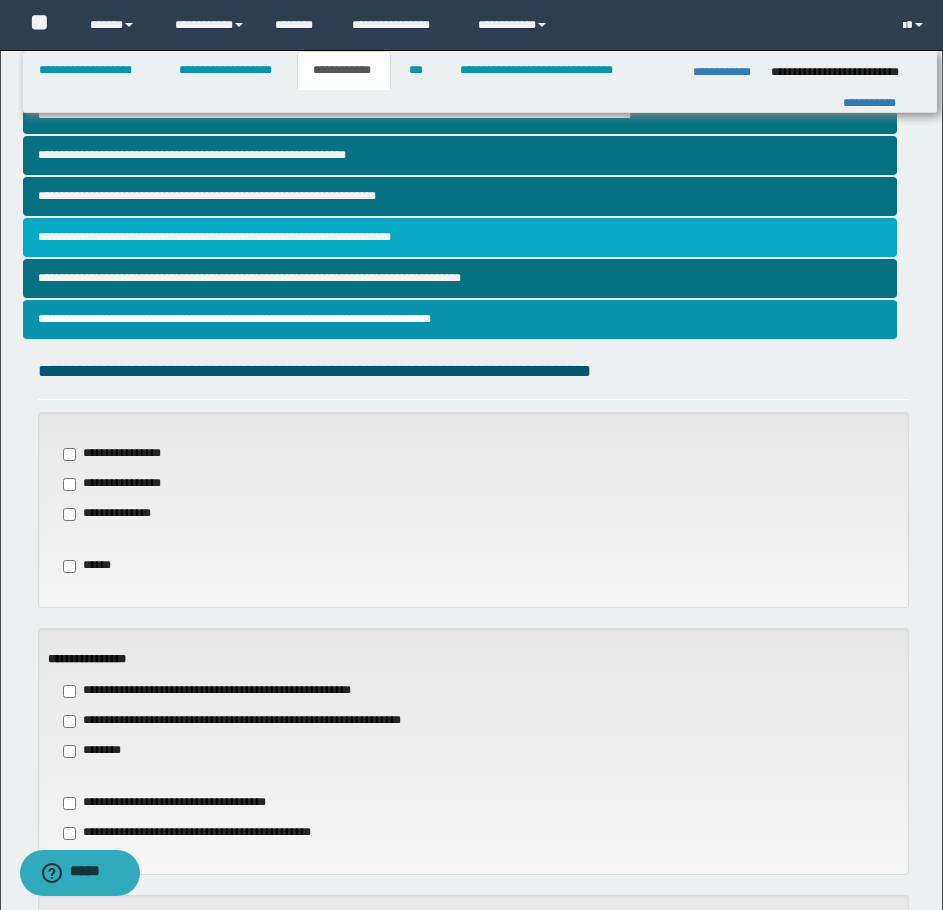 click on "**********" at bounding box center (460, 237) 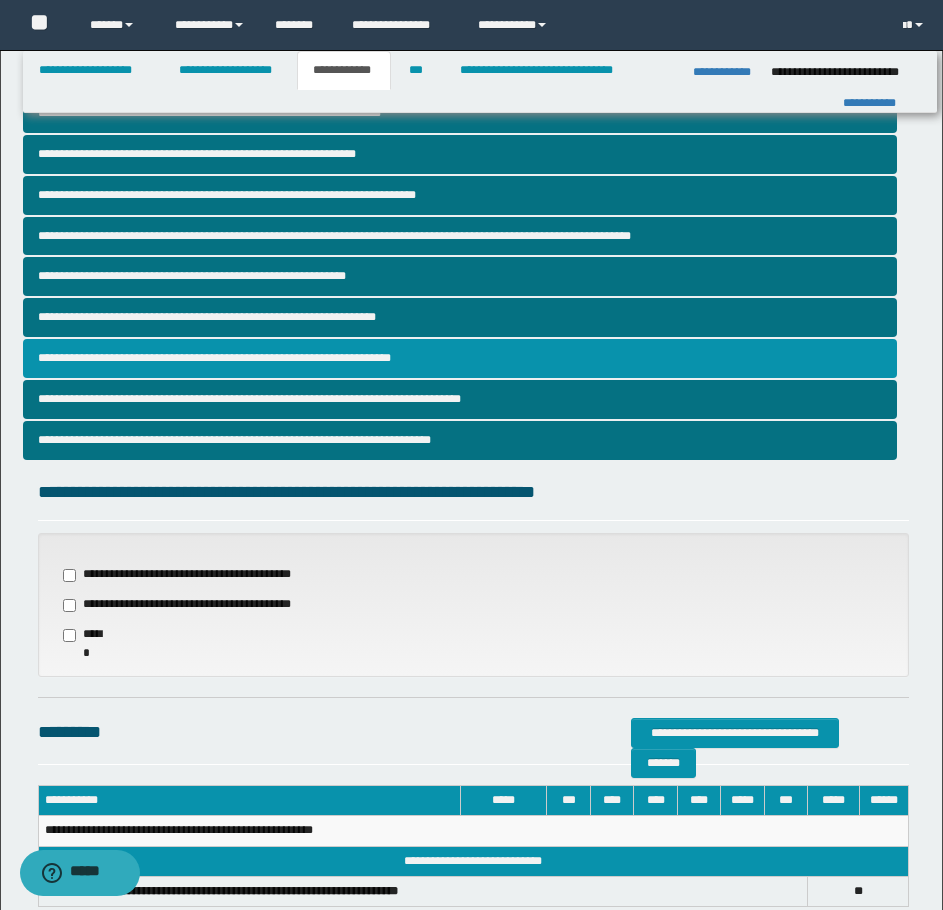 scroll, scrollTop: 300, scrollLeft: 0, axis: vertical 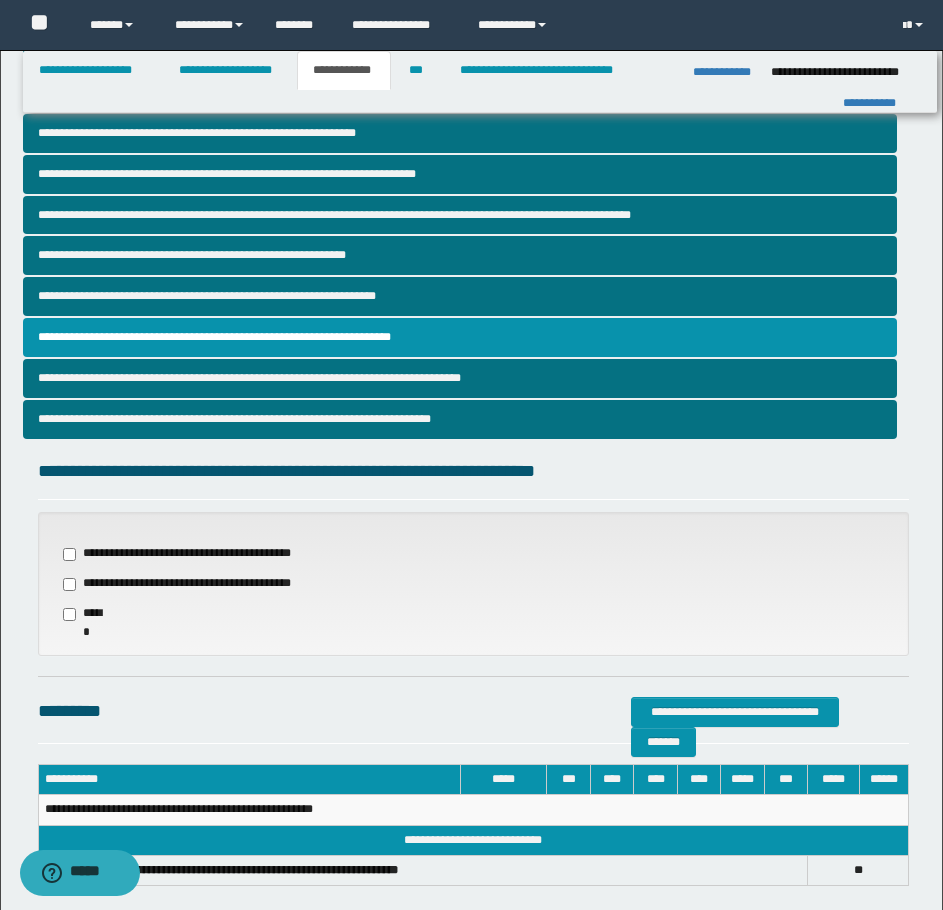 click on "**********" at bounding box center [179, 584] 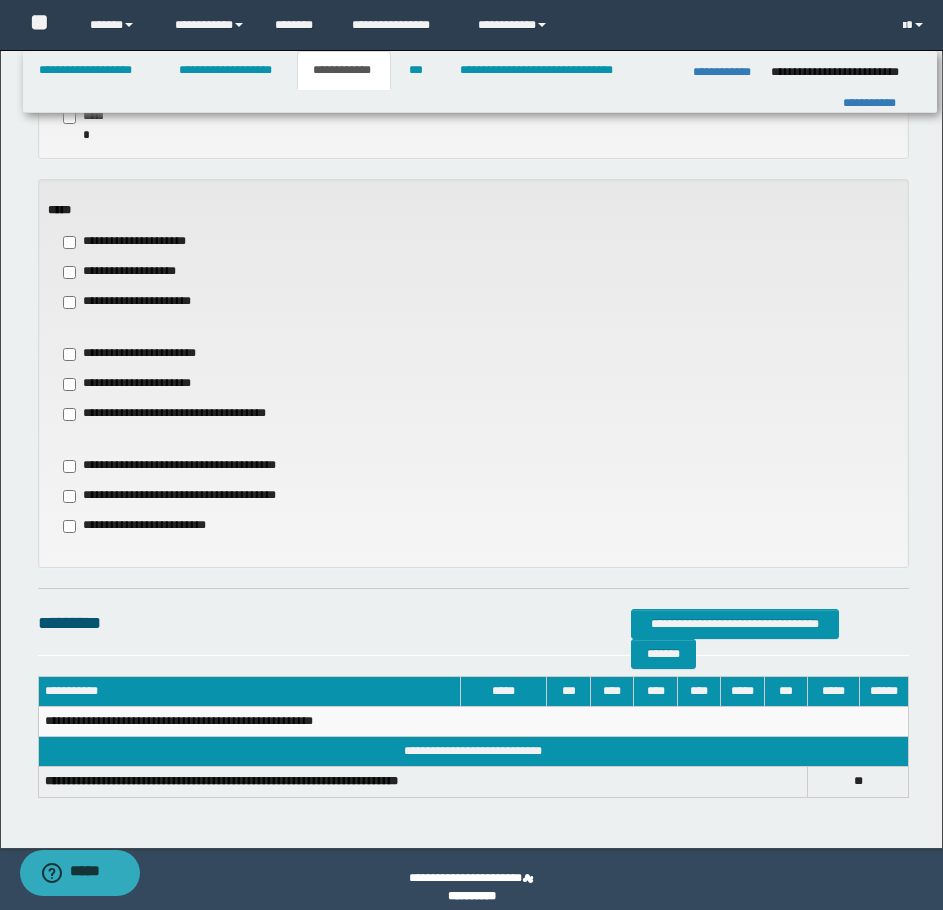 scroll, scrollTop: 800, scrollLeft: 0, axis: vertical 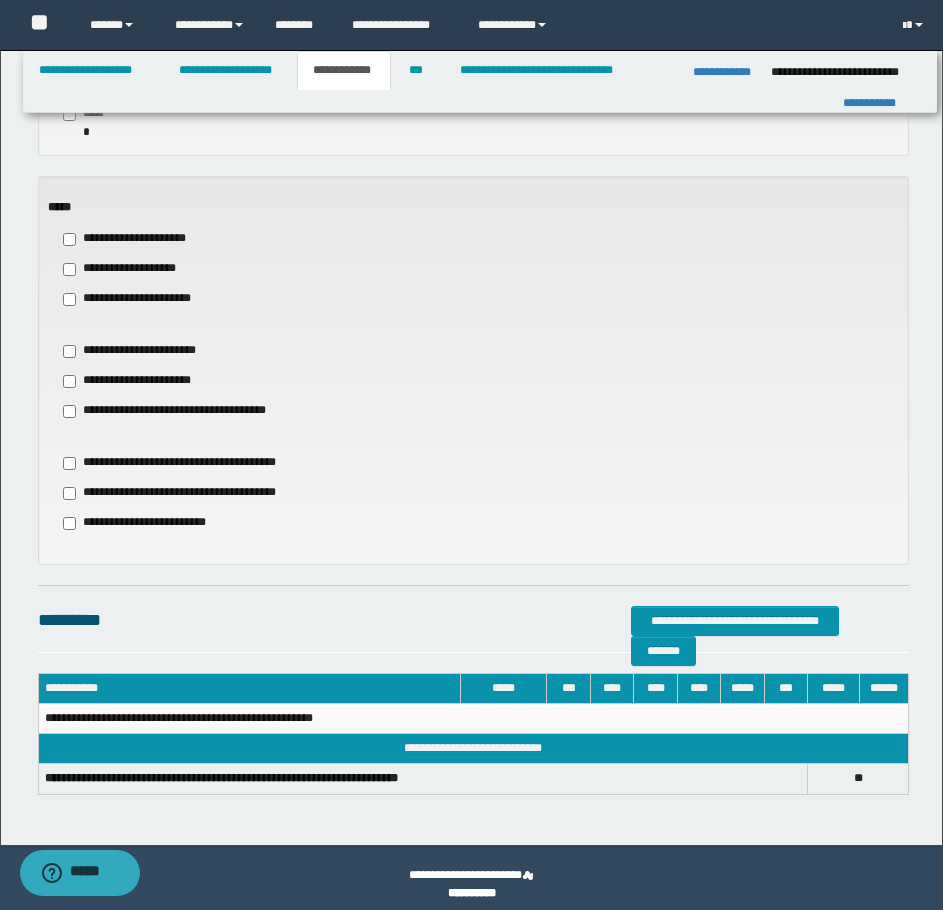 click on "**********" at bounding box center [127, 269] 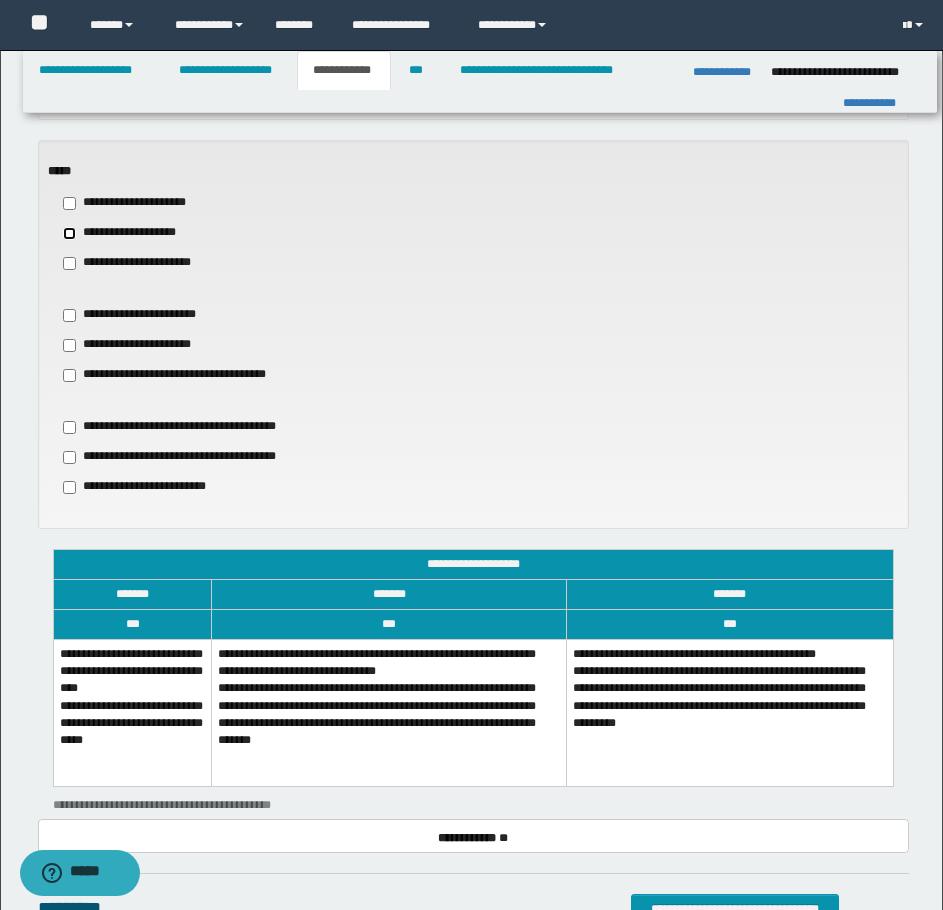scroll, scrollTop: 900, scrollLeft: 0, axis: vertical 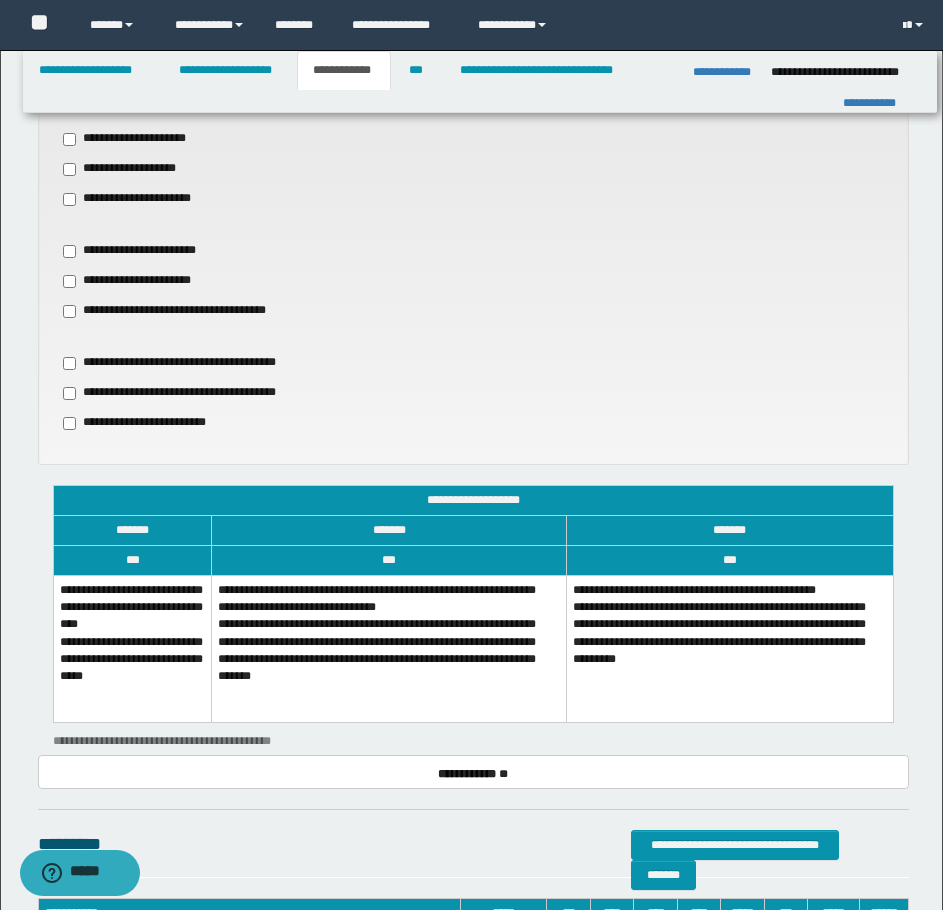 click on "**********" at bounding box center (389, 649) 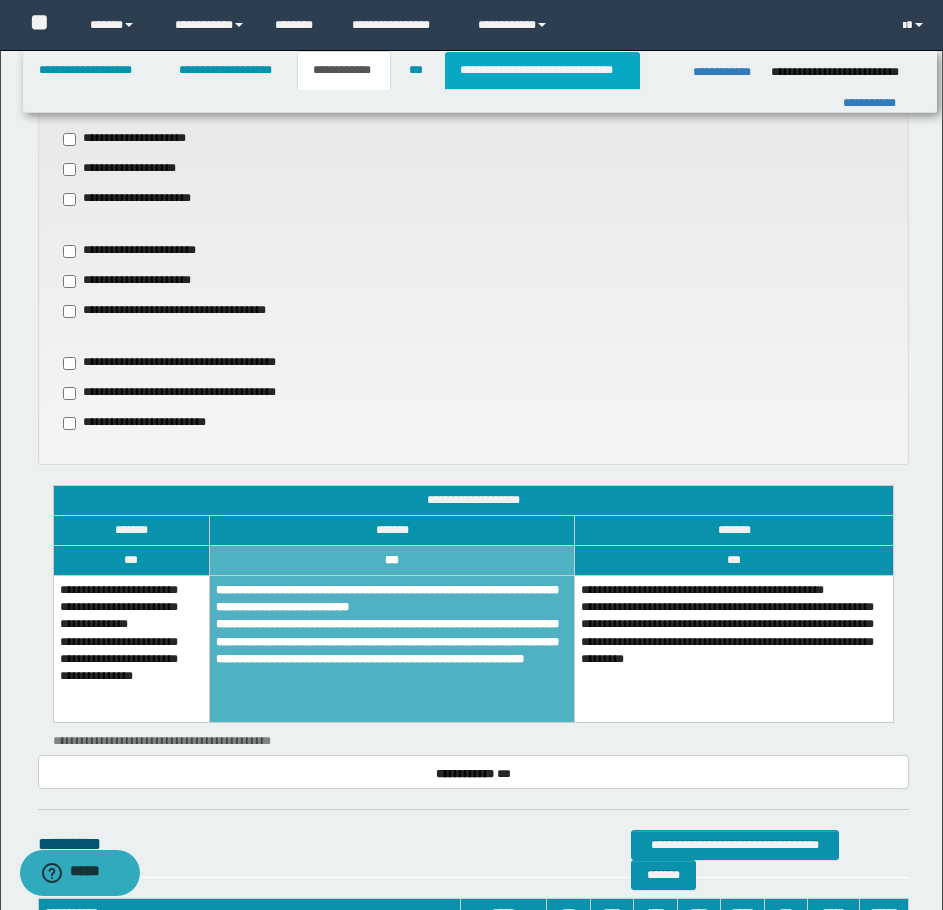 click on "**********" at bounding box center [542, 70] 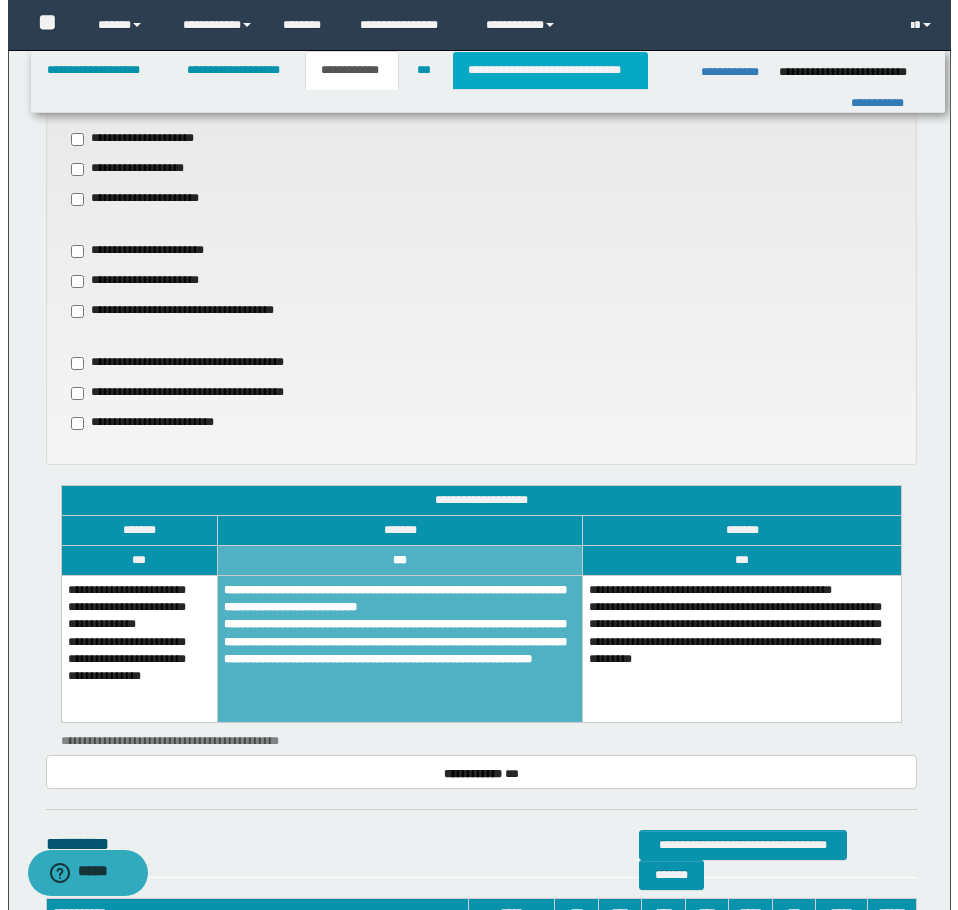 scroll, scrollTop: 0, scrollLeft: 0, axis: both 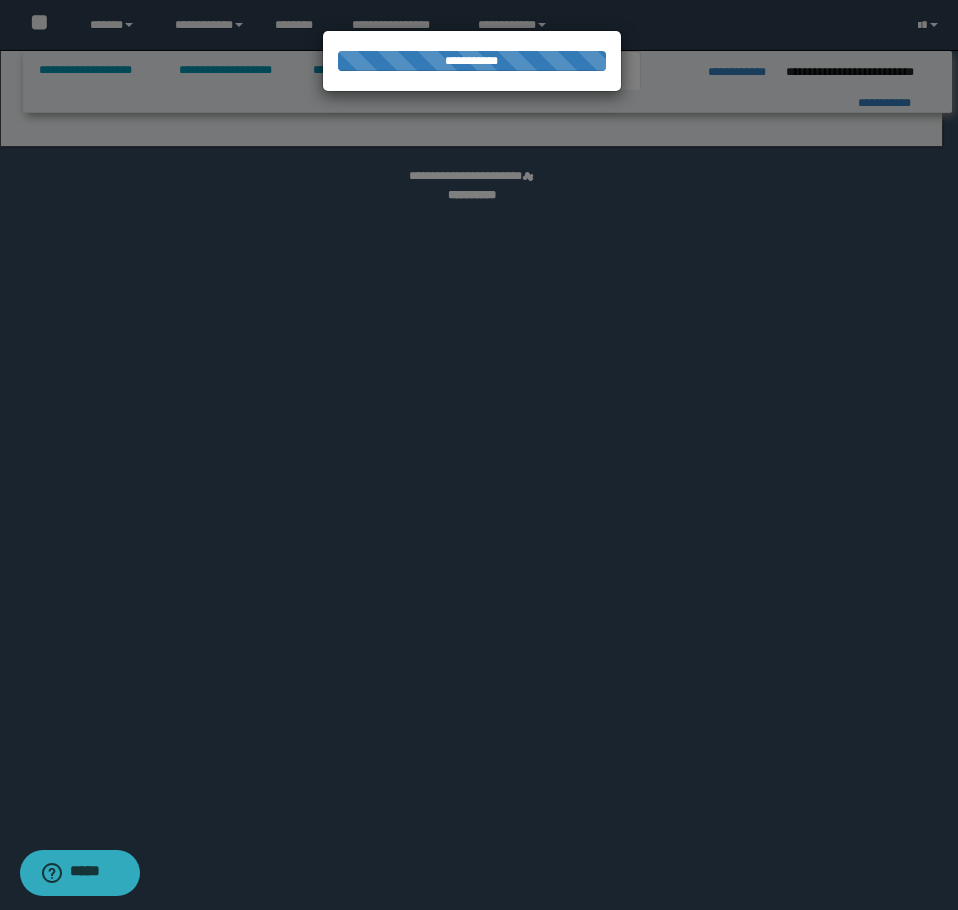 select on "*" 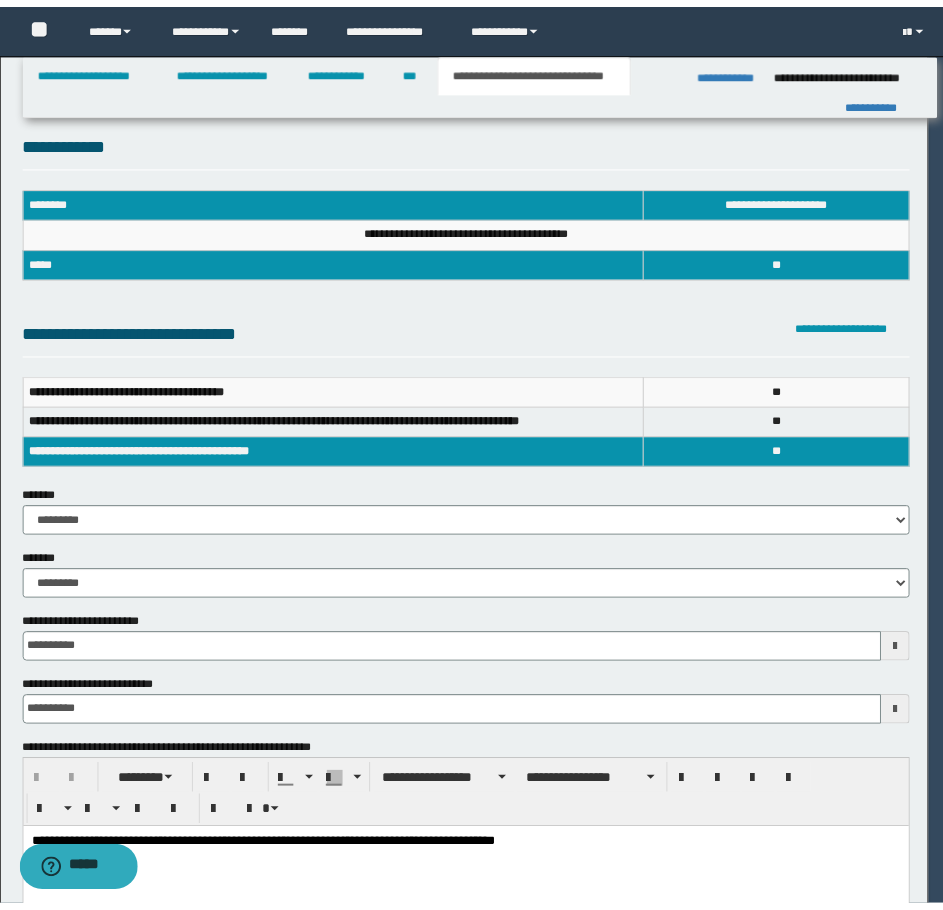 scroll, scrollTop: 0, scrollLeft: 0, axis: both 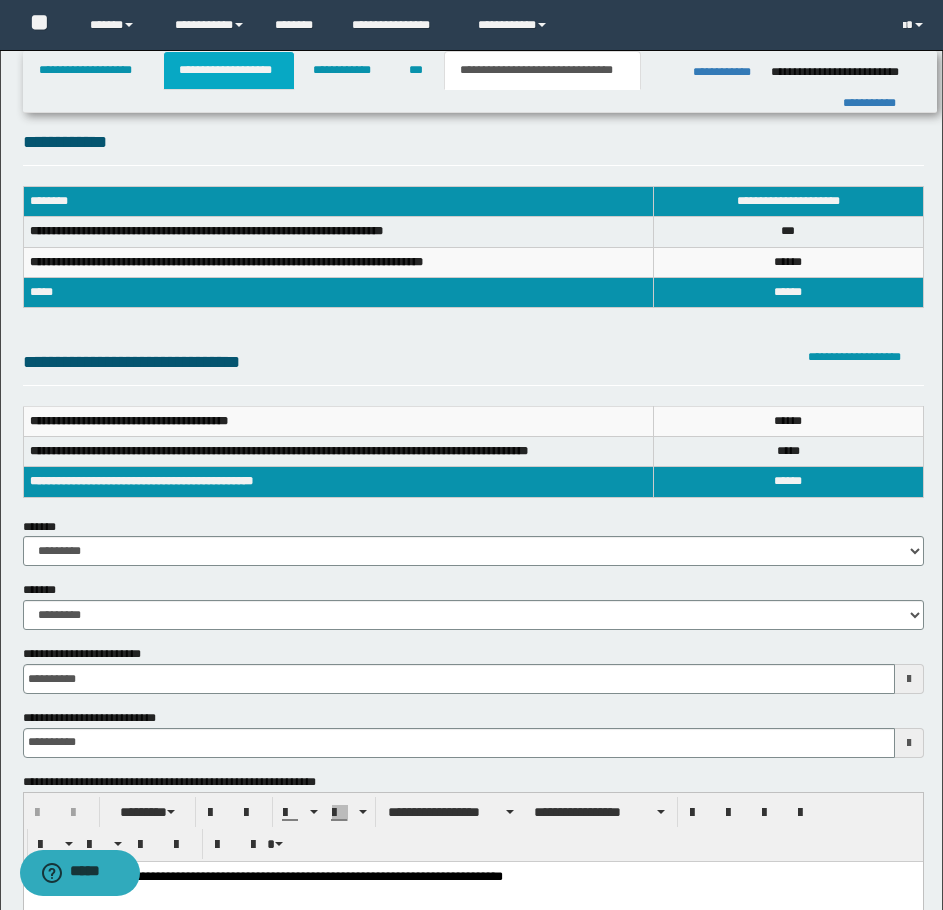 click on "**********" at bounding box center (229, 70) 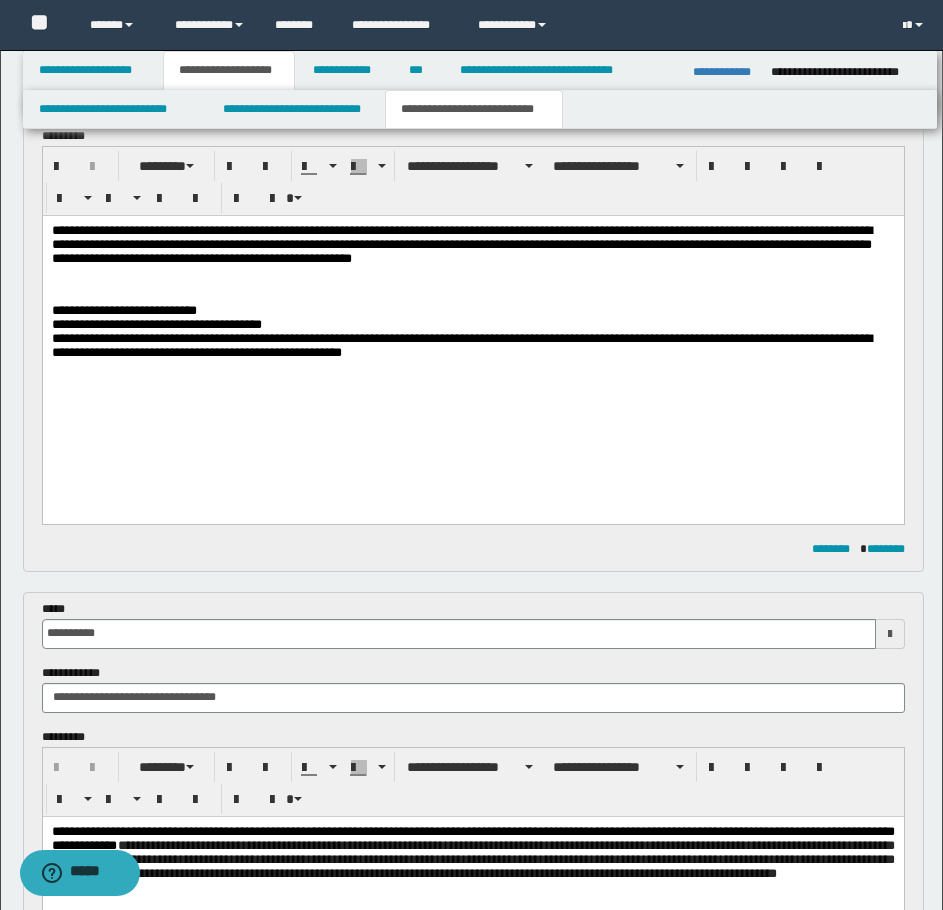 scroll, scrollTop: 200, scrollLeft: 0, axis: vertical 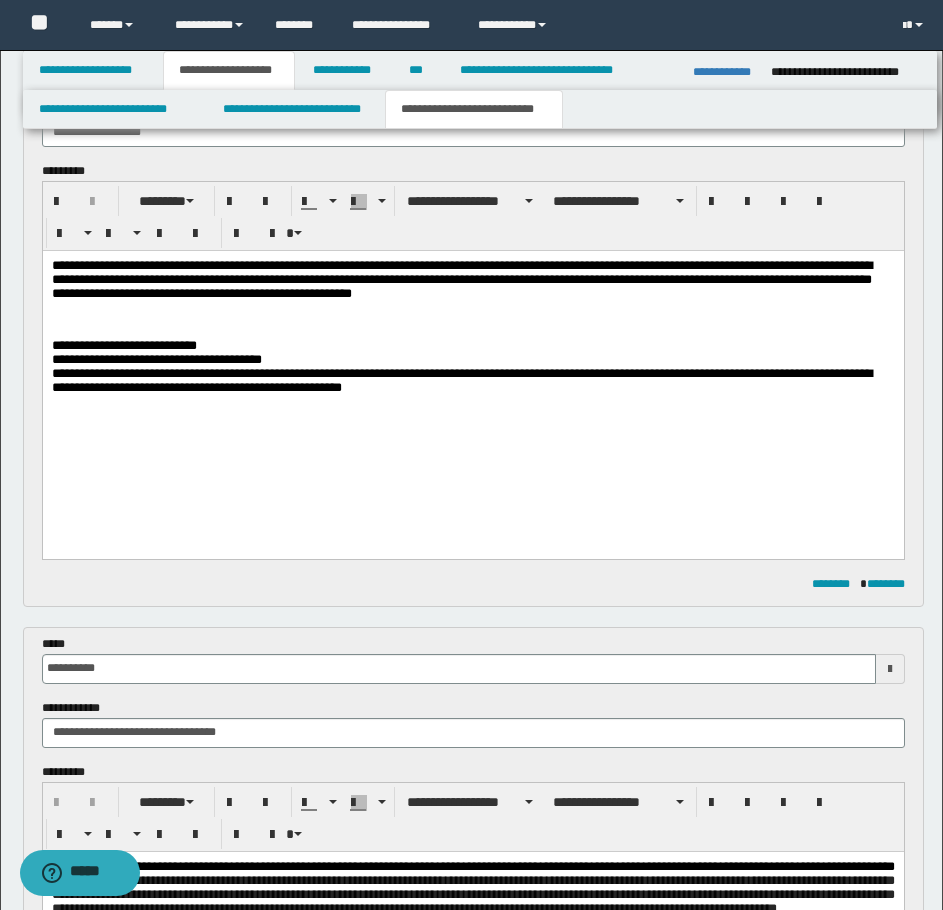 click on "**********" at bounding box center [472, 283] 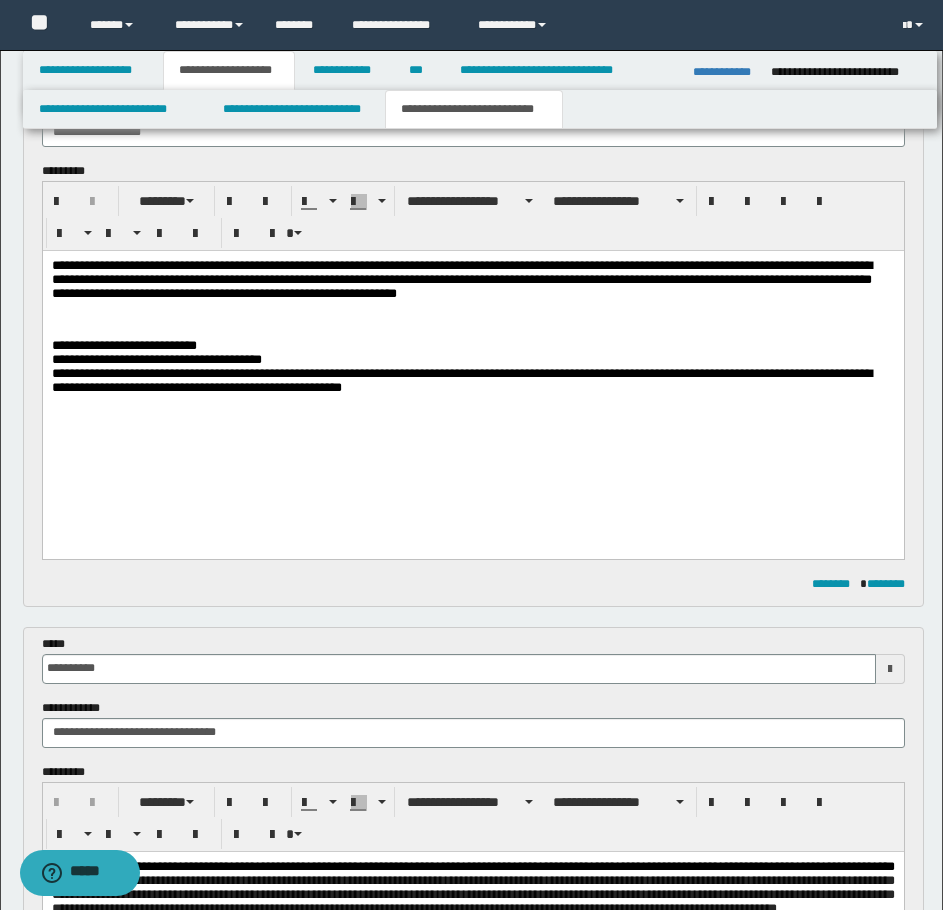 click on "**********" at bounding box center [472, 283] 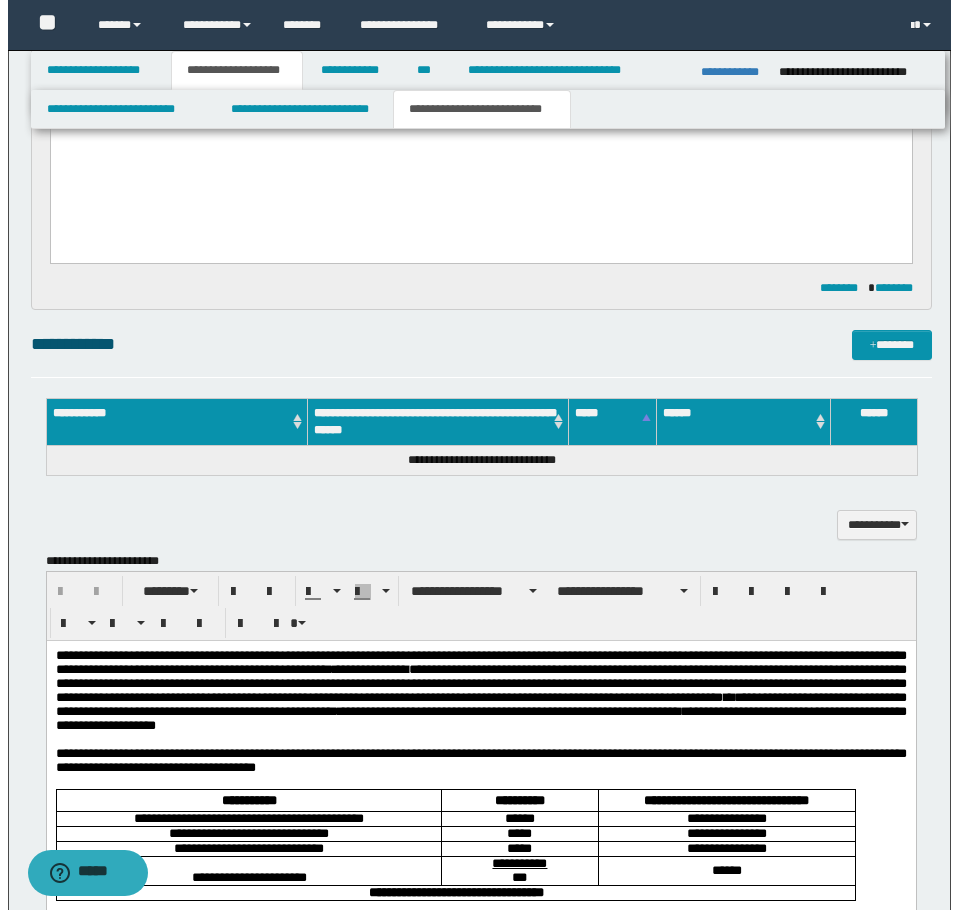 scroll, scrollTop: 1000, scrollLeft: 0, axis: vertical 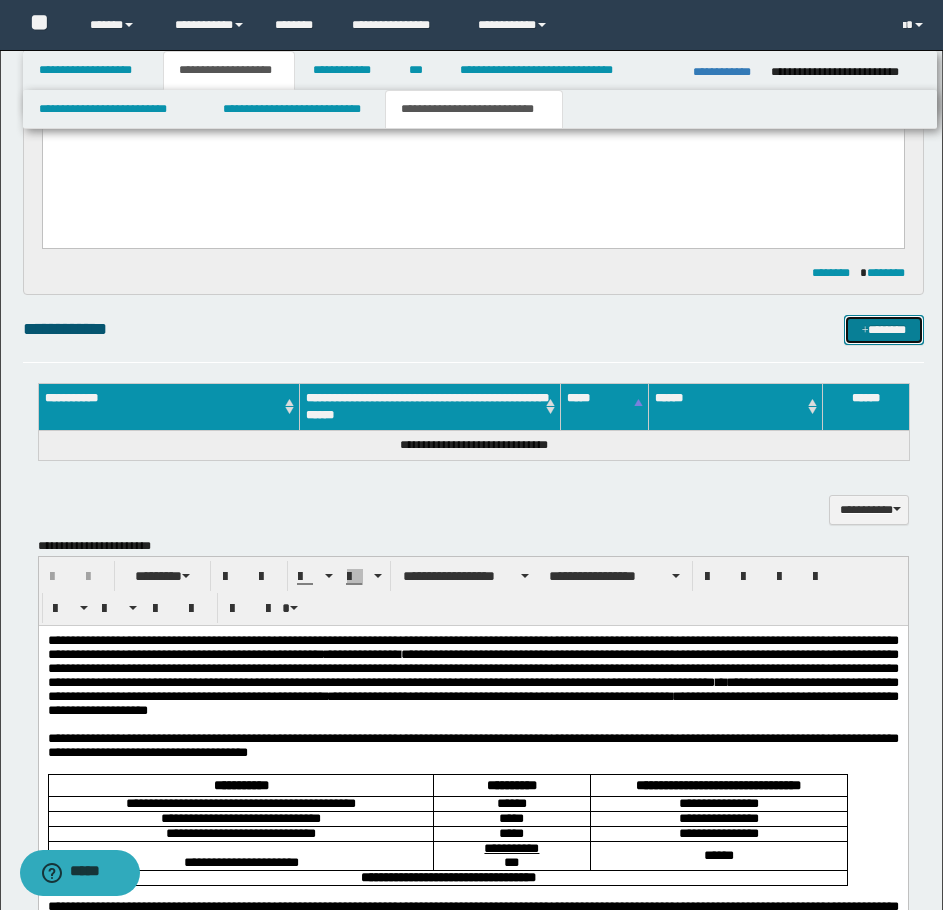 click on "*******" at bounding box center [884, 330] 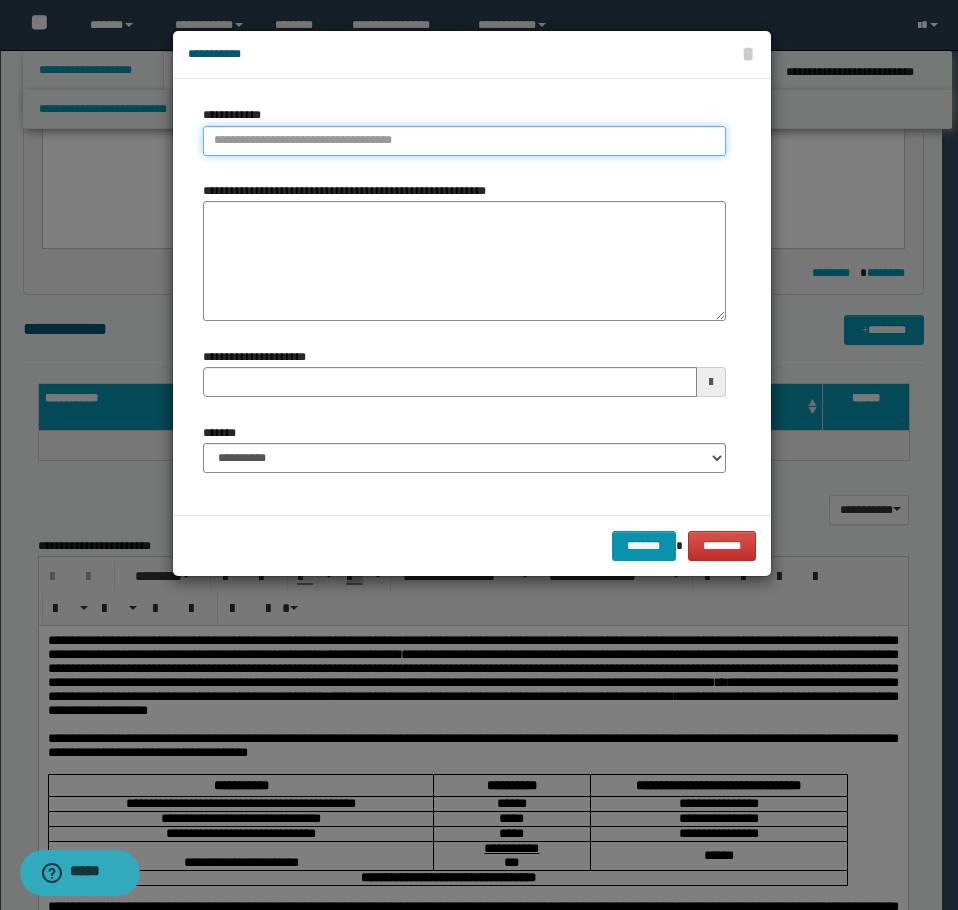 click on "**********" at bounding box center [464, 141] 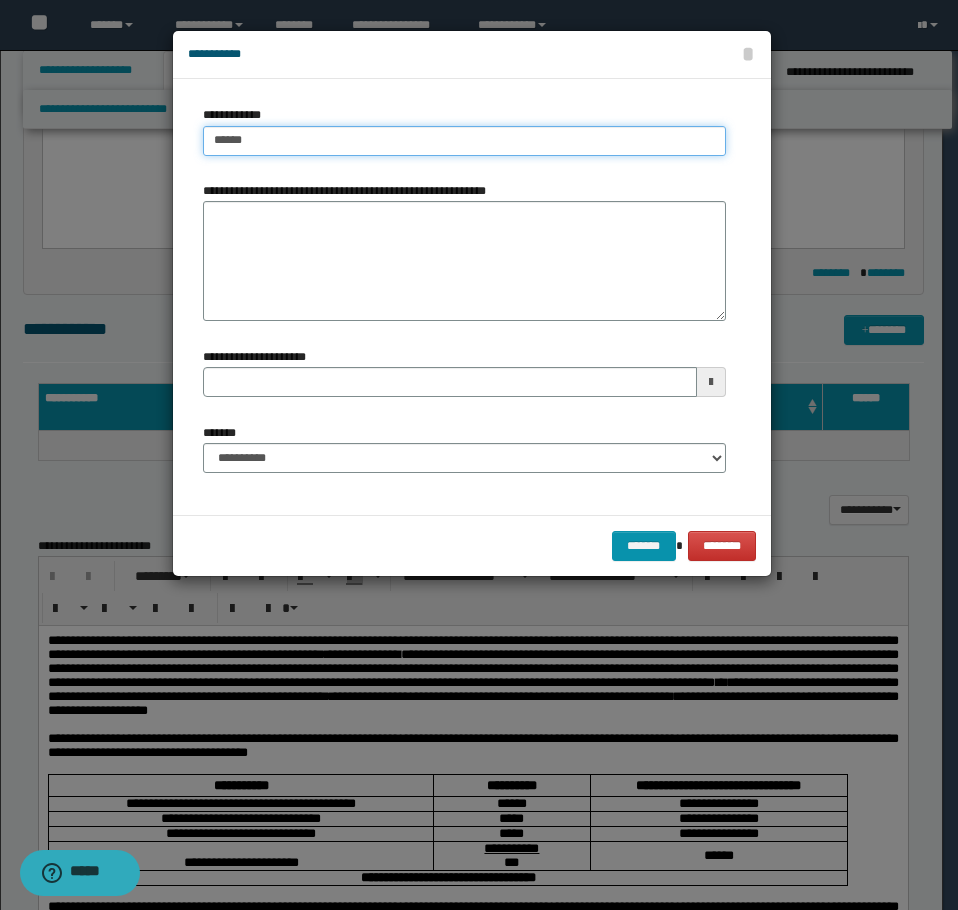 type on "*******" 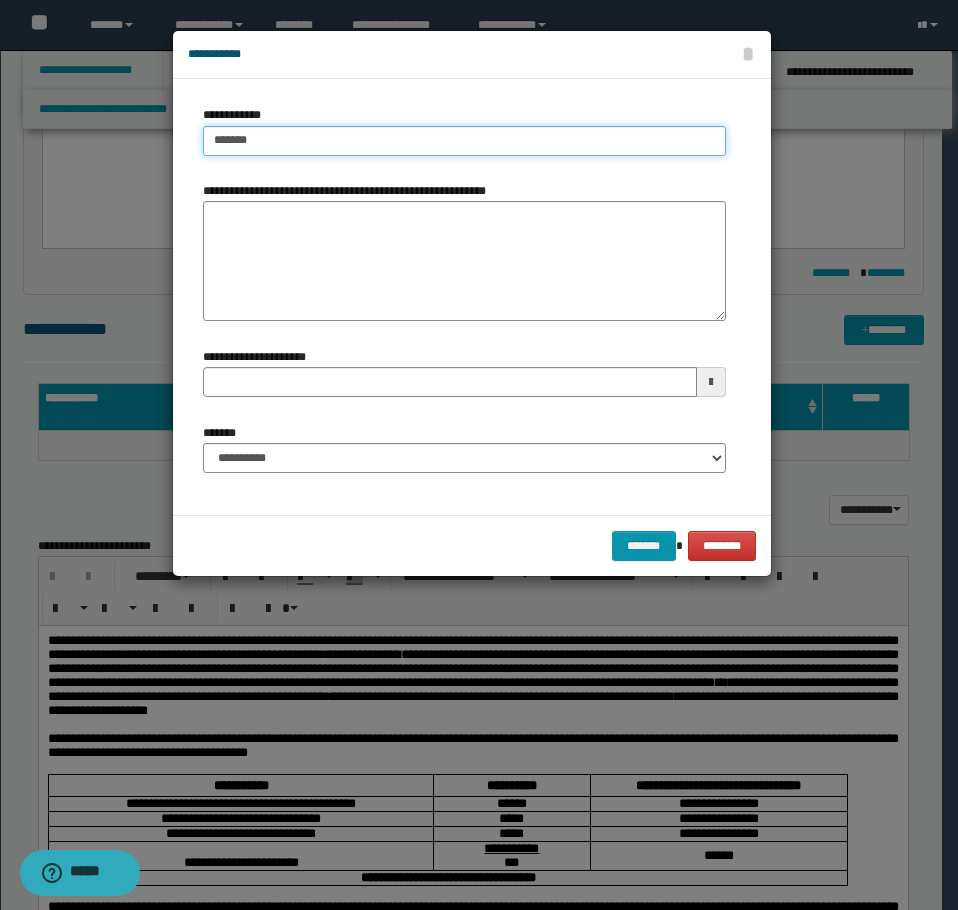 type on "**********" 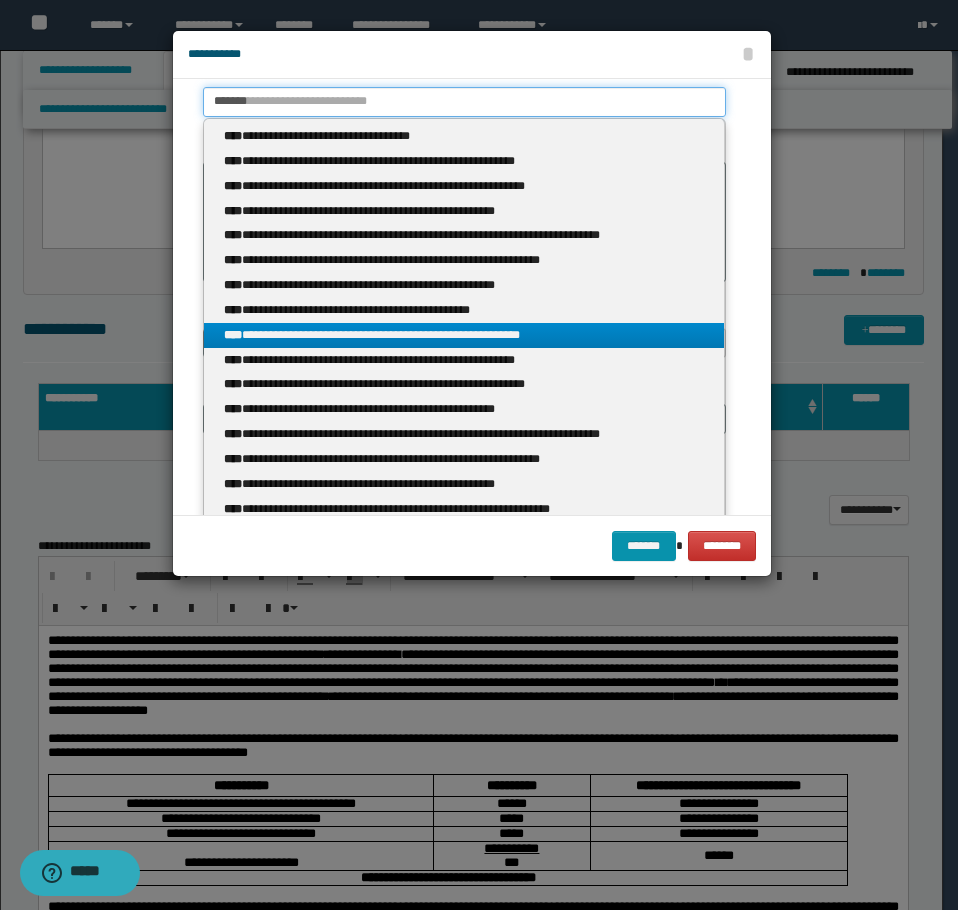 scroll, scrollTop: 0, scrollLeft: 0, axis: both 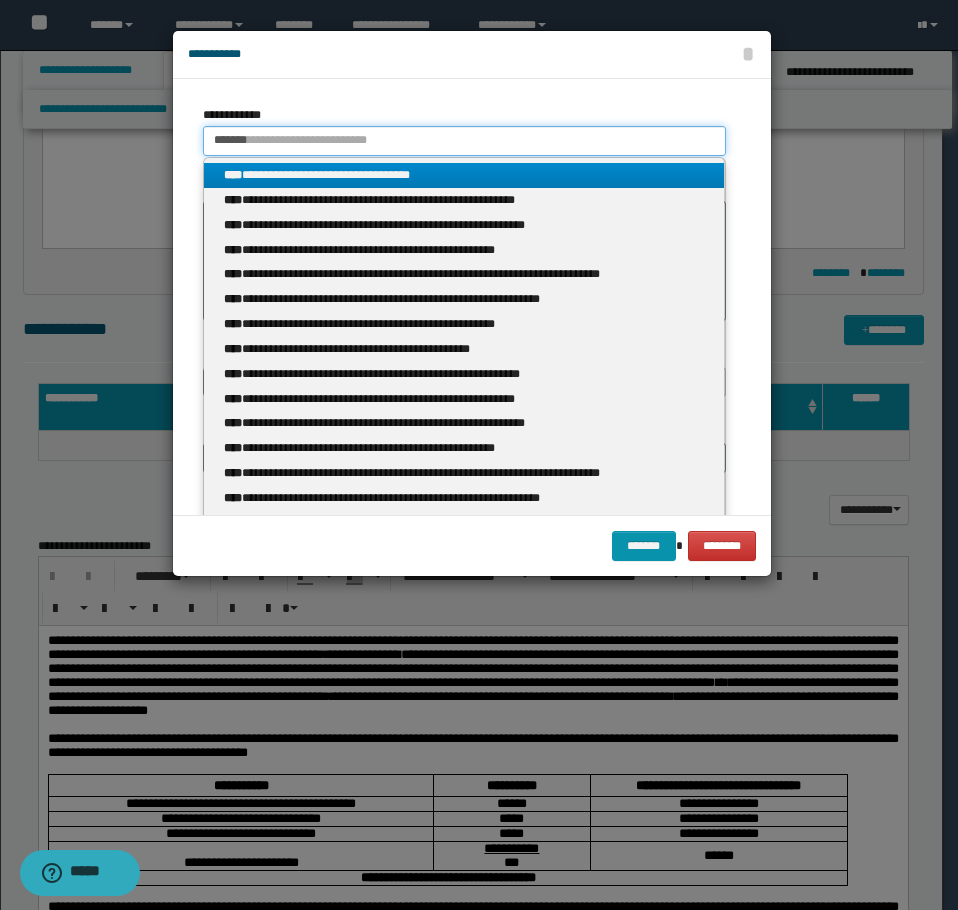 drag, startPoint x: 251, startPoint y: 142, endPoint x: 201, endPoint y: 137, distance: 50.24938 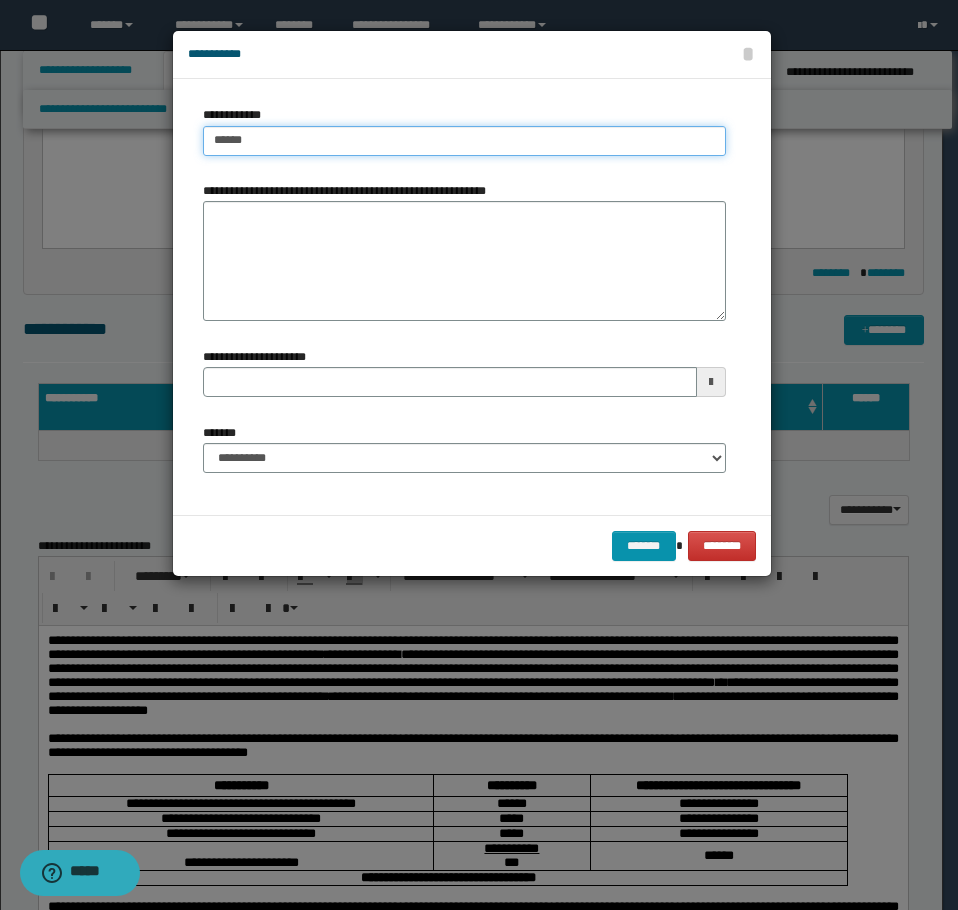 type on "*******" 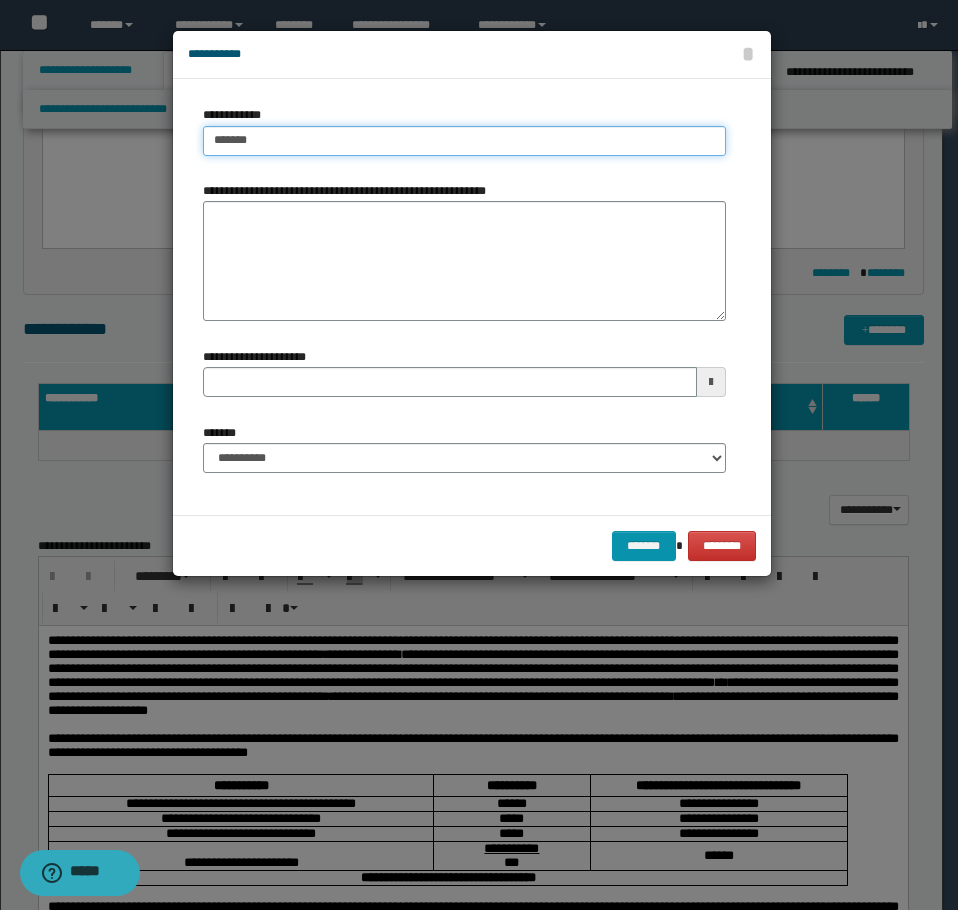 type on "*******" 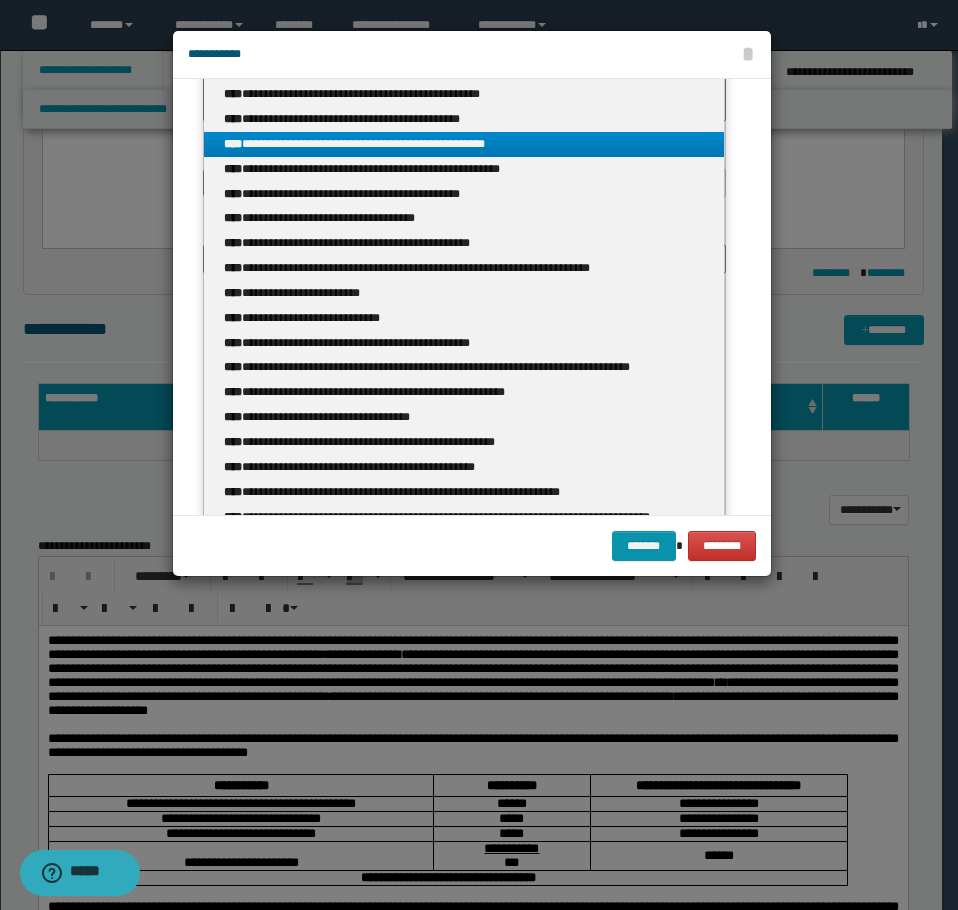 scroll, scrollTop: 200, scrollLeft: 0, axis: vertical 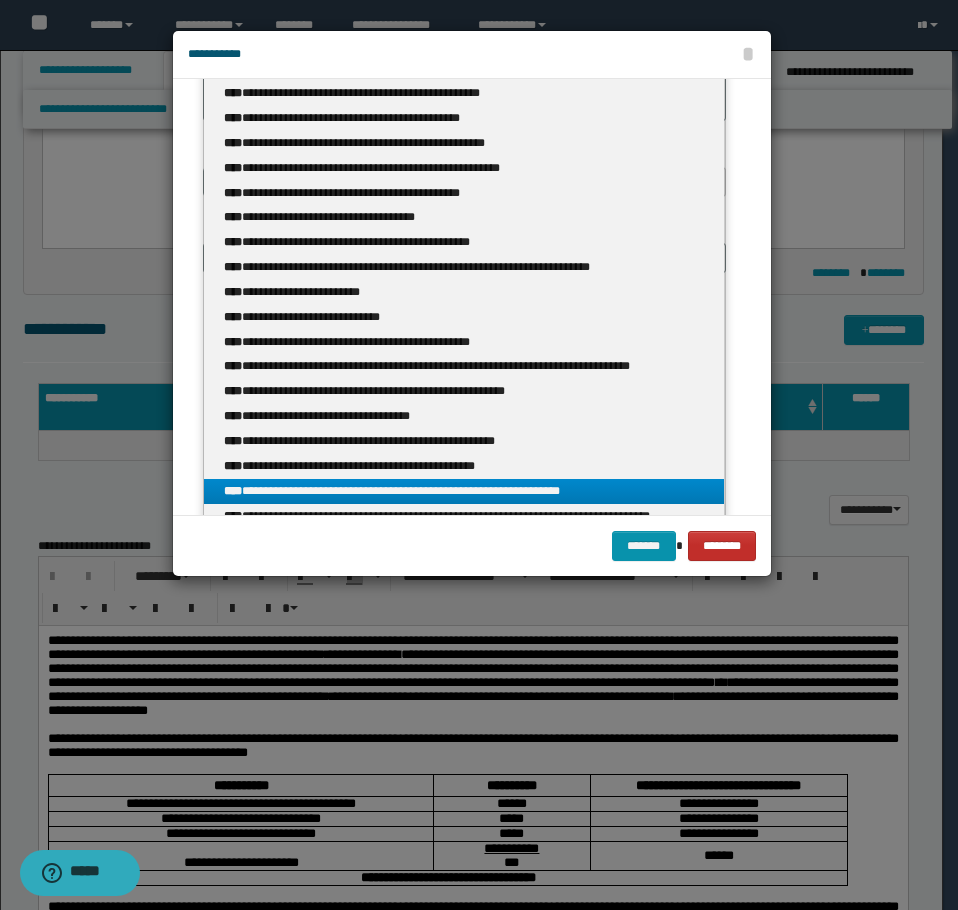 type on "*******" 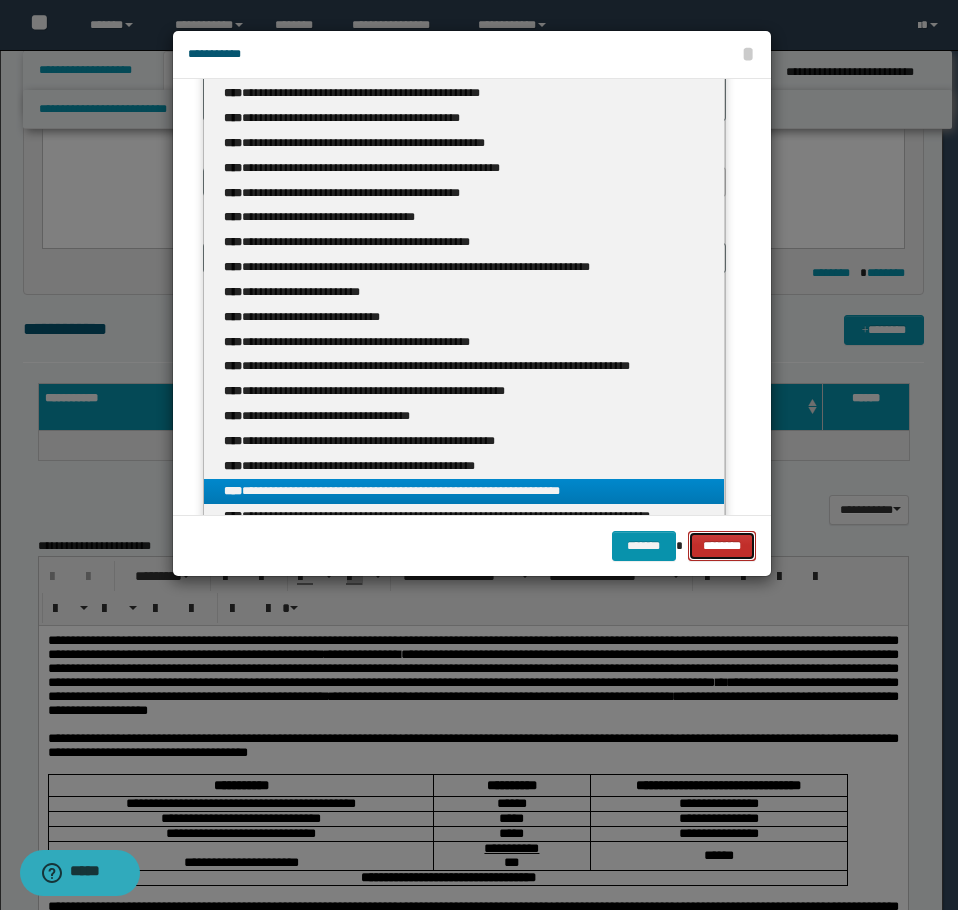 type 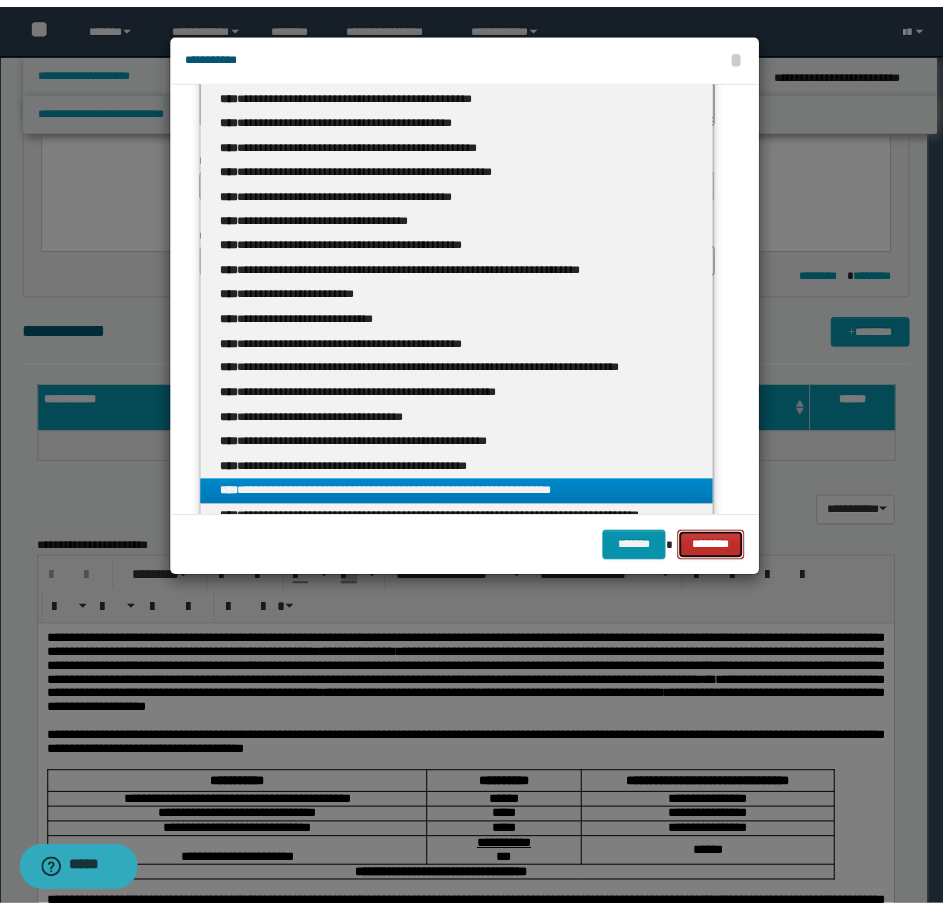 scroll, scrollTop: 0, scrollLeft: 0, axis: both 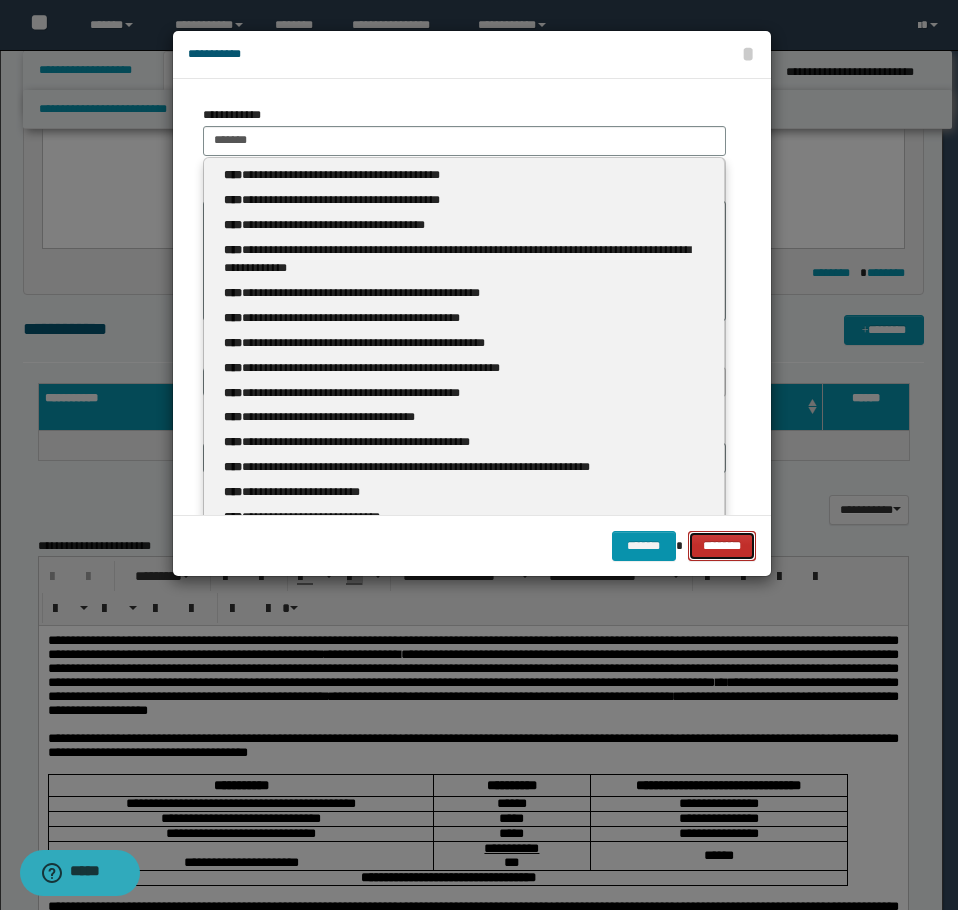 click on "********" at bounding box center [721, 546] 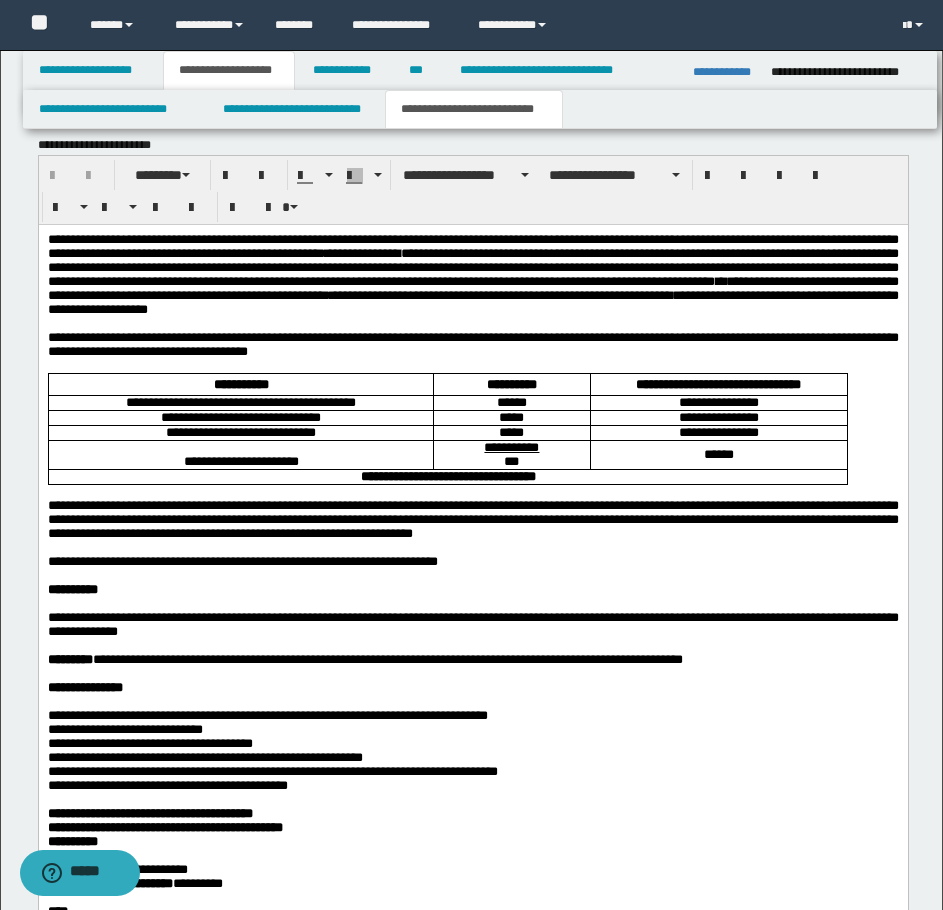scroll, scrollTop: 1500, scrollLeft: 0, axis: vertical 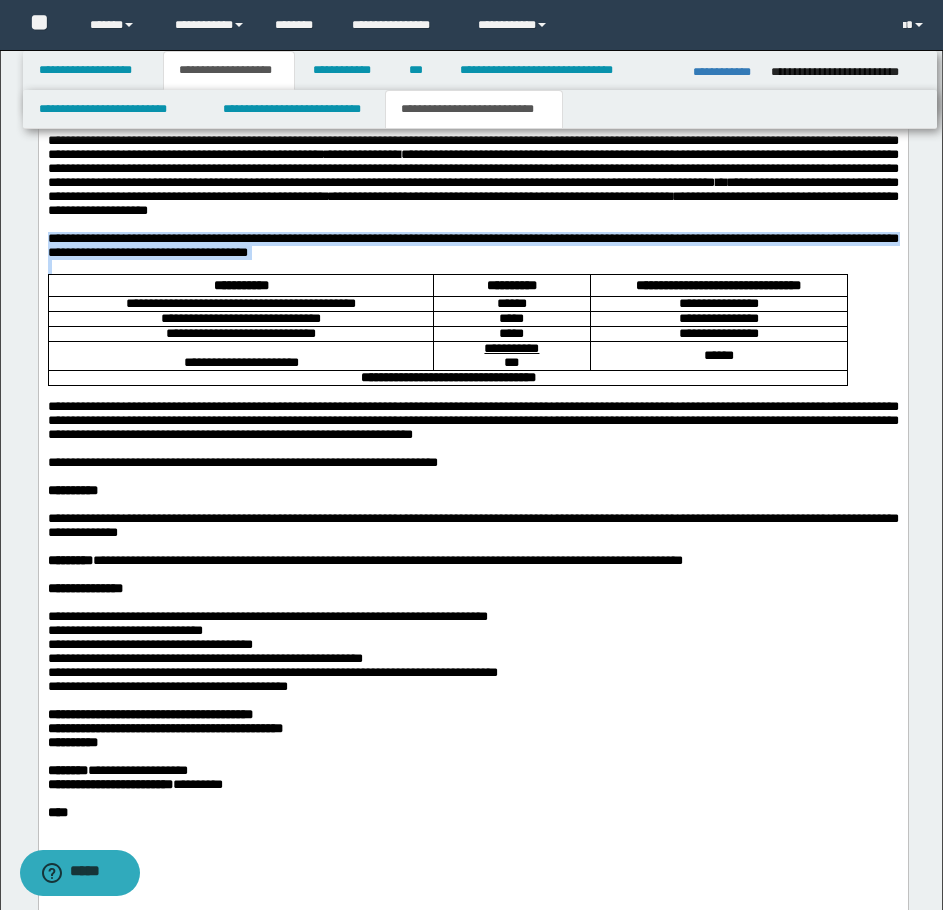 drag, startPoint x: 46, startPoint y: 267, endPoint x: 506, endPoint y: 302, distance: 461.3296 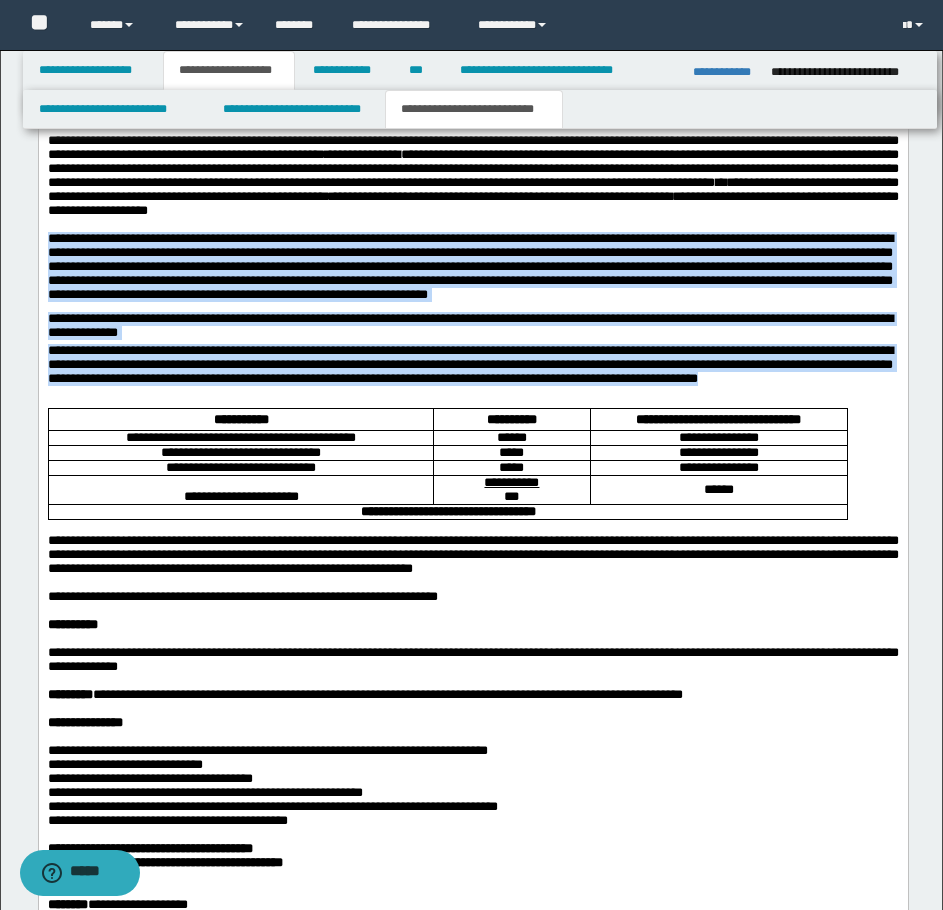 drag, startPoint x: 47, startPoint y: 268, endPoint x: 141, endPoint y: 422, distance: 180.42172 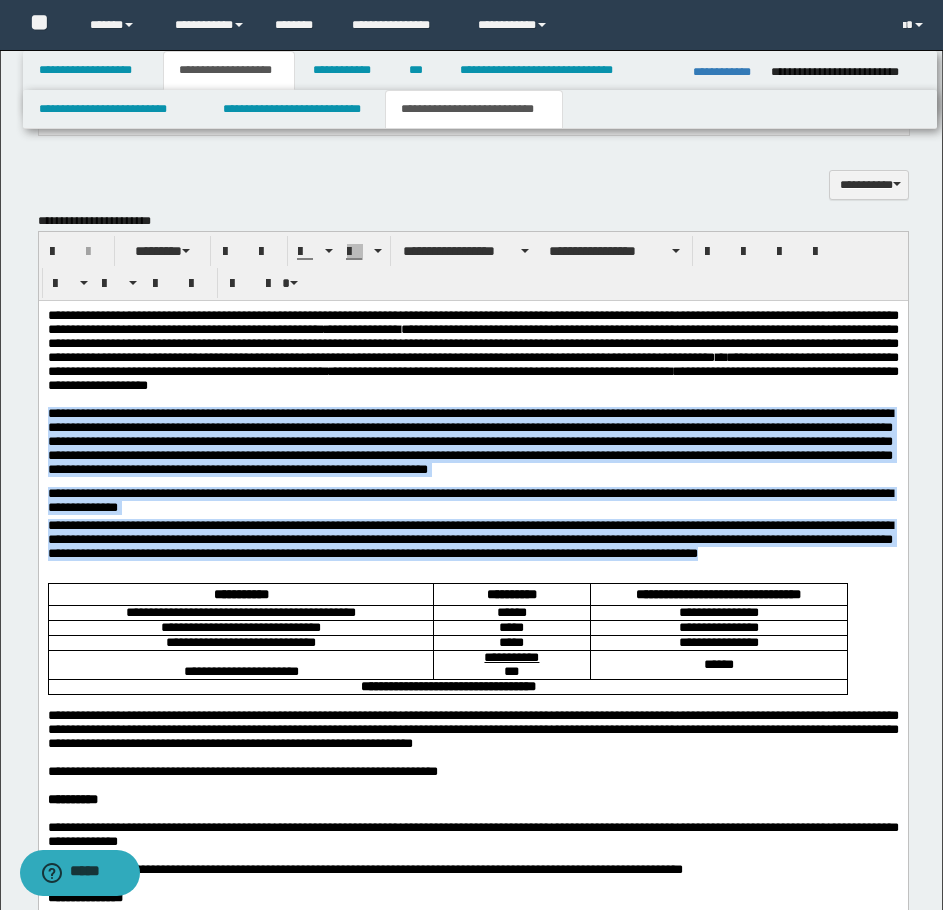 scroll, scrollTop: 1300, scrollLeft: 0, axis: vertical 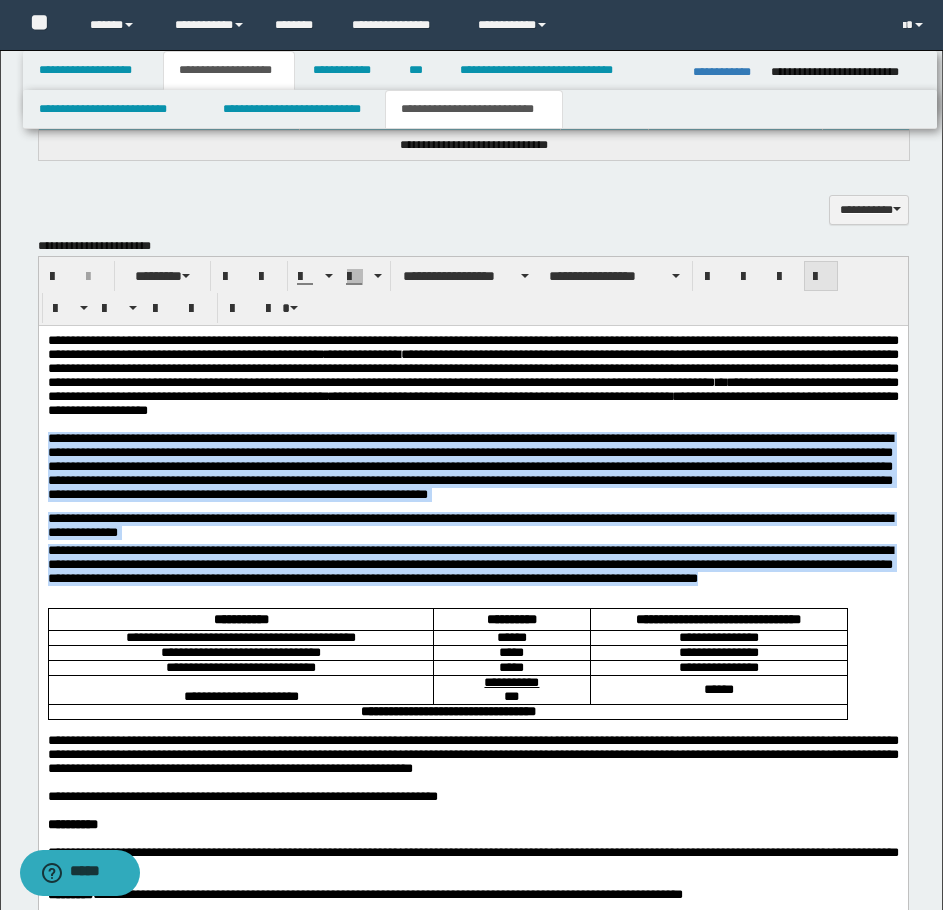 click at bounding box center [821, 277] 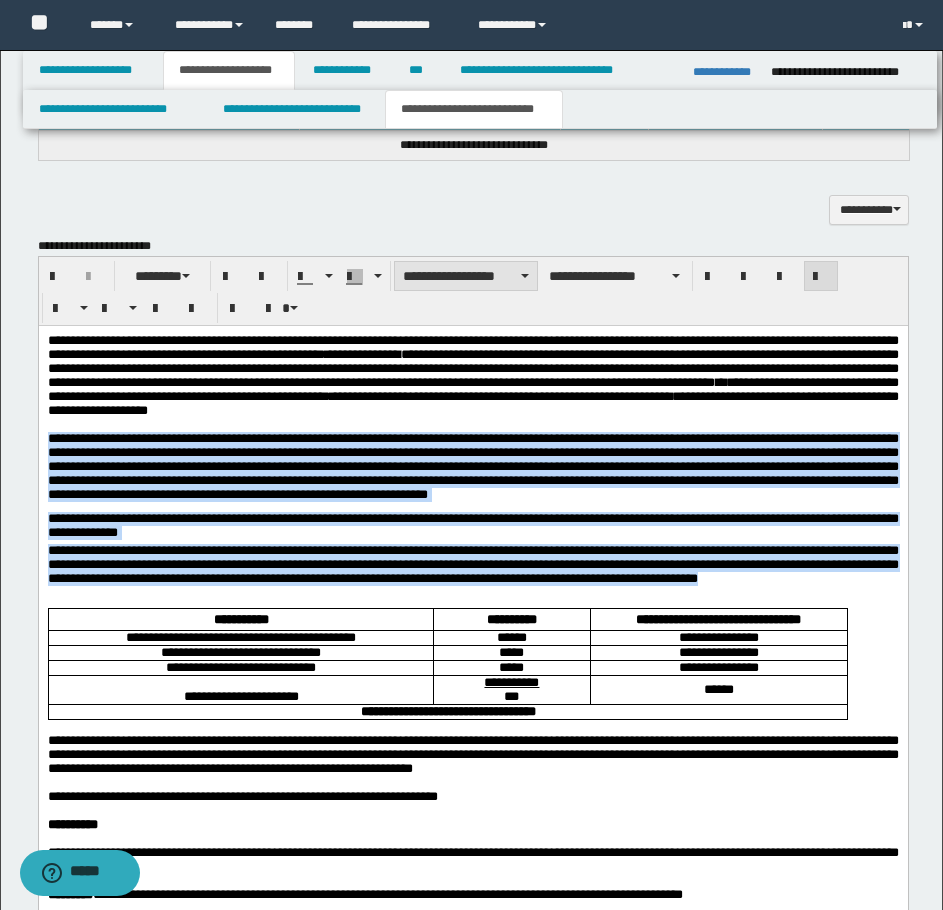 click on "**********" at bounding box center [466, 276] 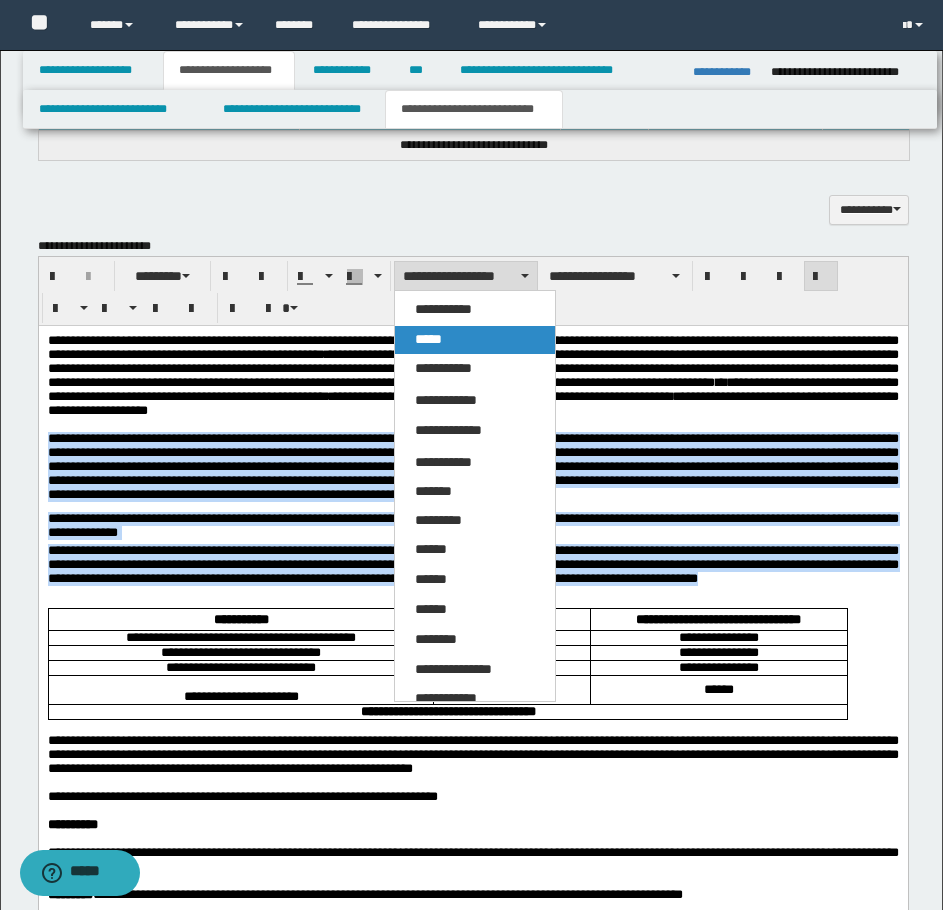 click on "*****" at bounding box center (475, 340) 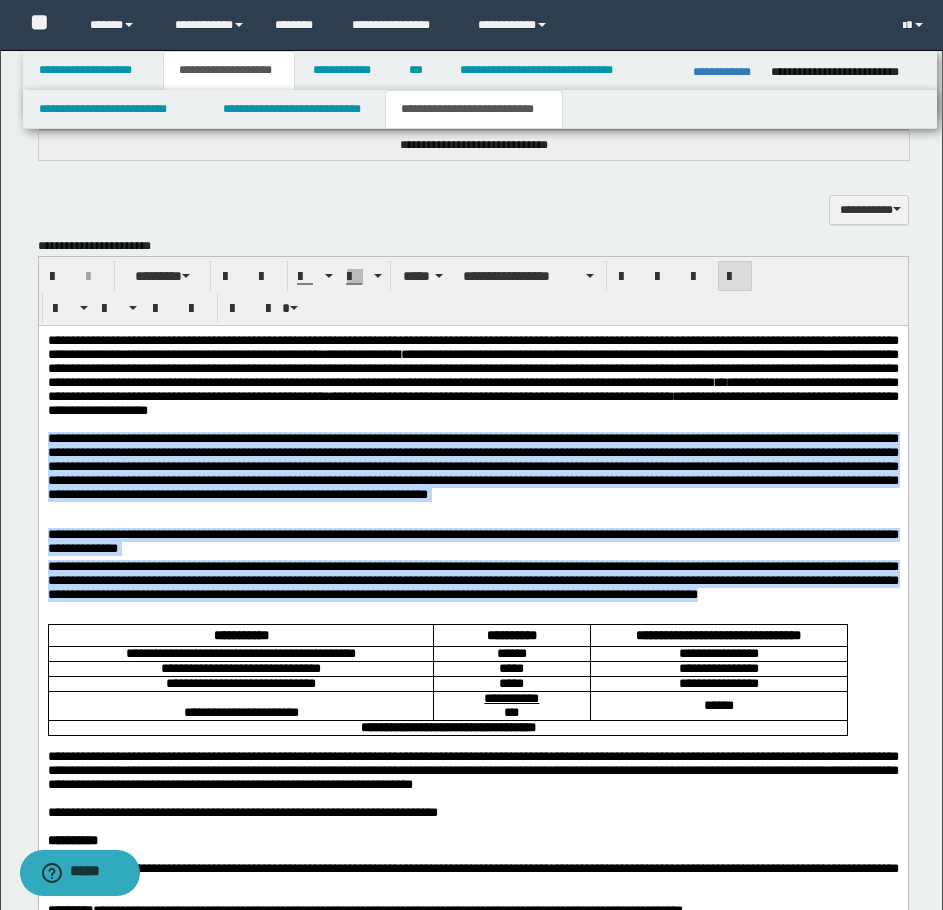 click on "**********" at bounding box center (472, 479) 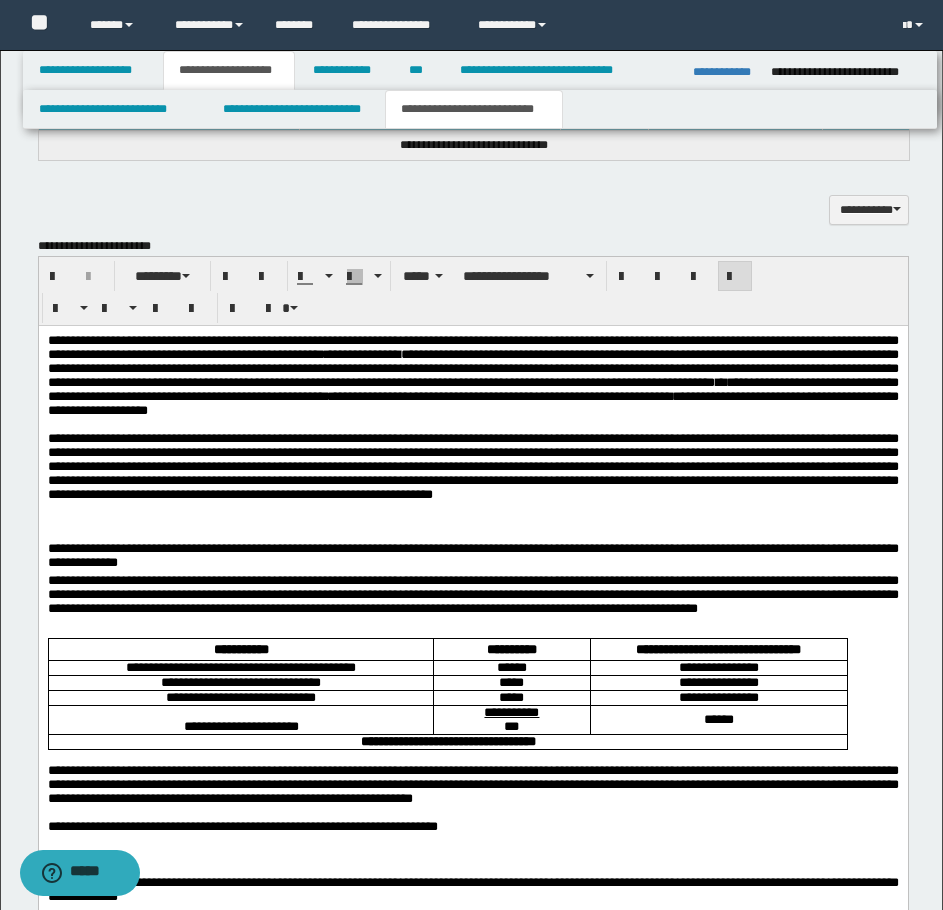 click on "**********" at bounding box center [472, 465] 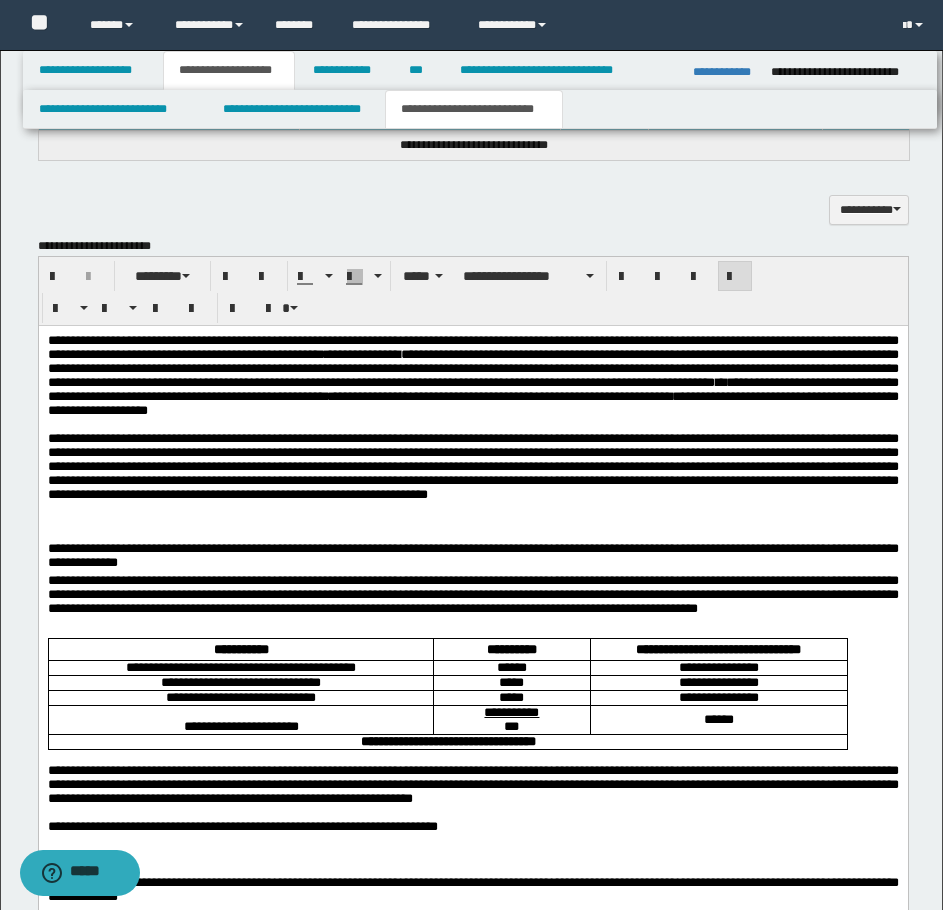 click on "**********" at bounding box center [472, 557] 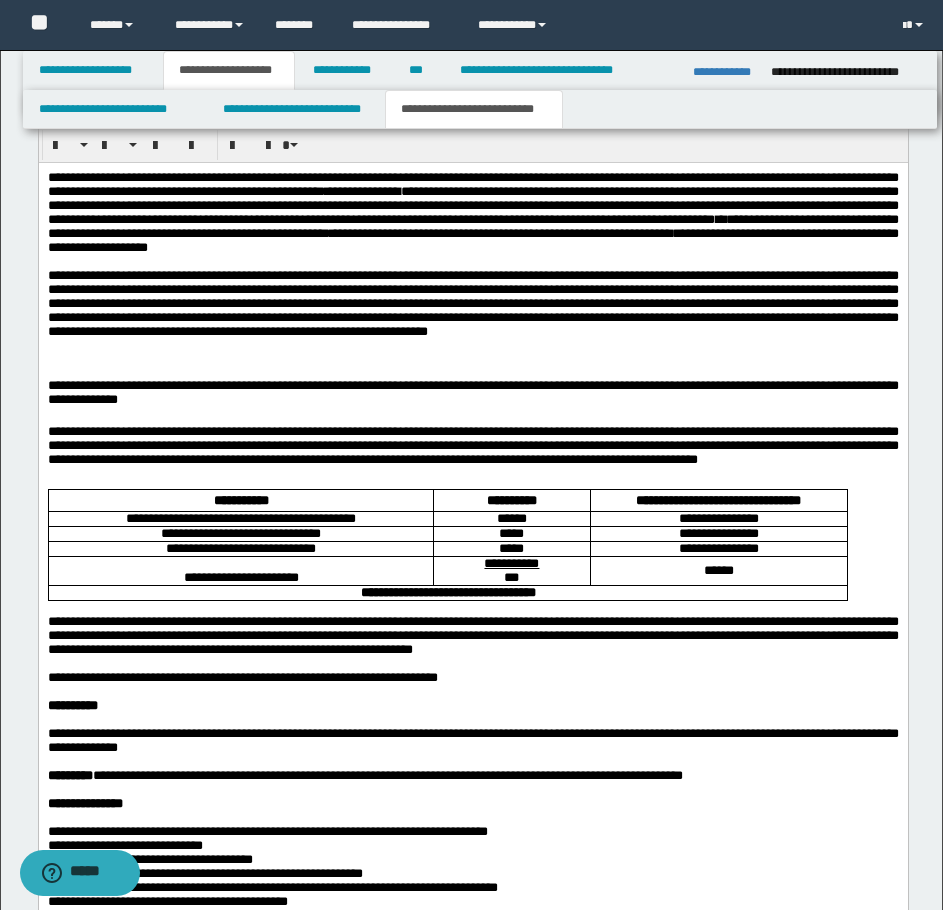 scroll, scrollTop: 1600, scrollLeft: 0, axis: vertical 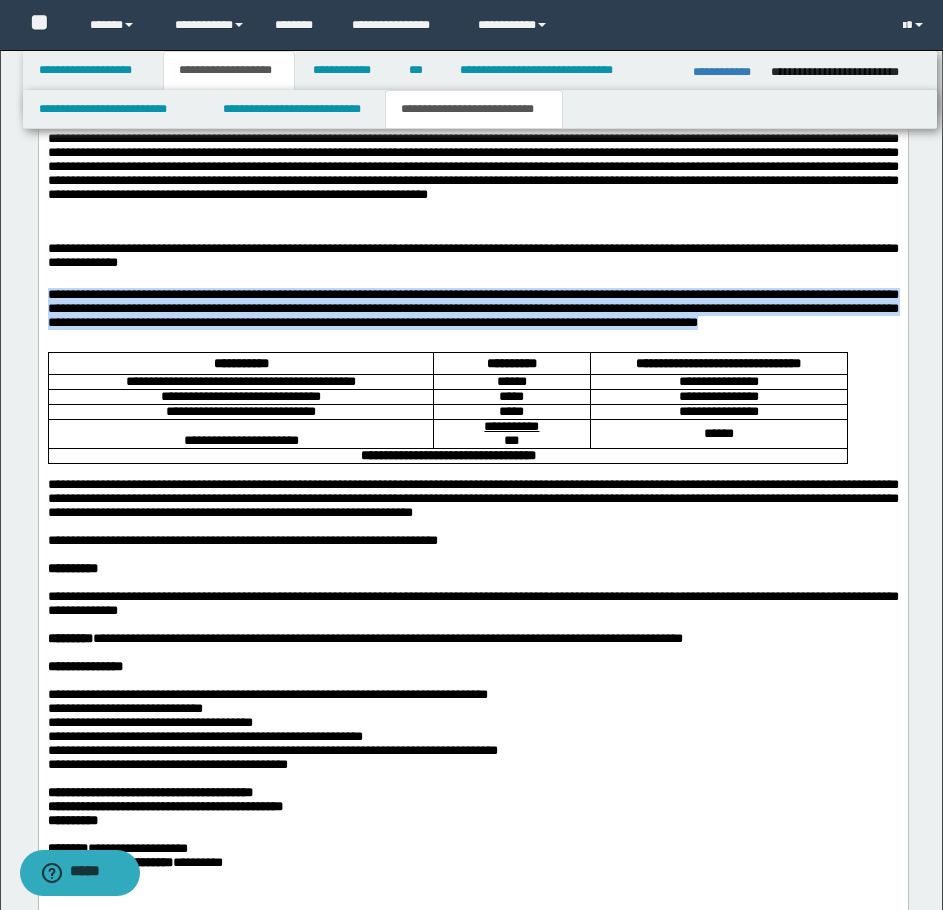 drag, startPoint x: 45, startPoint y: 329, endPoint x: 396, endPoint y: 375, distance: 354.0014 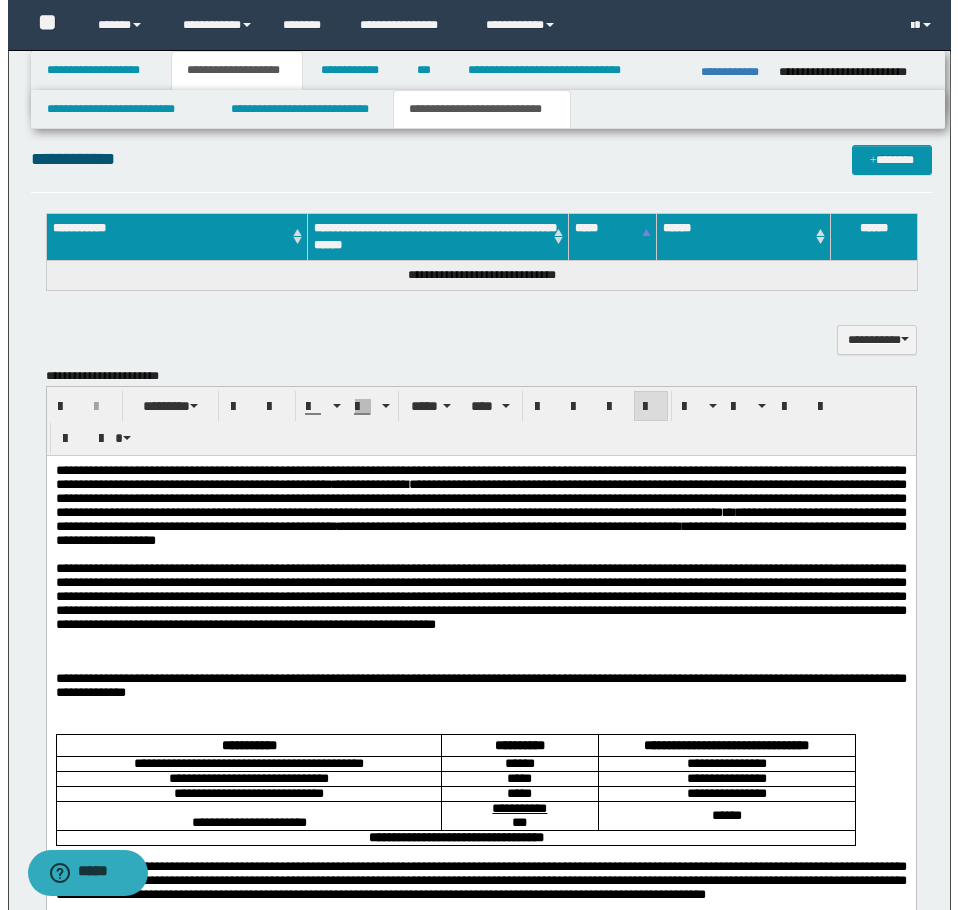 scroll, scrollTop: 1168, scrollLeft: 0, axis: vertical 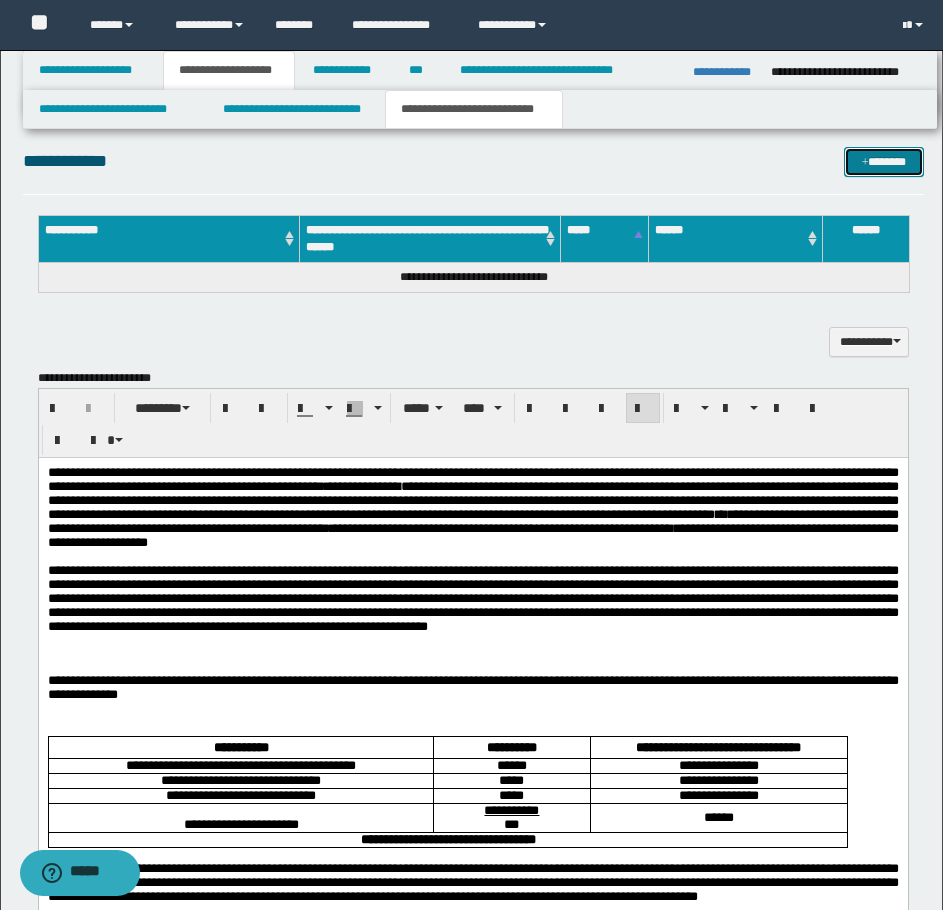 click on "*******" at bounding box center [884, 162] 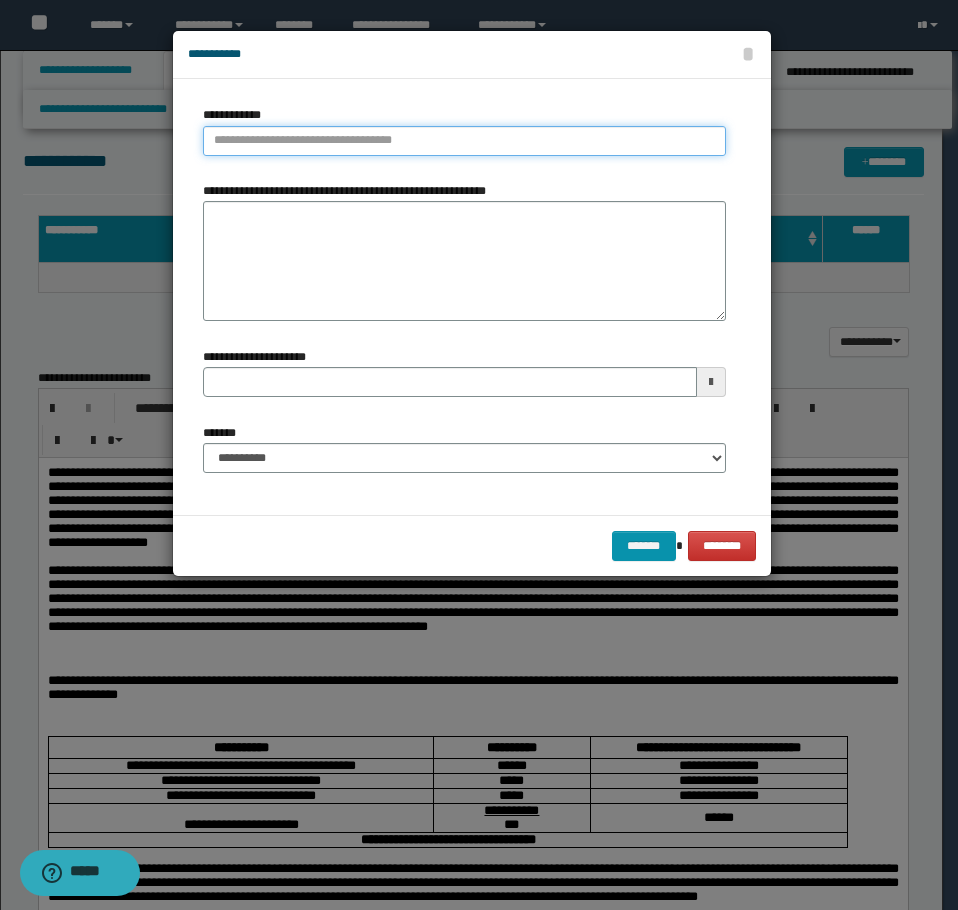 type on "**********" 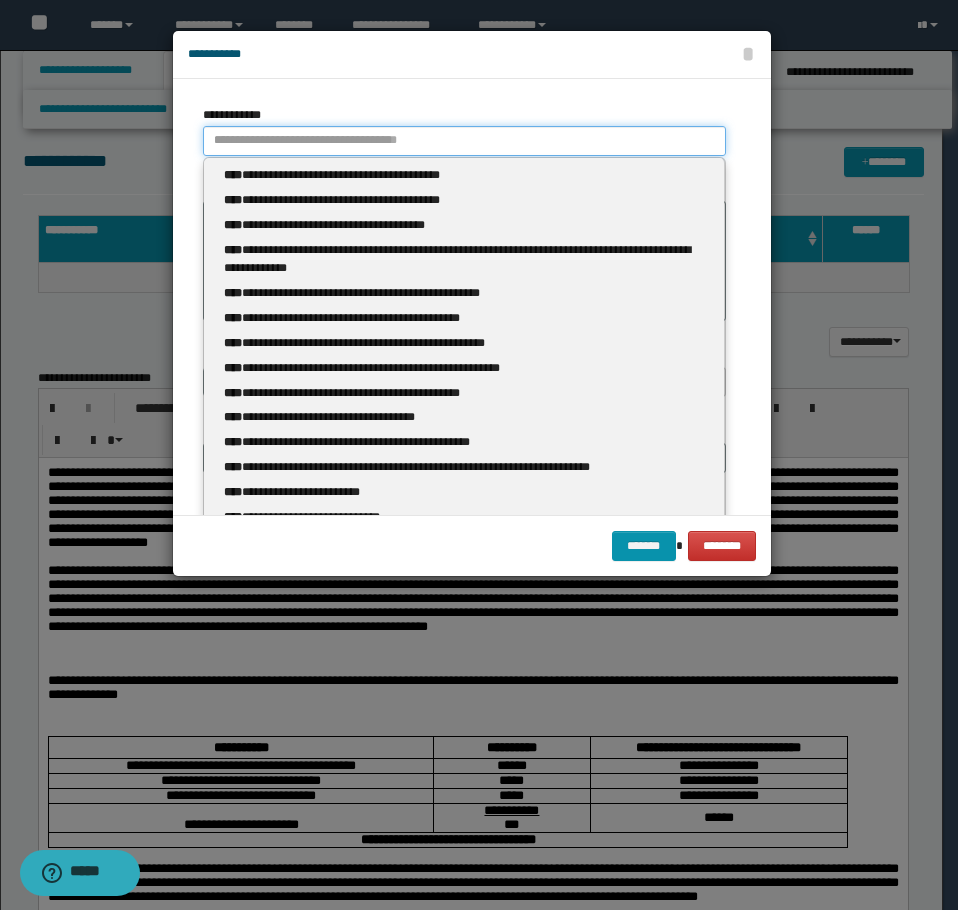 click on "**********" at bounding box center [464, 141] 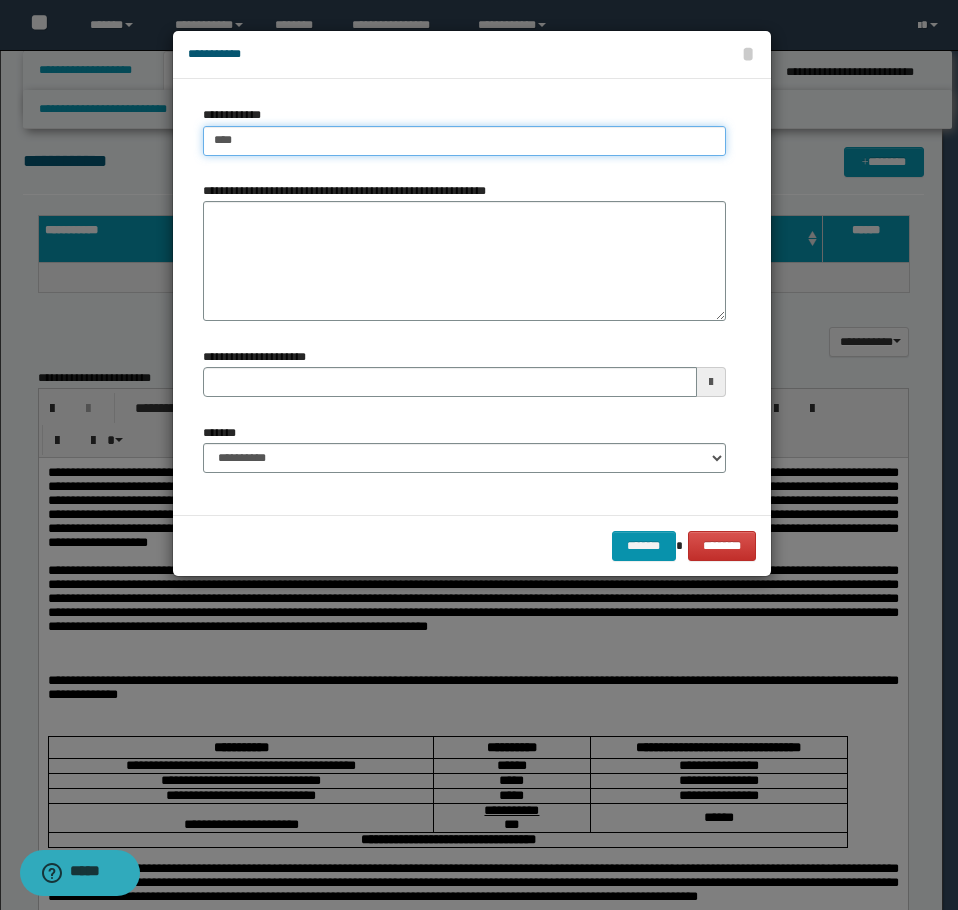 type on "*****" 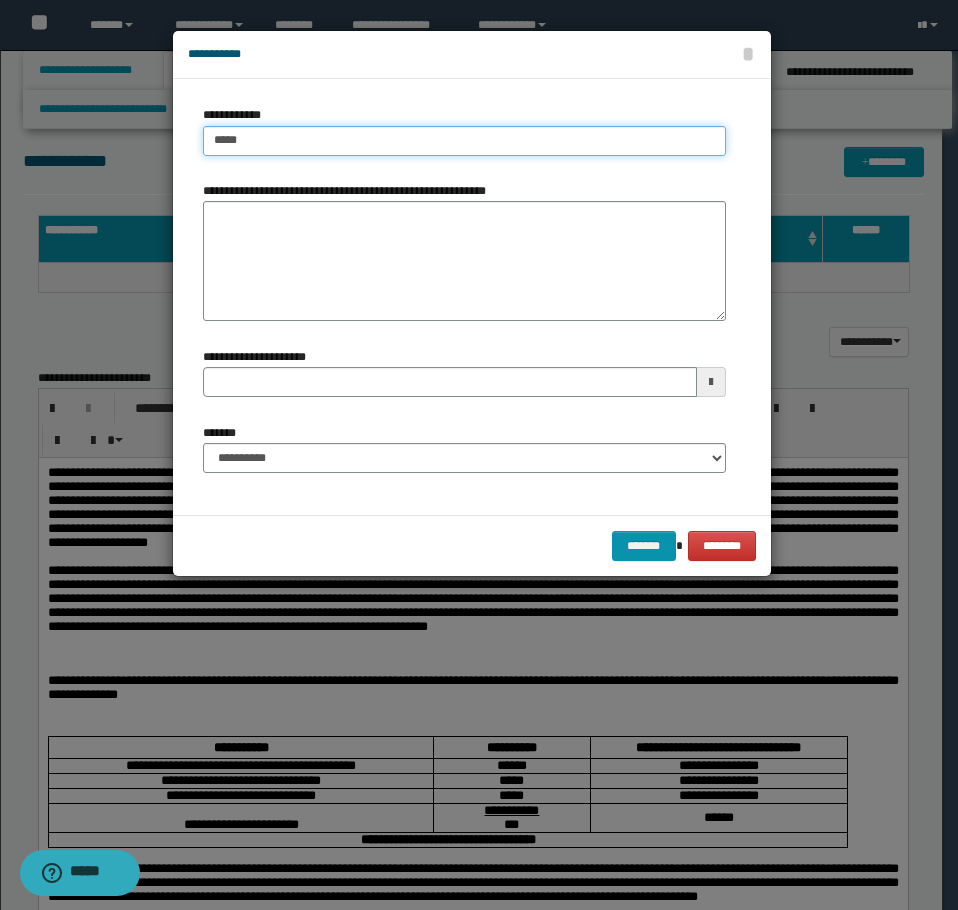 type on "*****" 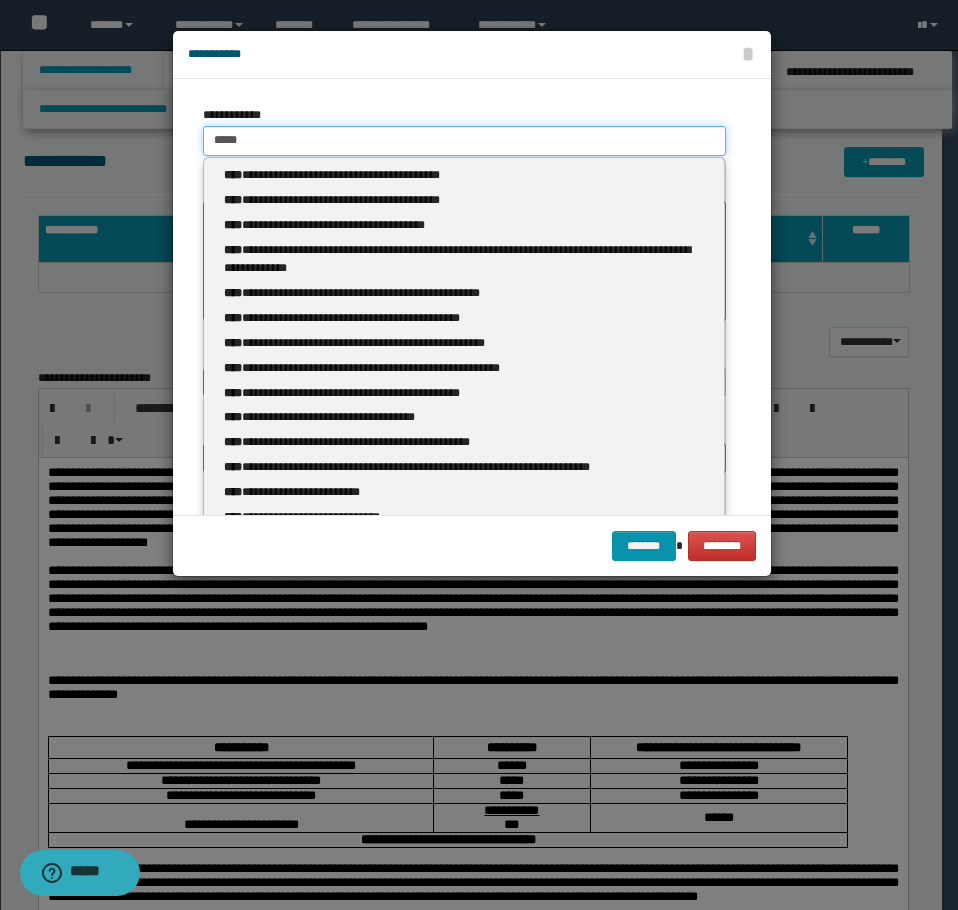 type 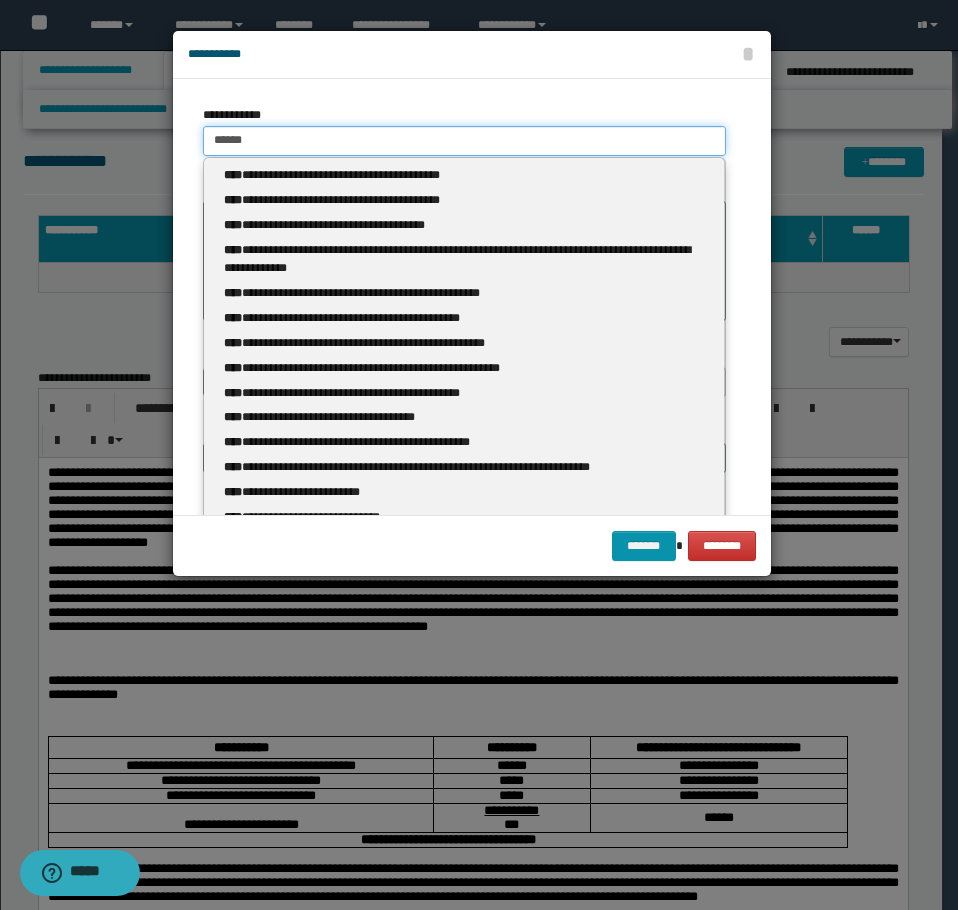 type on "******" 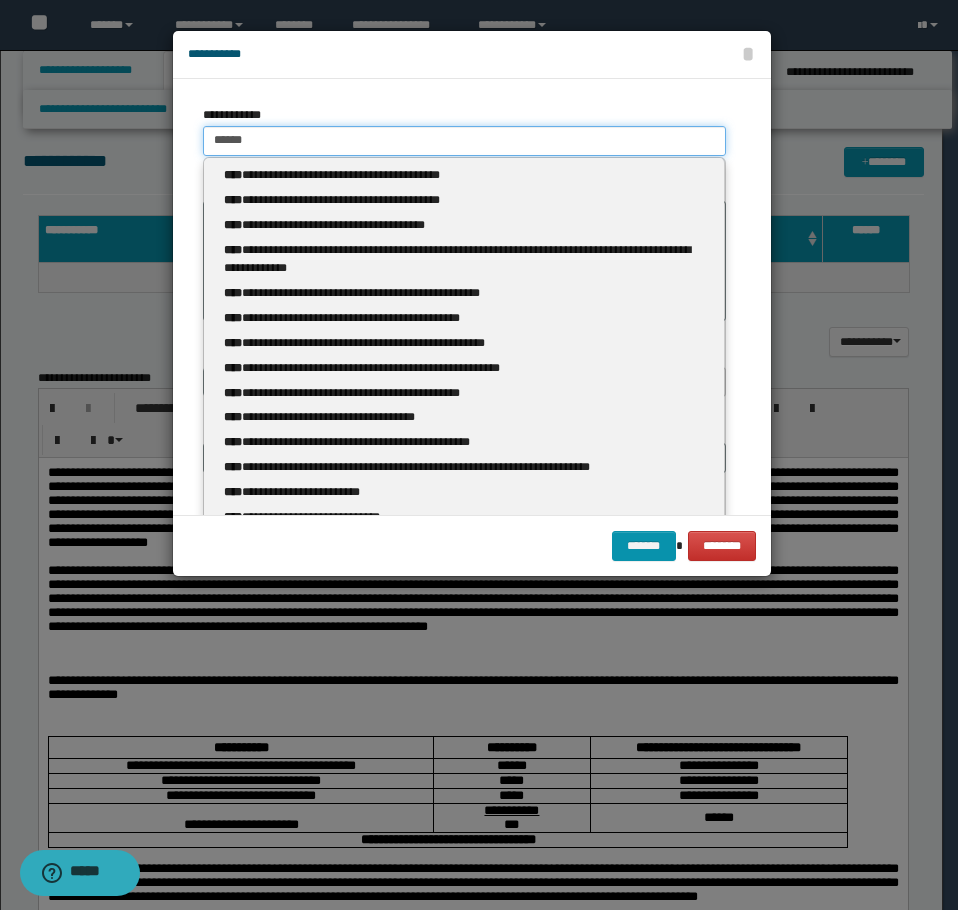 type 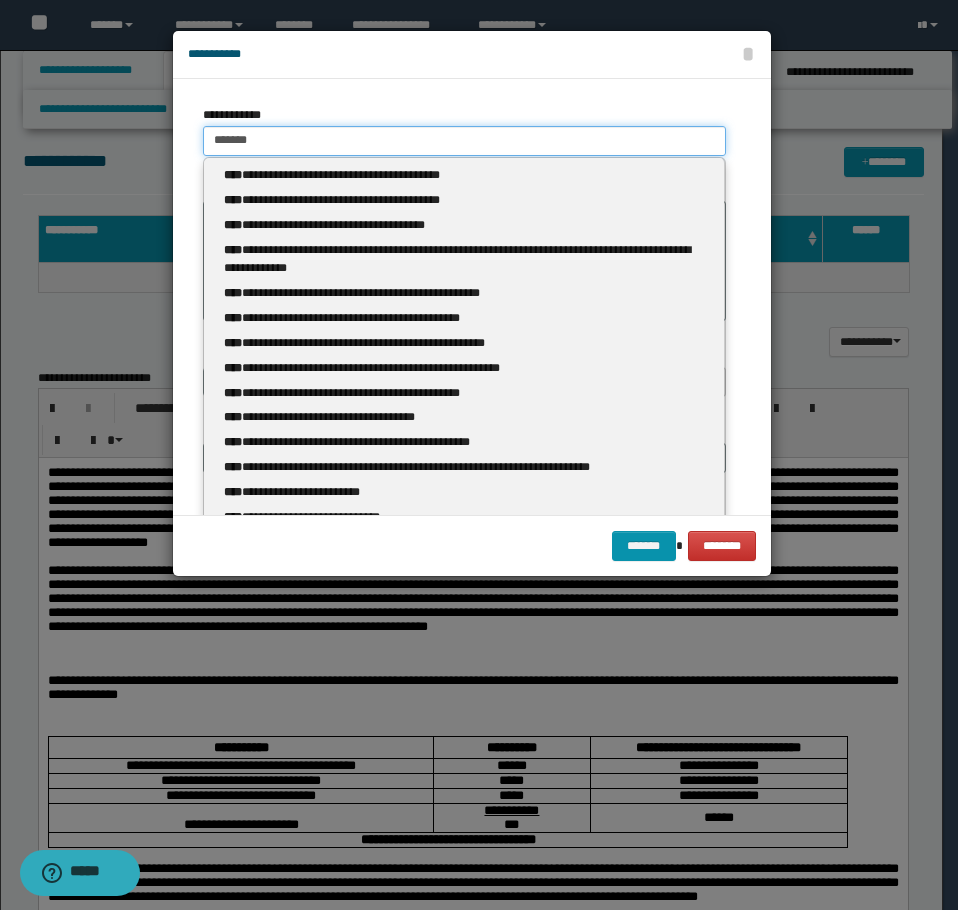 type on "*******" 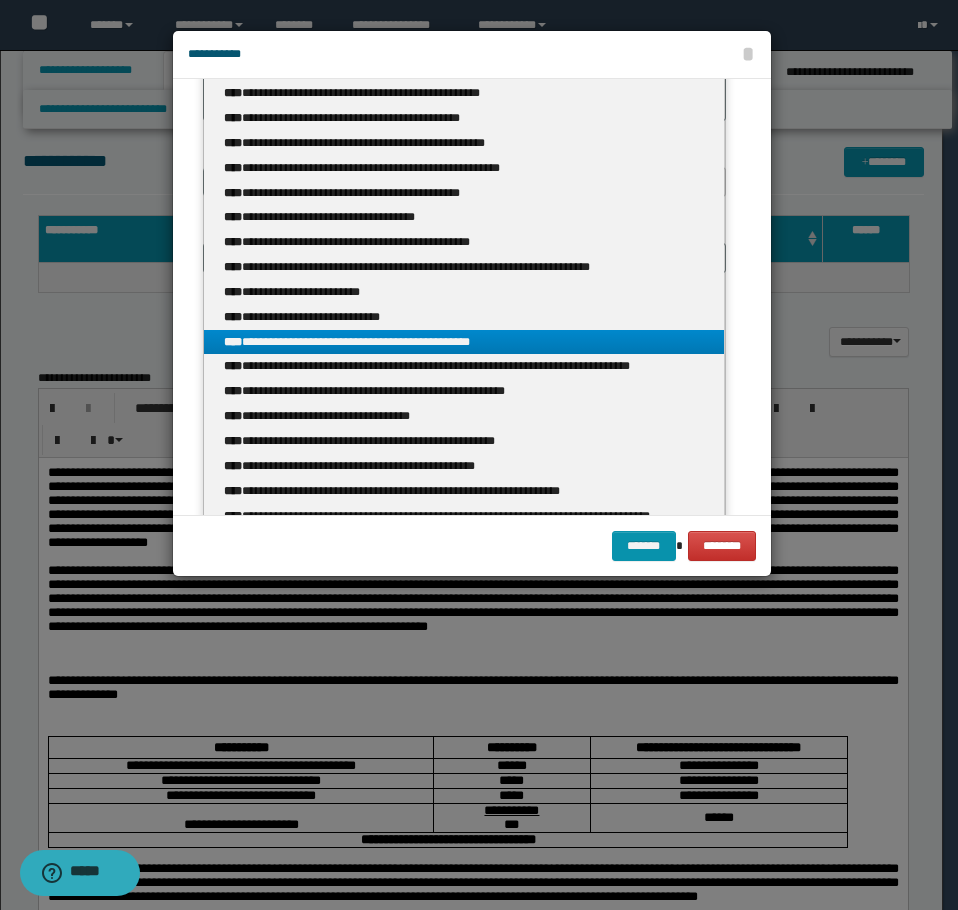scroll, scrollTop: 295, scrollLeft: 0, axis: vertical 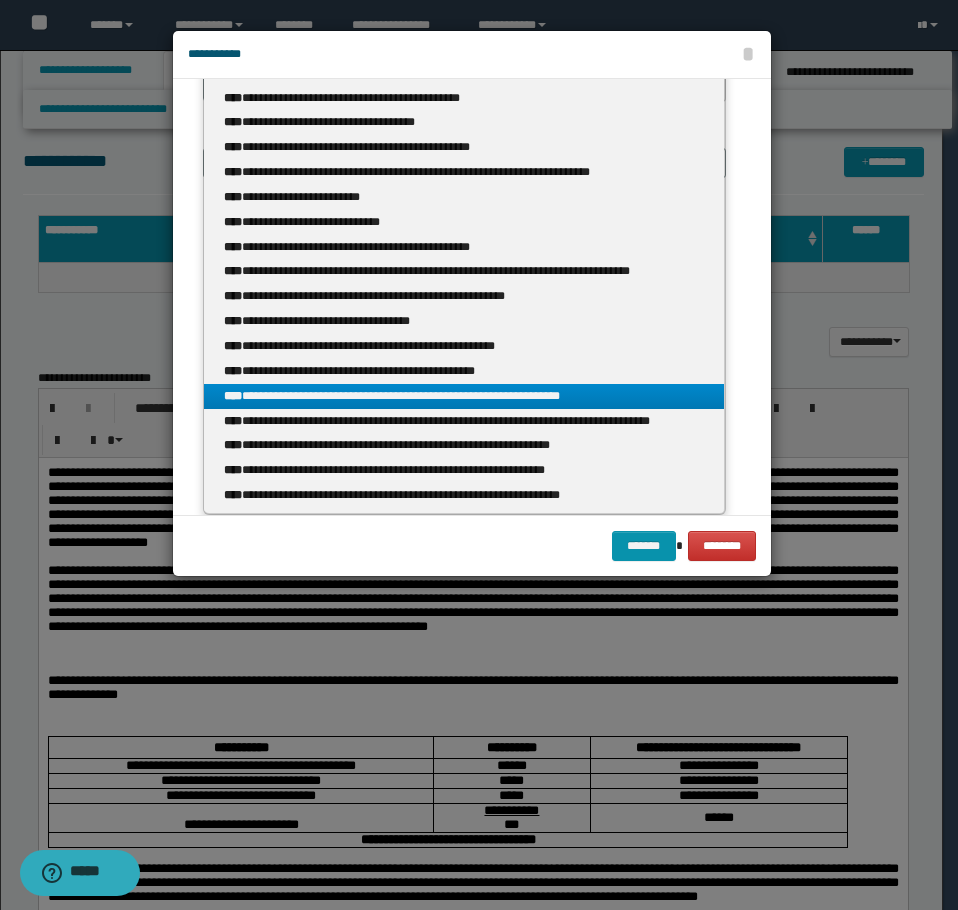 type on "*******" 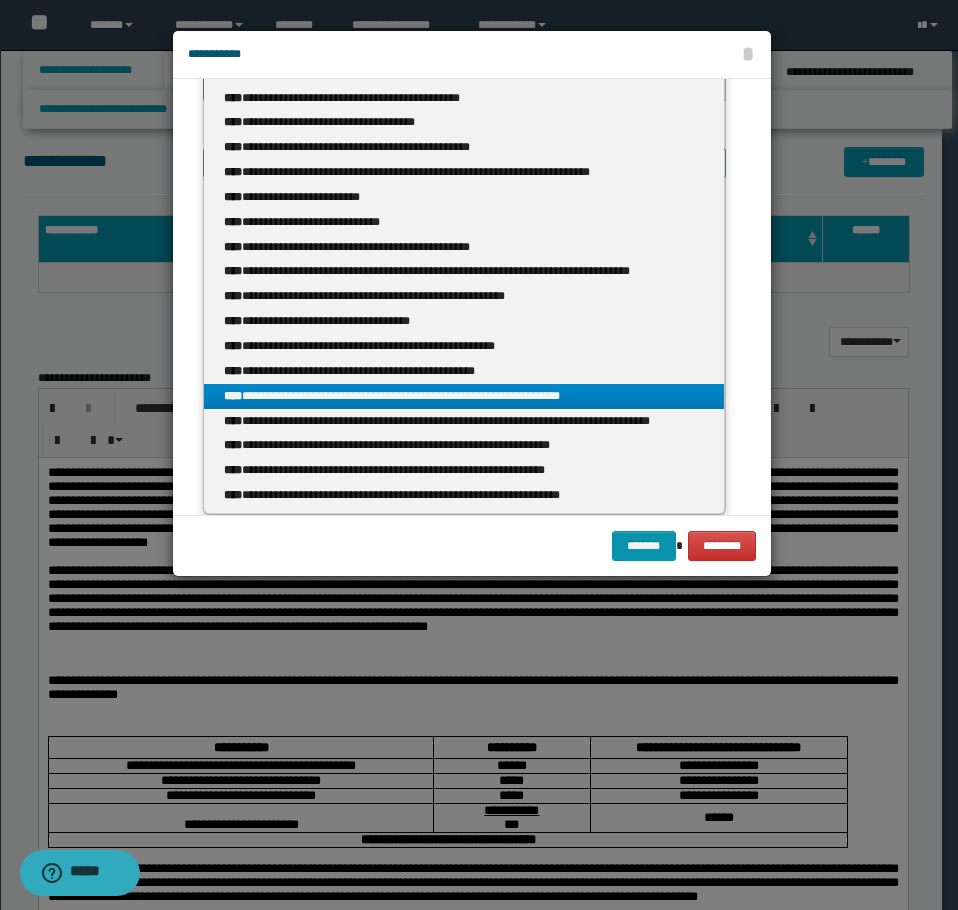 type 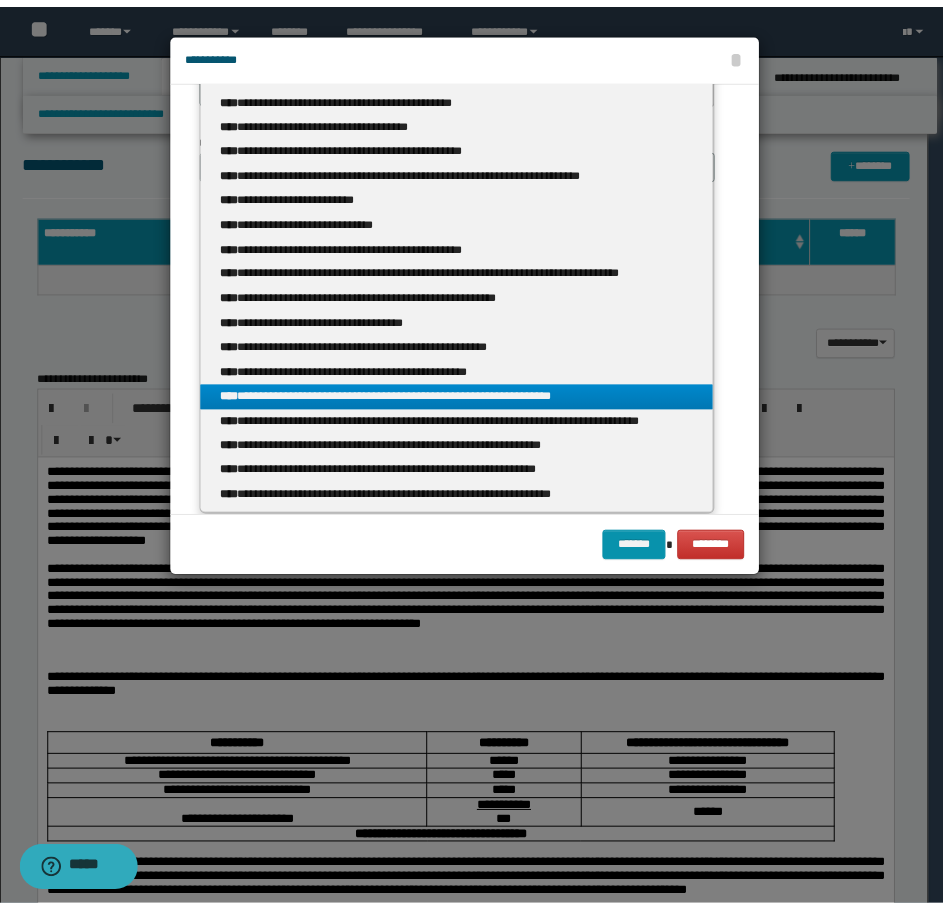 scroll, scrollTop: 0, scrollLeft: 0, axis: both 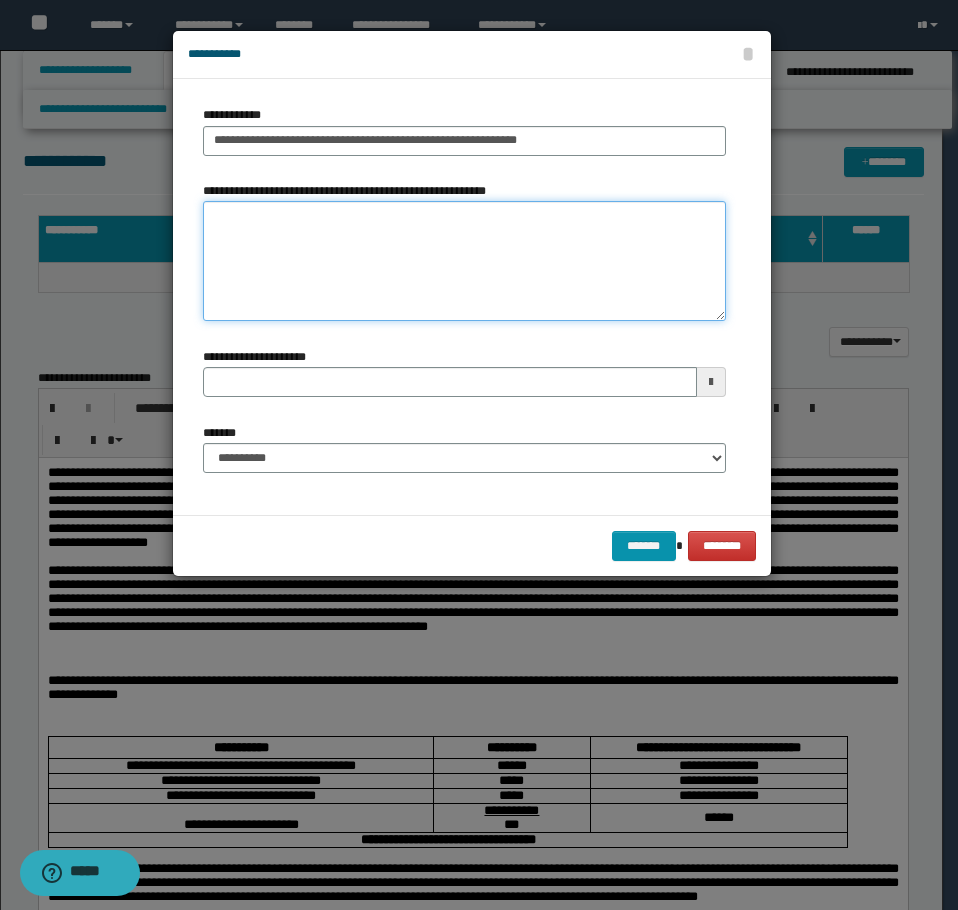 click on "**********" at bounding box center (464, 261) 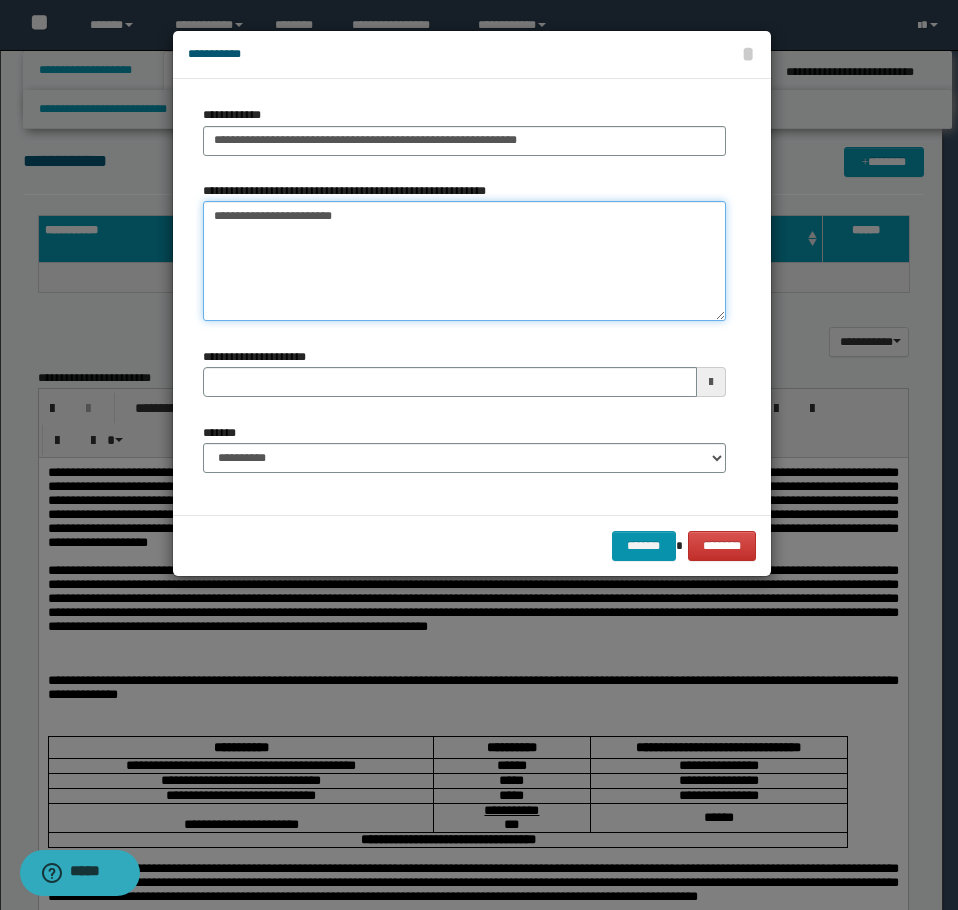 type on "**********" 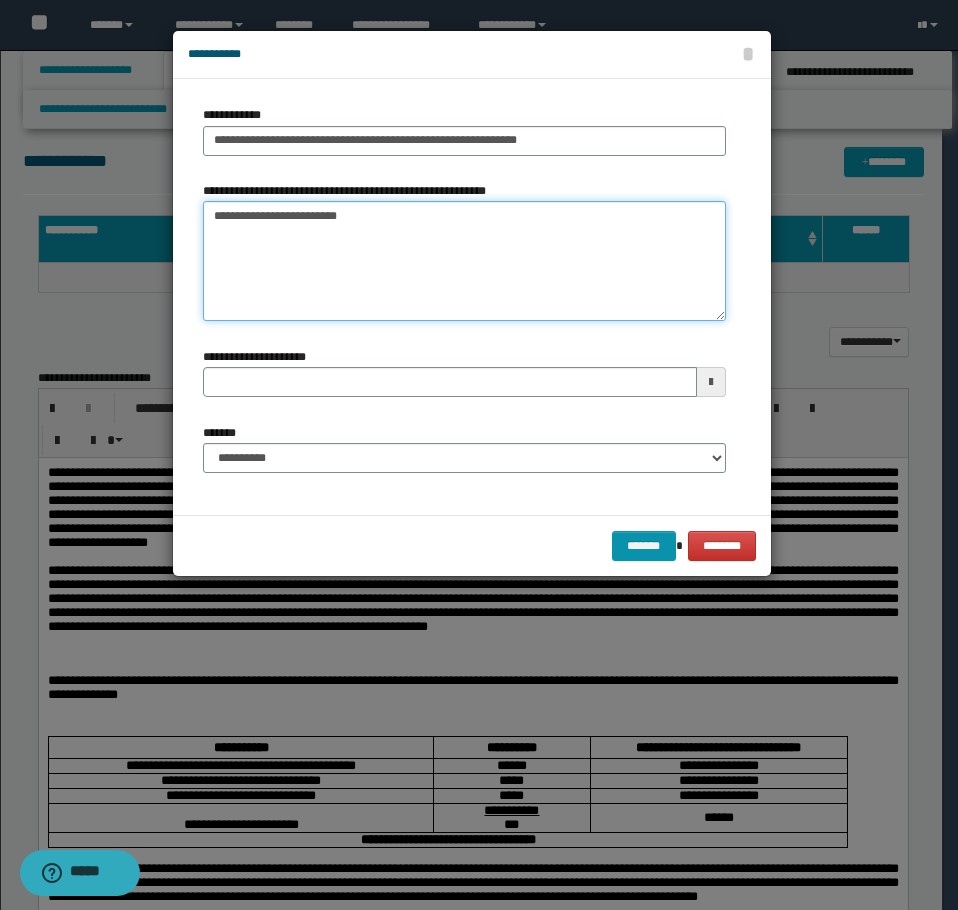 type 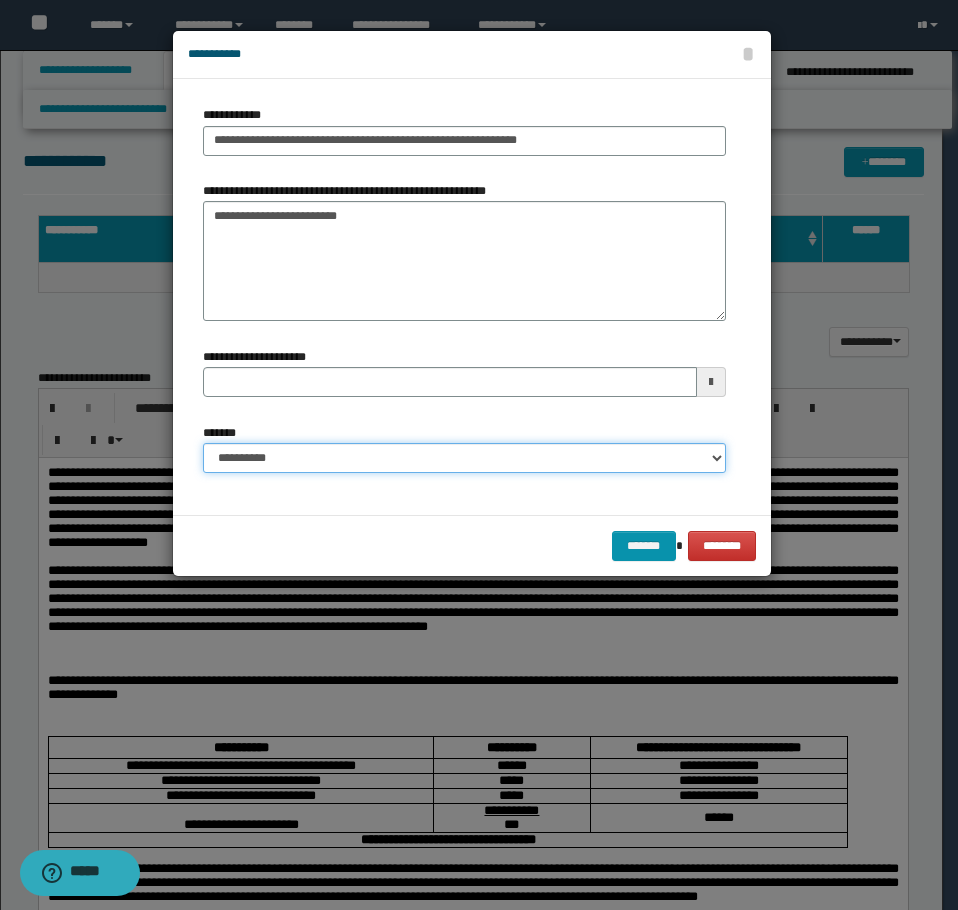 click on "**********" at bounding box center [464, 458] 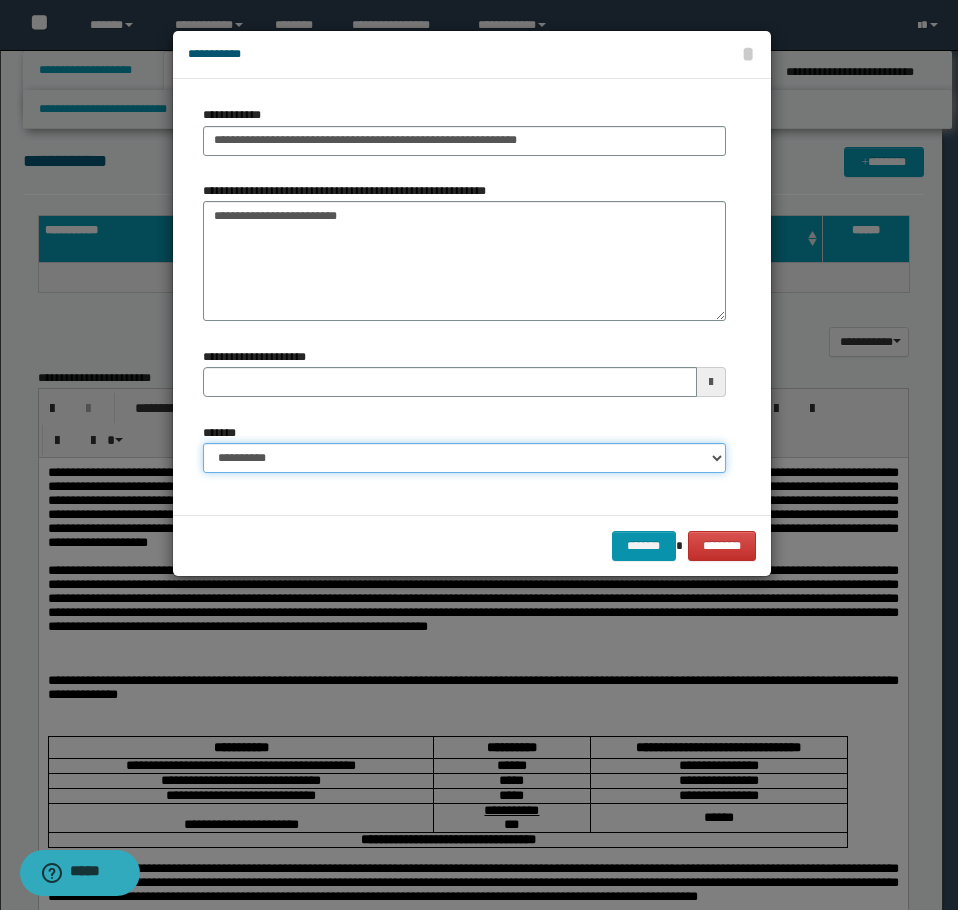 select on "*" 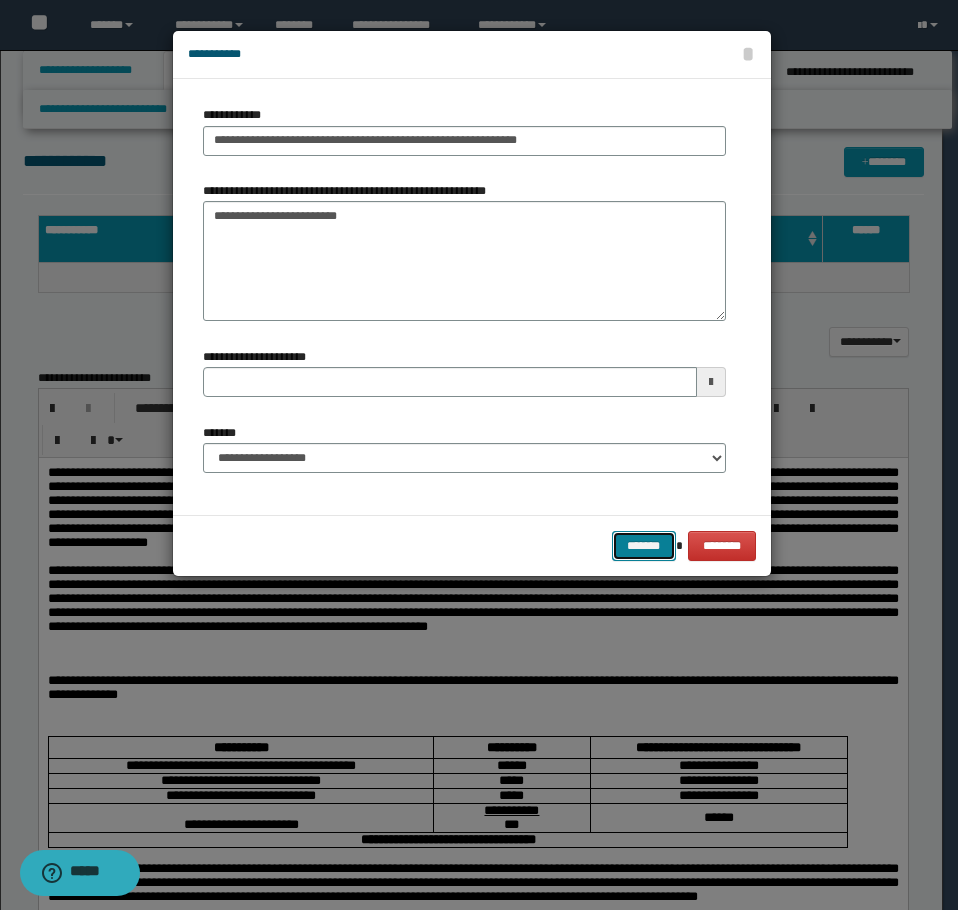 click on "*******" at bounding box center [644, 546] 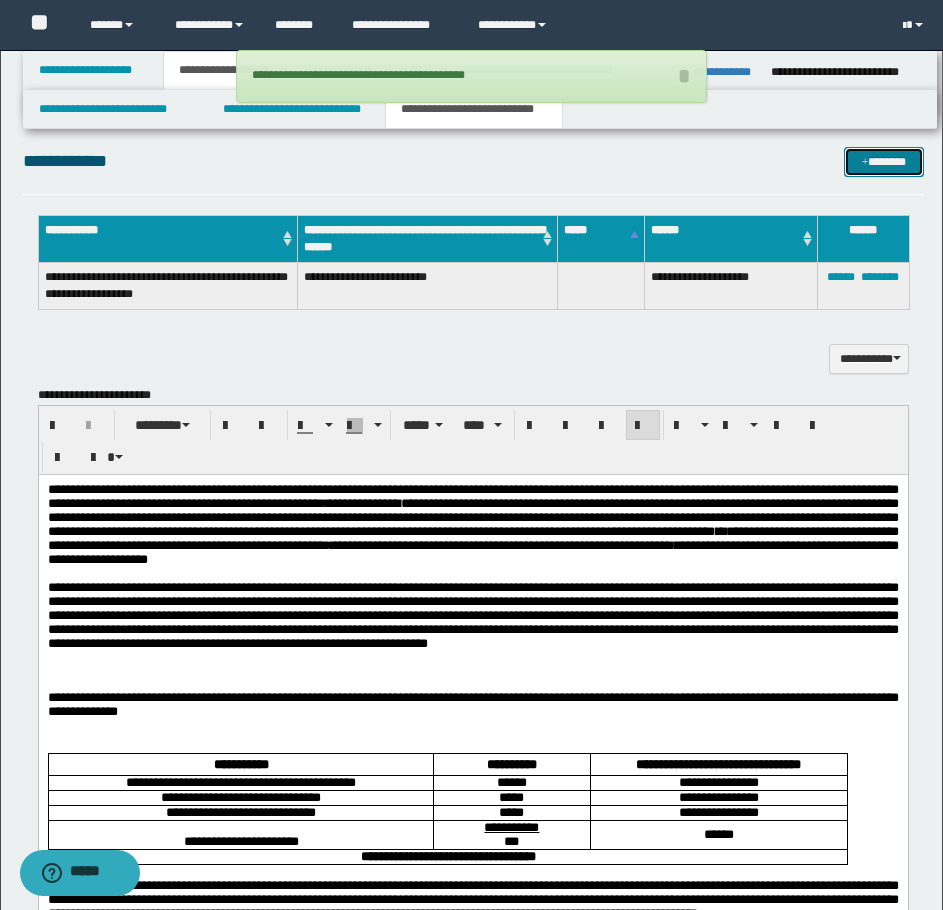 click on "*******" at bounding box center [884, 162] 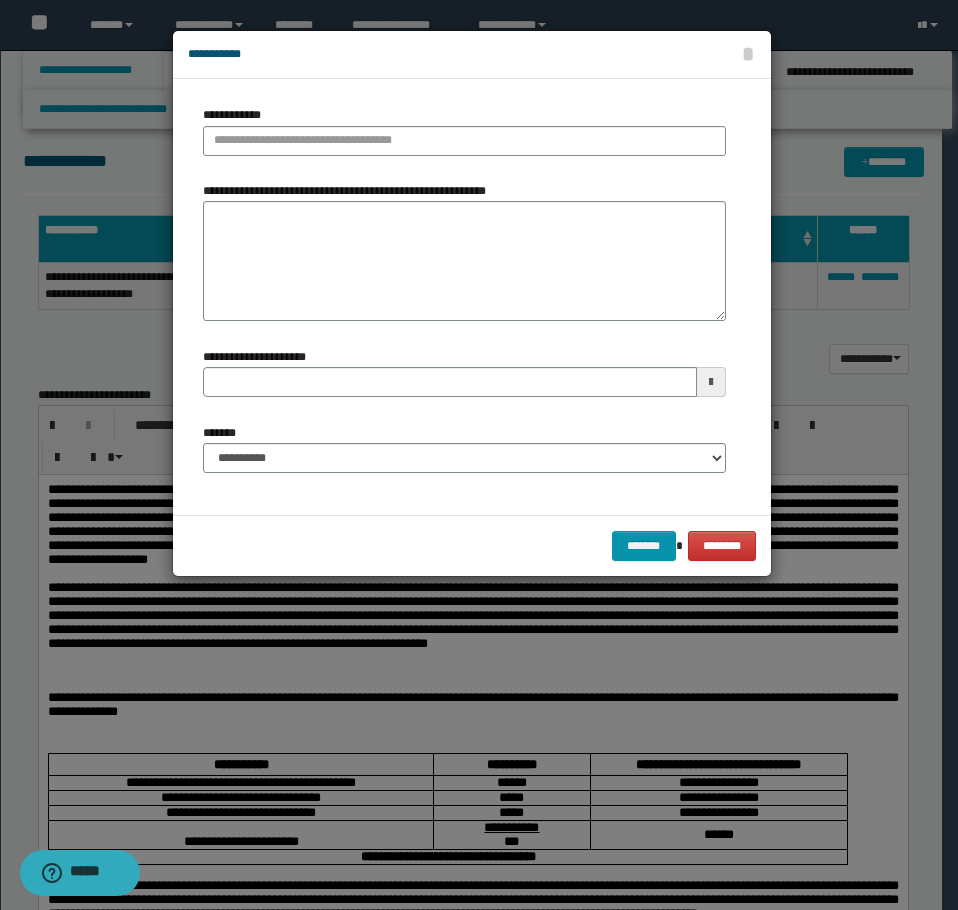 type 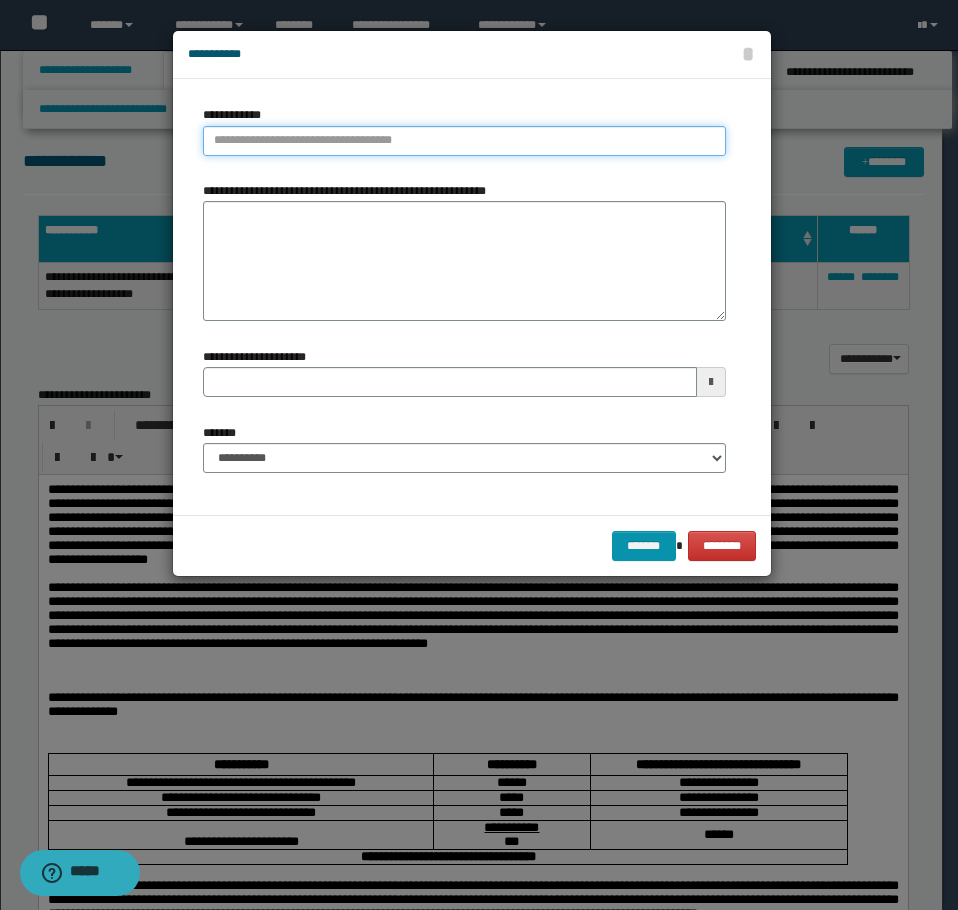 type on "**********" 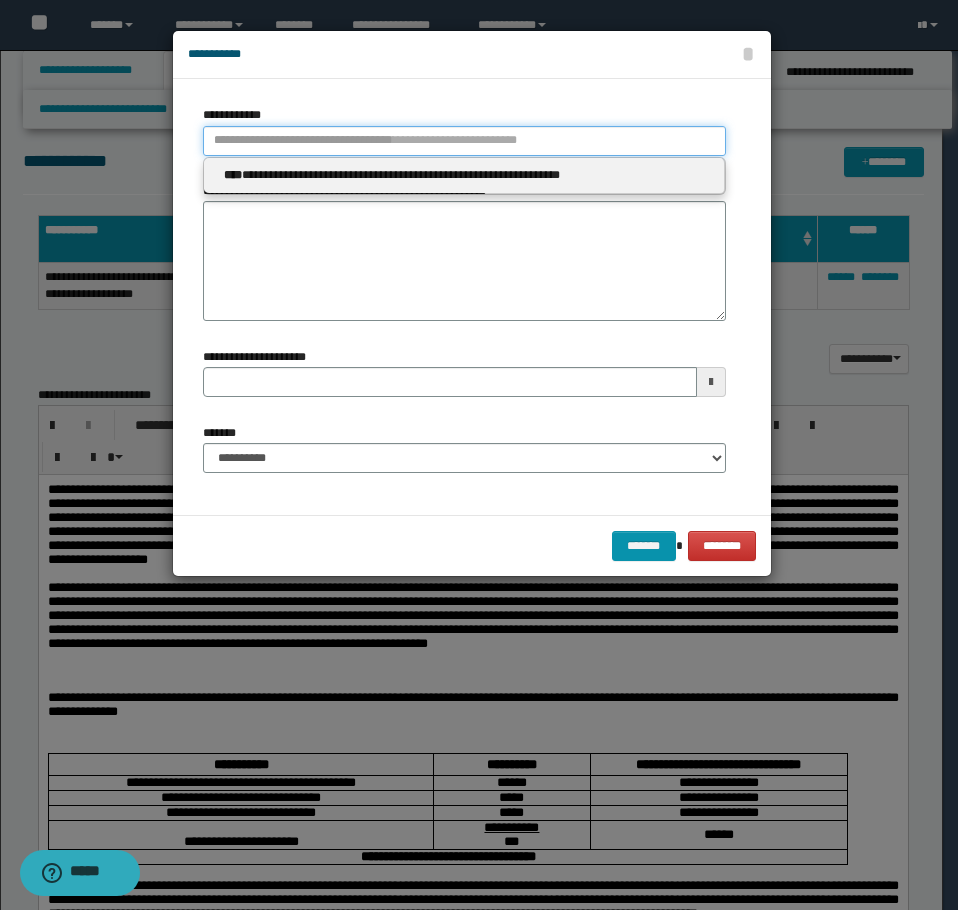 click on "**********" at bounding box center (464, 141) 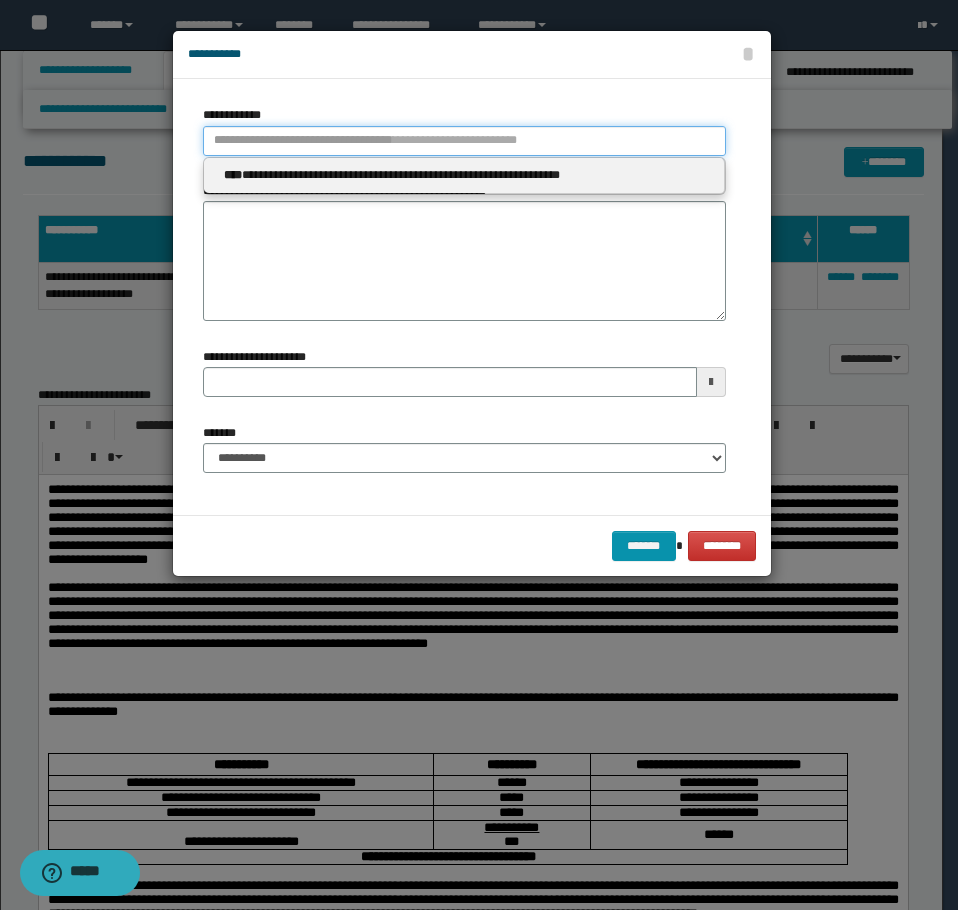 type 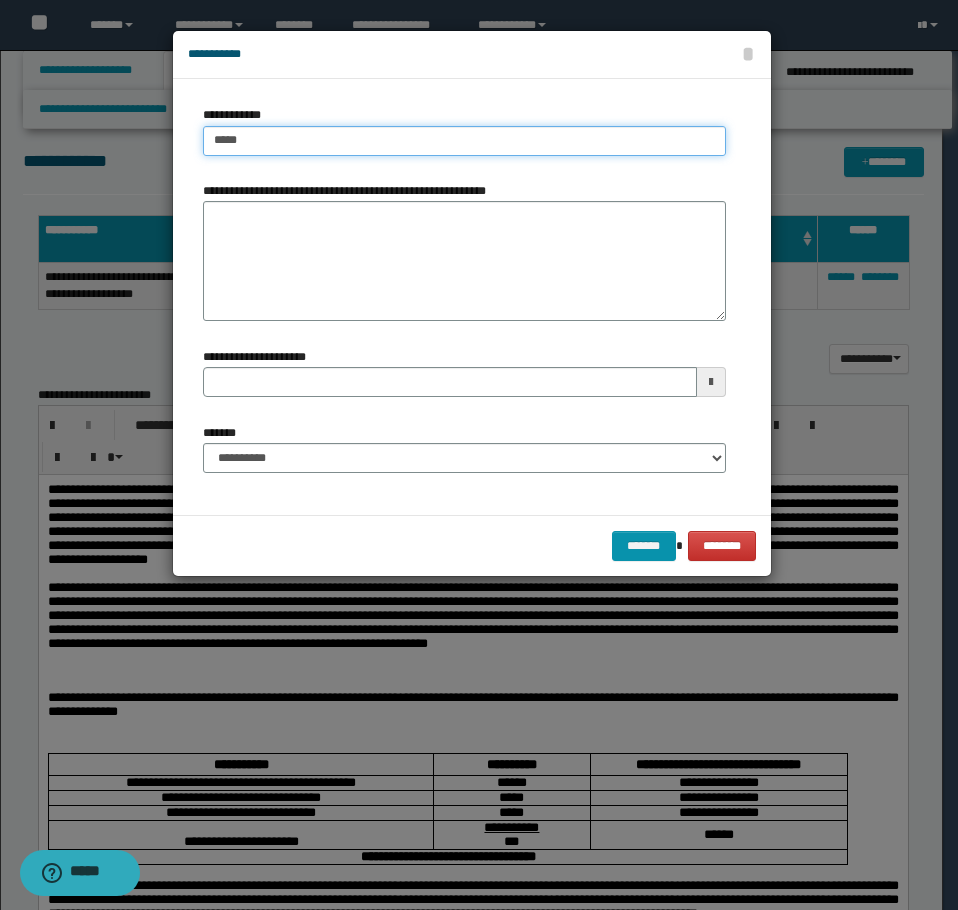 type on "******" 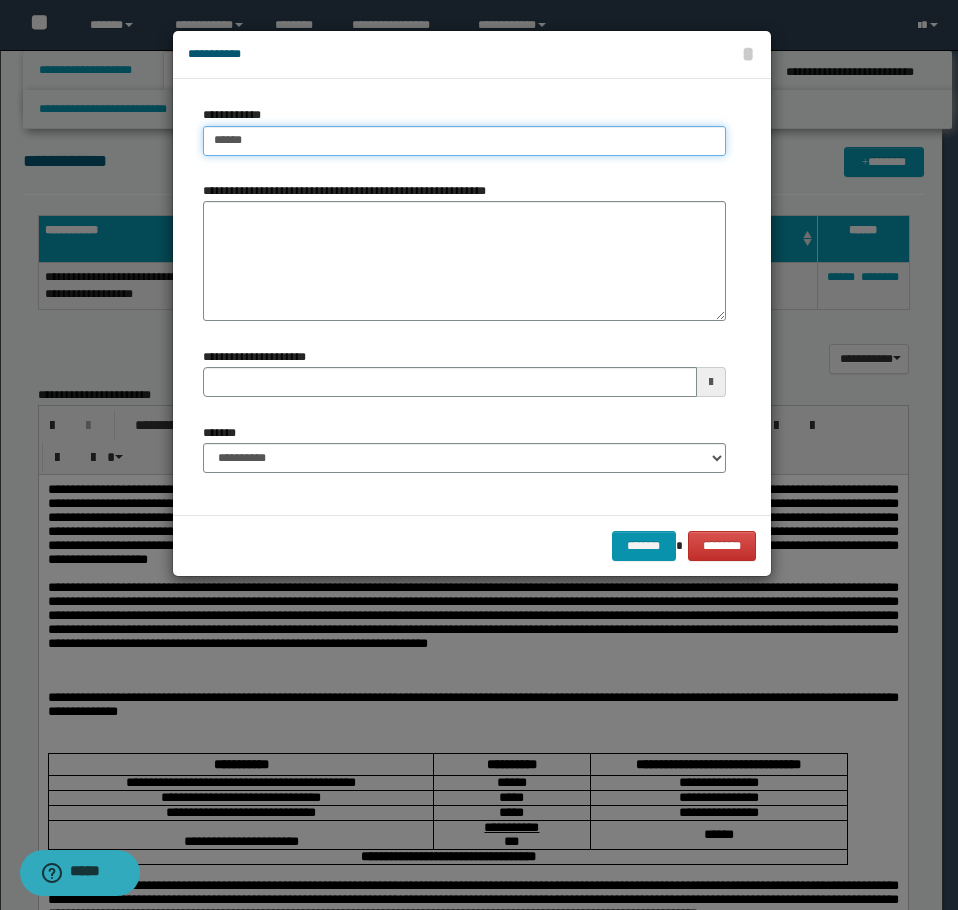 type on "******" 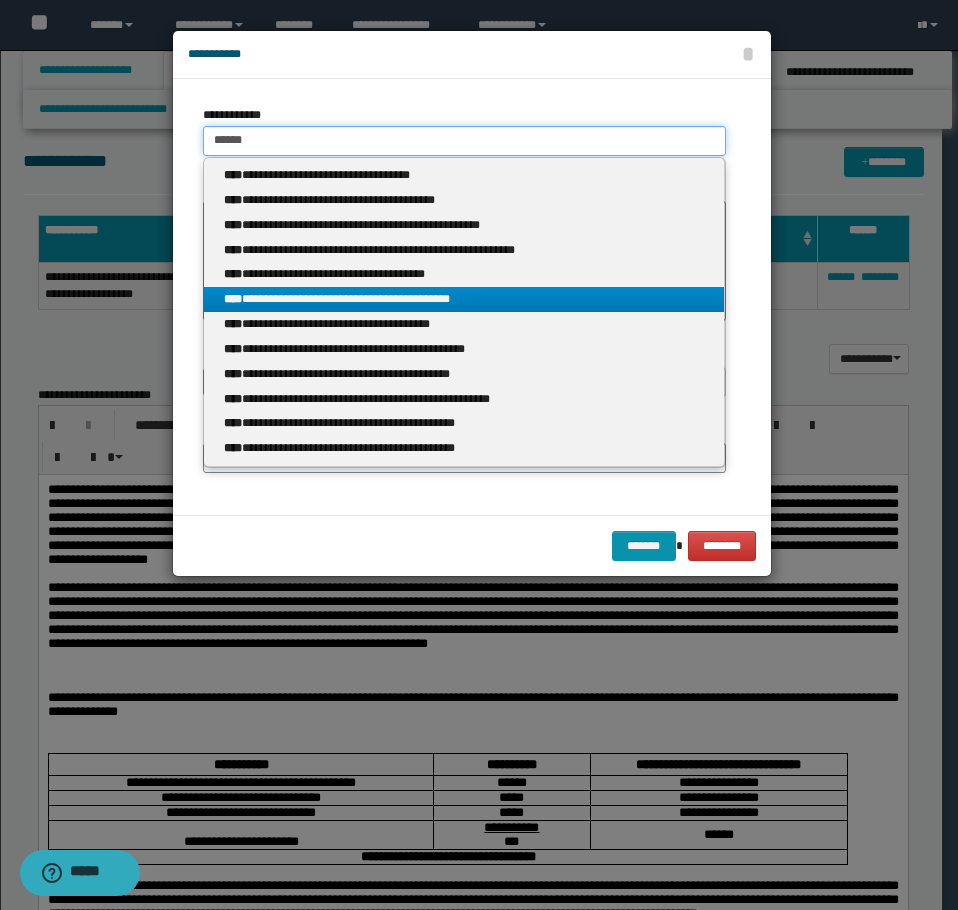 type on "******" 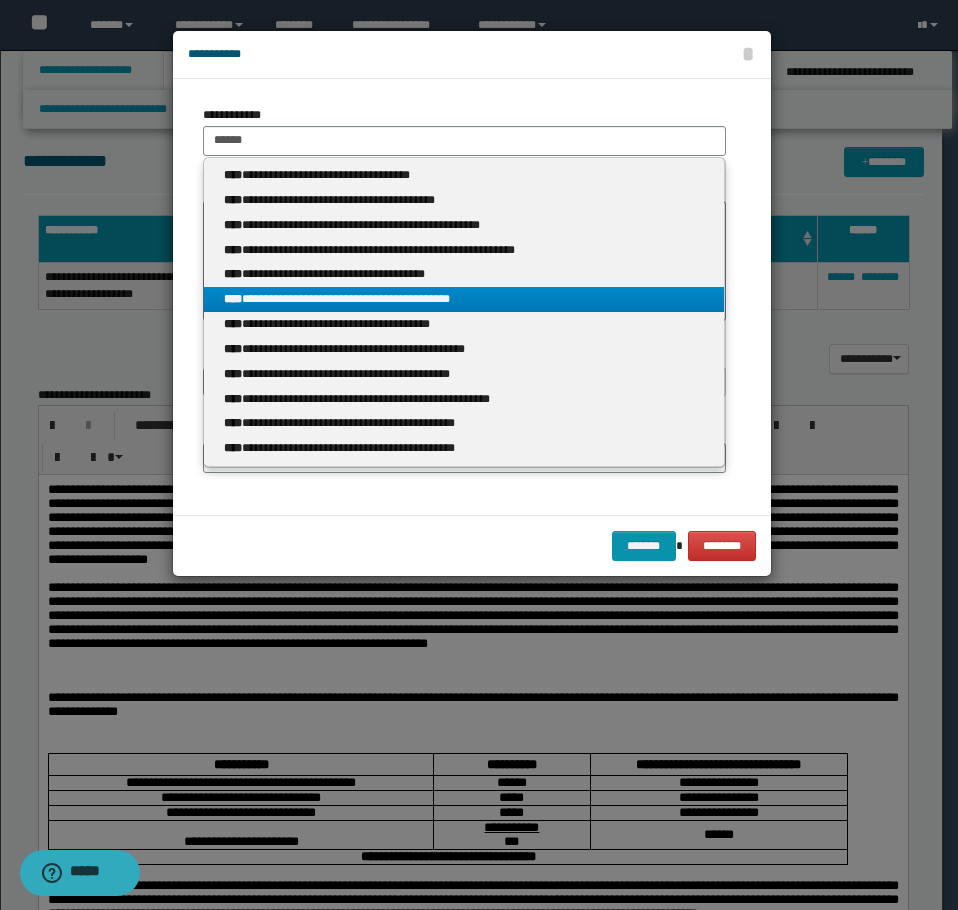click on "**********" at bounding box center (464, 299) 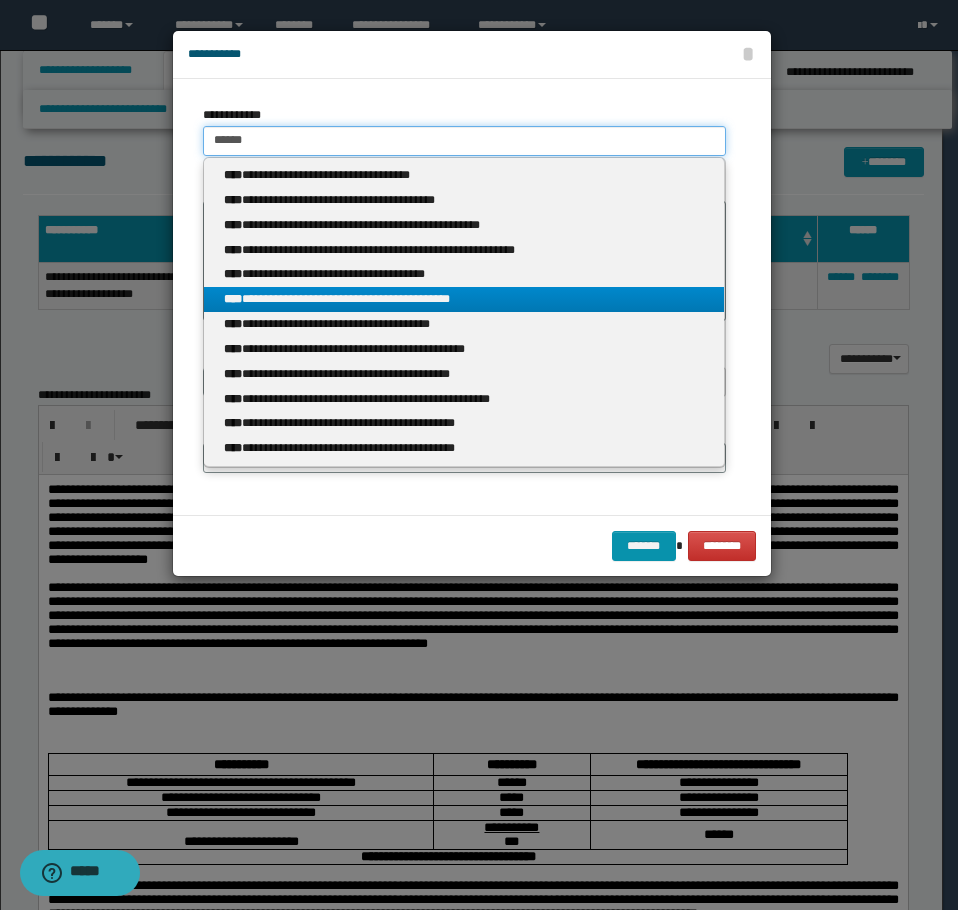 type 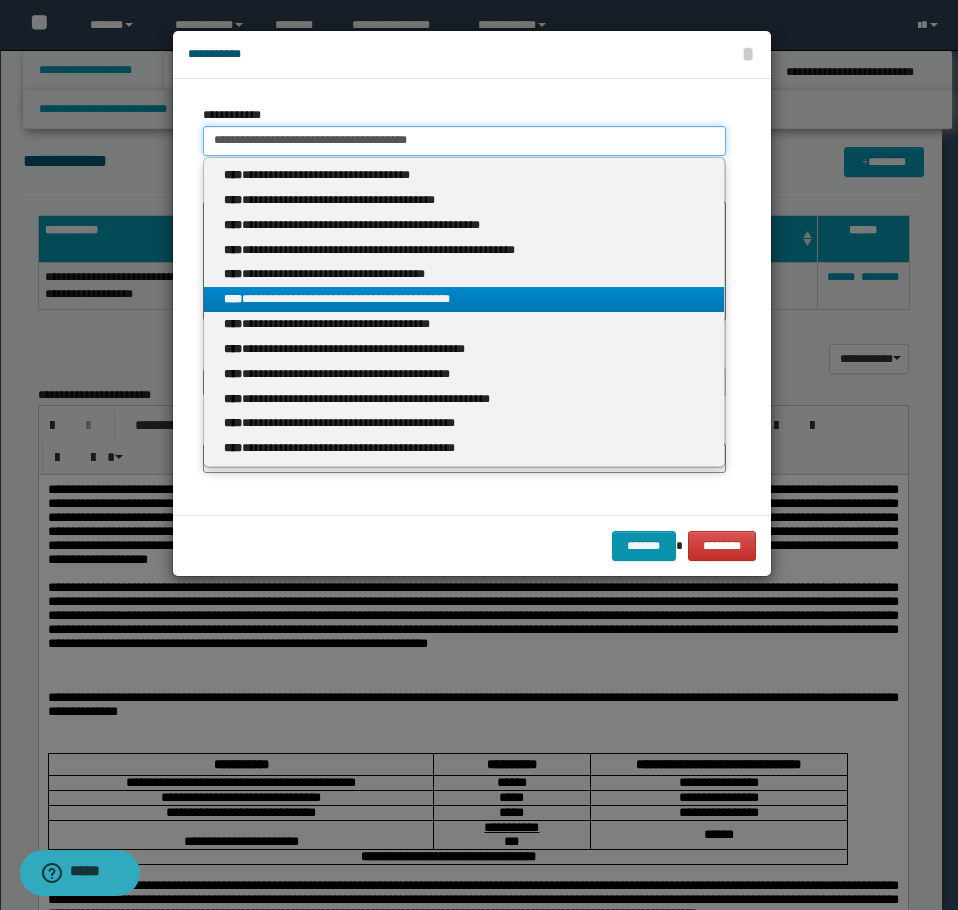type 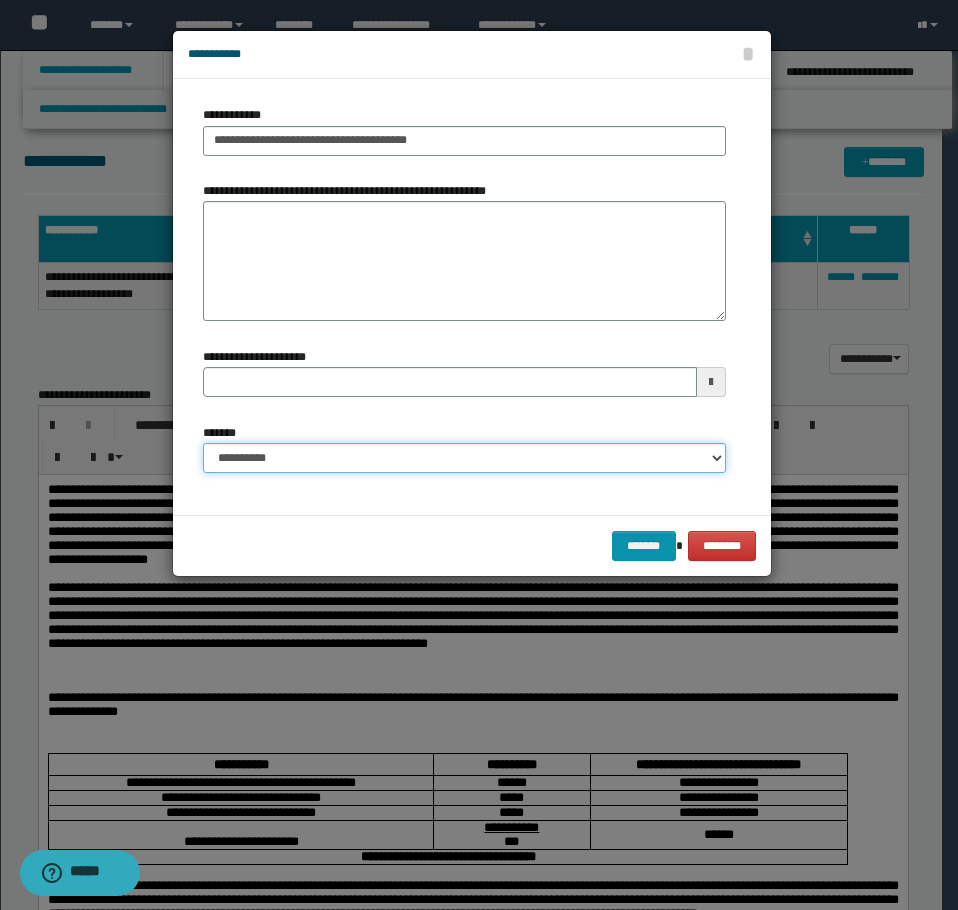 click on "**********" at bounding box center [464, 458] 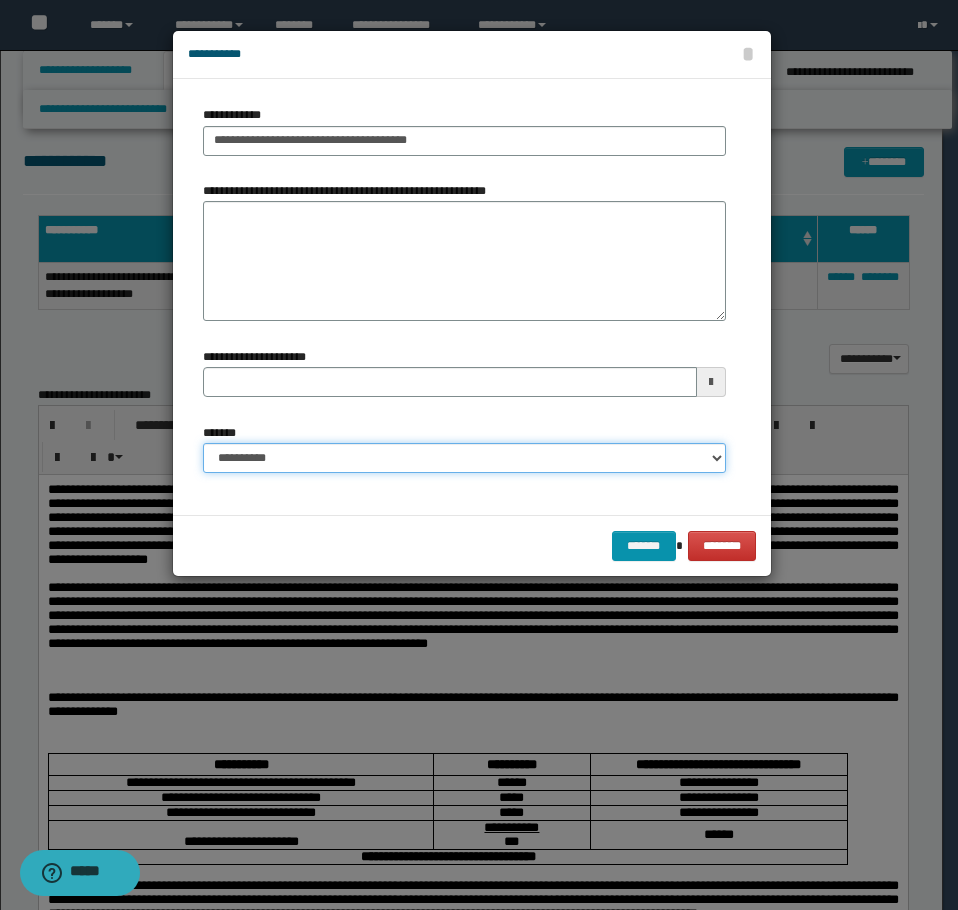 select on "*" 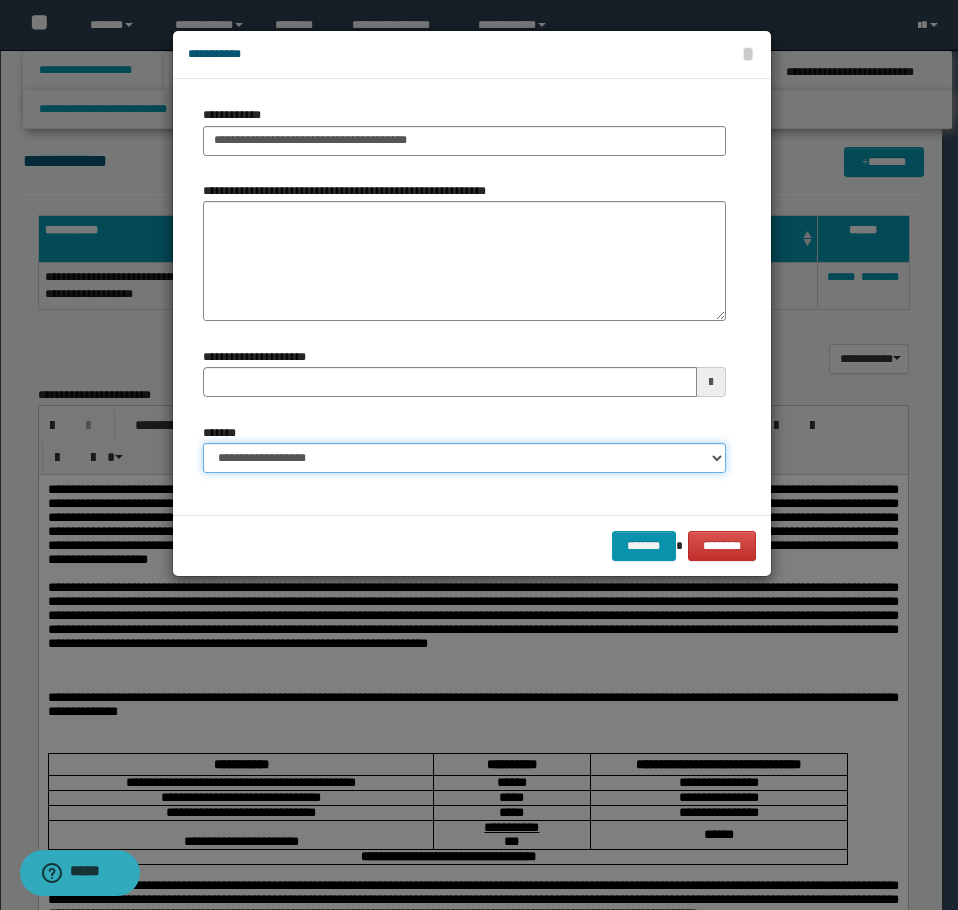 click on "**********" at bounding box center (464, 458) 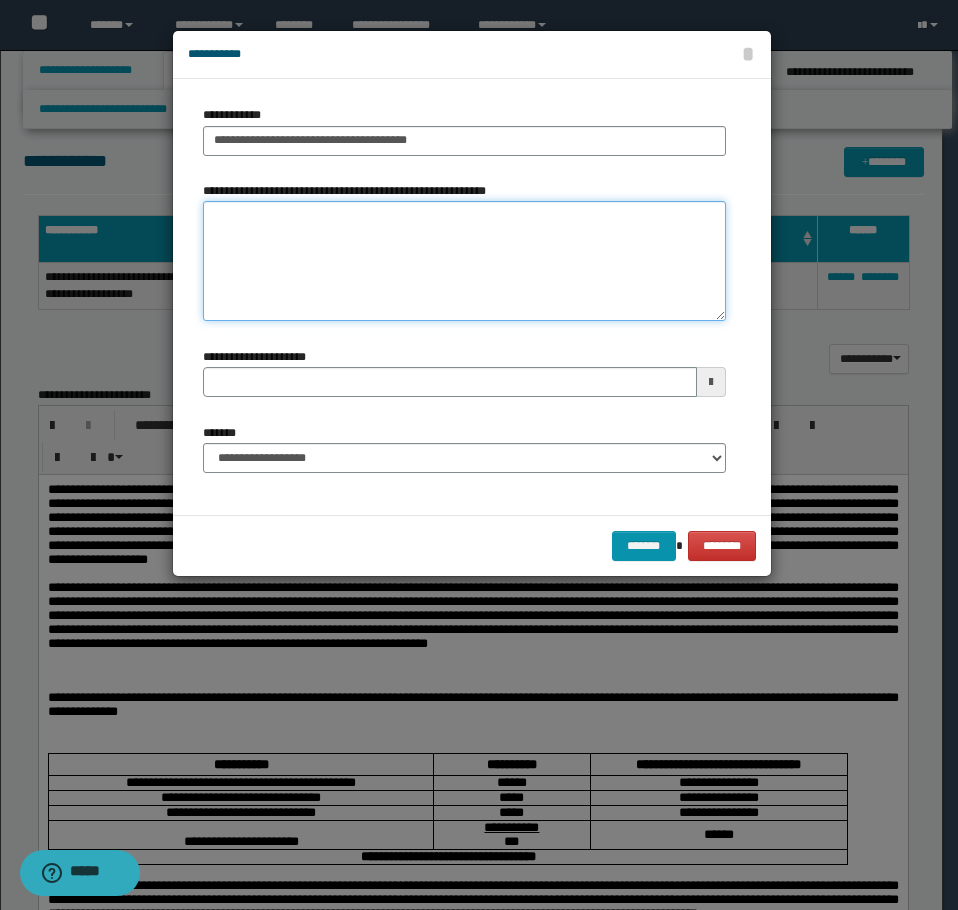 click on "**********" at bounding box center (464, 261) 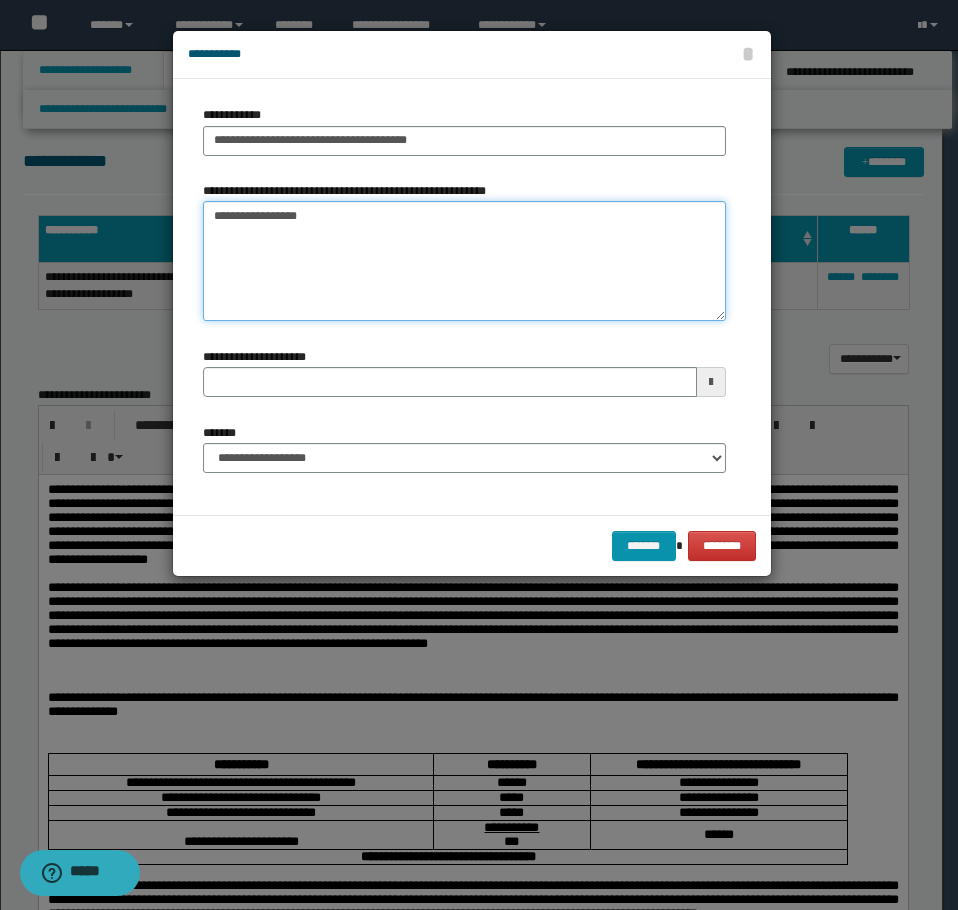 type on "**********" 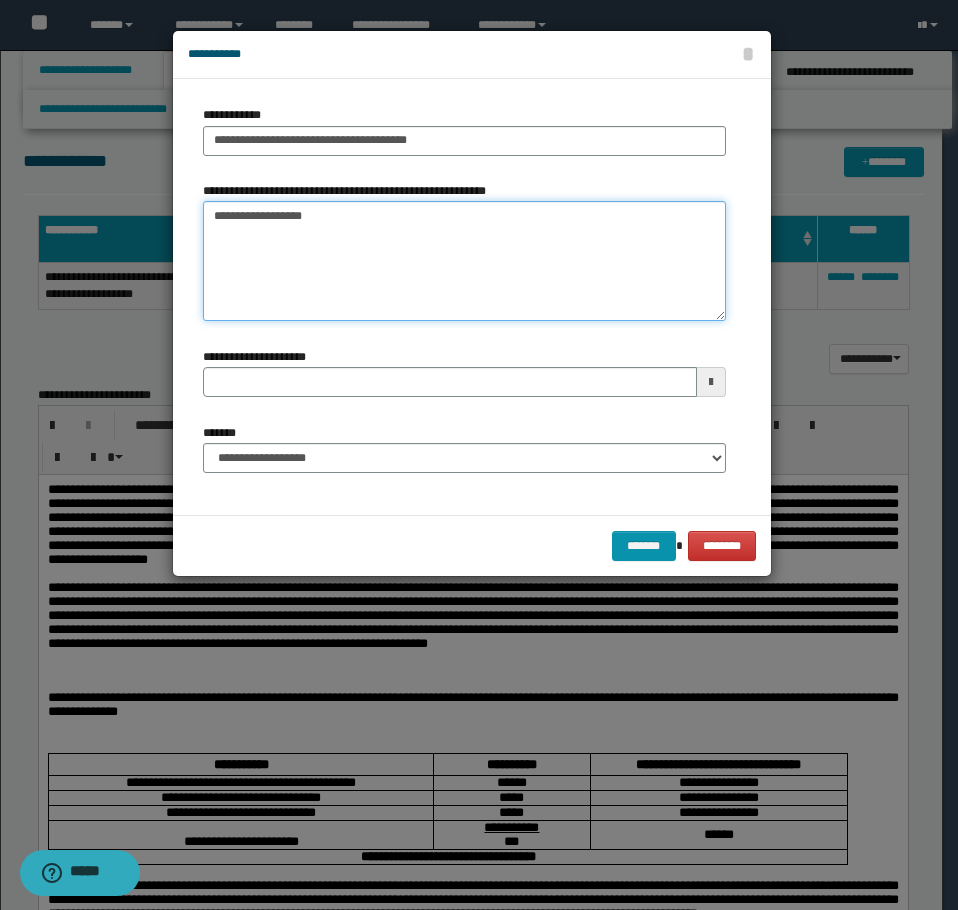 type 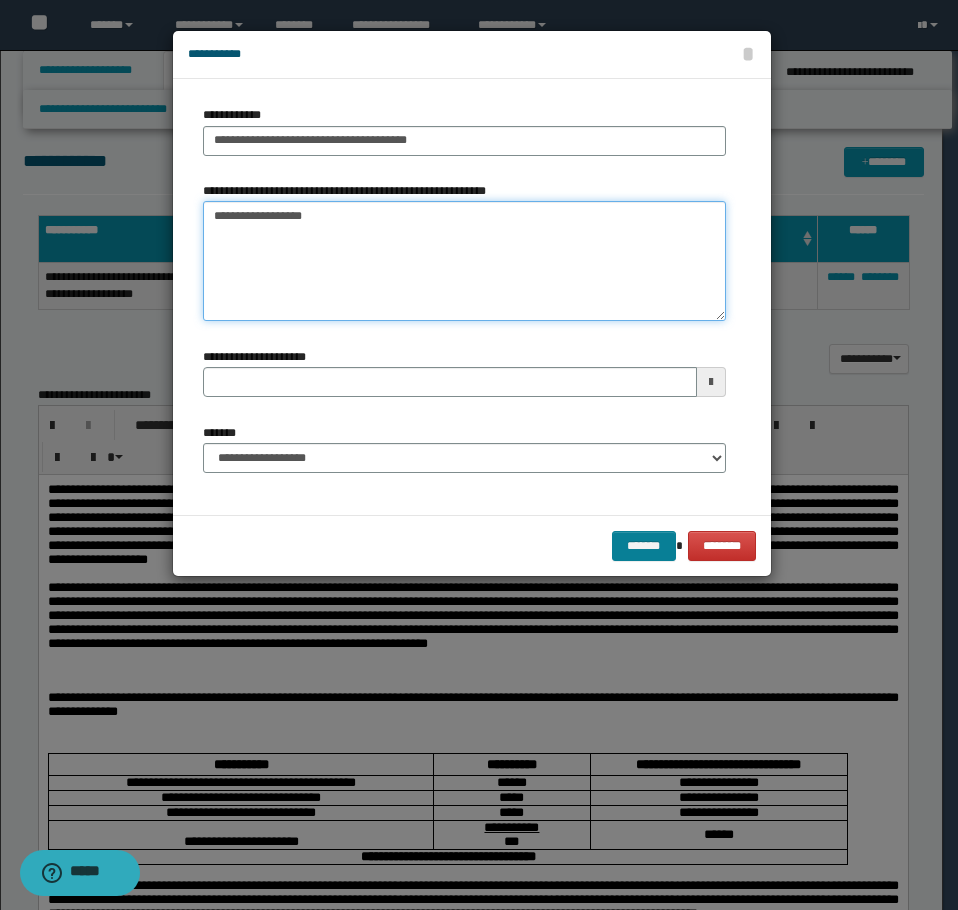 type on "**********" 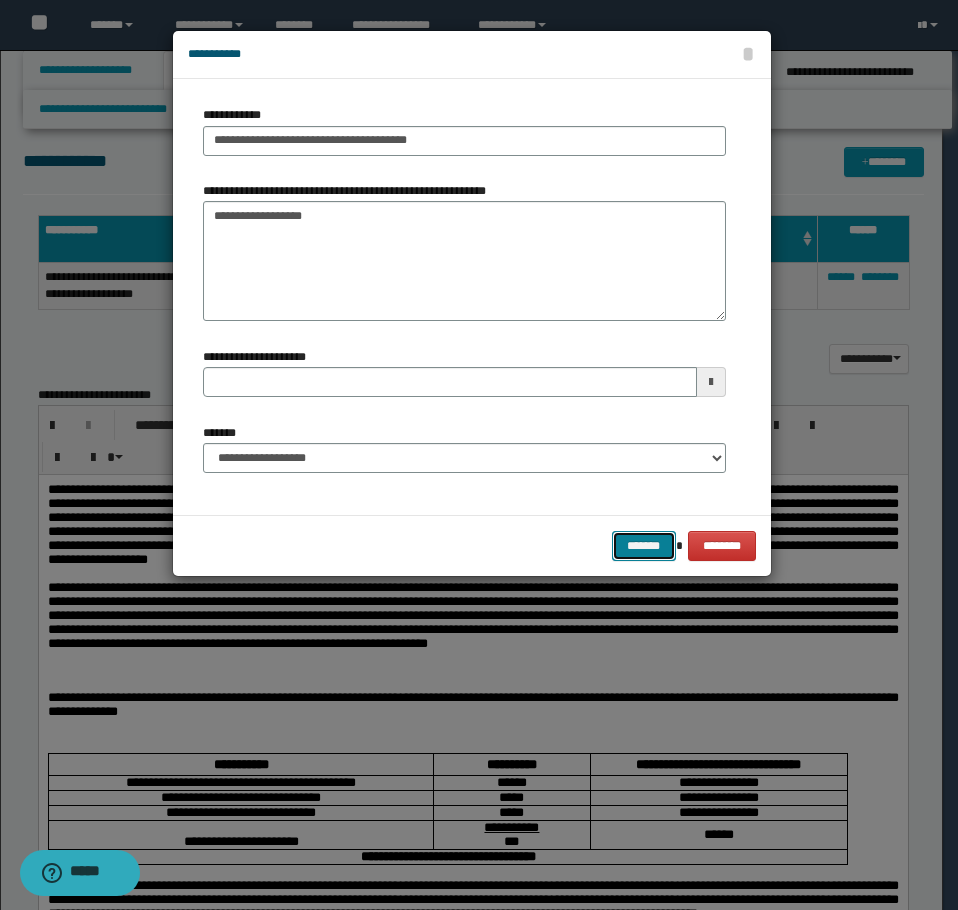 click on "*******" at bounding box center (644, 546) 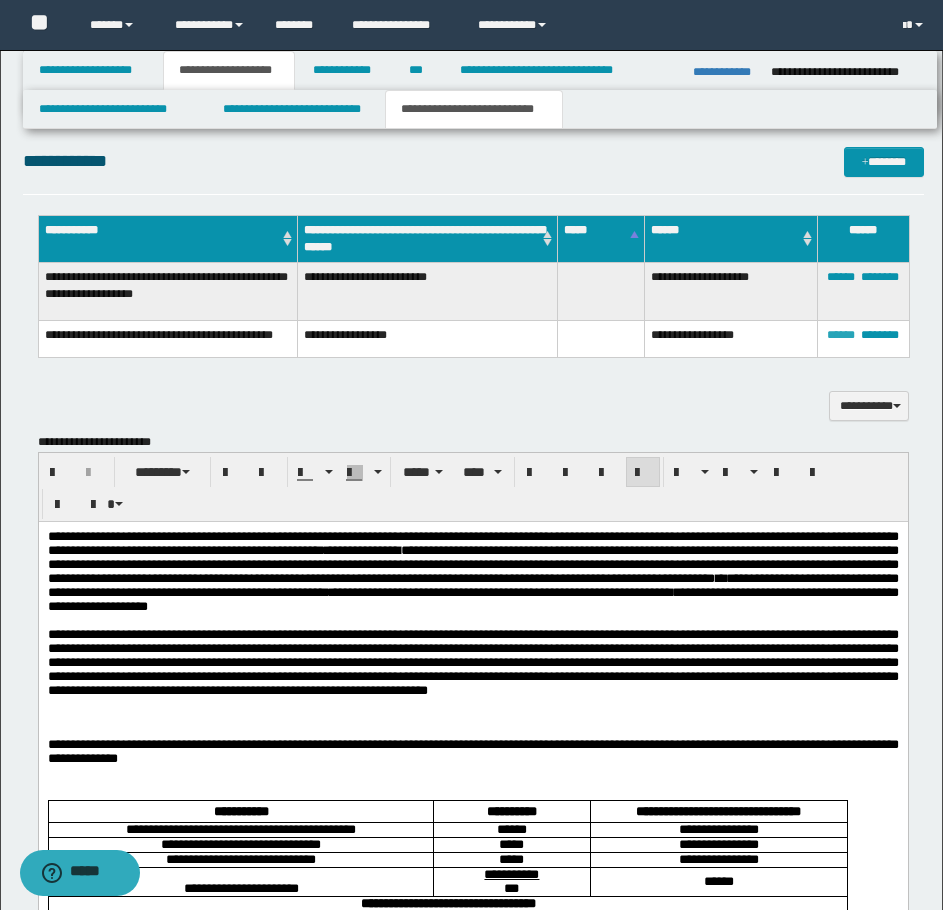 click on "******" at bounding box center (841, 335) 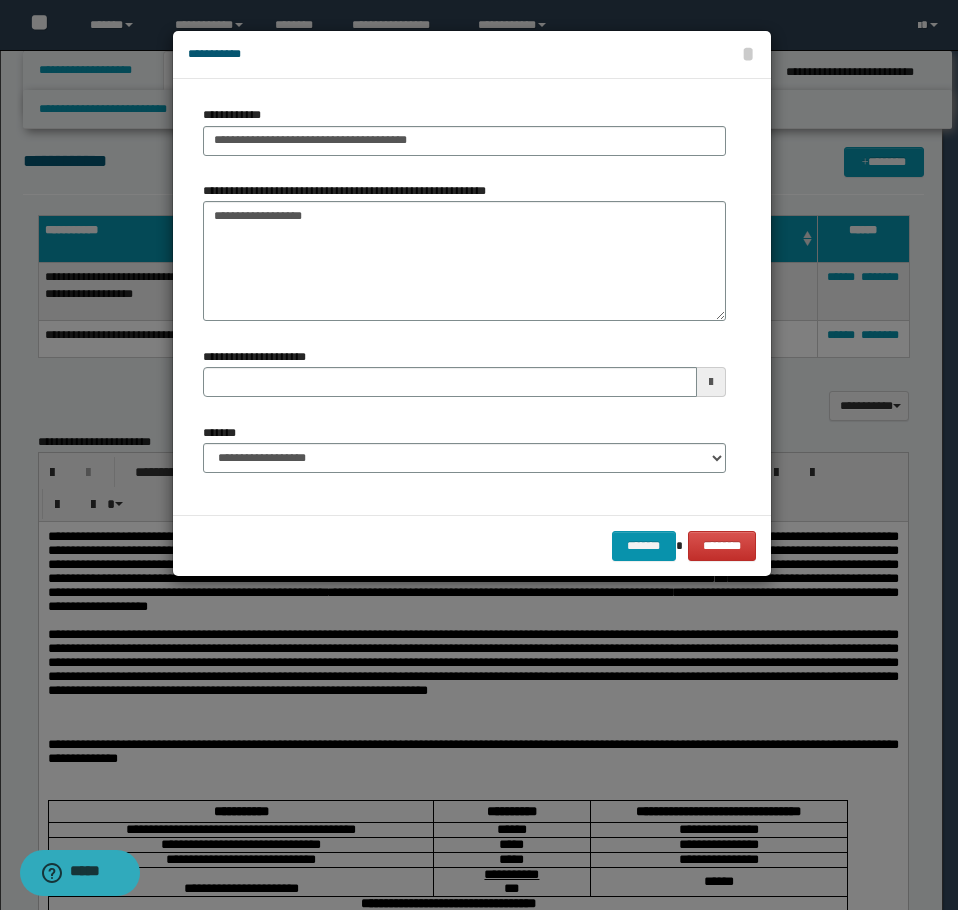 type 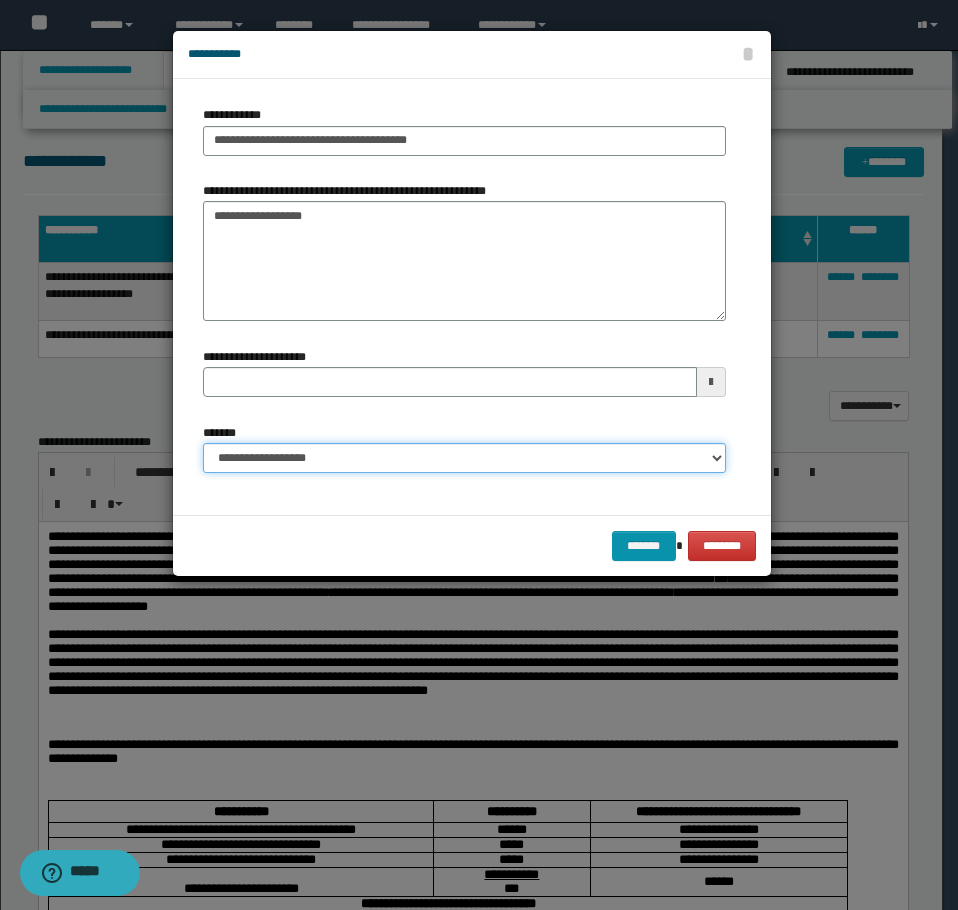 click on "**********" at bounding box center (464, 458) 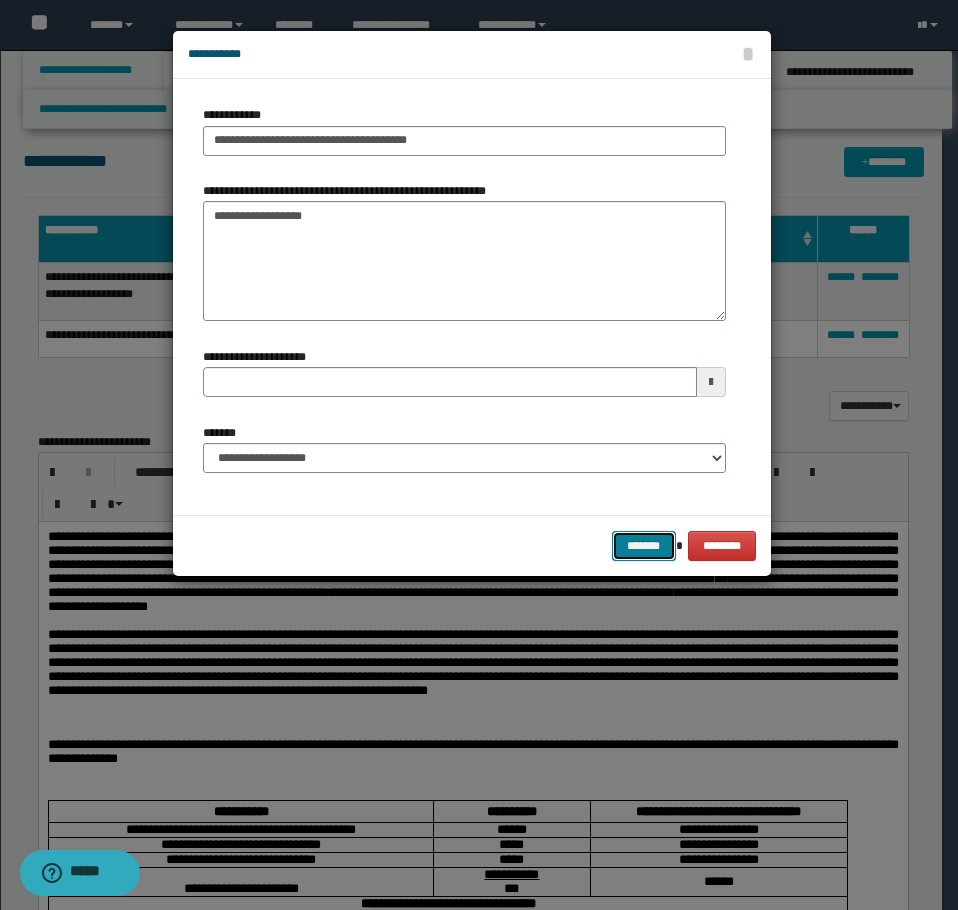 click on "*******" at bounding box center (644, 546) 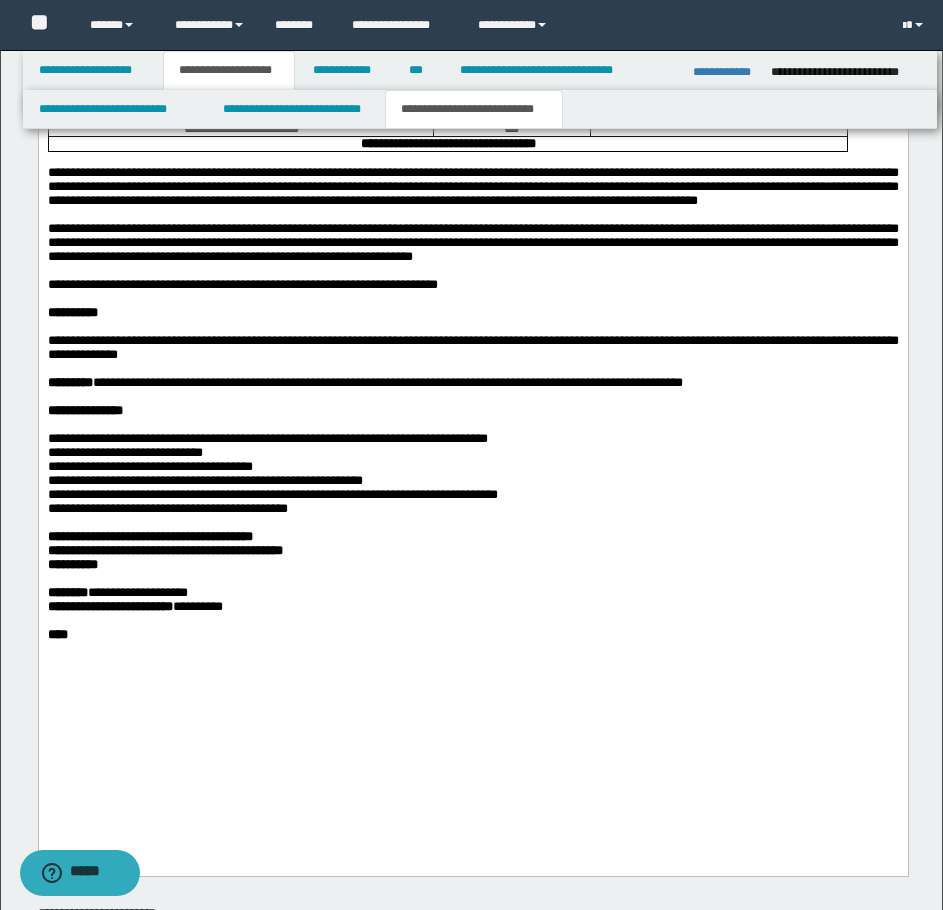 scroll, scrollTop: 1968, scrollLeft: 0, axis: vertical 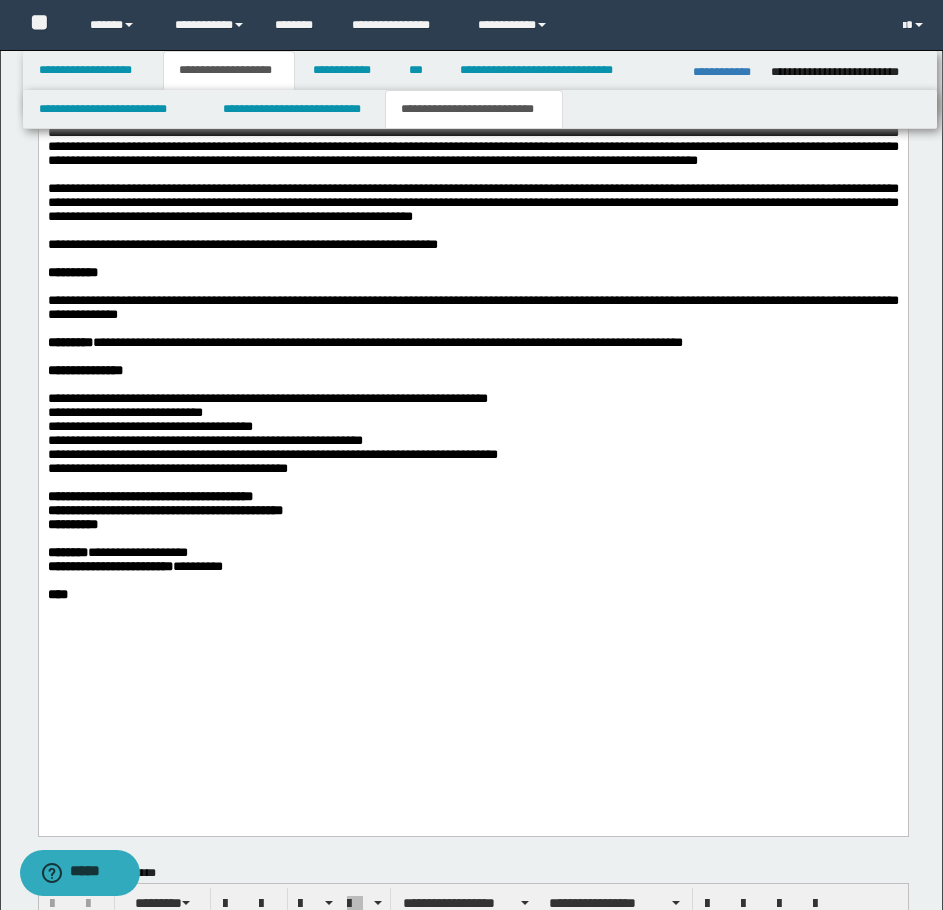 click on "**********" at bounding box center (472, 525) 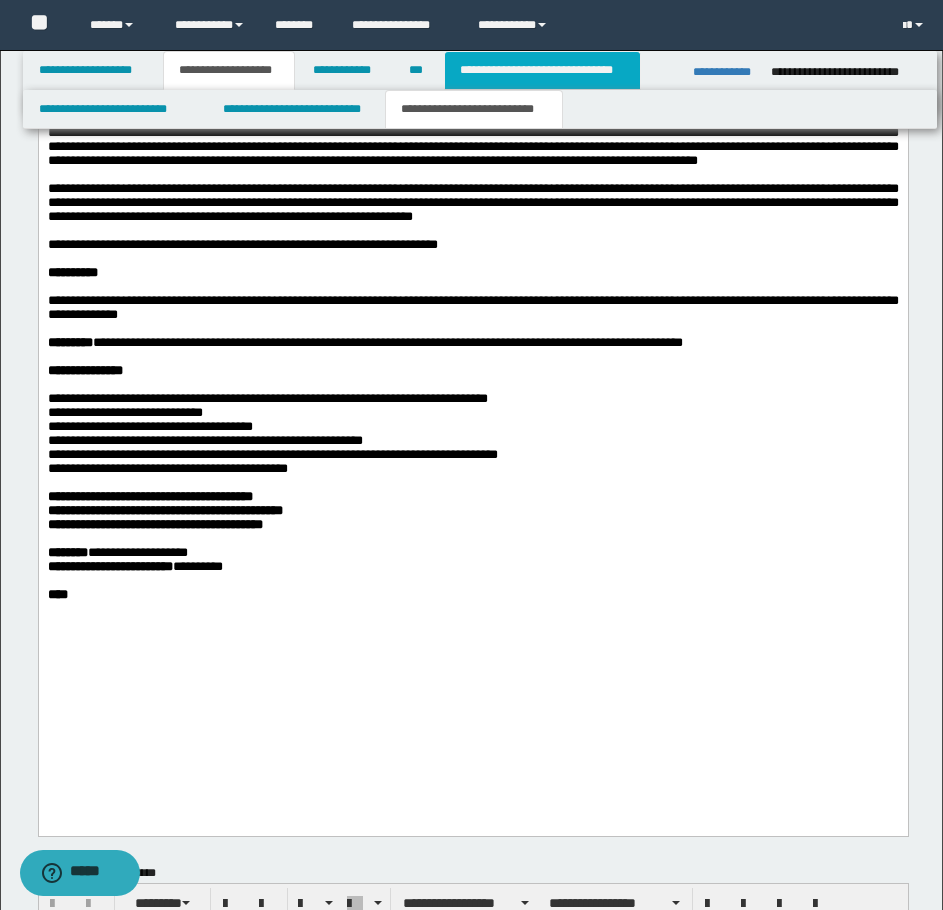 click on "**********" at bounding box center (542, 70) 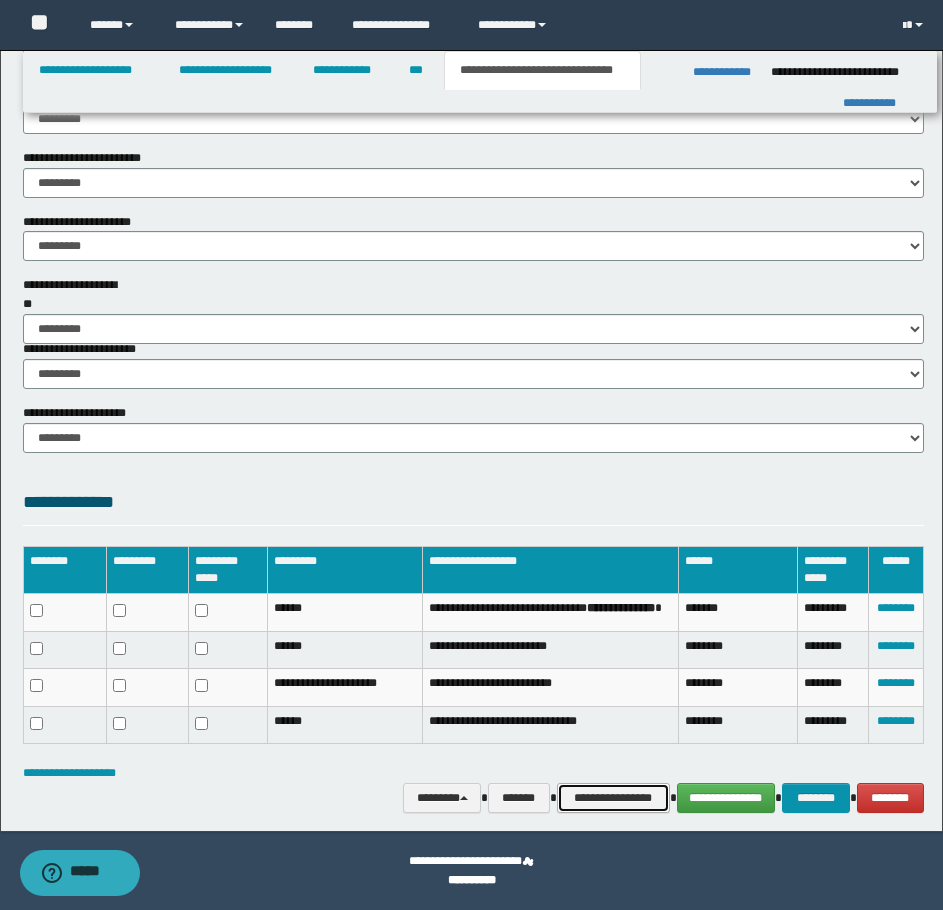 click on "**********" at bounding box center (613, 798) 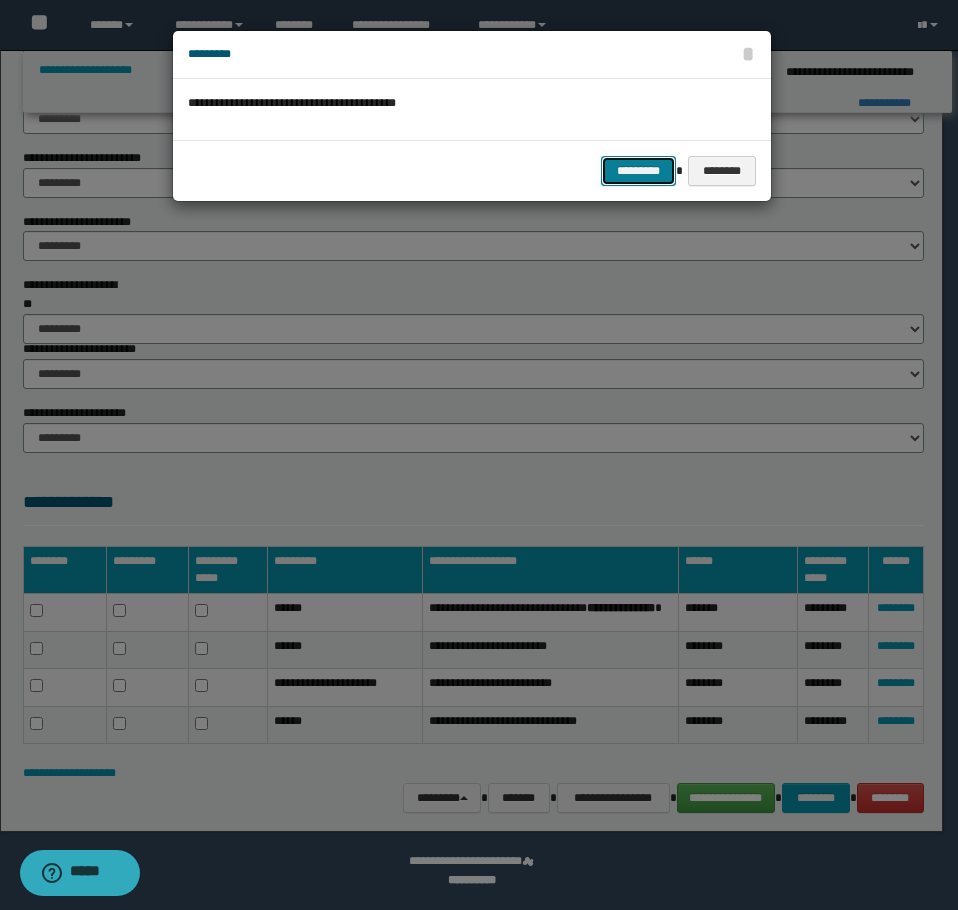 click on "*********" at bounding box center (638, 171) 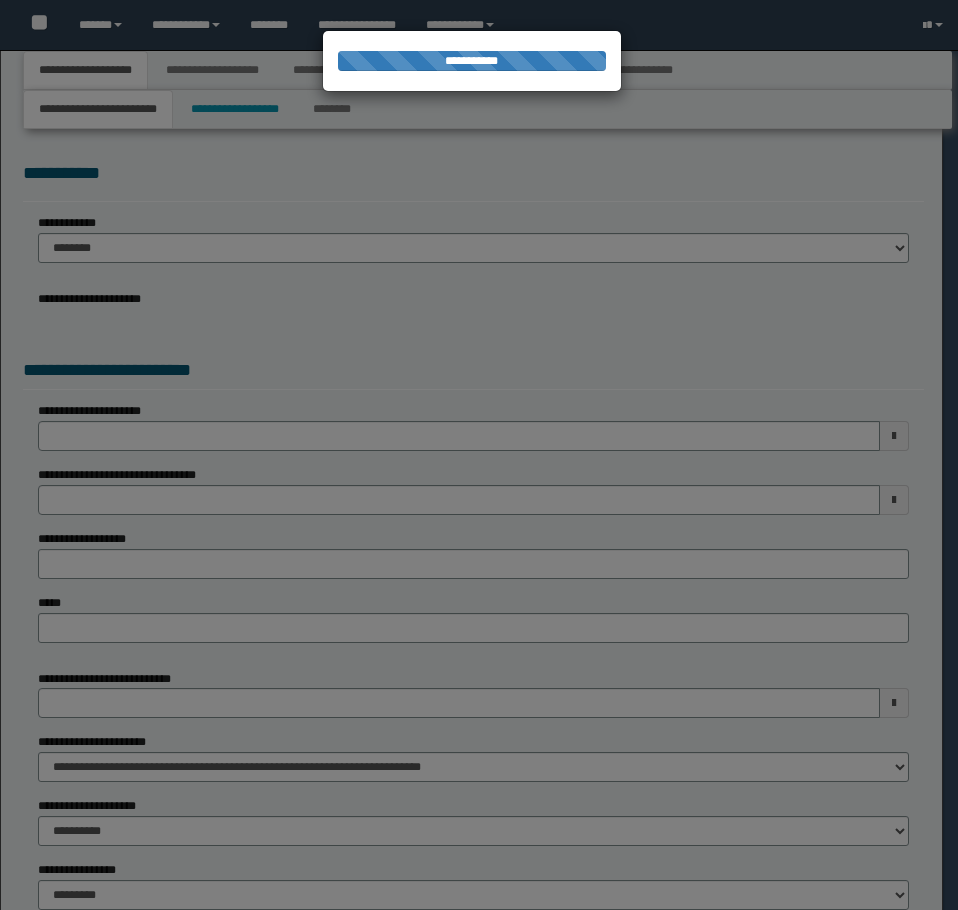 scroll, scrollTop: 0, scrollLeft: 0, axis: both 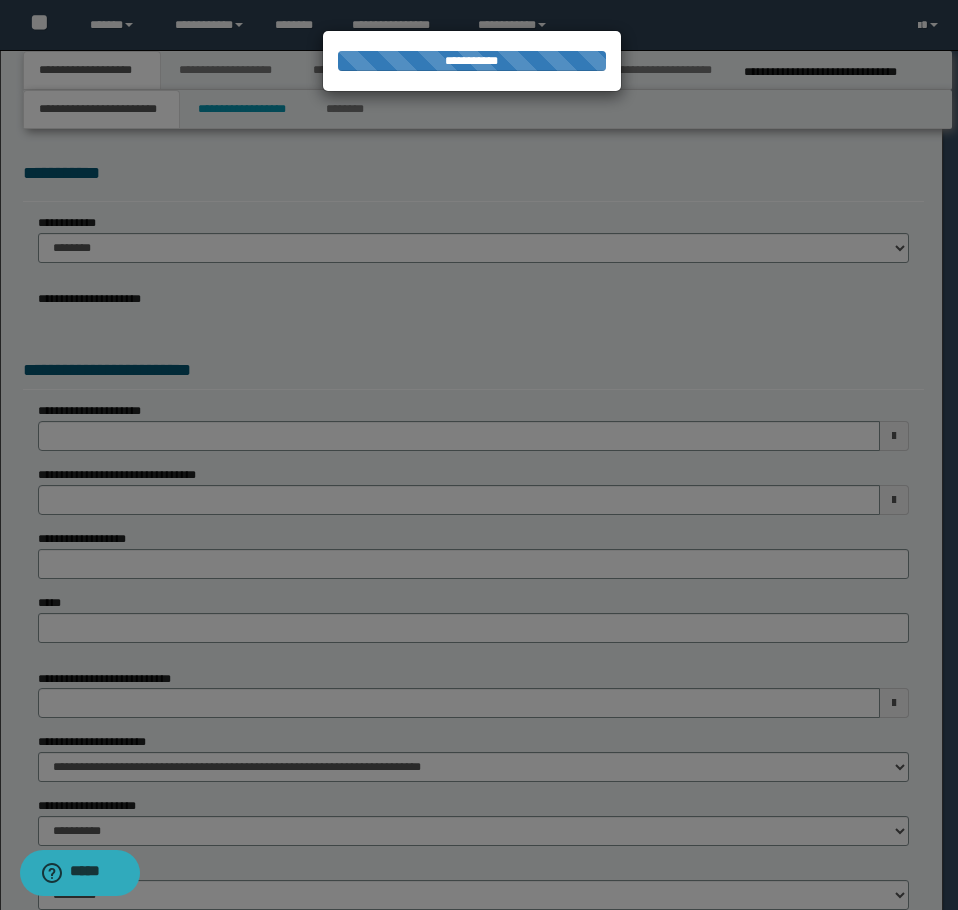 select on "*" 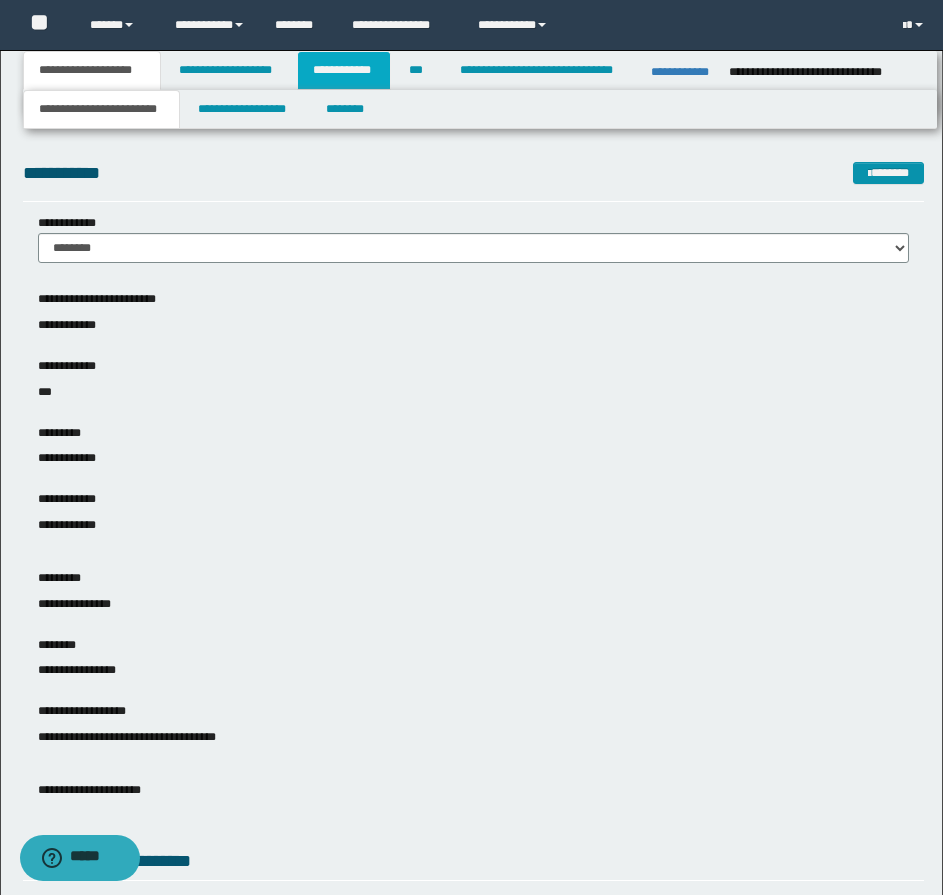 click on "**********" at bounding box center [344, 70] 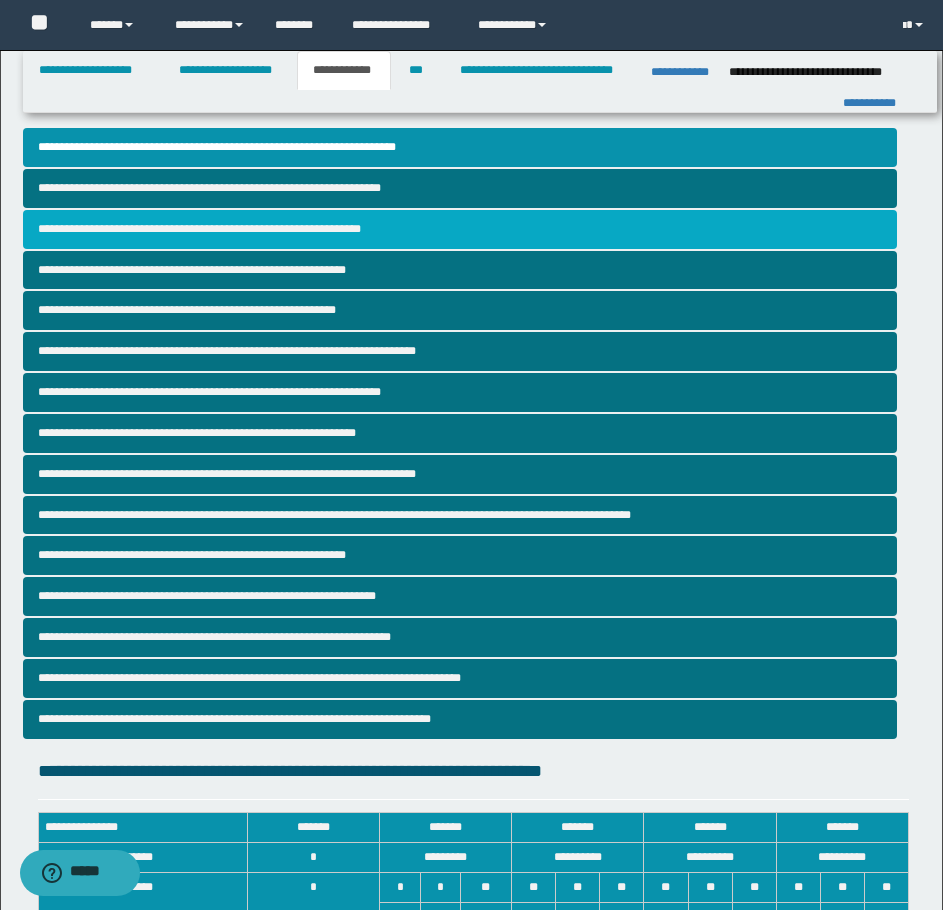 click on "**********" at bounding box center (460, 229) 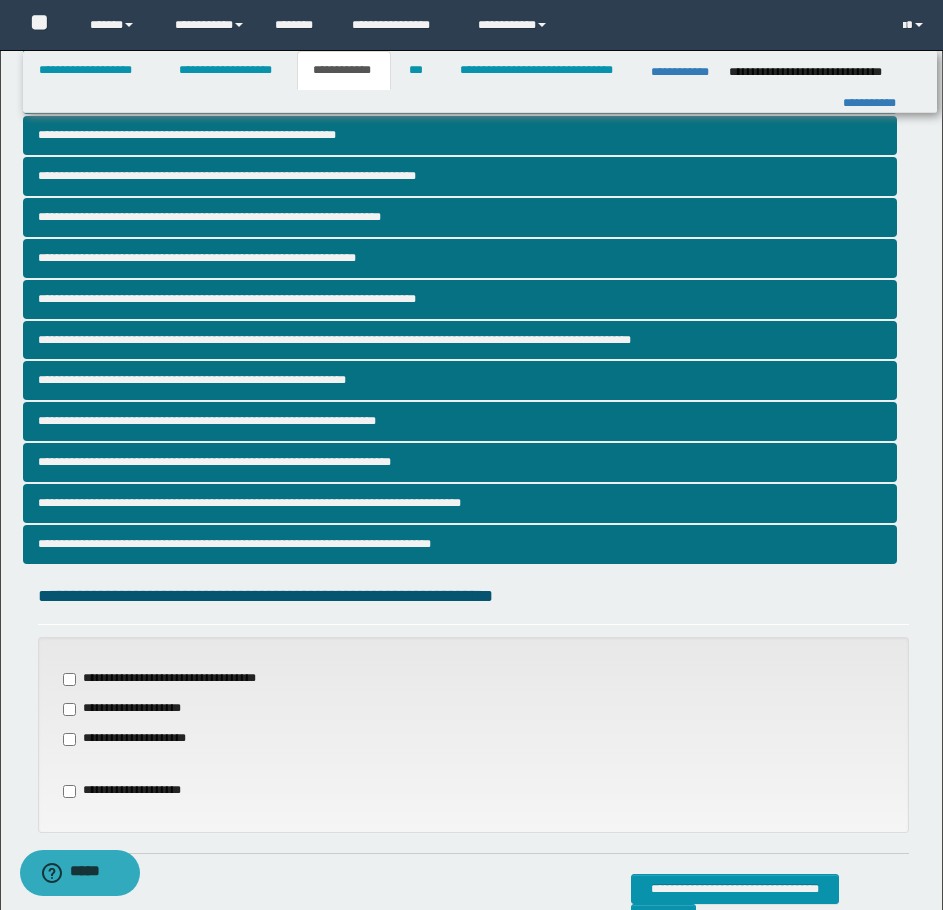 scroll, scrollTop: 200, scrollLeft: 0, axis: vertical 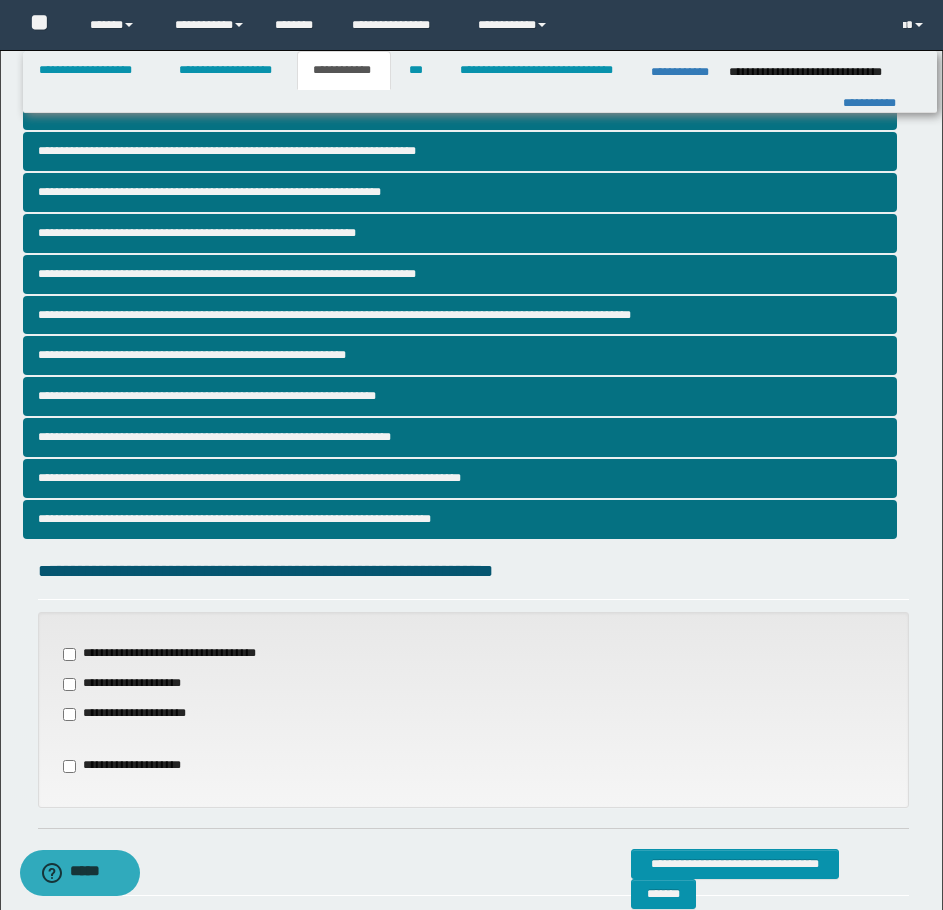 click on "**********" at bounding box center (128, 684) 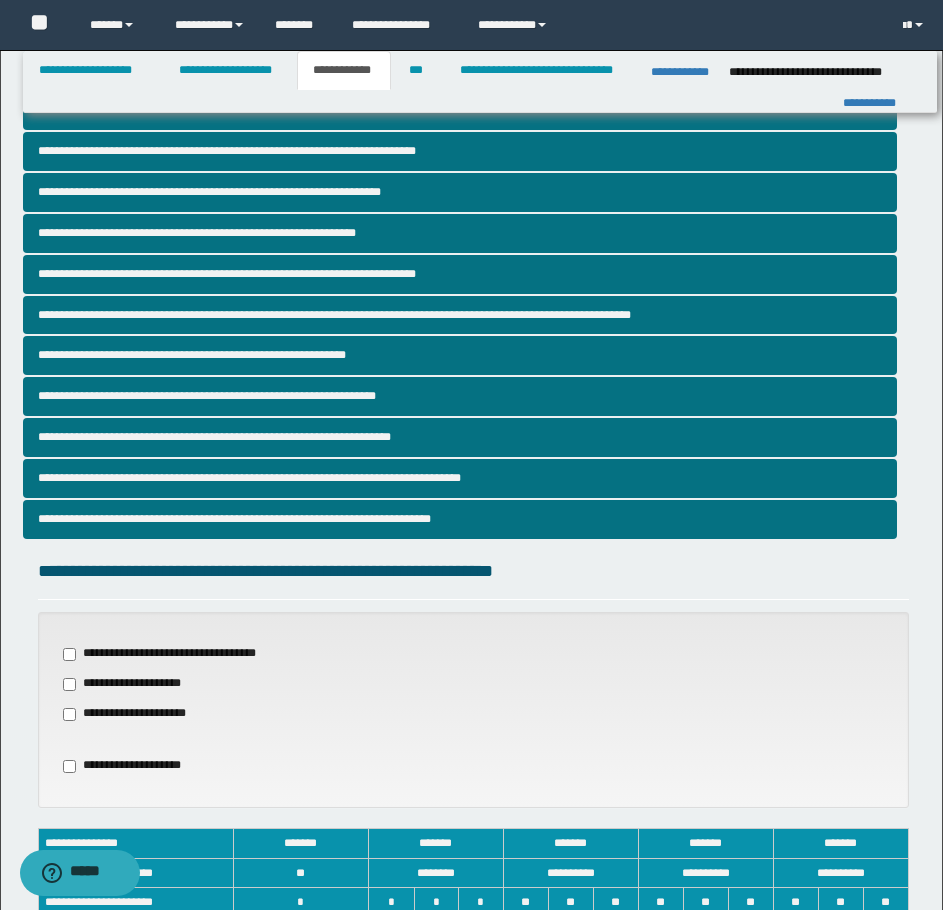 click on "**********" at bounding box center (133, 714) 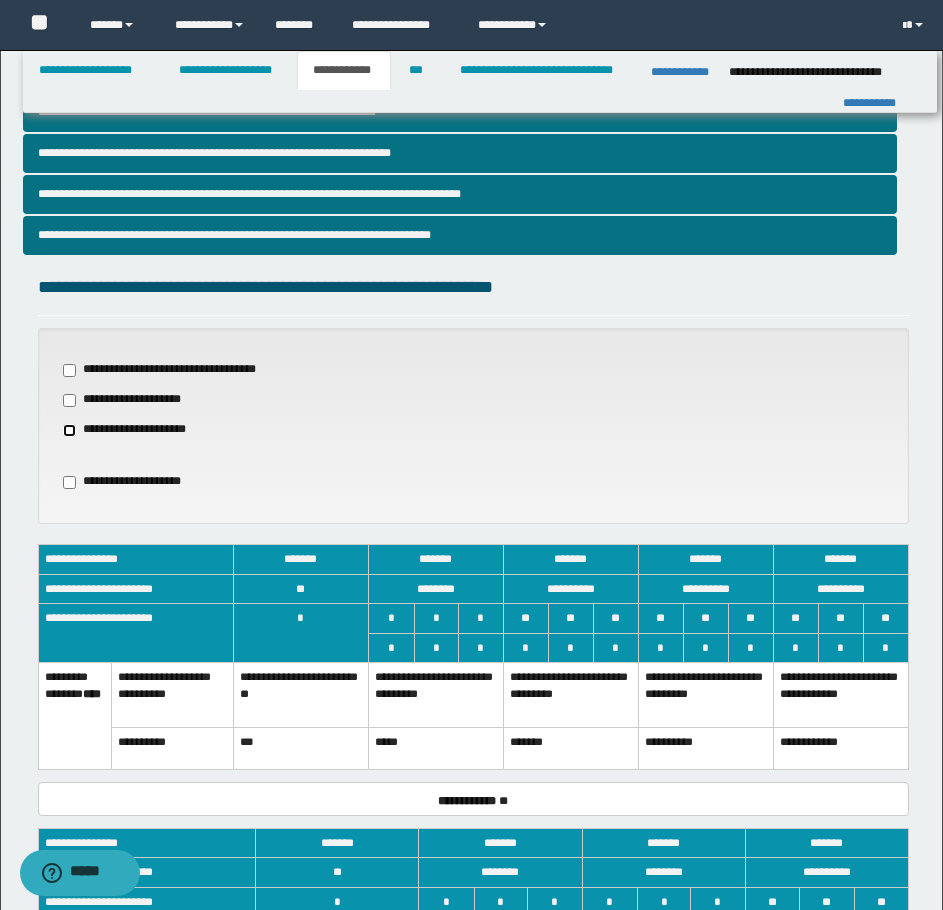 scroll, scrollTop: 500, scrollLeft: 0, axis: vertical 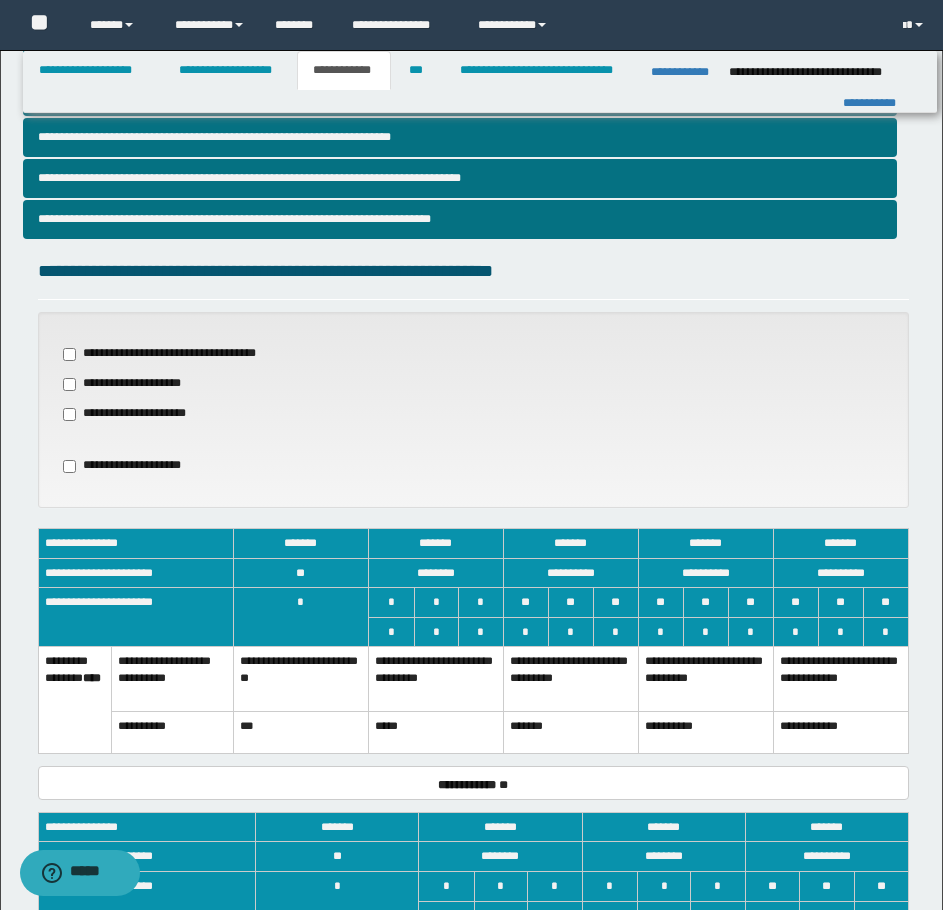 click on "**********" at bounding box center [435, 679] 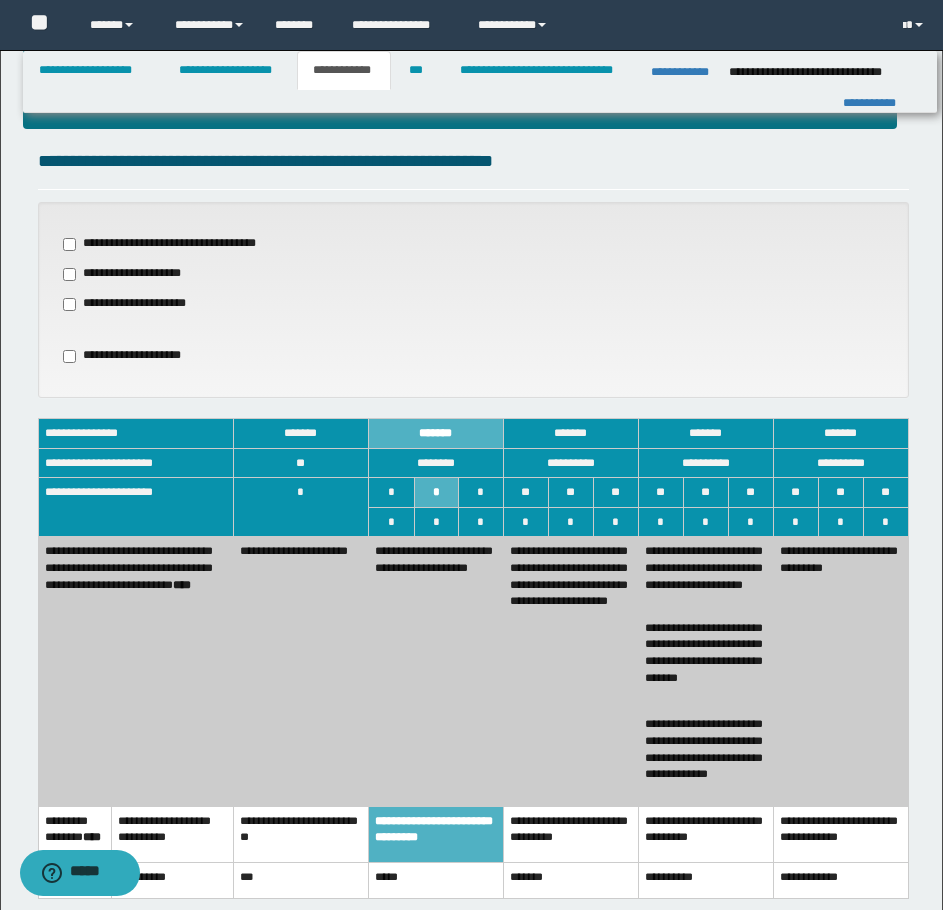scroll, scrollTop: 600, scrollLeft: 0, axis: vertical 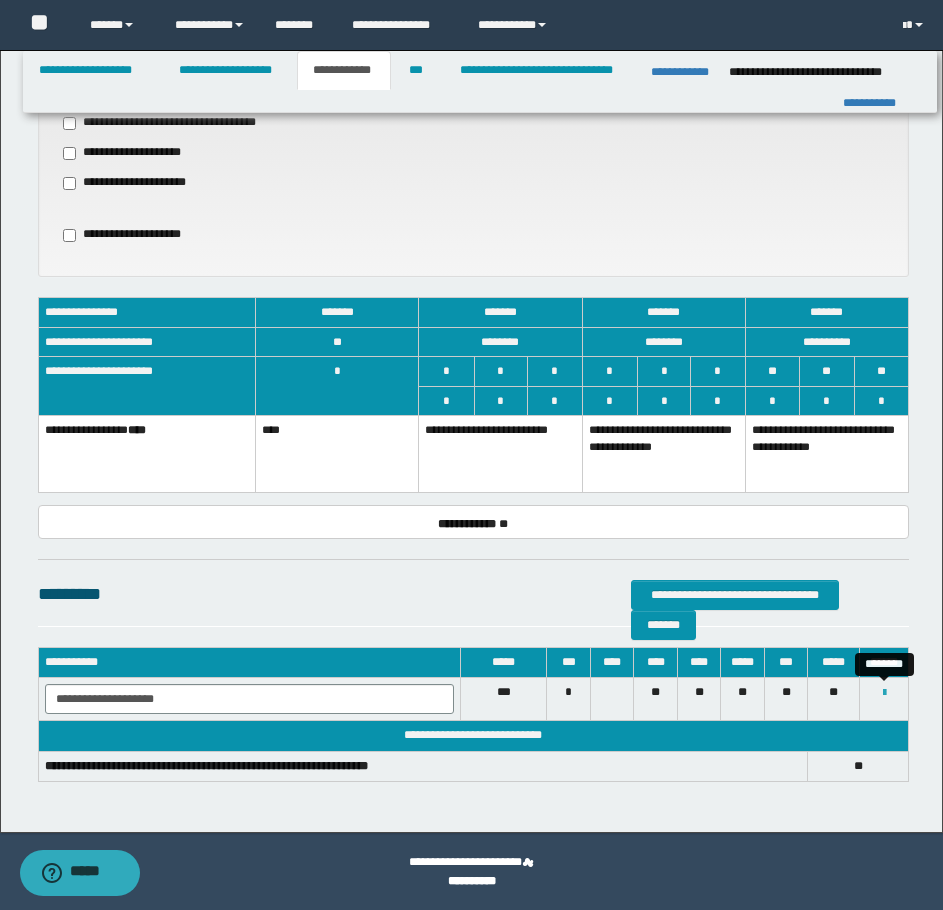 click at bounding box center (884, 693) 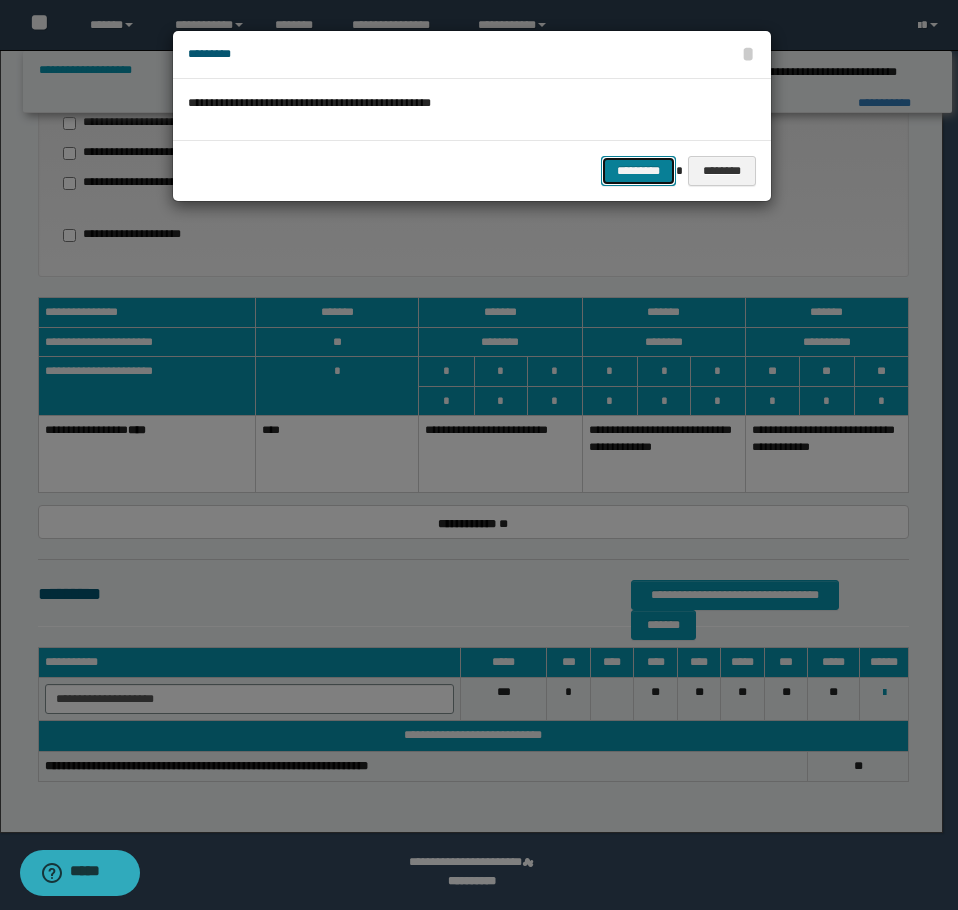 click on "*********" at bounding box center [638, 171] 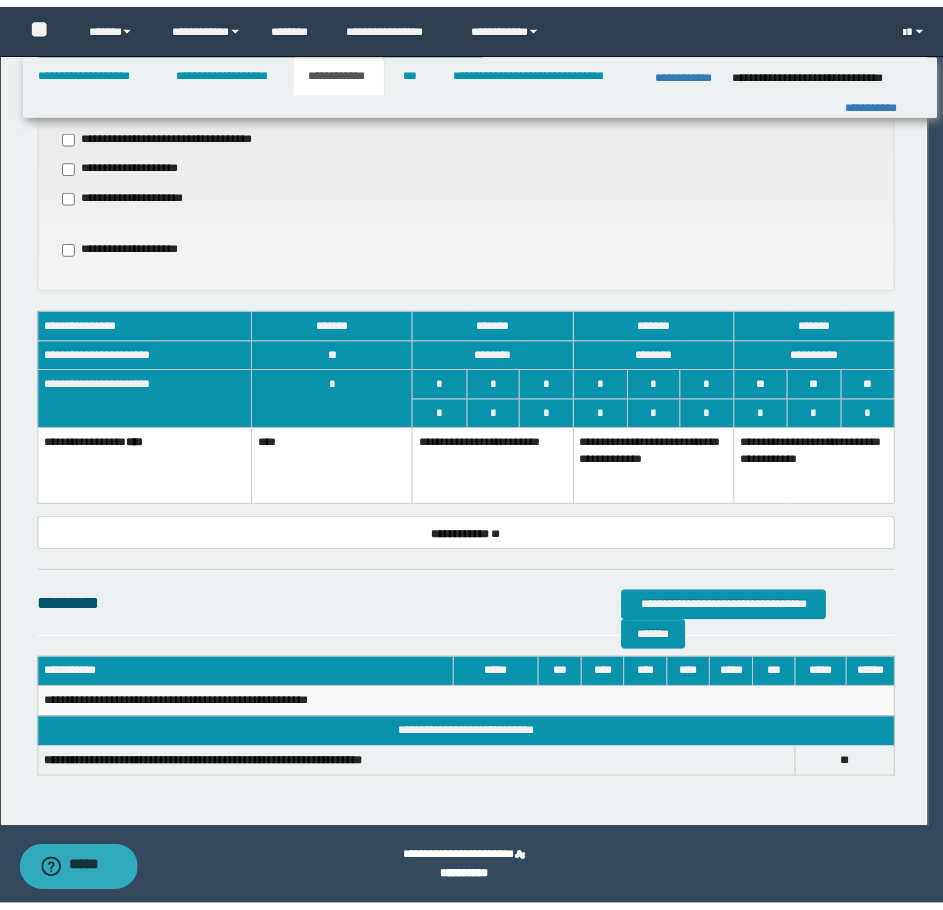 scroll, scrollTop: 719, scrollLeft: 0, axis: vertical 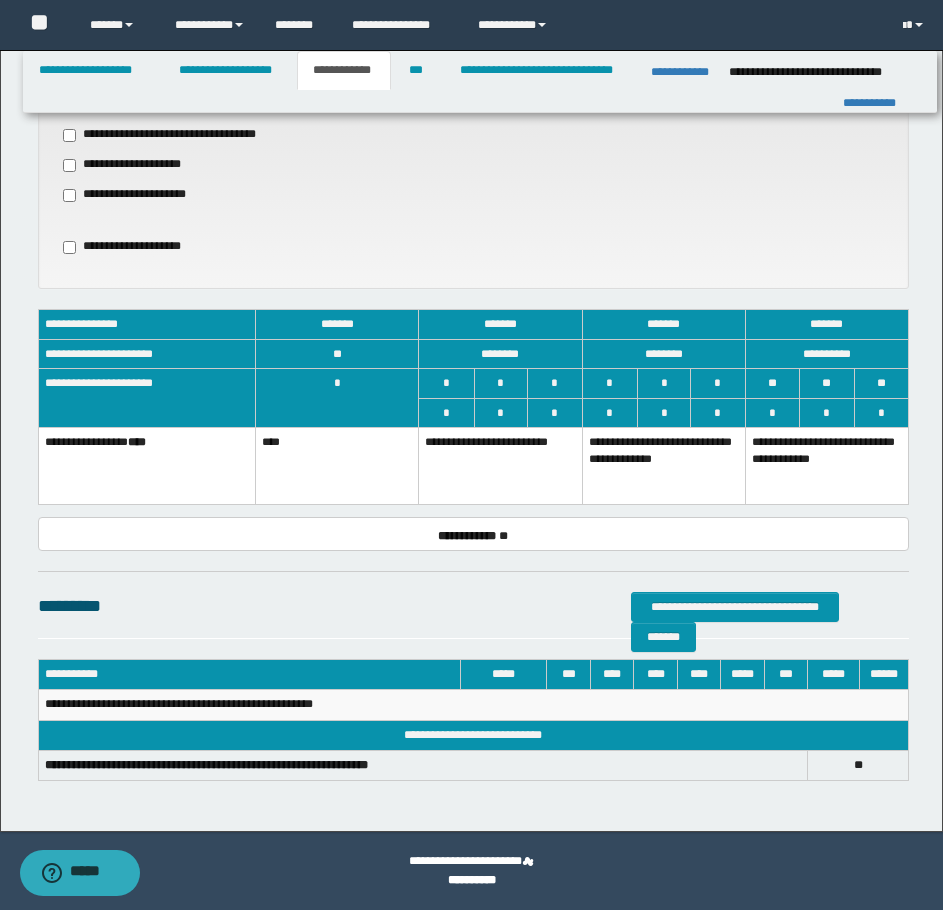 click on "**********" at bounding box center [500, 466] 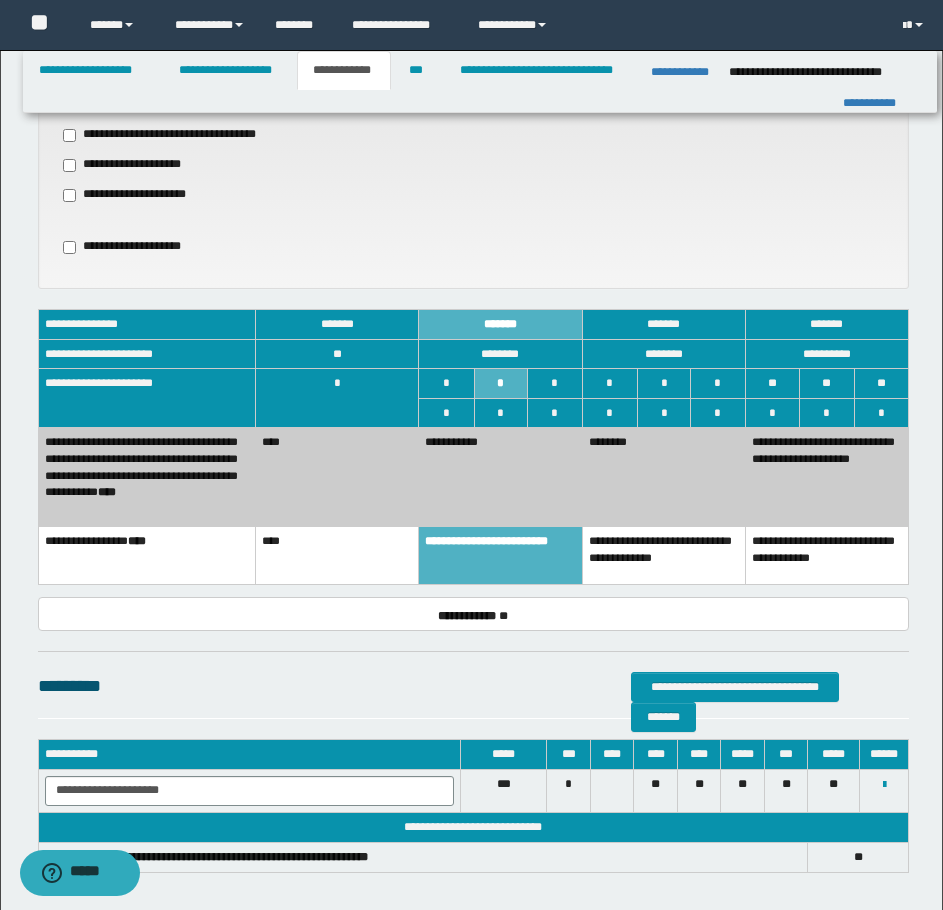 click on "**********" at bounding box center [500, 477] 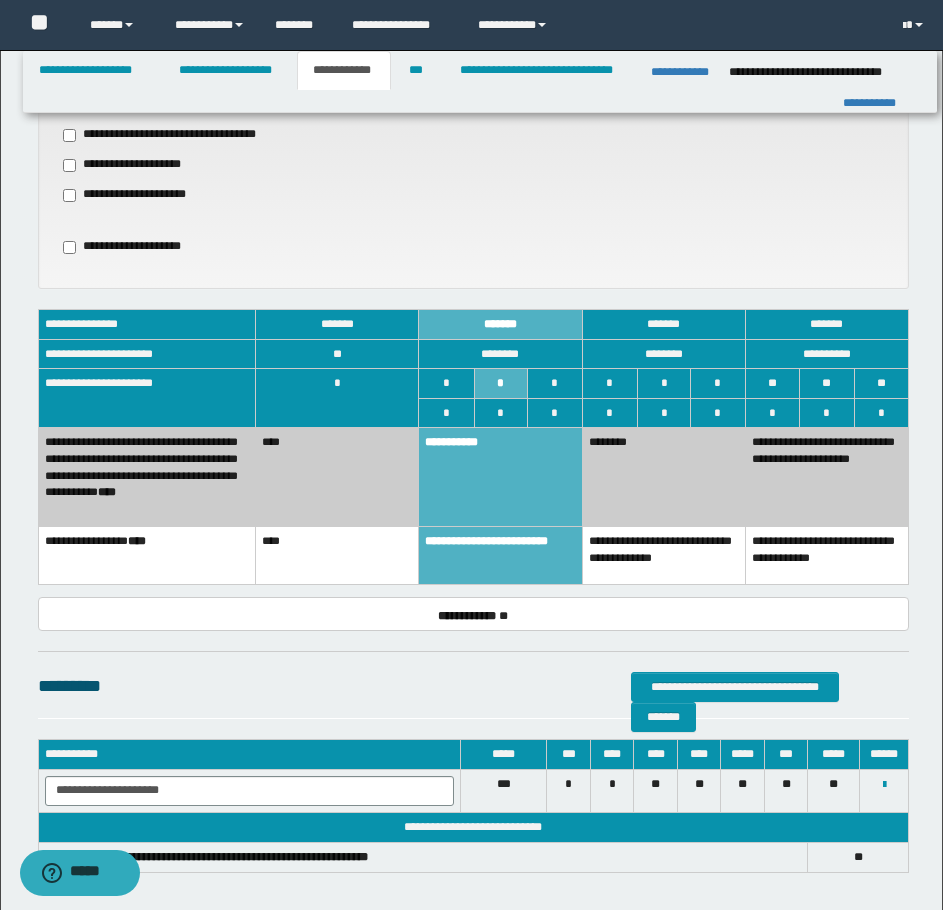 click on "********" at bounding box center [663, 477] 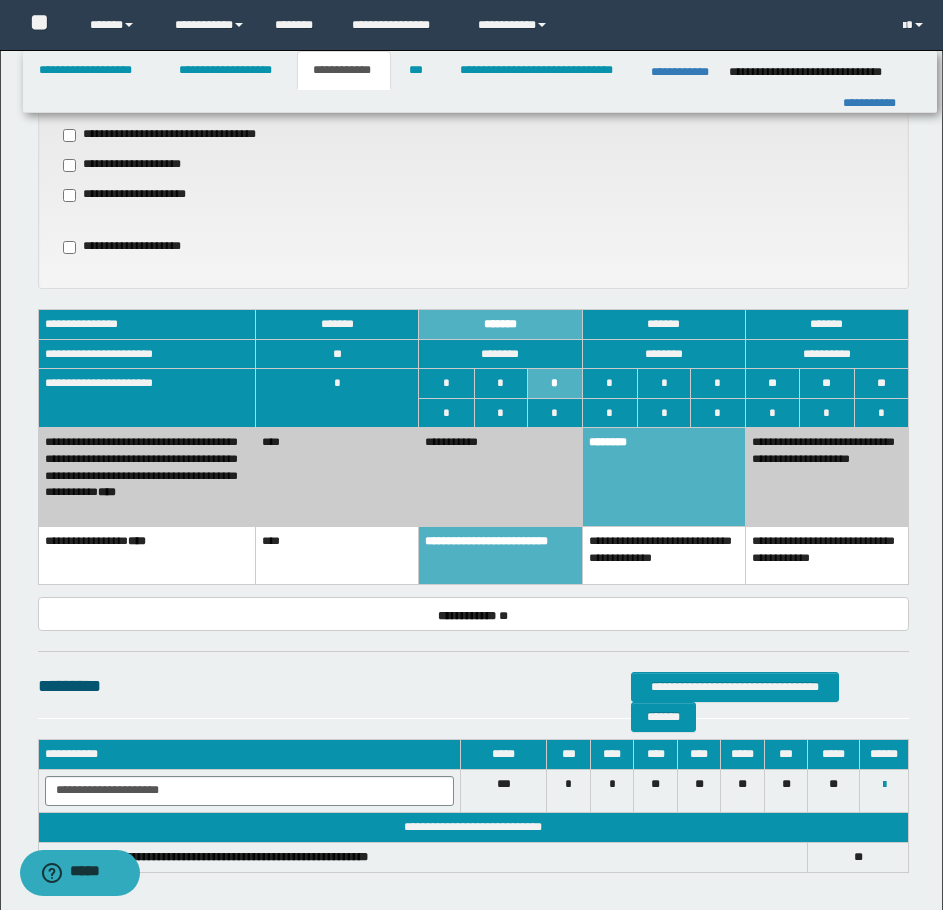 click on "**********" at bounding box center [663, 555] 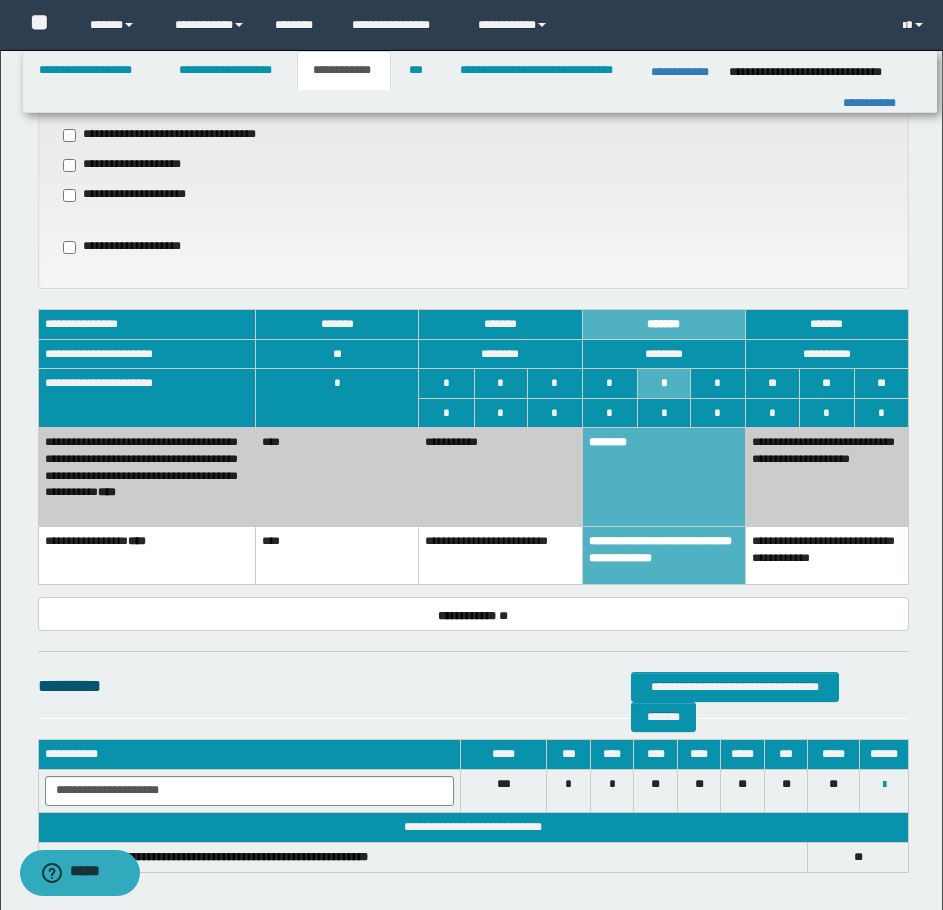 click on "**********" at bounding box center [500, 477] 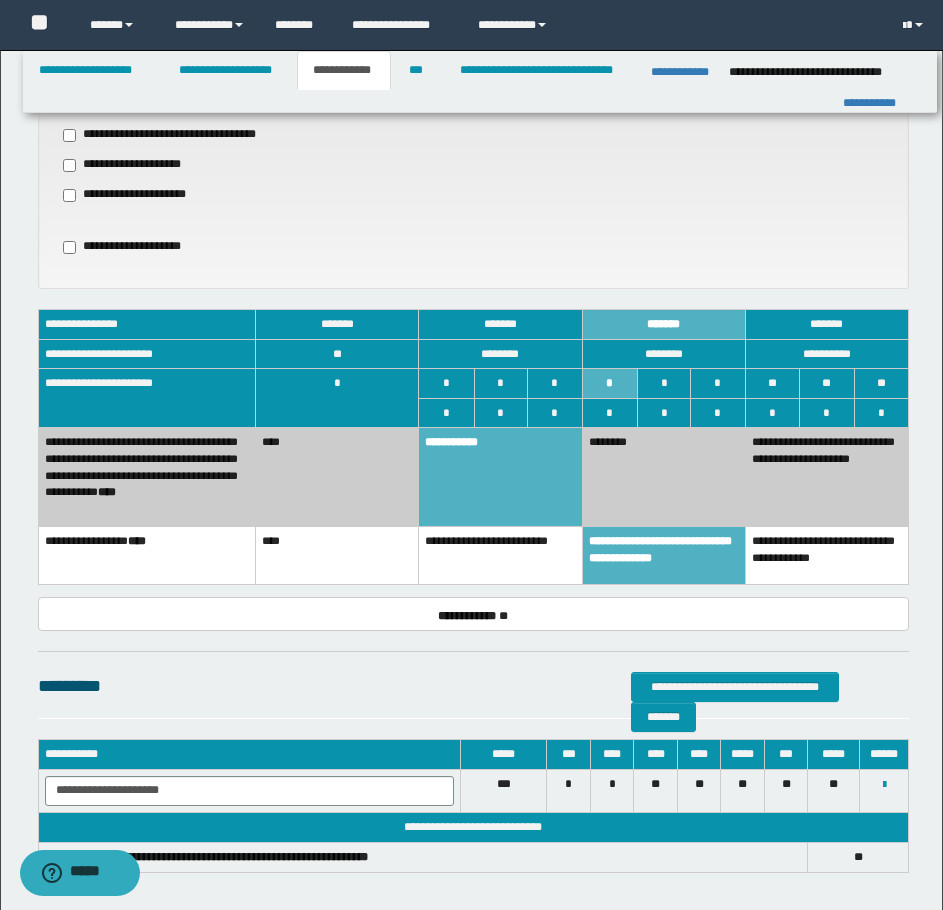 click on "********" at bounding box center [663, 477] 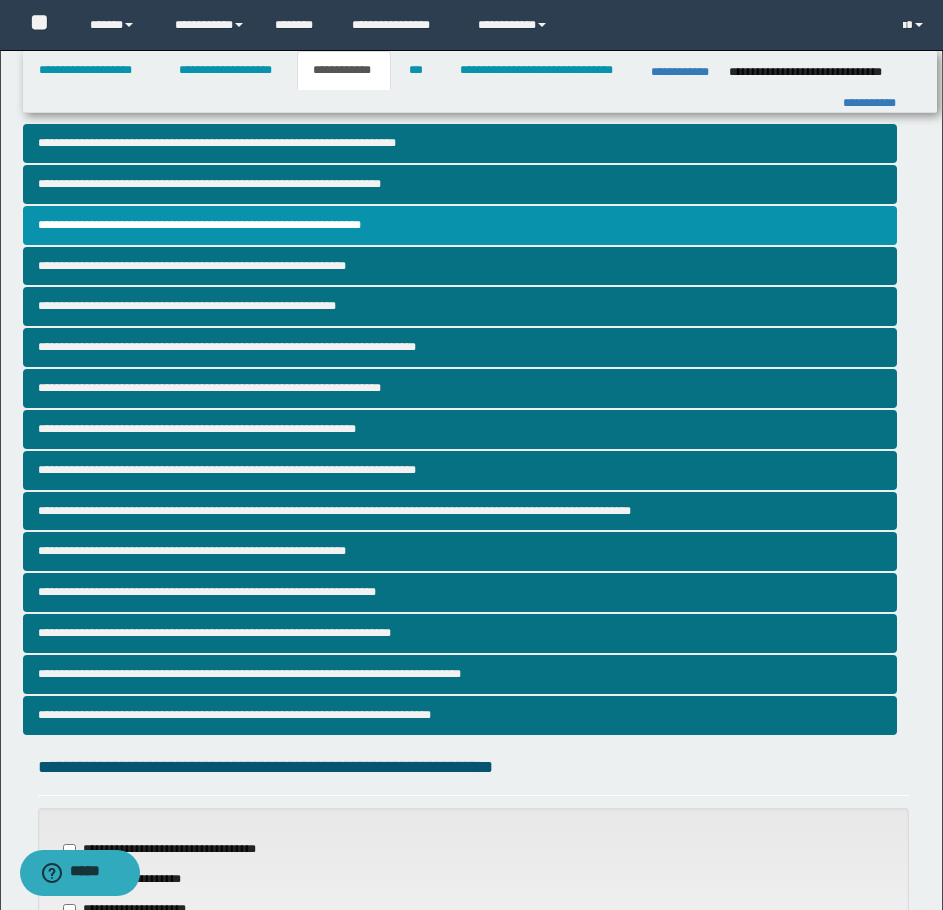 scroll, scrollTop: 0, scrollLeft: 0, axis: both 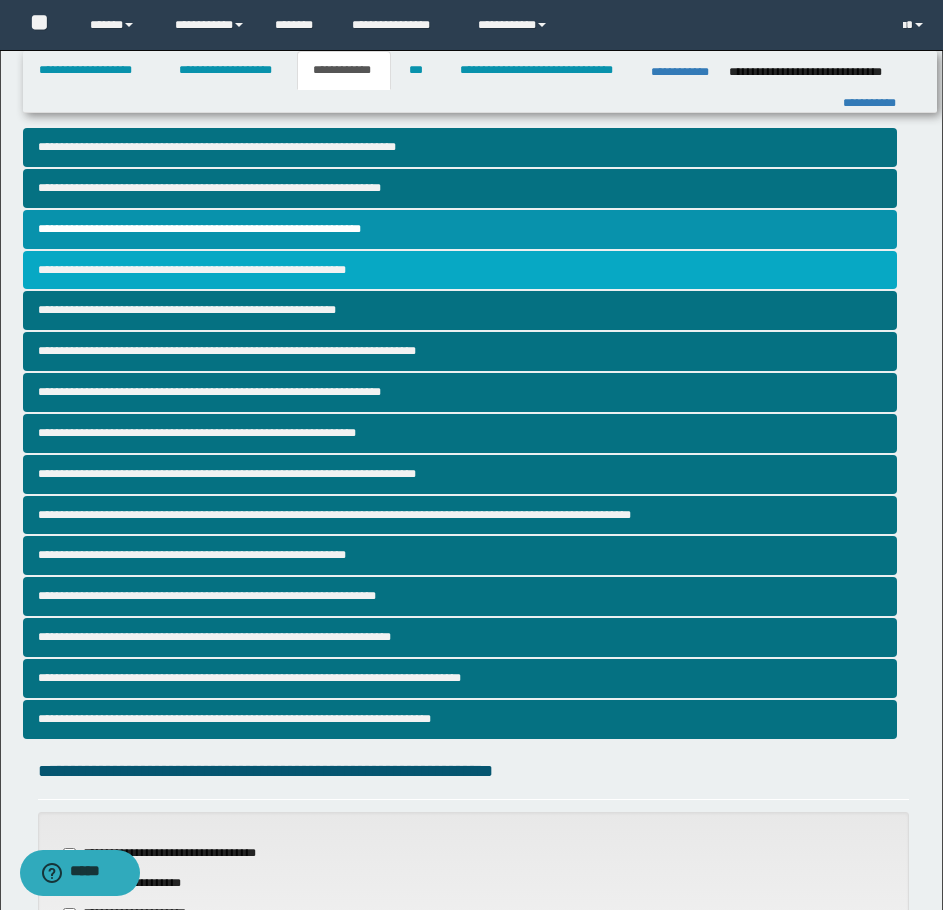 click on "**********" at bounding box center [460, 270] 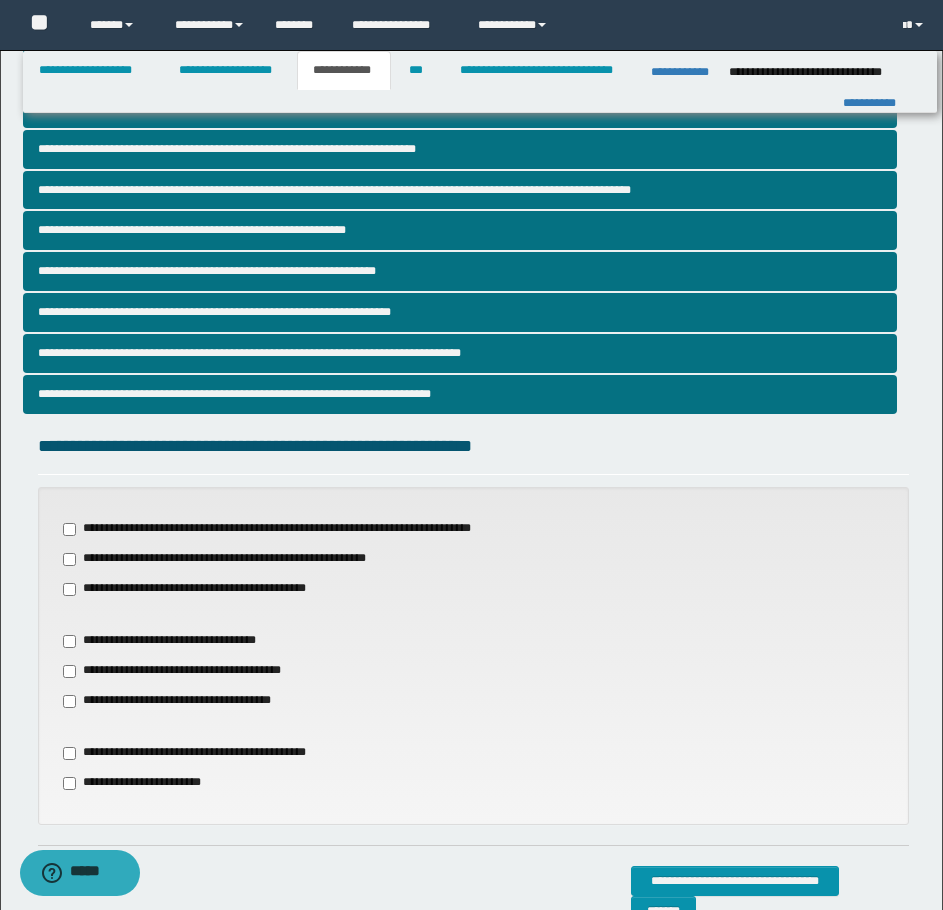 scroll, scrollTop: 400, scrollLeft: 0, axis: vertical 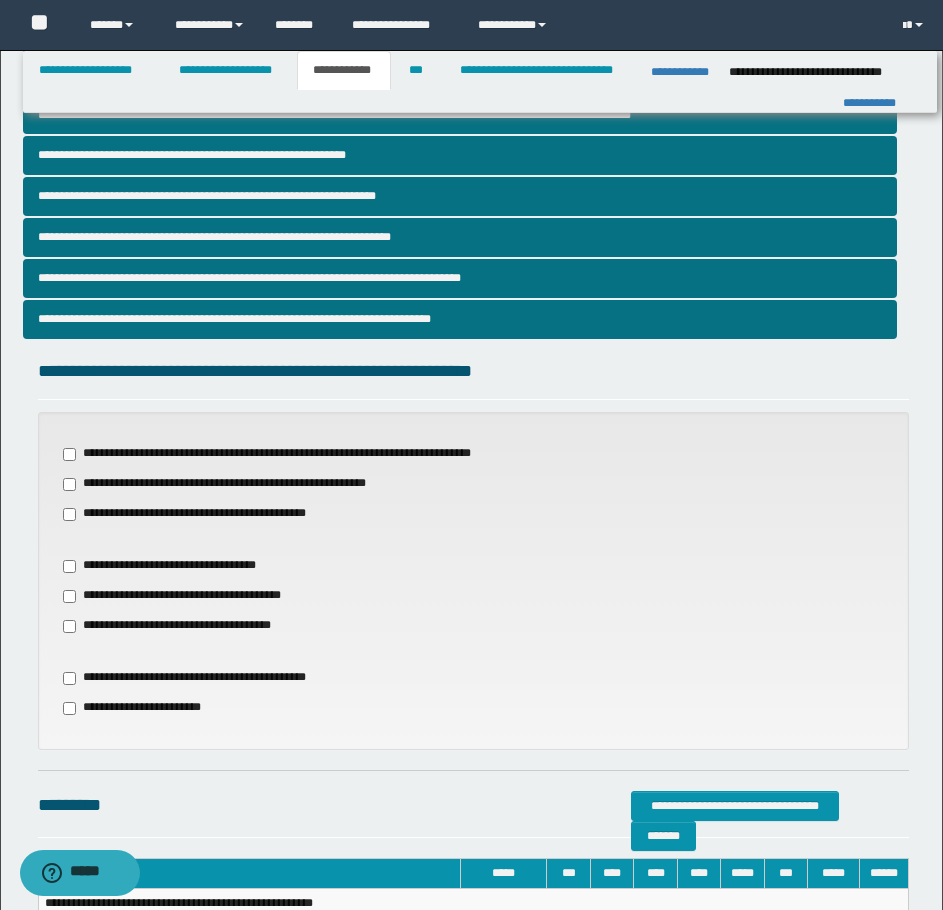 click on "**********" at bounding box center [223, 484] 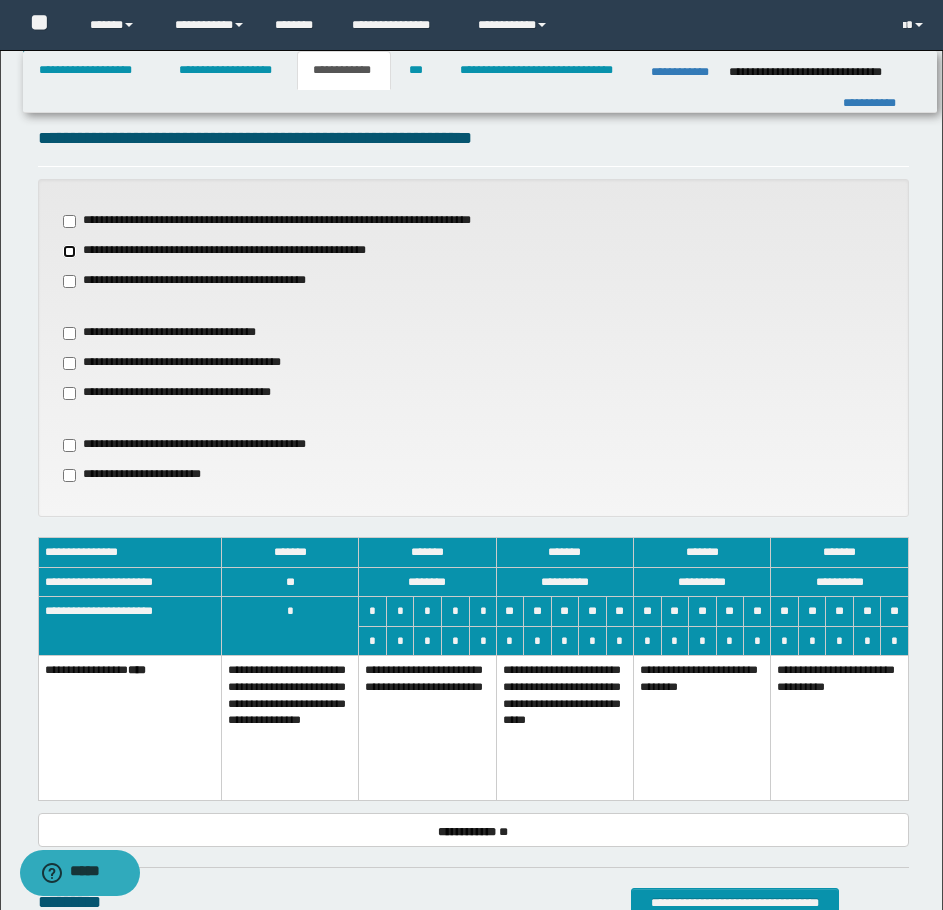 scroll, scrollTop: 700, scrollLeft: 0, axis: vertical 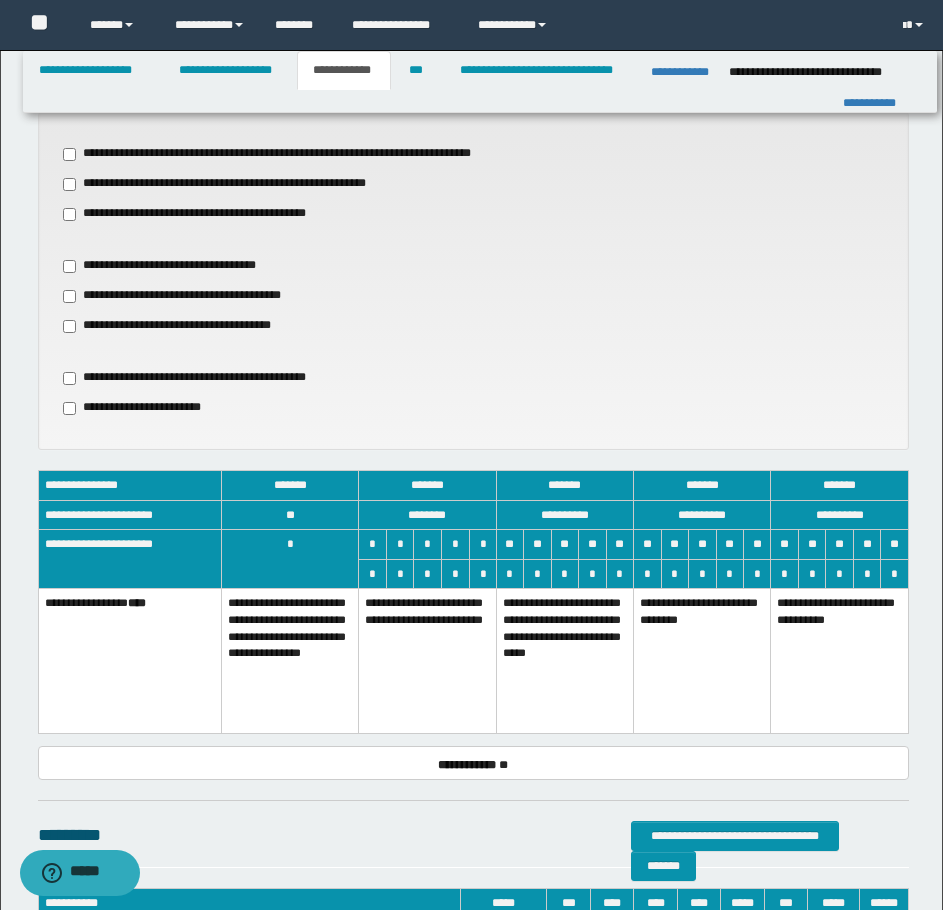 click on "**********" at bounding box center [564, 661] 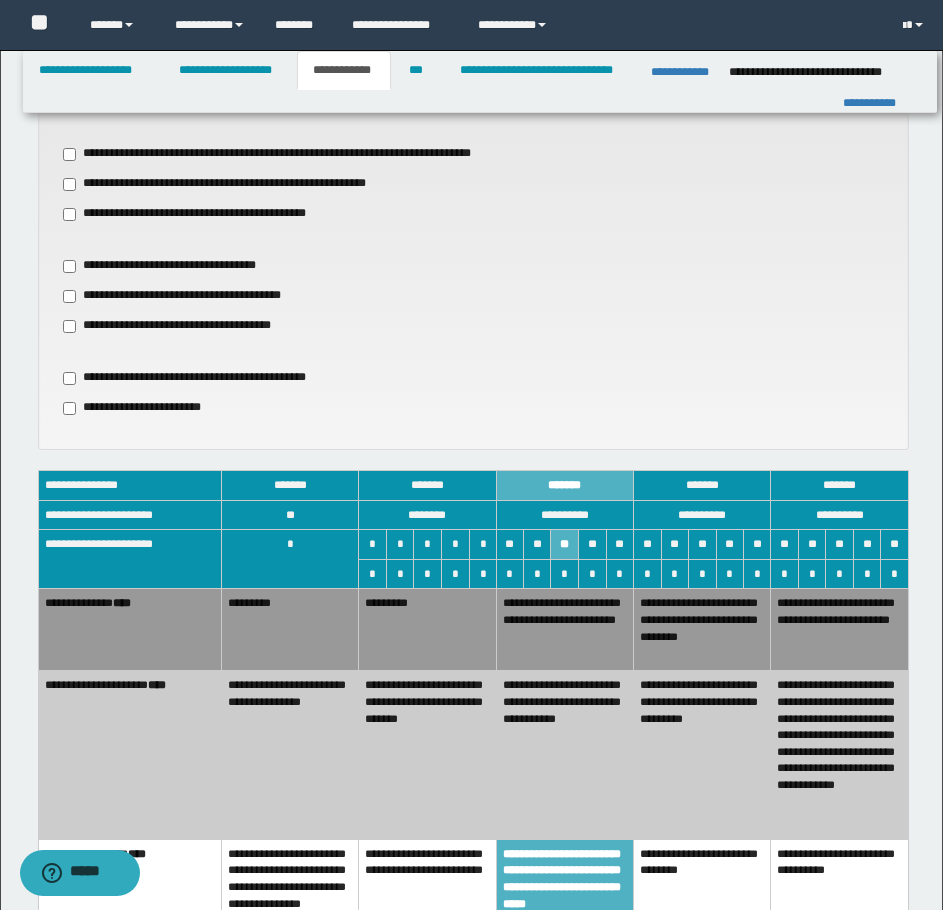 click on "*********" at bounding box center [427, 630] 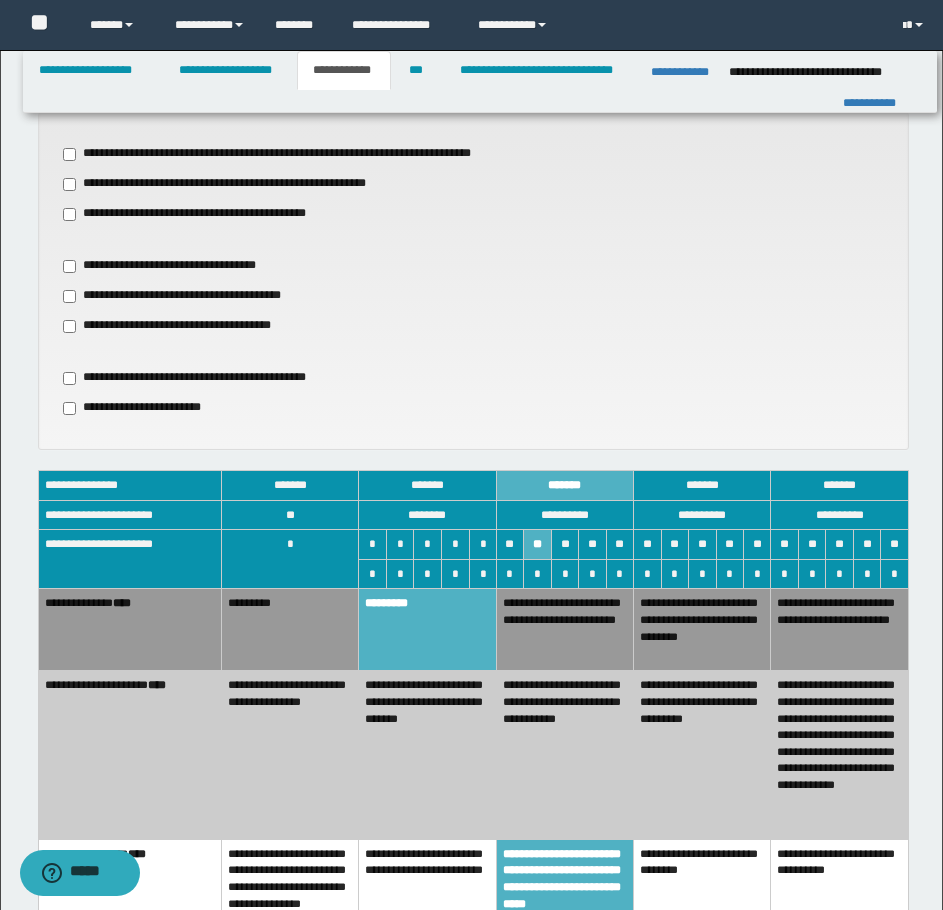 click on "**********" at bounding box center (289, 755) 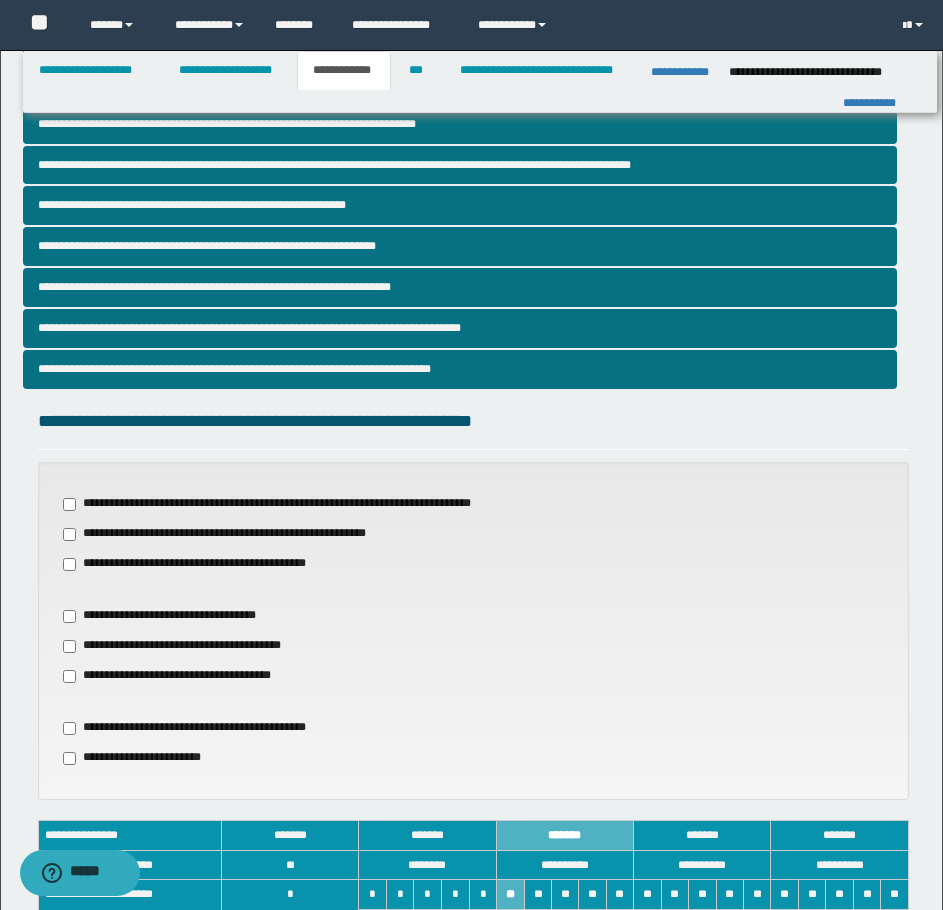 scroll, scrollTop: 300, scrollLeft: 0, axis: vertical 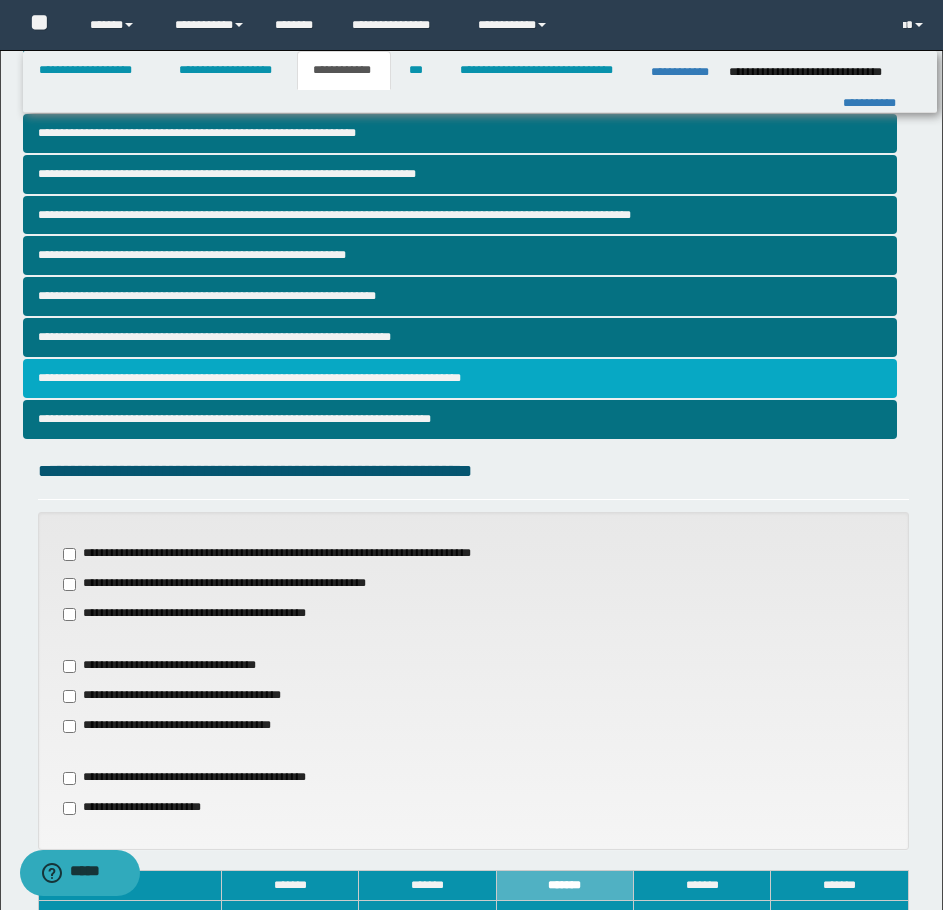 click on "**********" at bounding box center (460, 378) 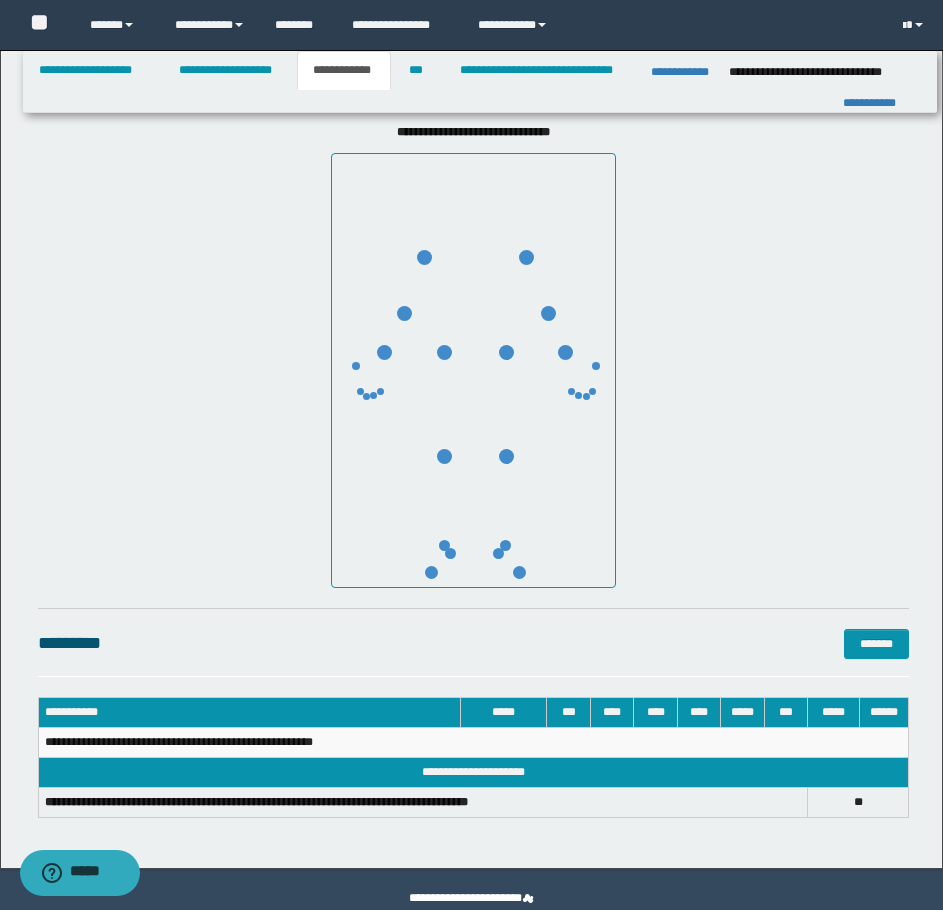 scroll, scrollTop: 982, scrollLeft: 0, axis: vertical 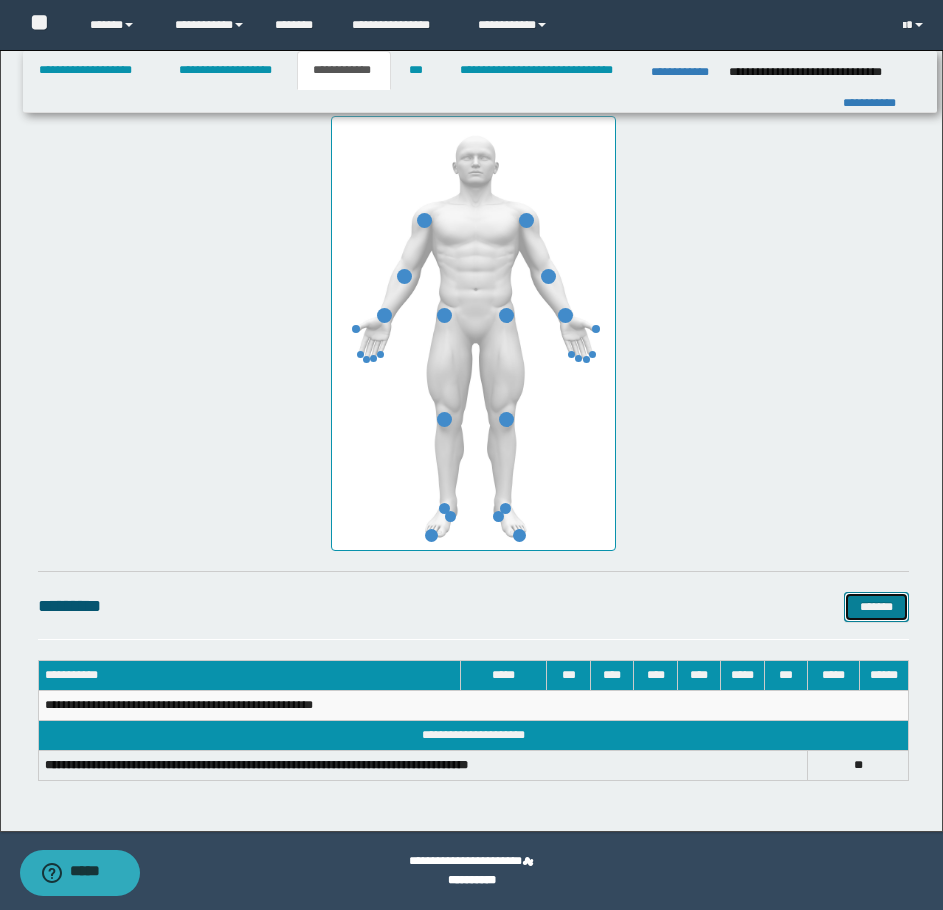 click on "*******" at bounding box center (876, 607) 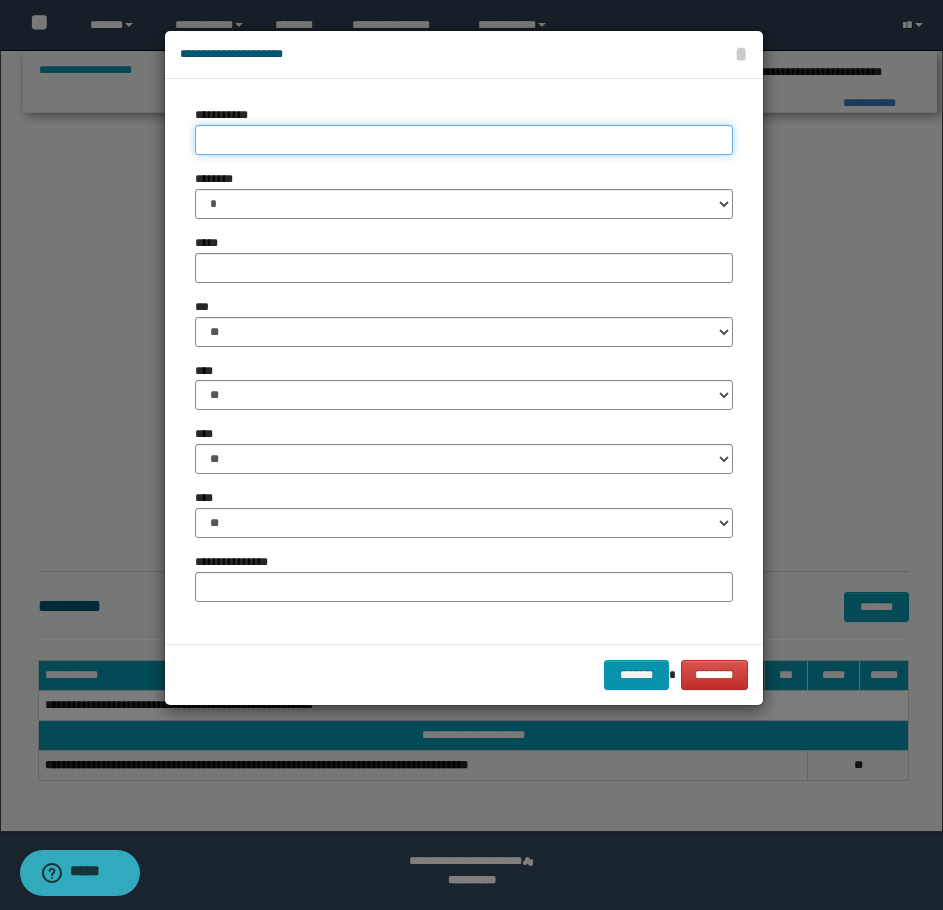 click on "**********" at bounding box center [464, 140] 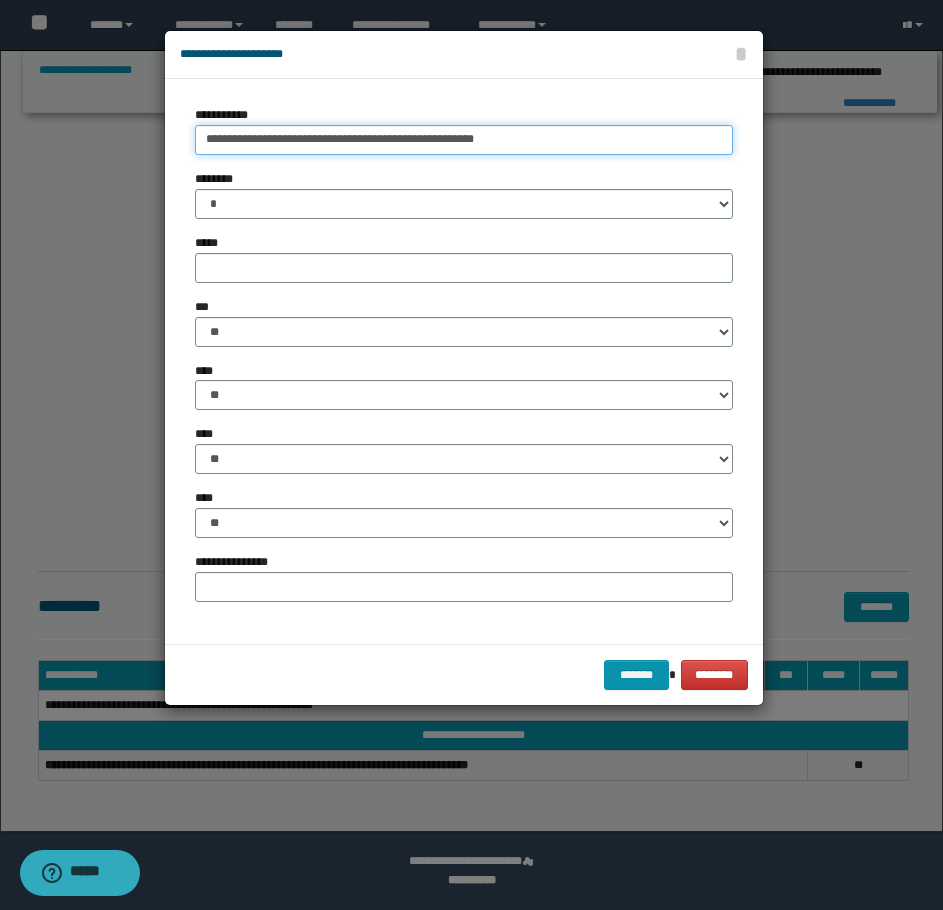 click on "**********" at bounding box center (464, 140) 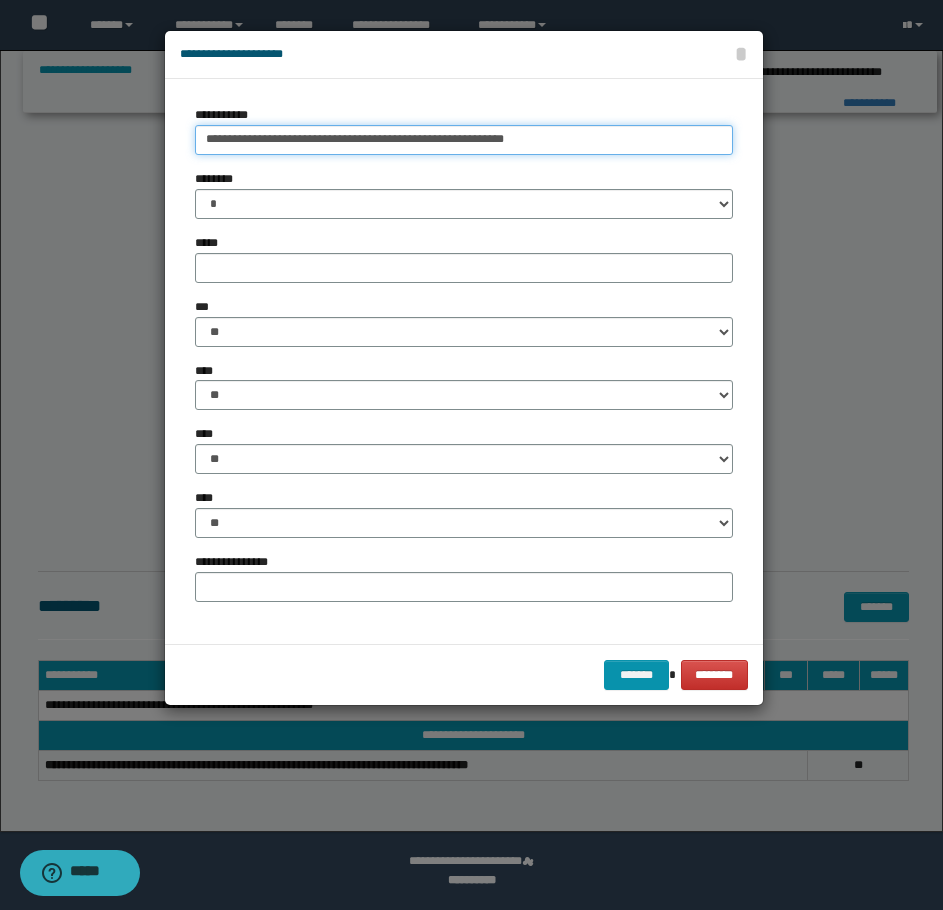type on "**********" 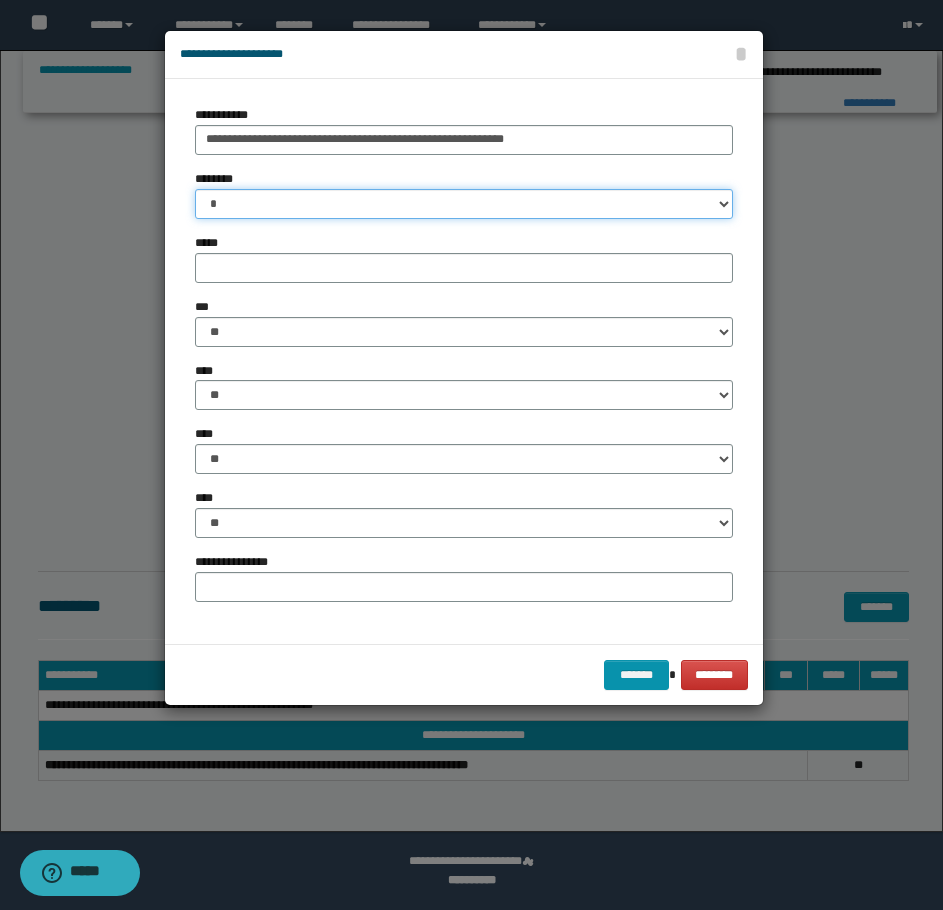 click on "*
*
*
*
*
*
*
*
*
**
**
**
**
**
**" at bounding box center (464, 204) 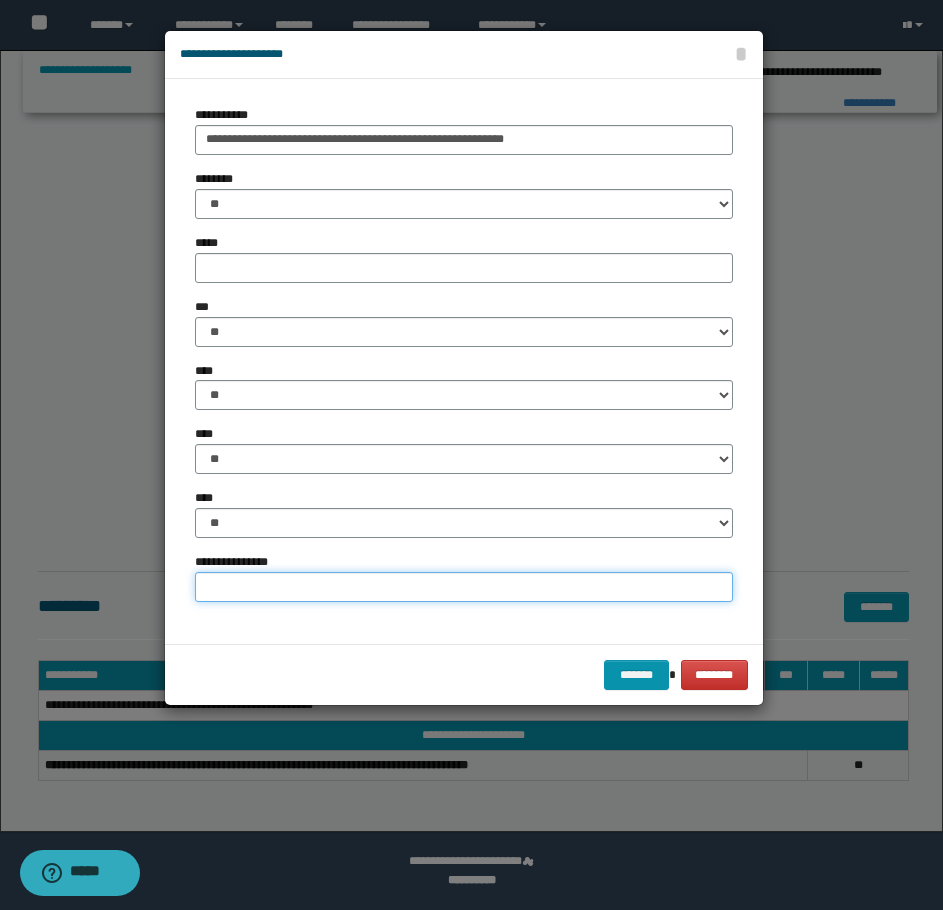 click on "**********" at bounding box center [464, 587] 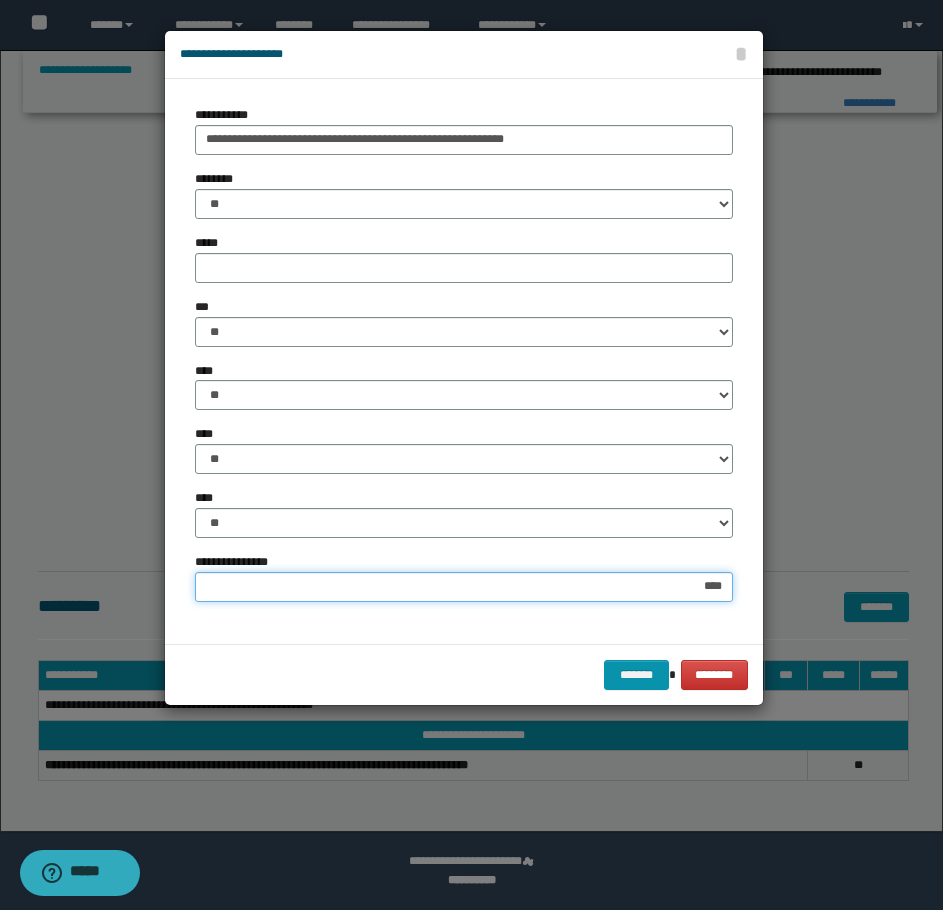 type on "*****" 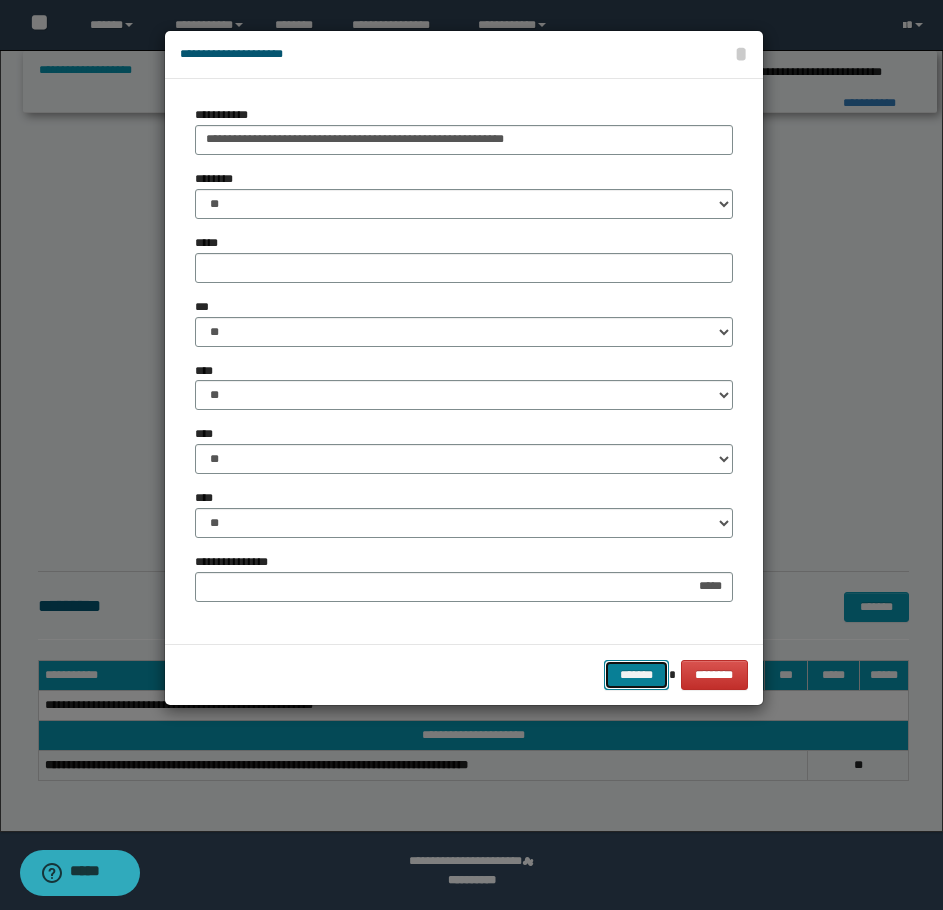 click on "*******" at bounding box center (636, 675) 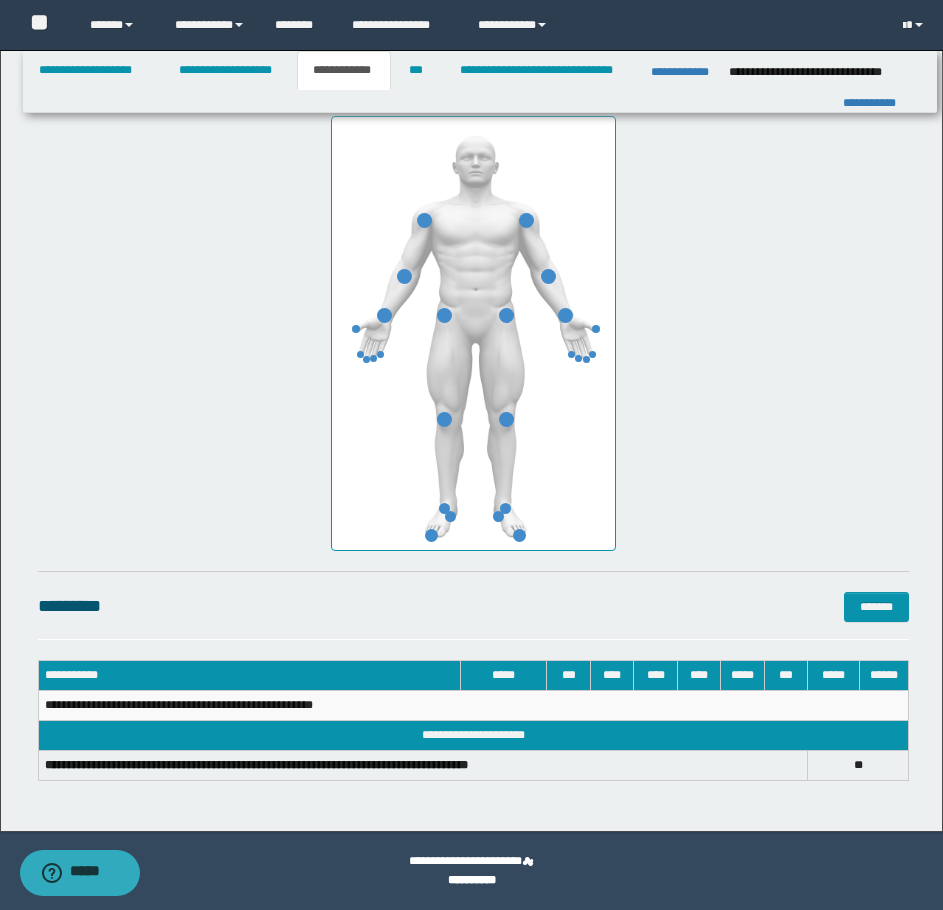 type 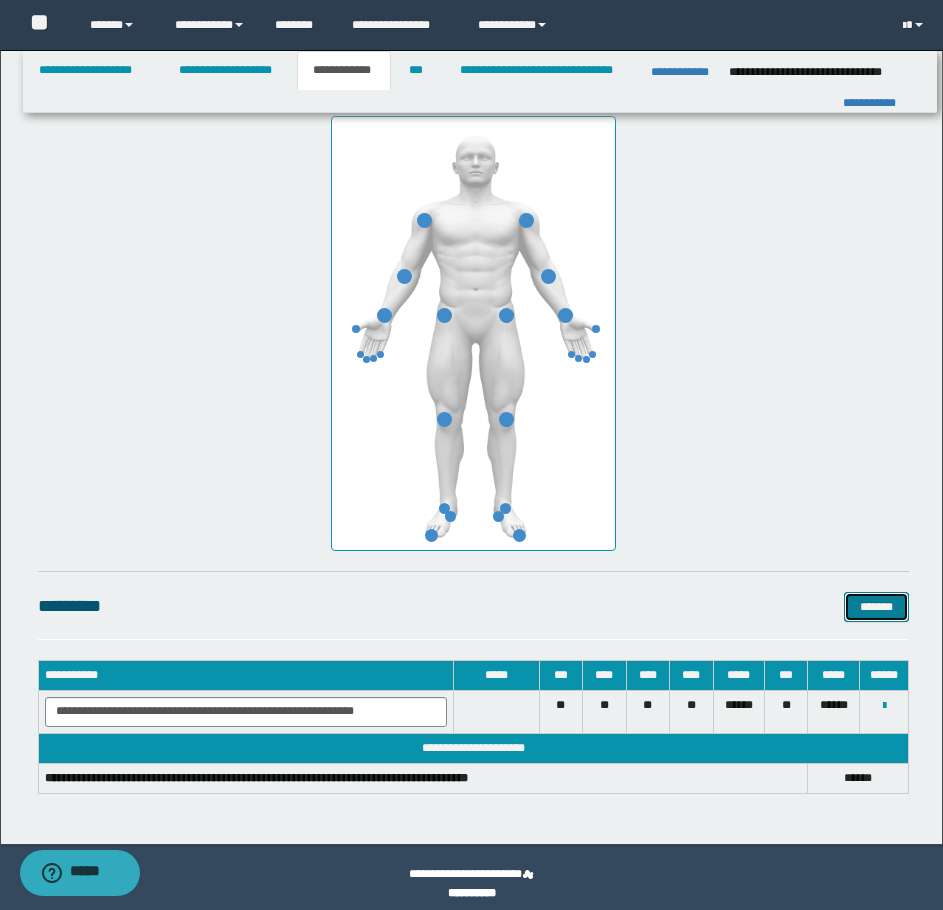 click on "*******" at bounding box center [876, 607] 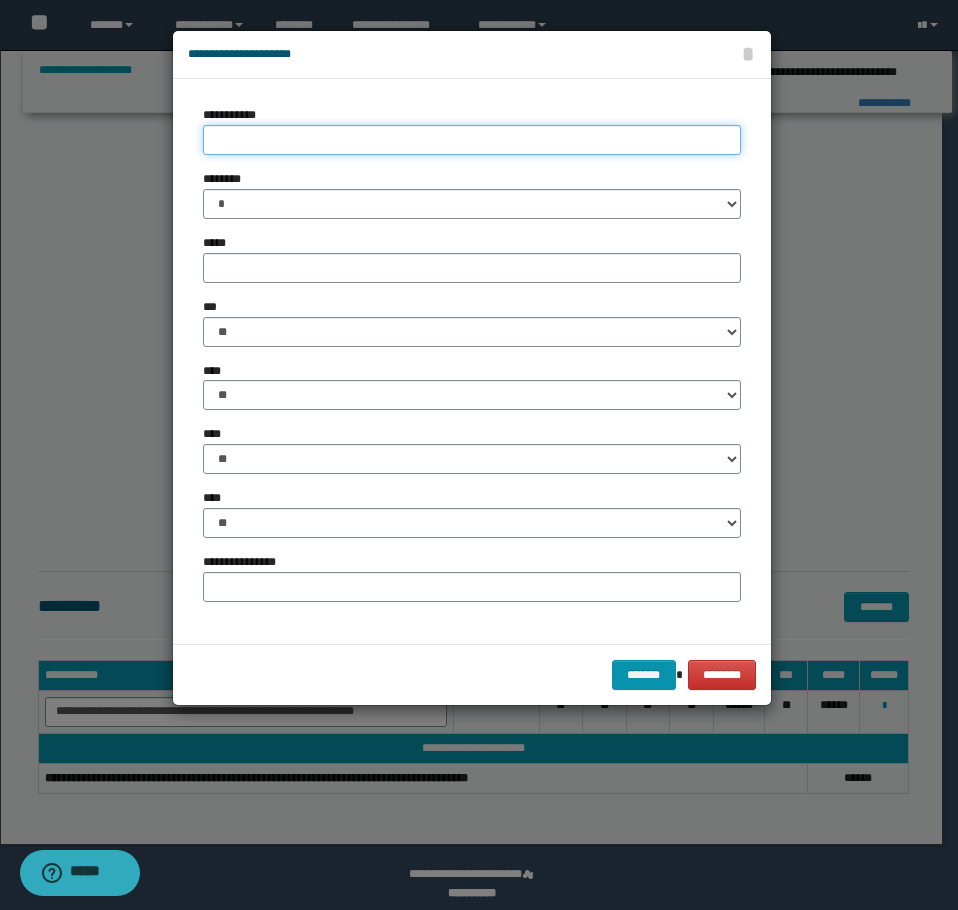 click on "**********" at bounding box center (472, 140) 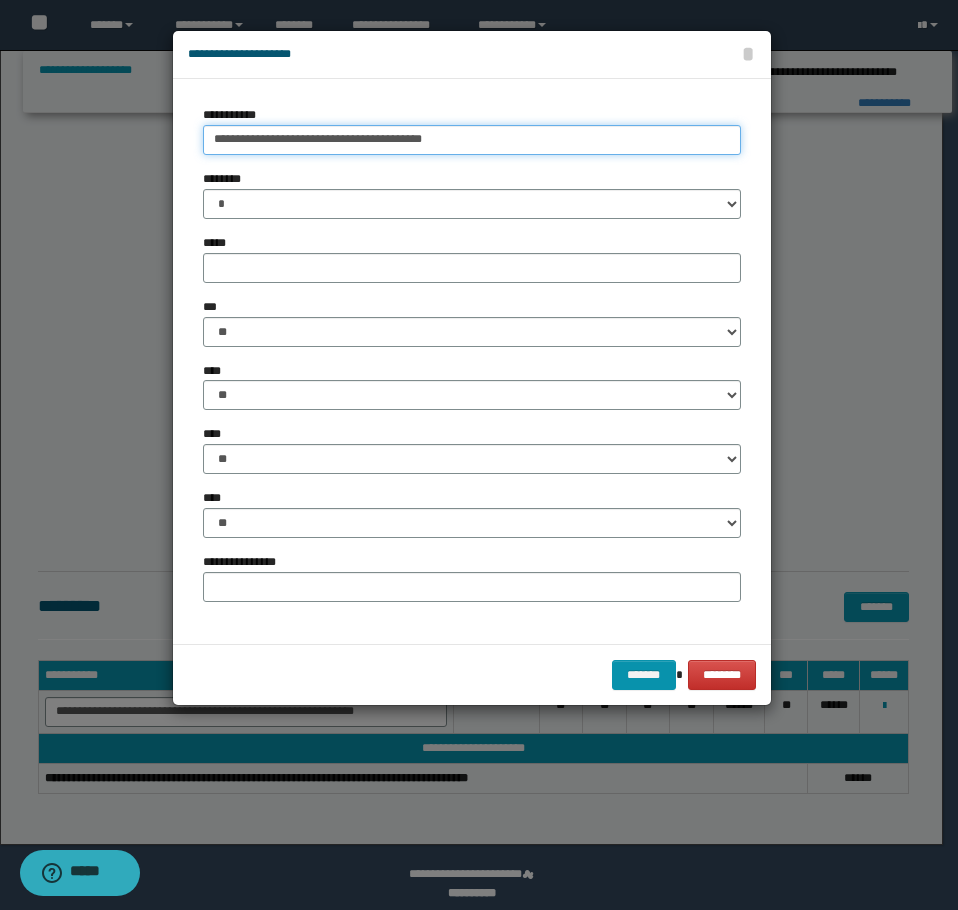 click on "**********" at bounding box center (472, 140) 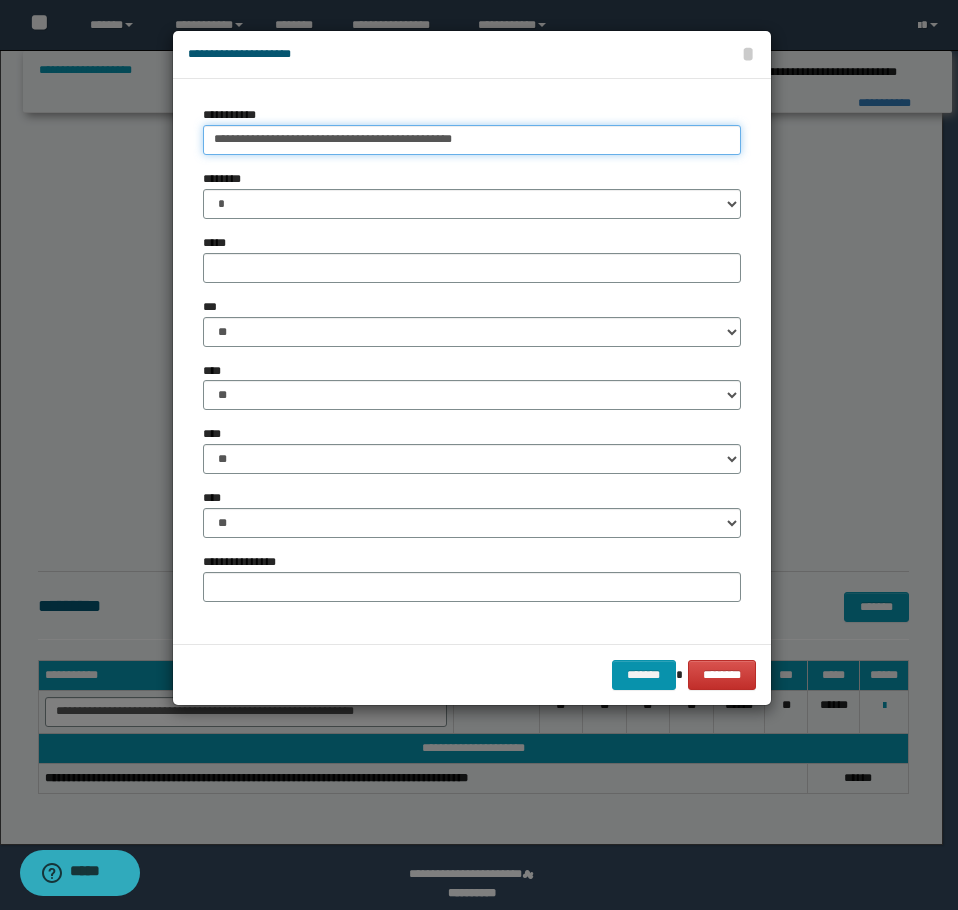 click on "**********" at bounding box center [472, 140] 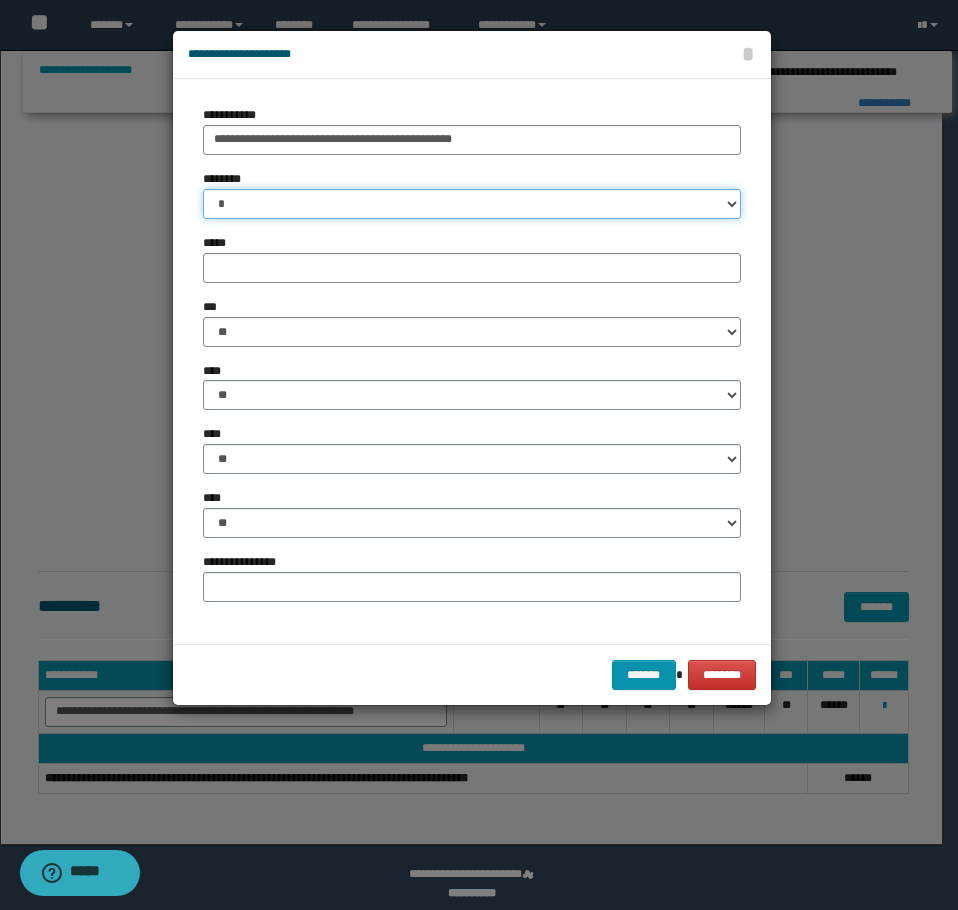 click on "*
*
*
*
*
*
*
*
*
**
**
**
**
**
**" at bounding box center (472, 204) 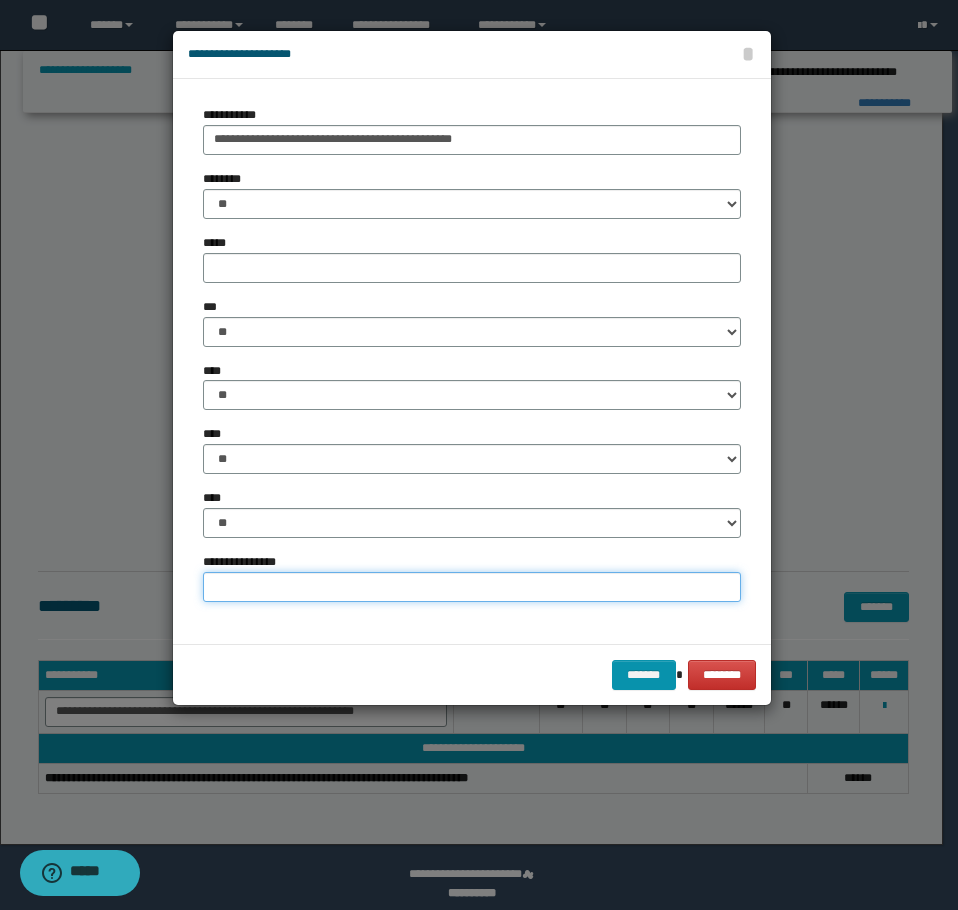 click on "**********" at bounding box center [472, 587] 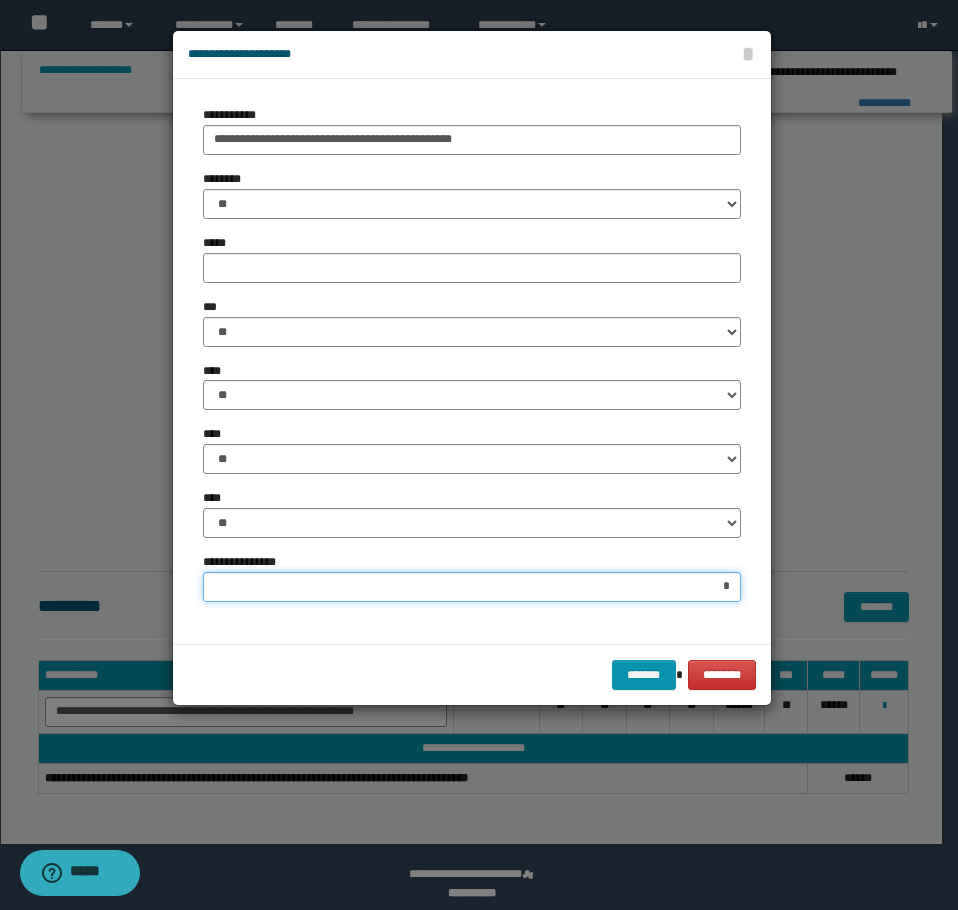 type on "**" 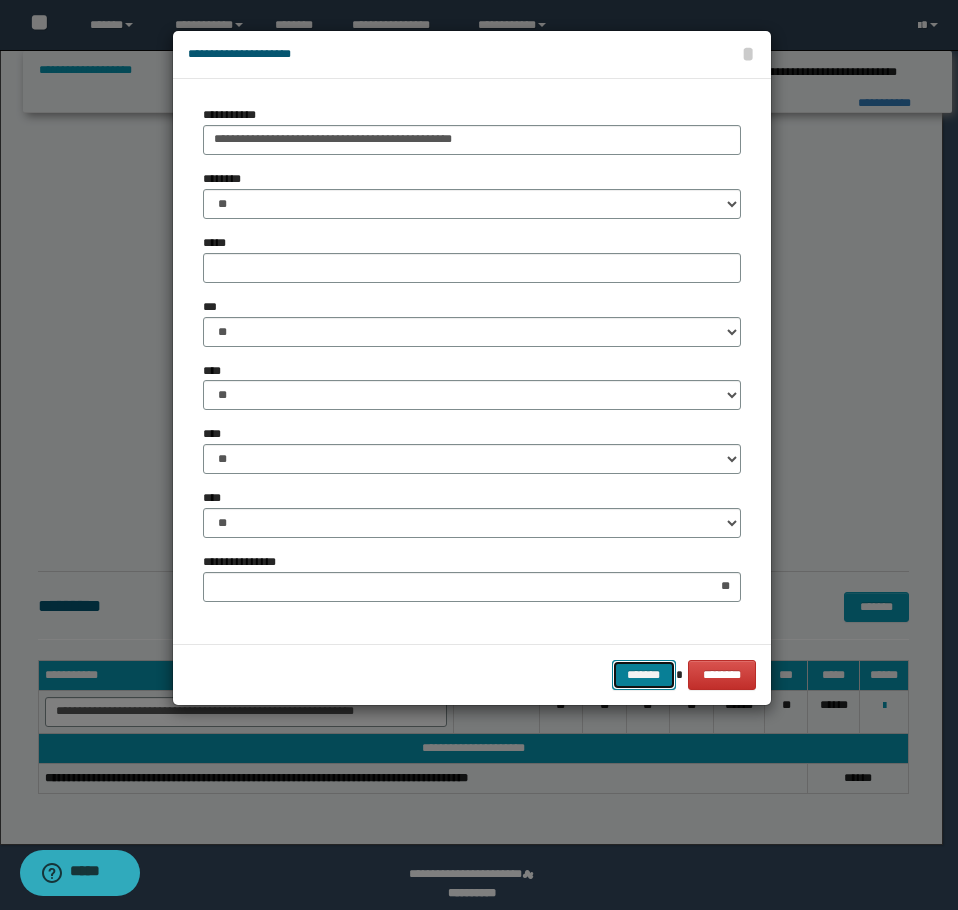 click on "*******" at bounding box center (644, 675) 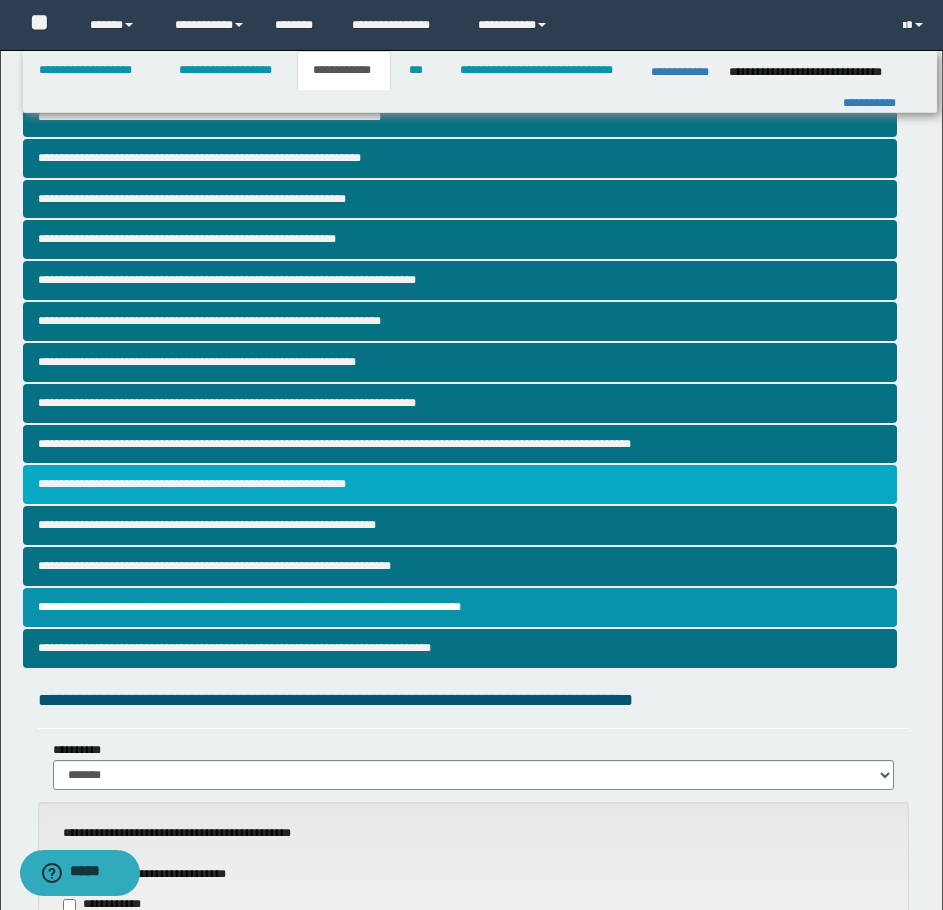 scroll, scrollTop: 0, scrollLeft: 0, axis: both 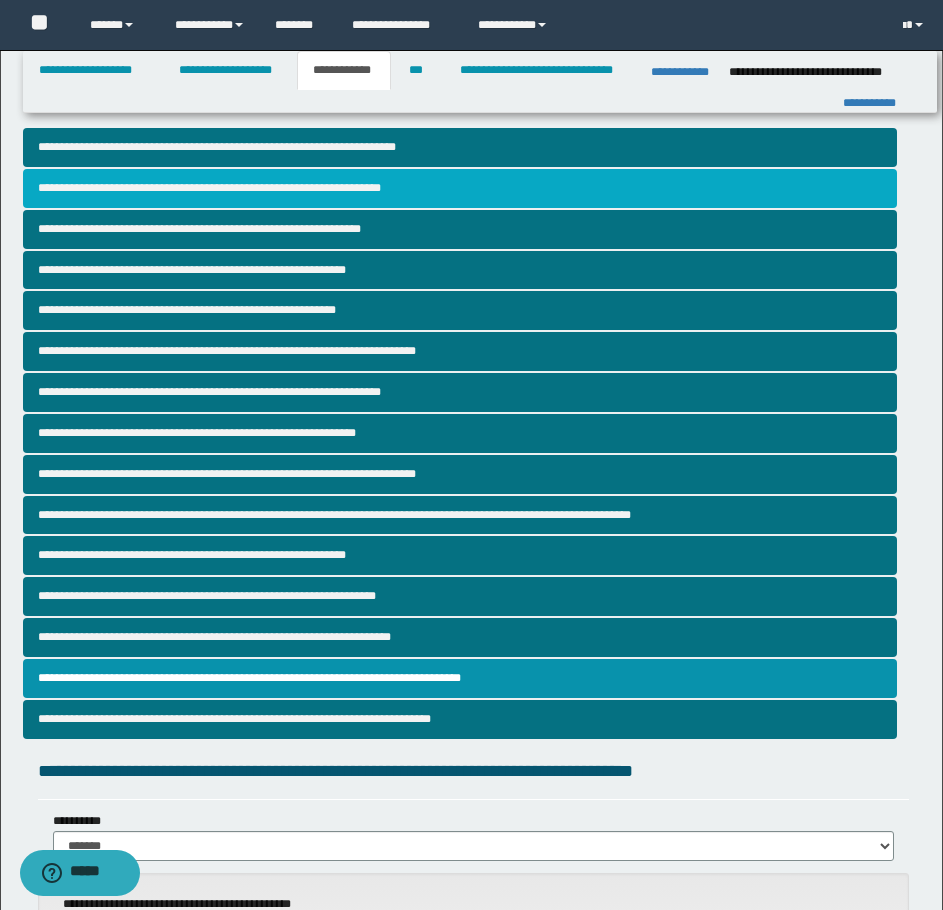 click on "**********" at bounding box center [460, 188] 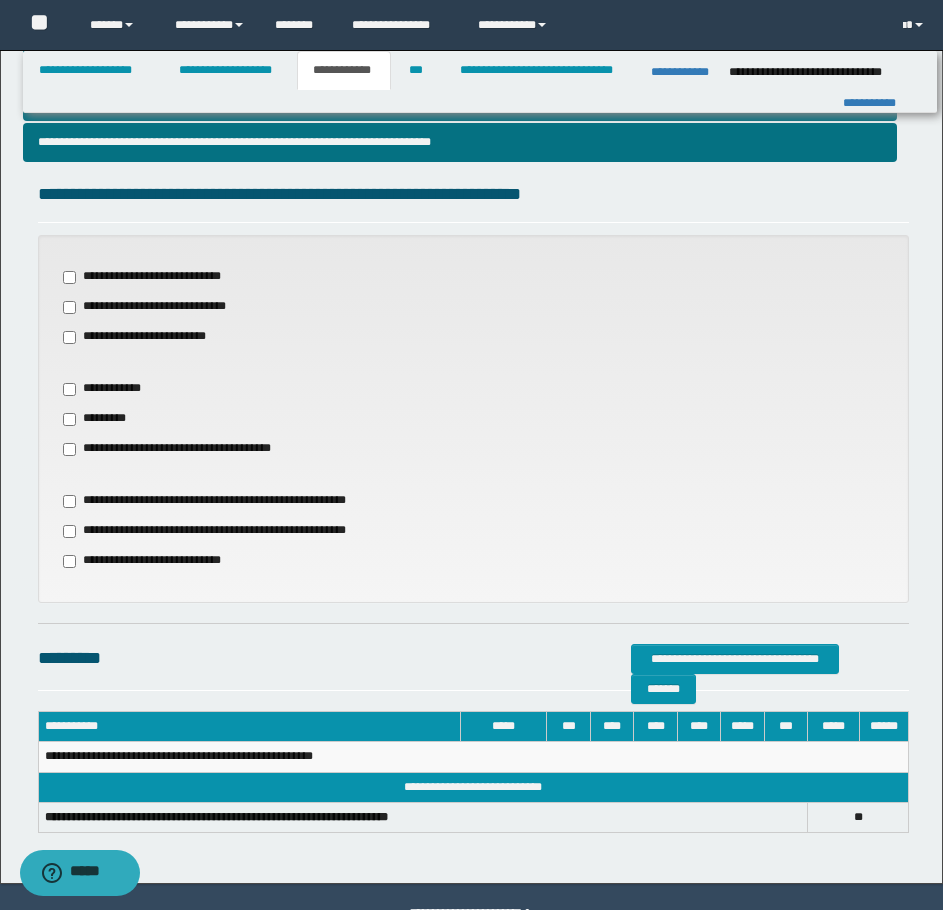 scroll, scrollTop: 600, scrollLeft: 0, axis: vertical 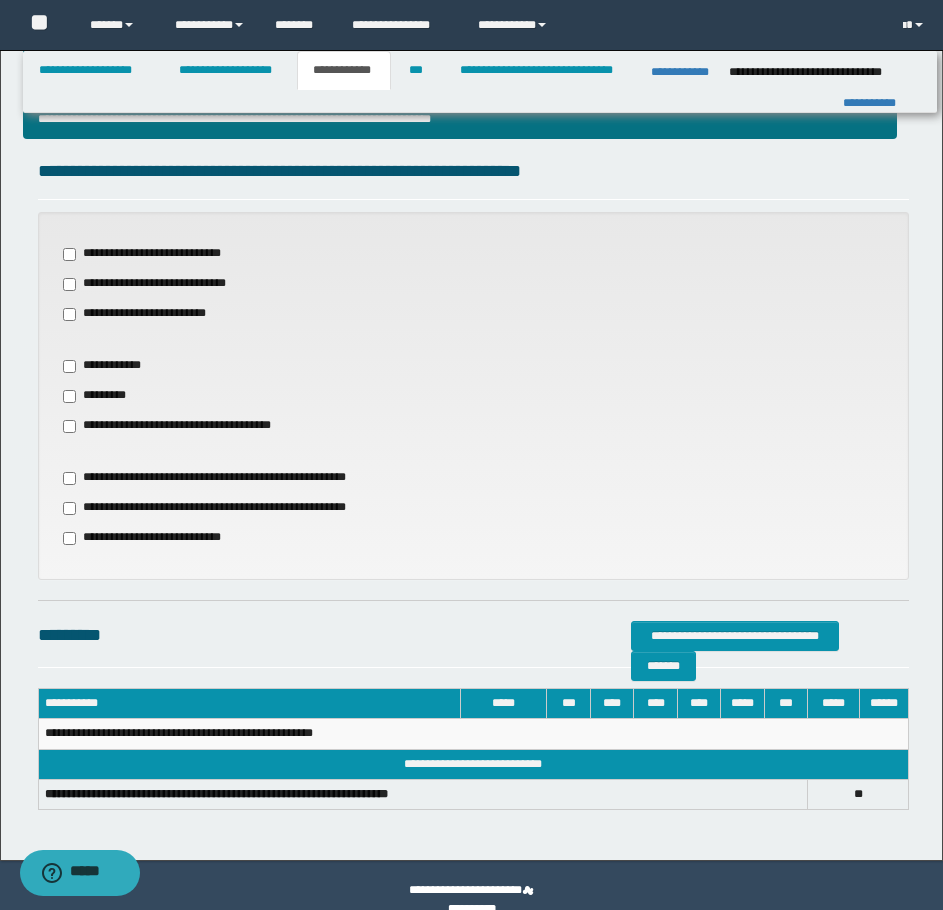 click on "**********" at bounding box center (217, 508) 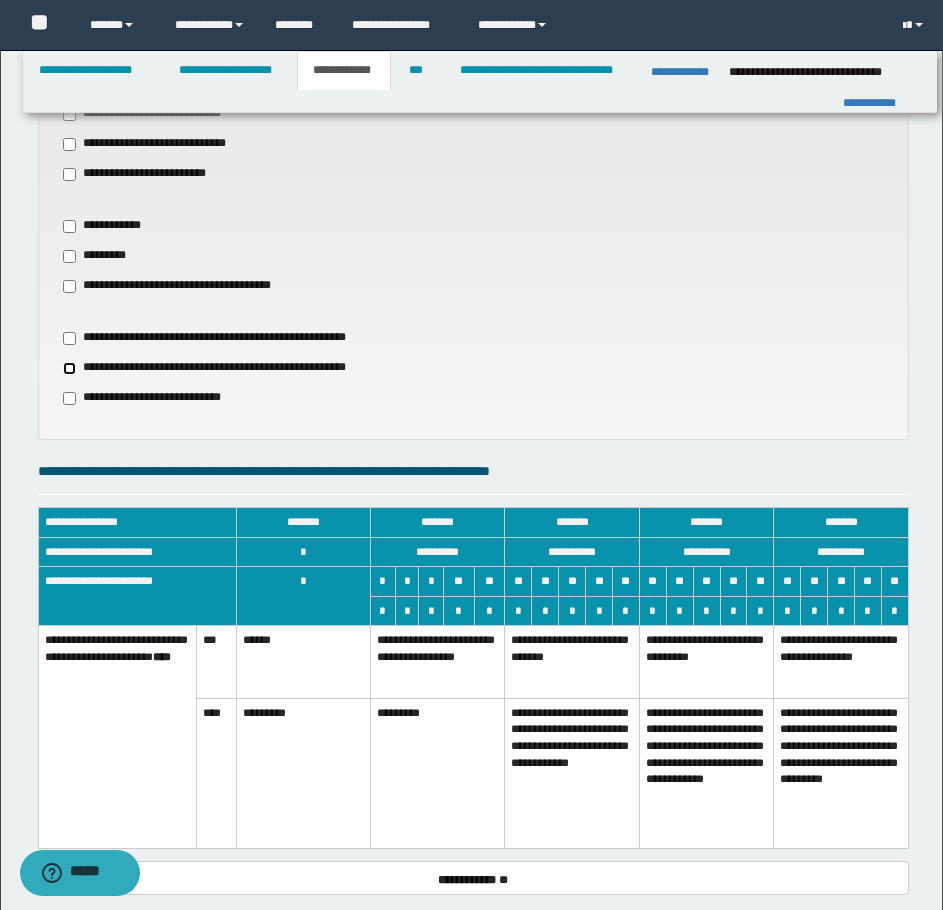 scroll, scrollTop: 800, scrollLeft: 0, axis: vertical 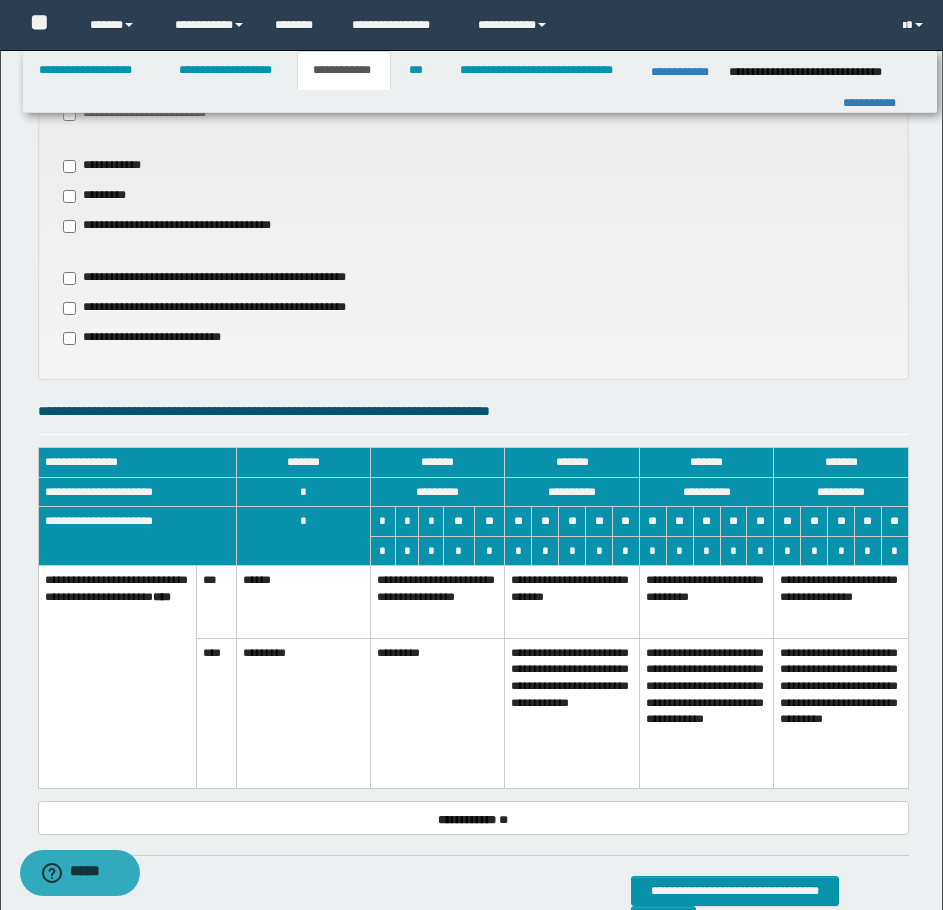 click on "*********" at bounding box center (438, 713) 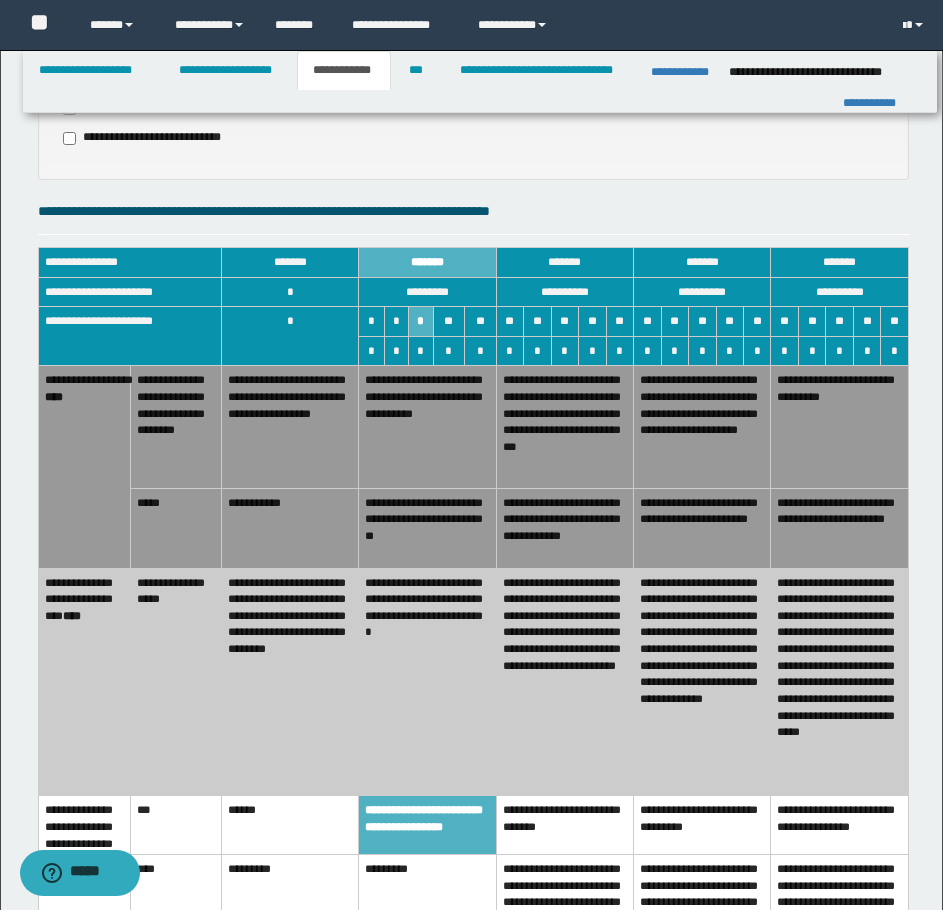 scroll, scrollTop: 1100, scrollLeft: 0, axis: vertical 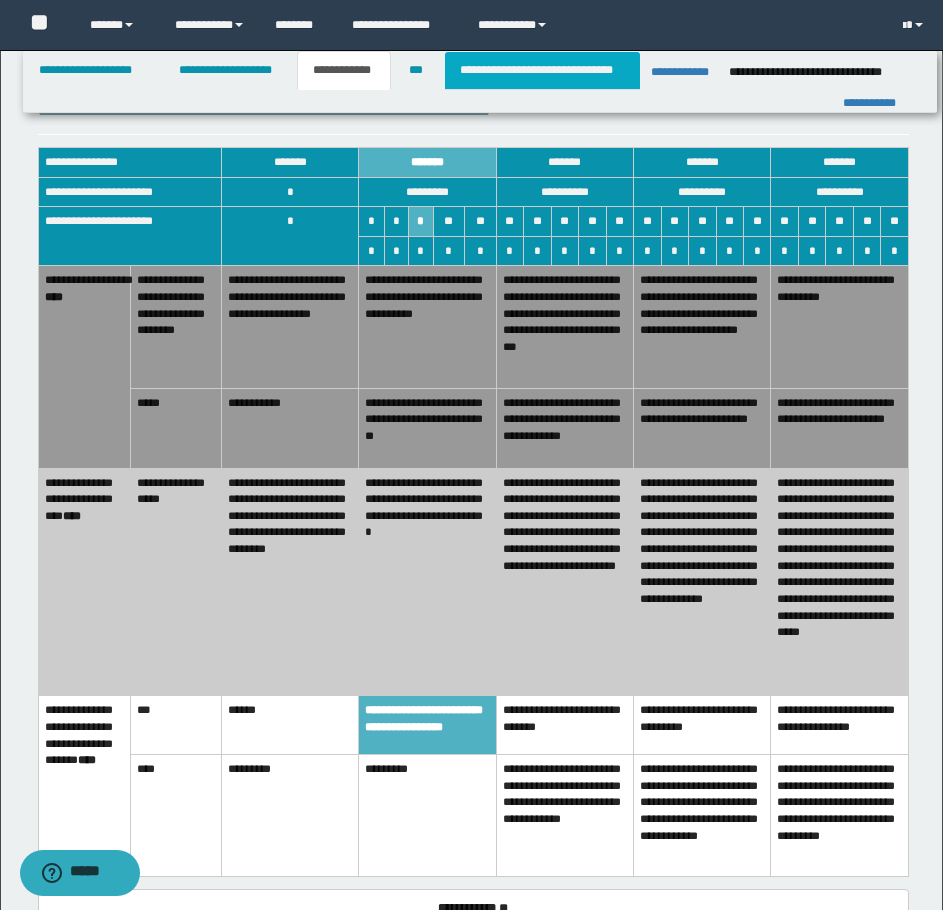 click on "**********" at bounding box center (542, 70) 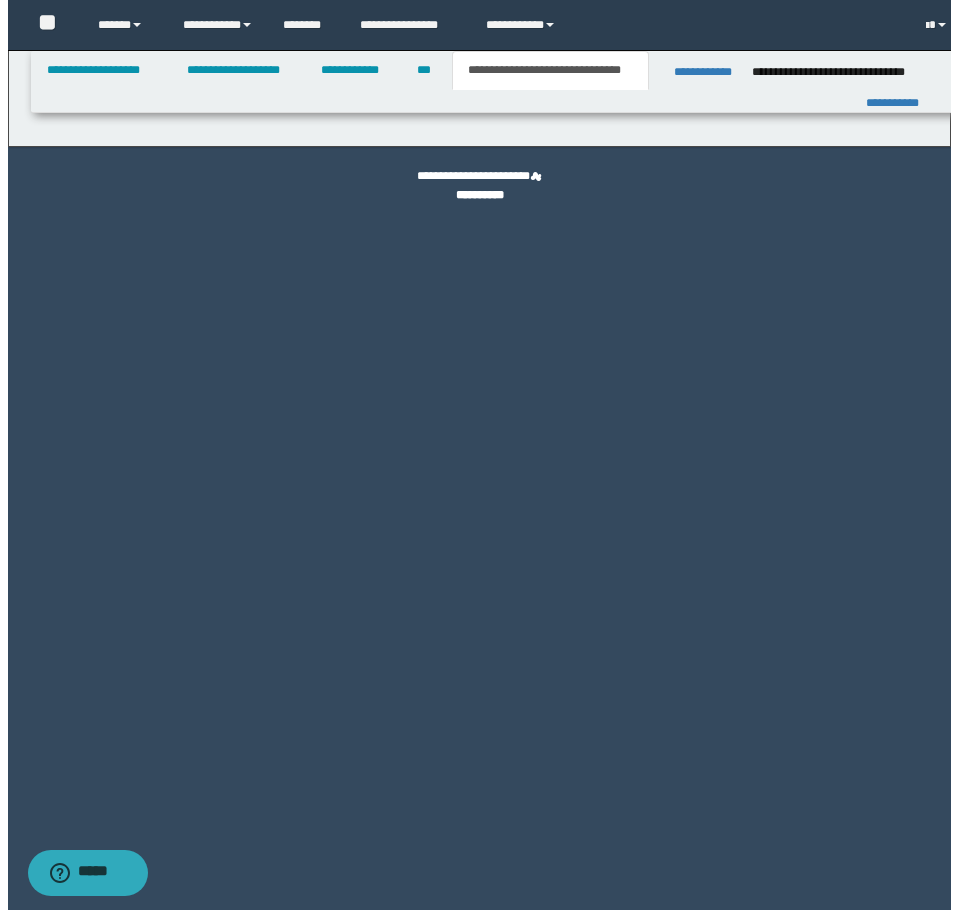 scroll, scrollTop: 0, scrollLeft: 0, axis: both 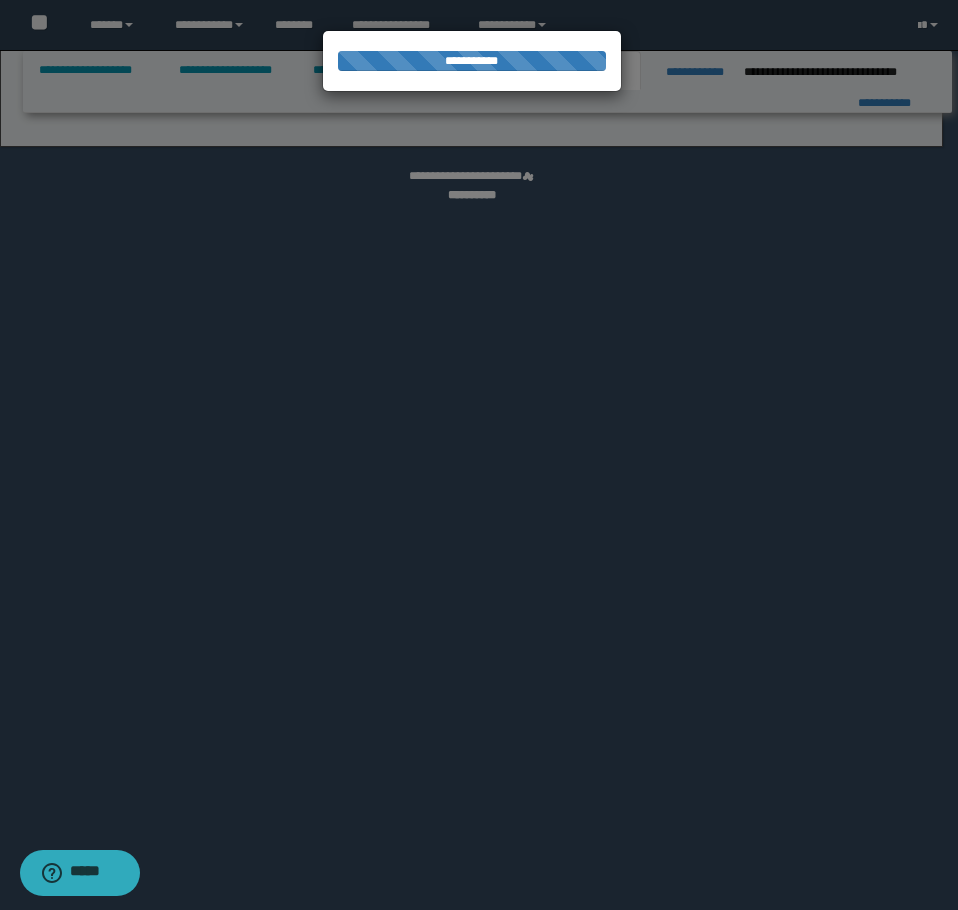 select on "*" 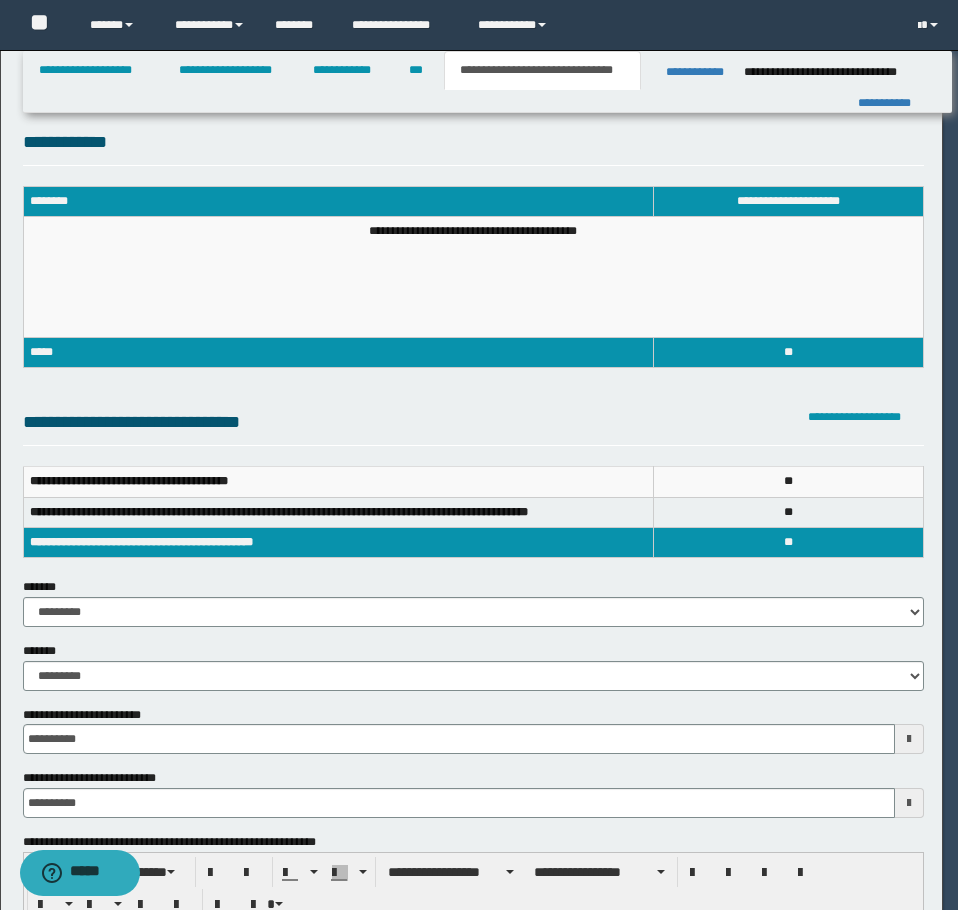 scroll, scrollTop: 0, scrollLeft: 0, axis: both 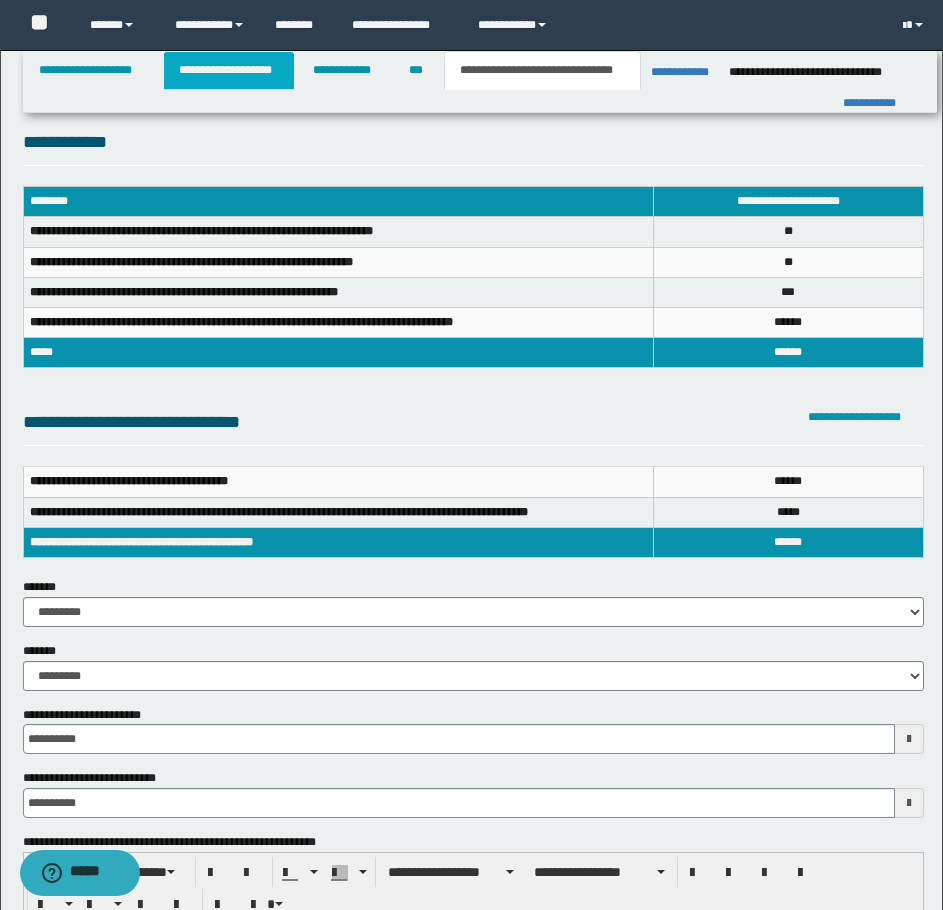 click on "**********" at bounding box center [229, 70] 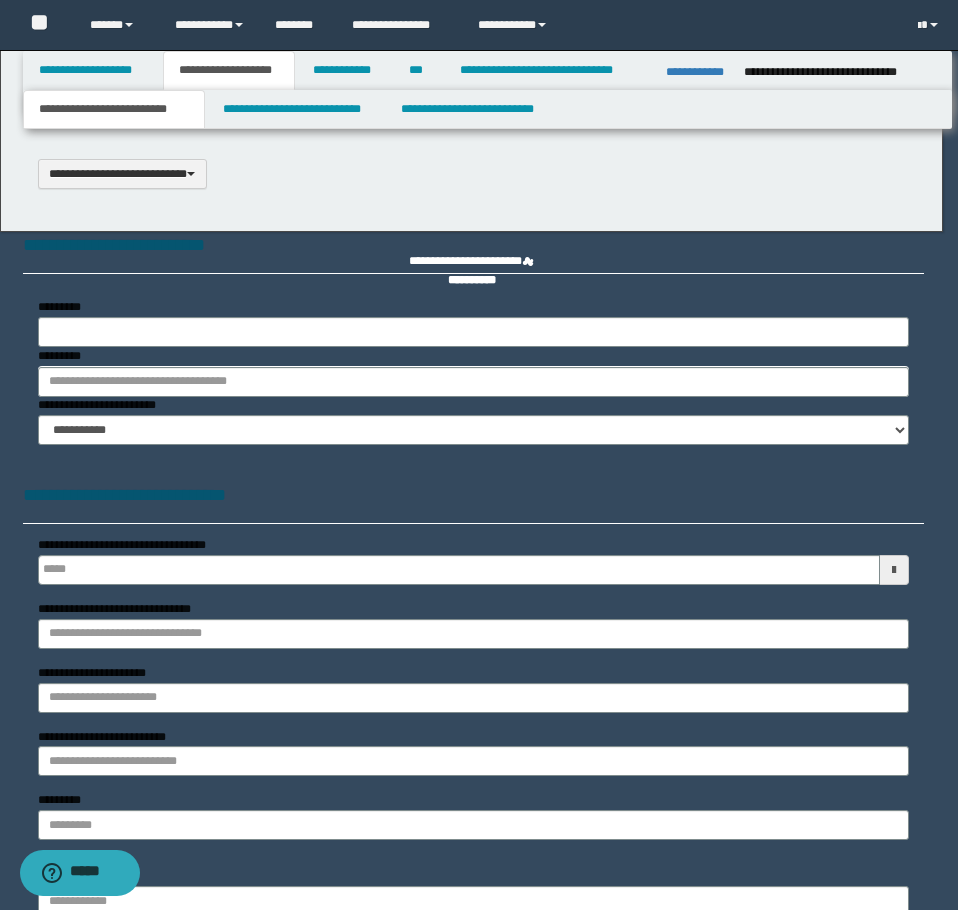 type 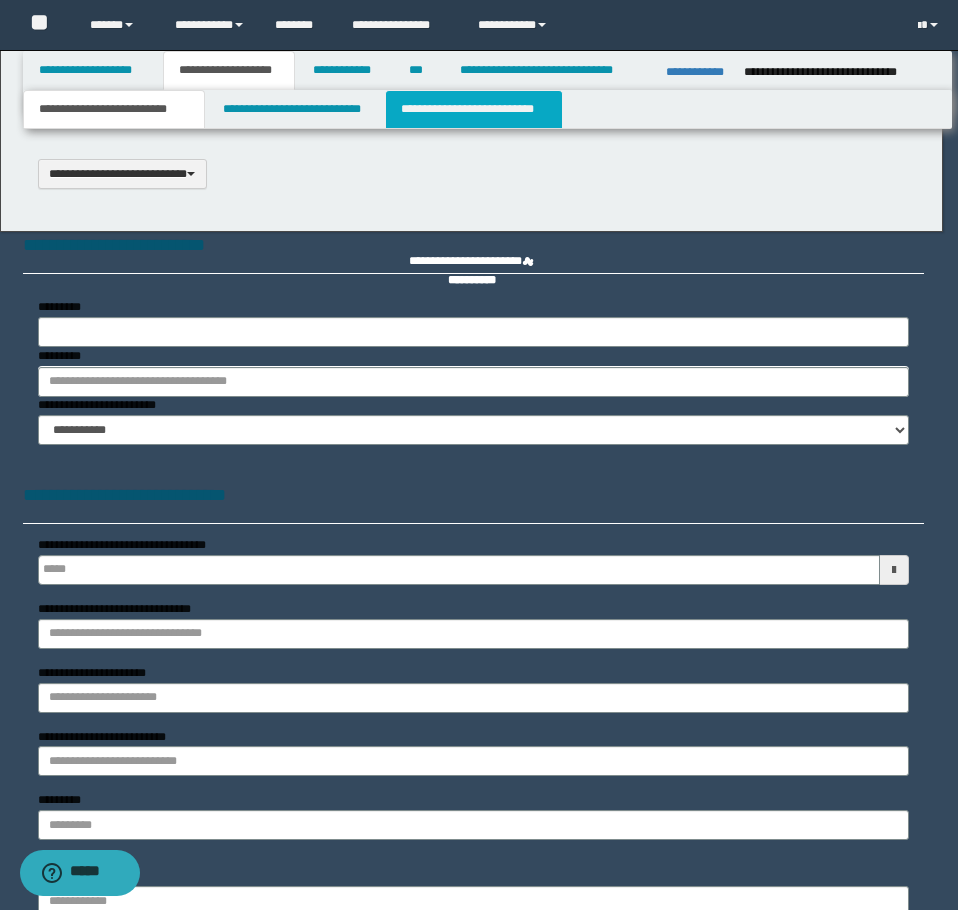 scroll, scrollTop: 0, scrollLeft: 0, axis: both 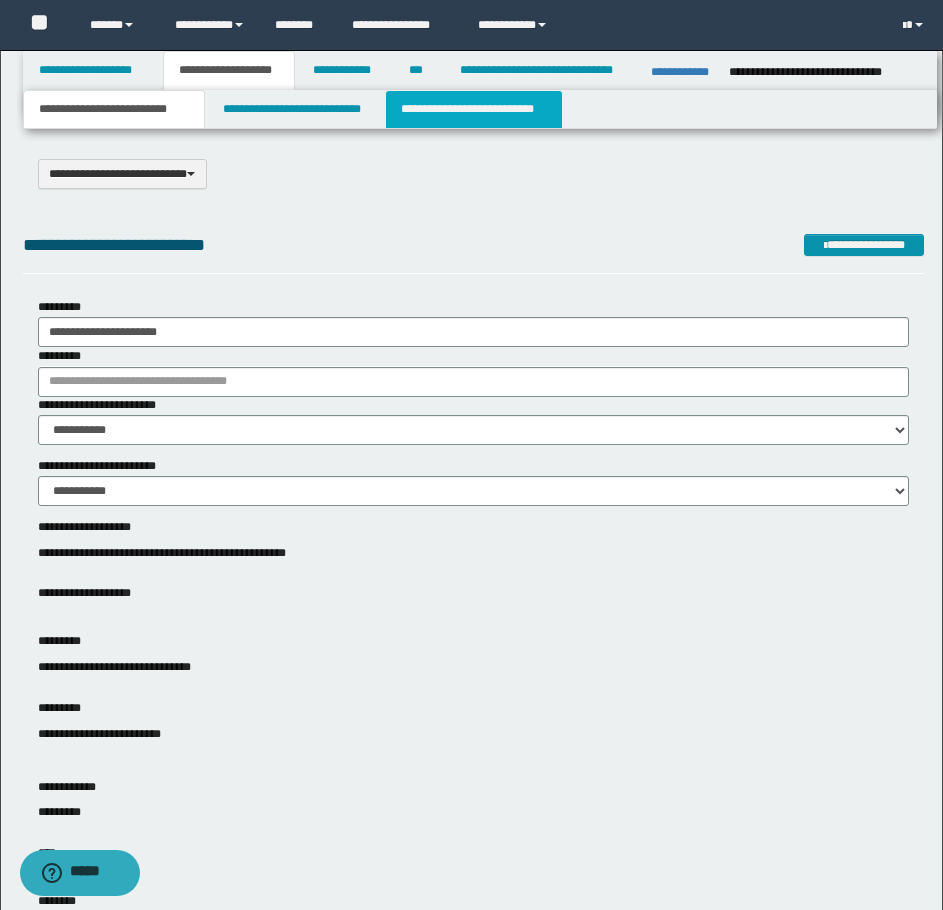 click on "**********" at bounding box center (474, 109) 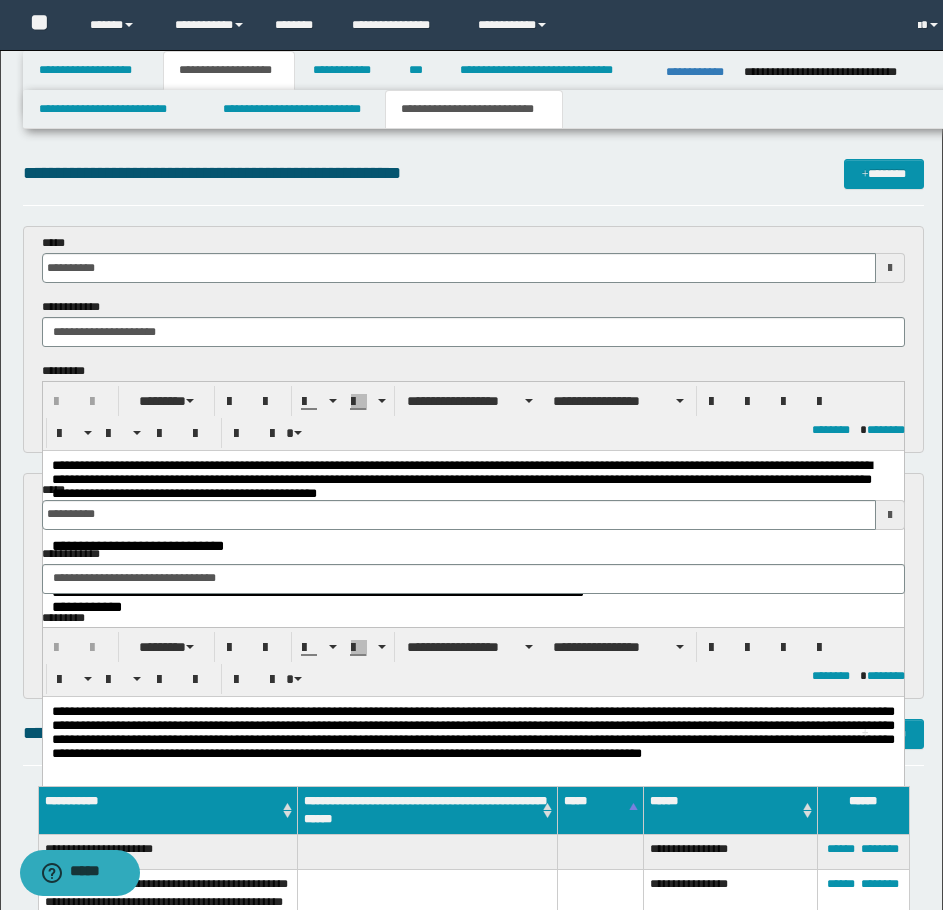 scroll, scrollTop: 0, scrollLeft: 0, axis: both 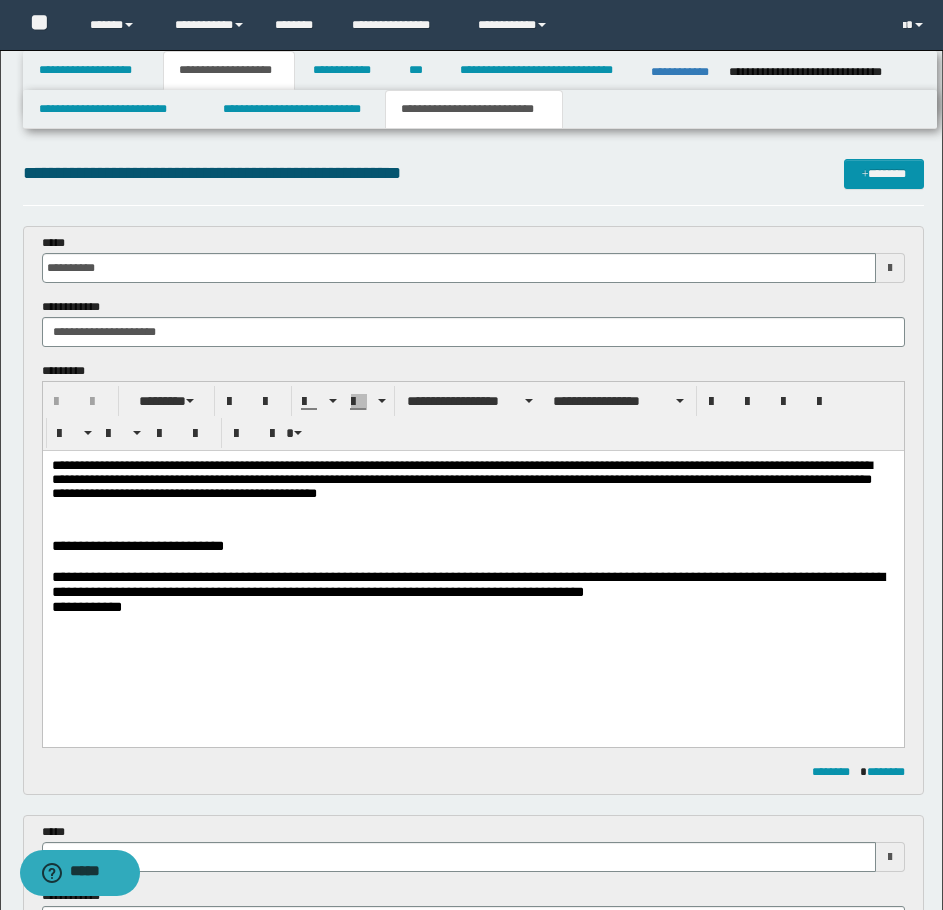 click at bounding box center (472, 562) 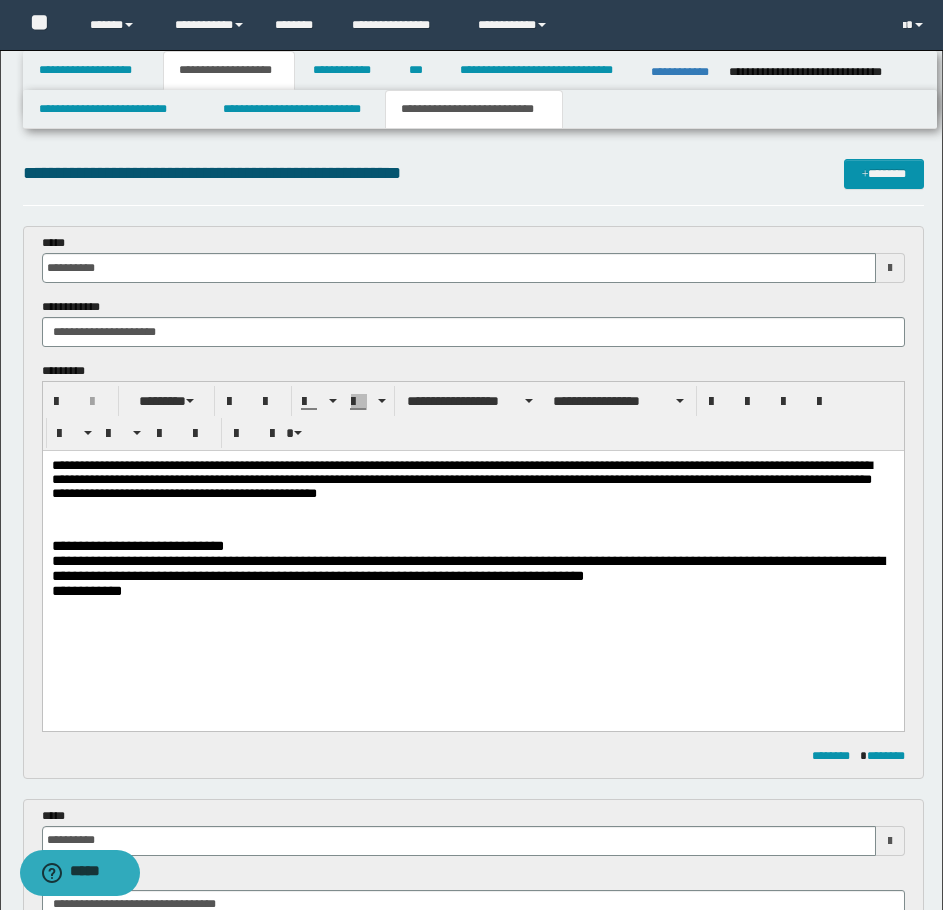 click on "**********" at bounding box center (472, 483) 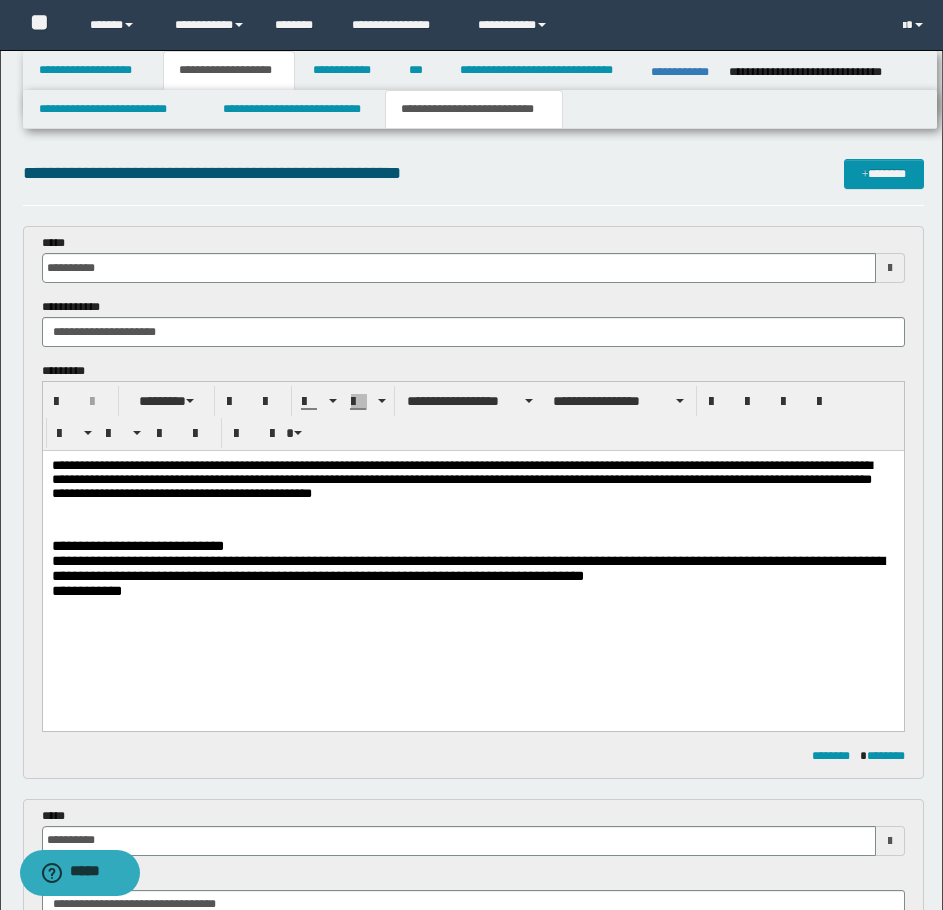 click on "**********" at bounding box center [472, 591] 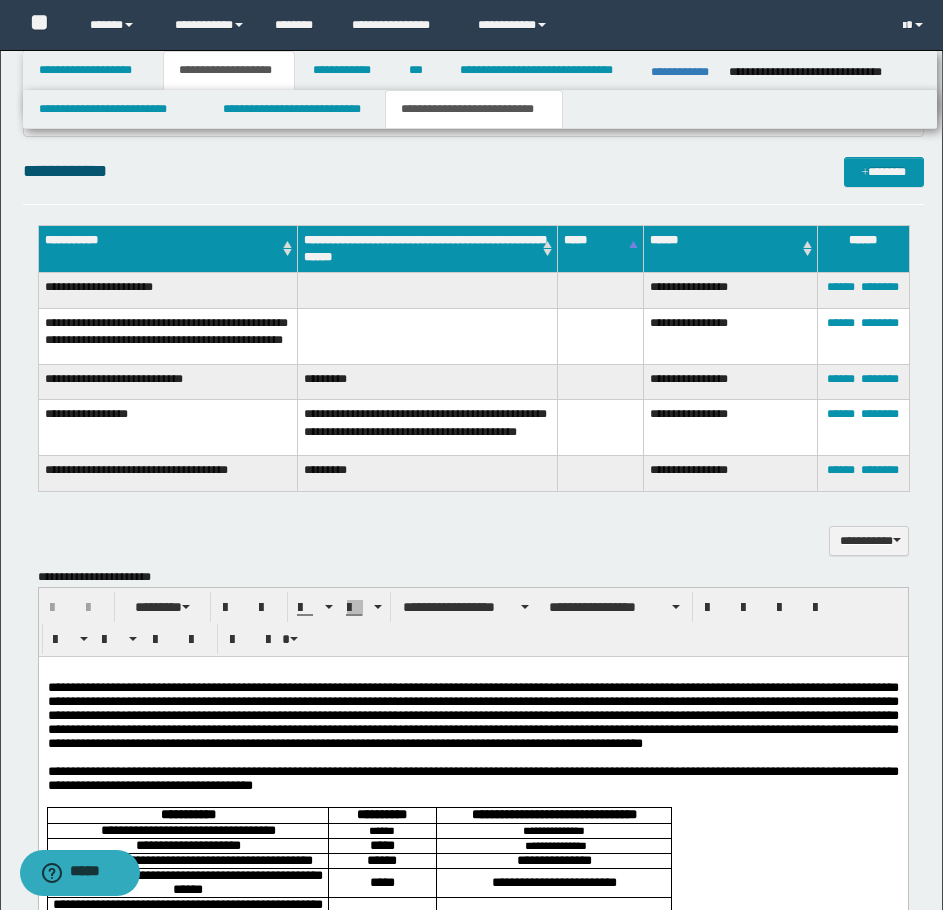 scroll, scrollTop: 1200, scrollLeft: 0, axis: vertical 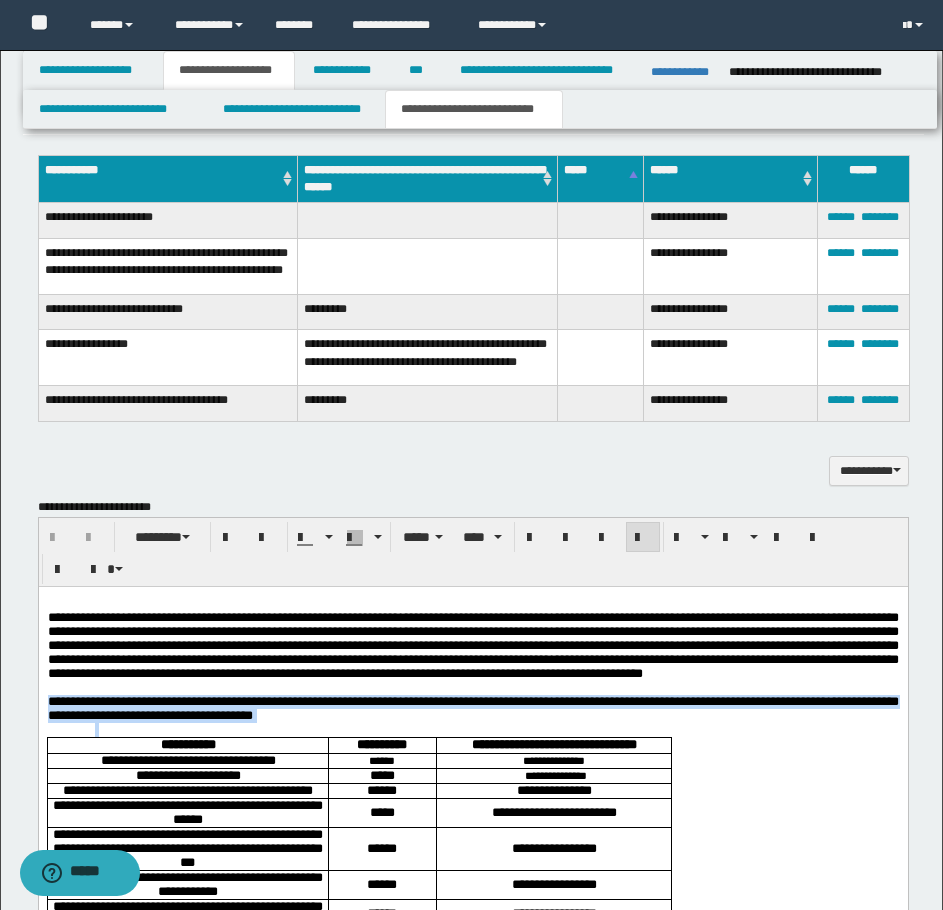 drag, startPoint x: 45, startPoint y: 731, endPoint x: 313, endPoint y: 757, distance: 269.25824 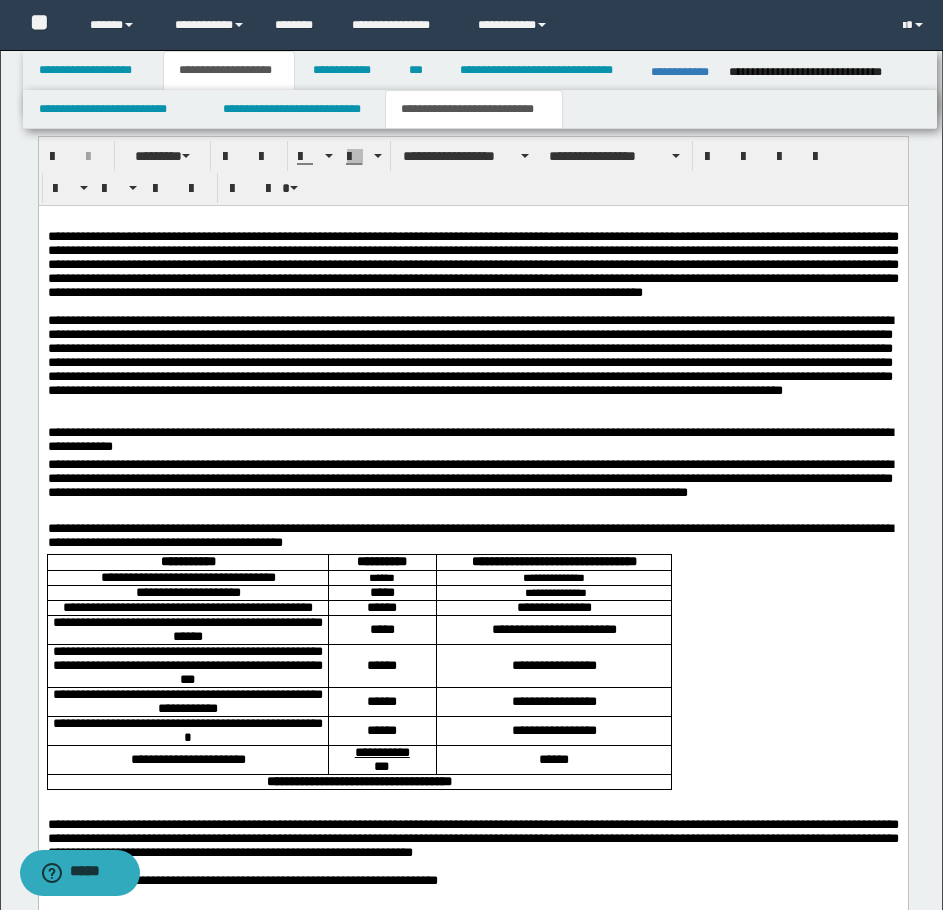 scroll, scrollTop: 1600, scrollLeft: 0, axis: vertical 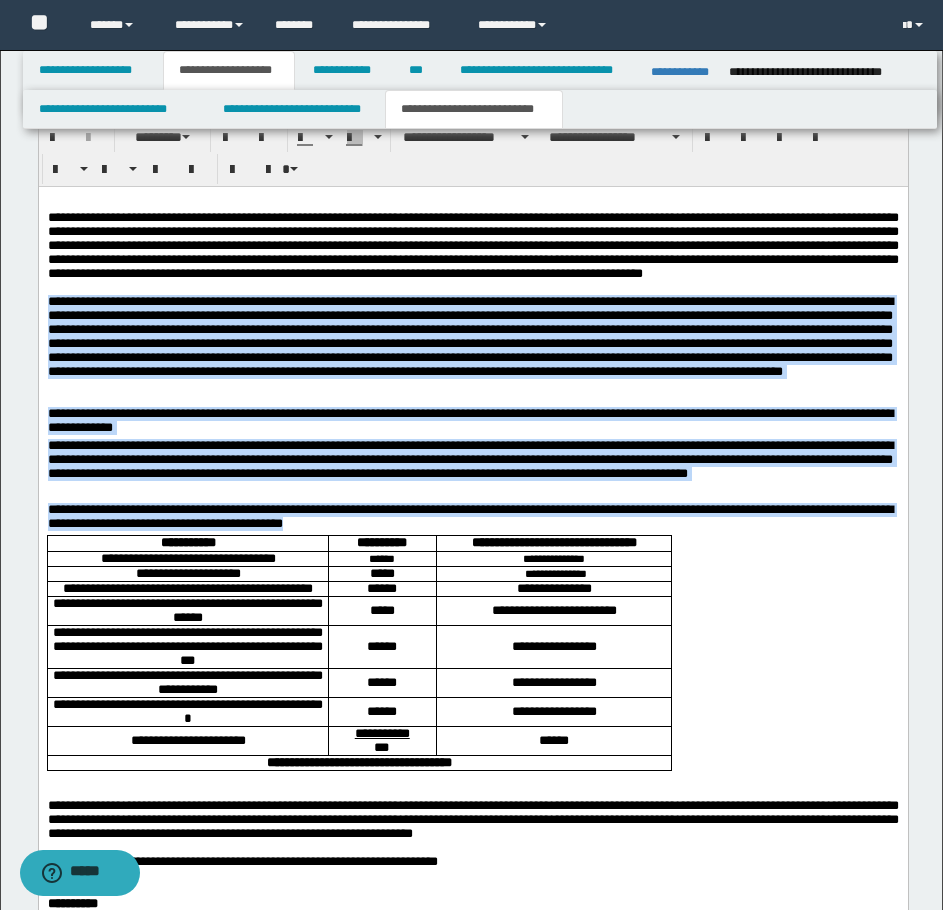 drag, startPoint x: 47, startPoint y: 330, endPoint x: 456, endPoint y: 550, distance: 464.41467 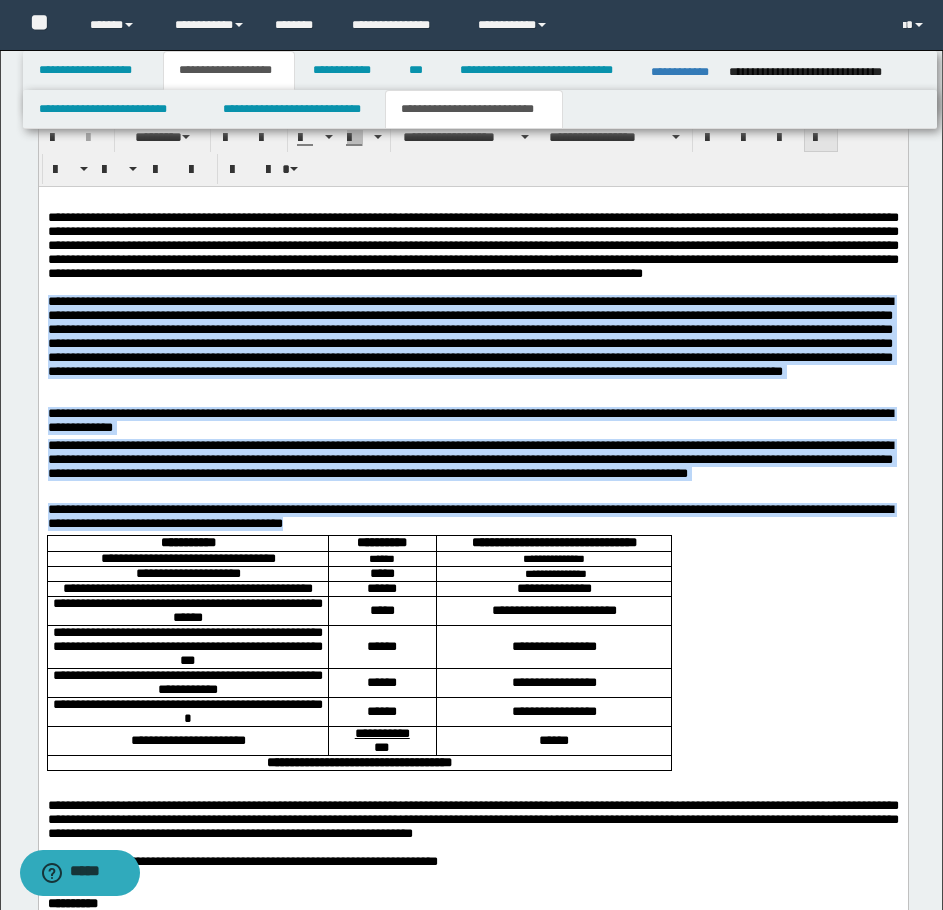 click at bounding box center (821, 138) 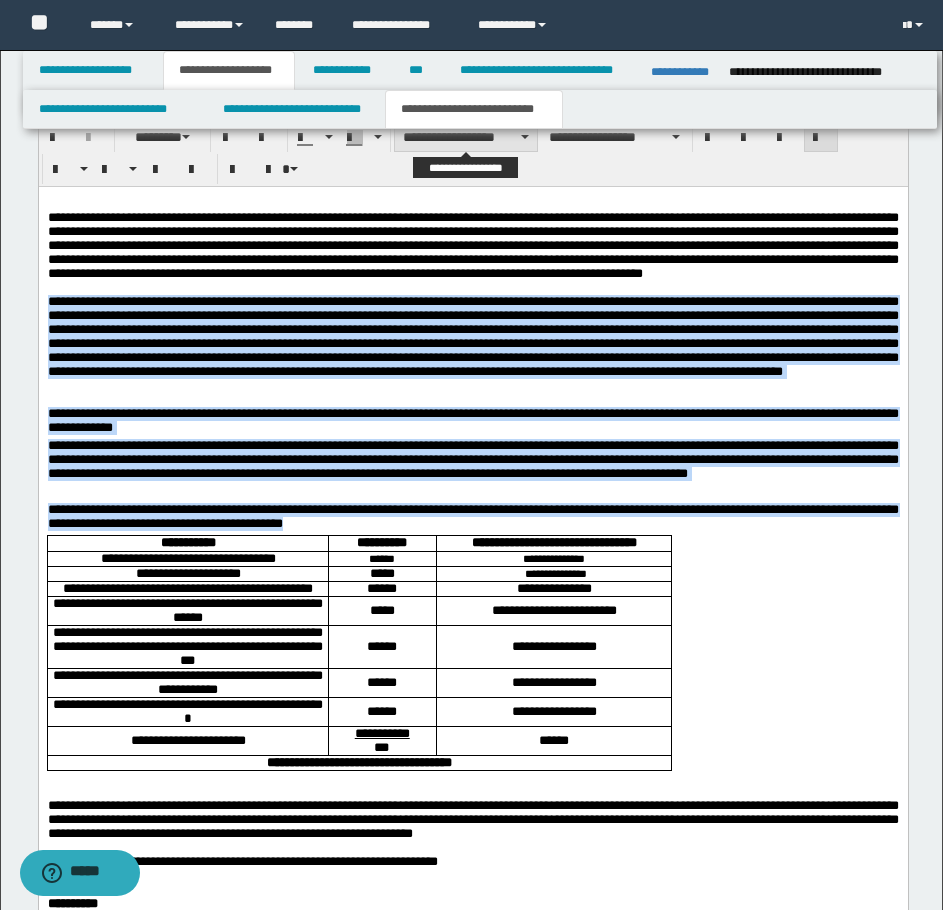 click on "**********" at bounding box center (466, 137) 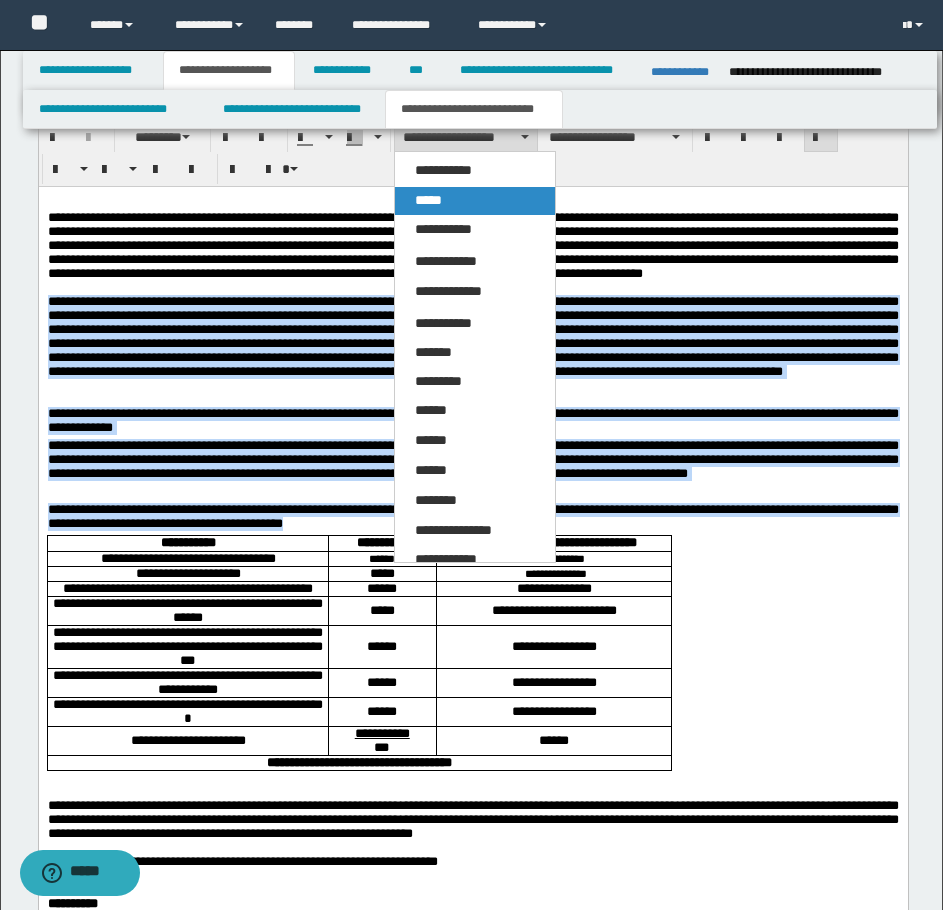 click on "*****" at bounding box center (475, 201) 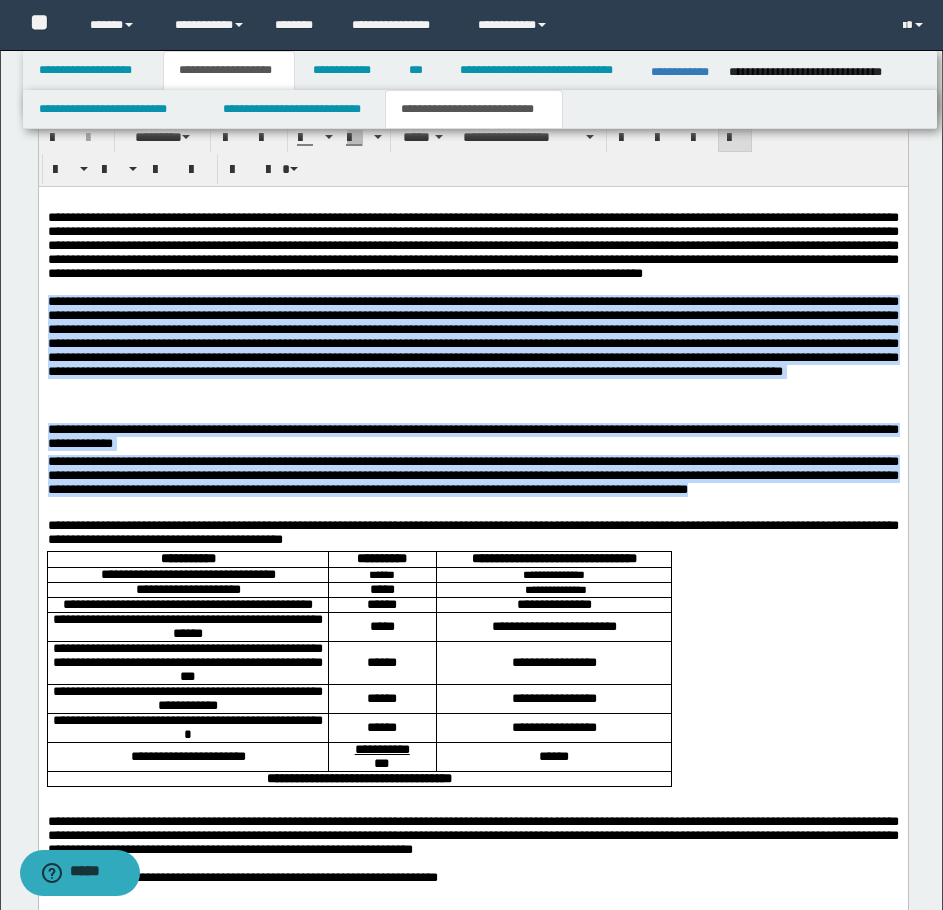 click on "**********" at bounding box center [472, 358] 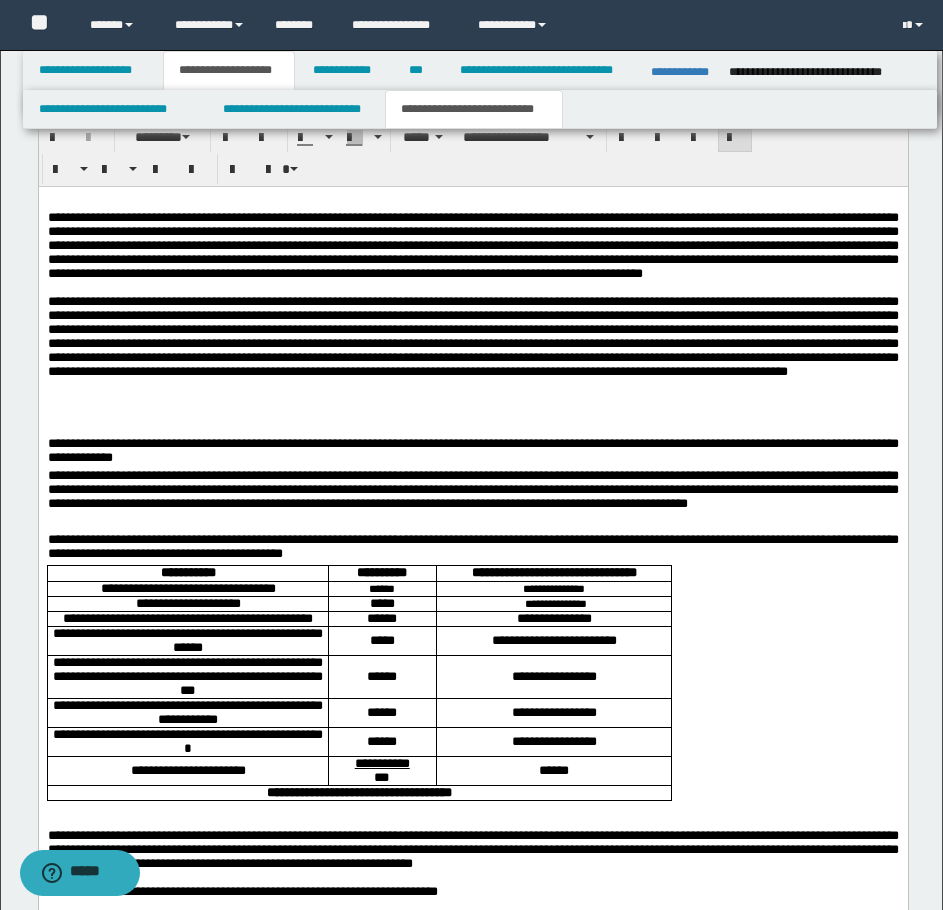 click on "**********" at bounding box center [472, 335] 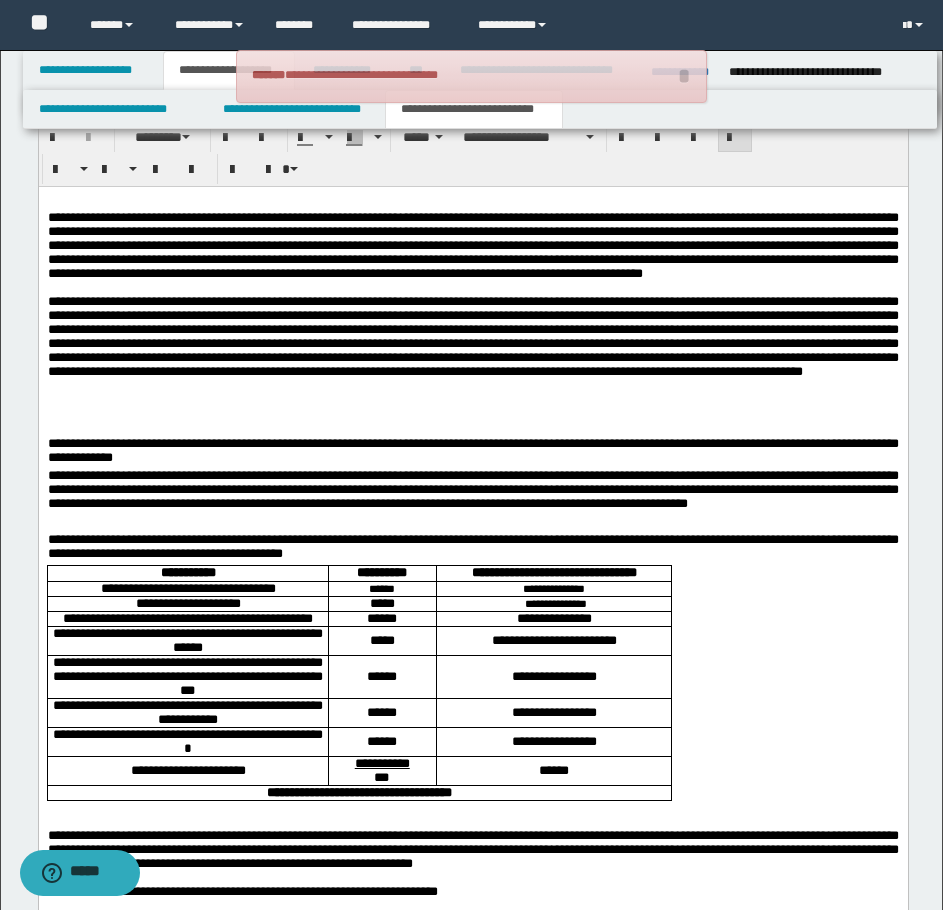 click on "**********" at bounding box center [472, 335] 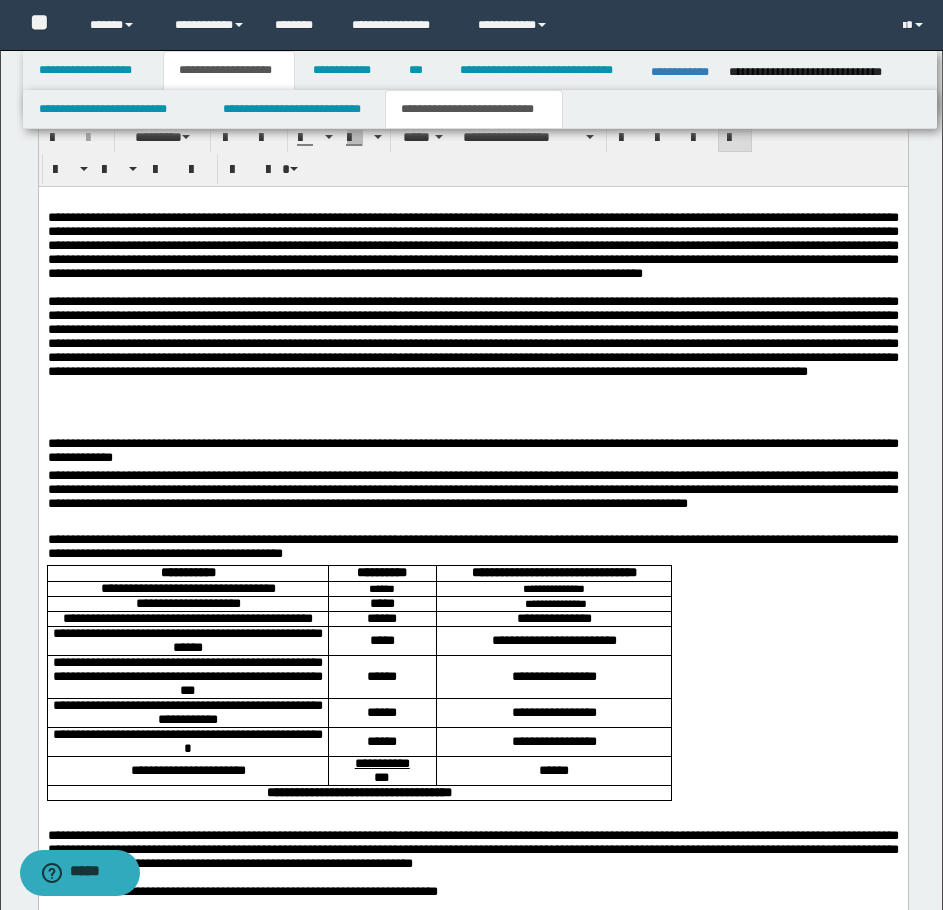 click on "**********" at bounding box center [472, 335] 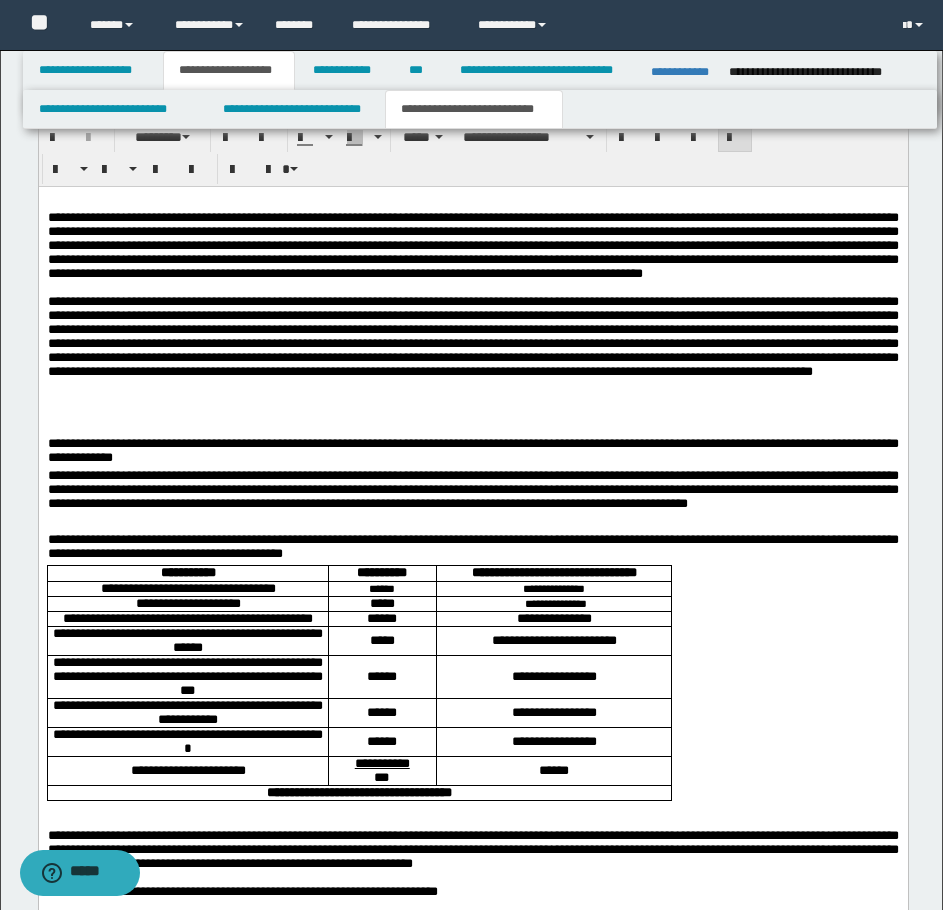 click on "**********" at bounding box center [472, 335] 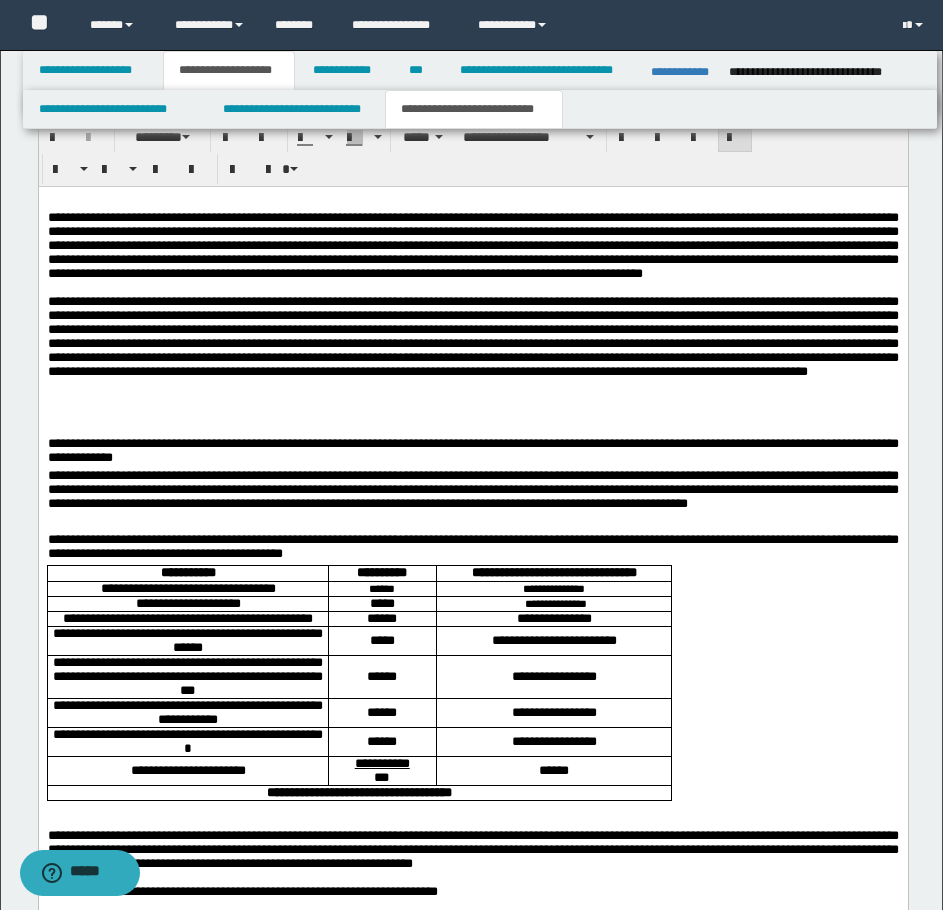 click on "**********" at bounding box center [472, 335] 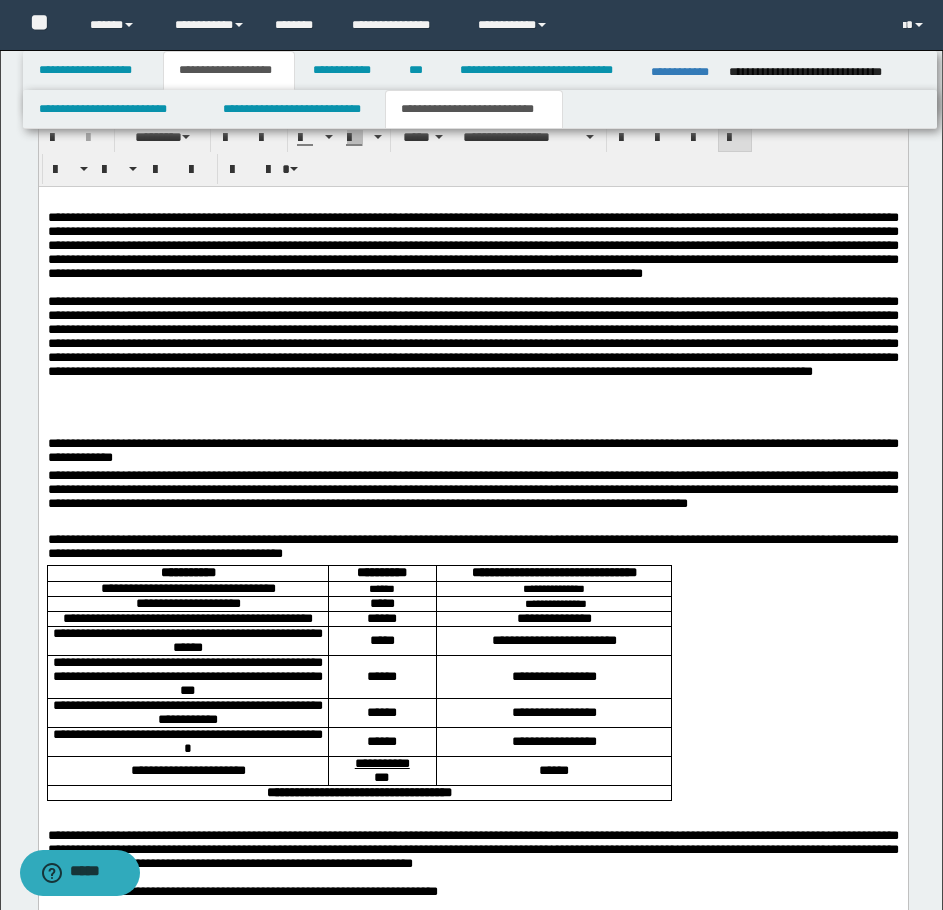 click on "**********" at bounding box center [472, 335] 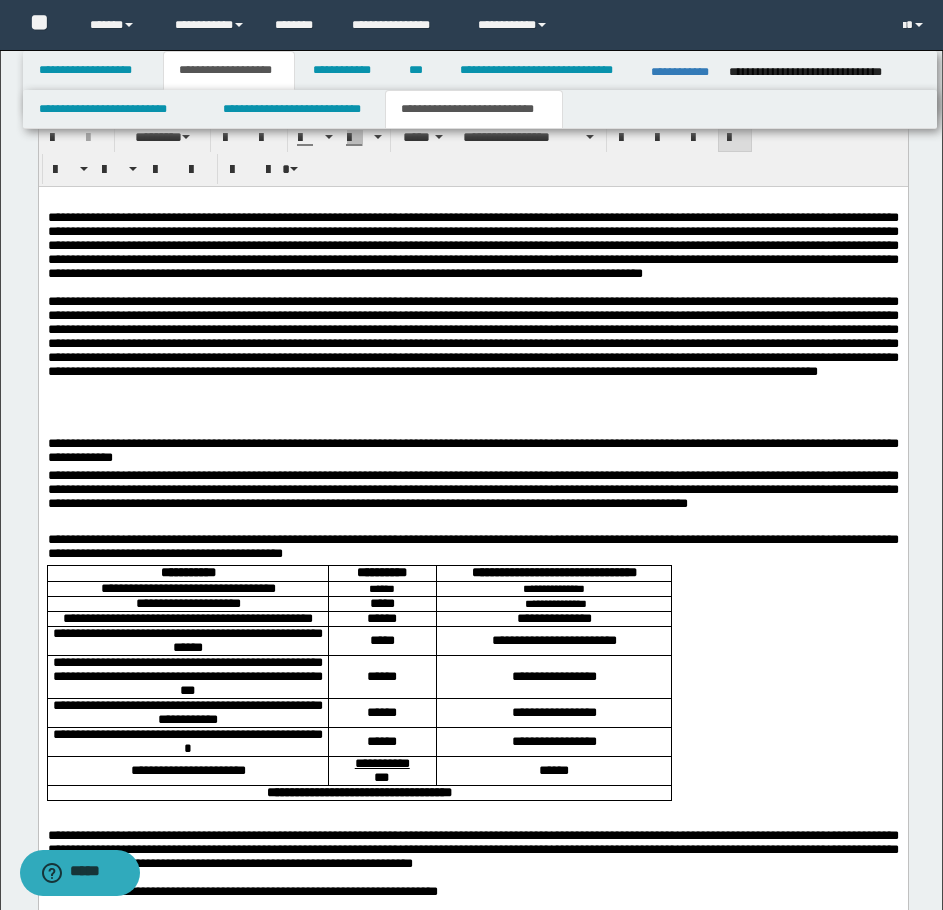 click on "**********" at bounding box center (472, 335) 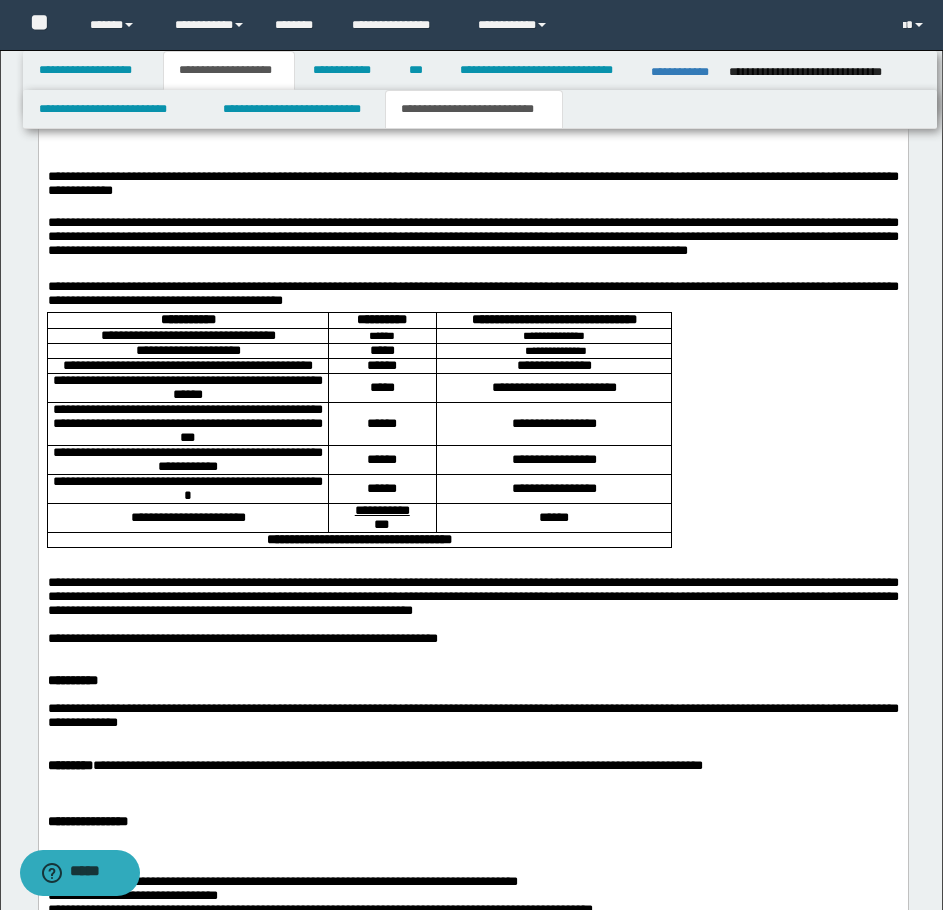 scroll, scrollTop: 1900, scrollLeft: 0, axis: vertical 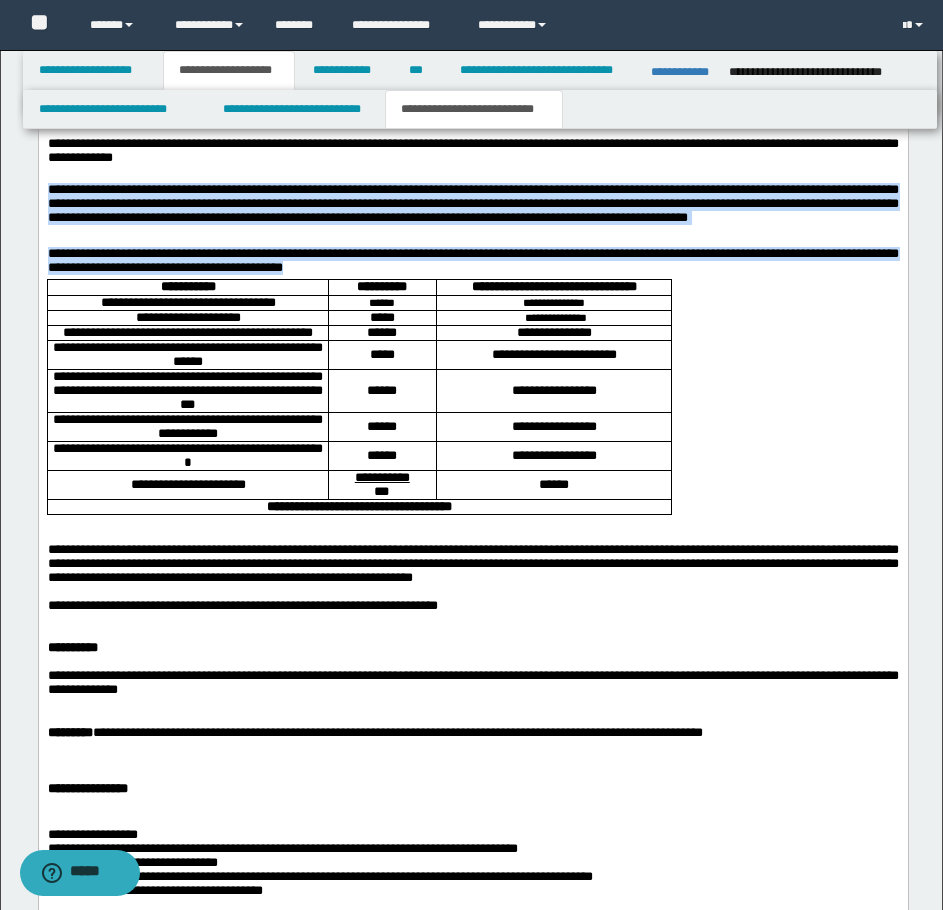drag, startPoint x: 48, startPoint y: 219, endPoint x: 624, endPoint y: 301, distance: 581.80756 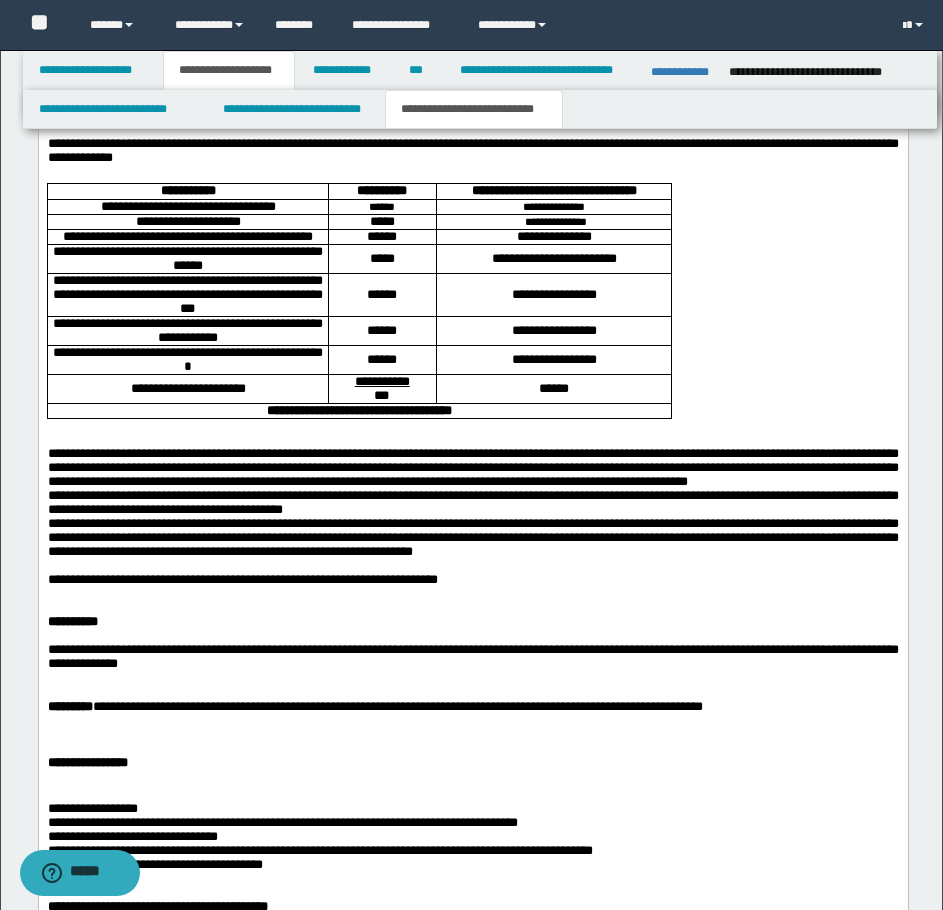 click on "**********" at bounding box center (472, 468) 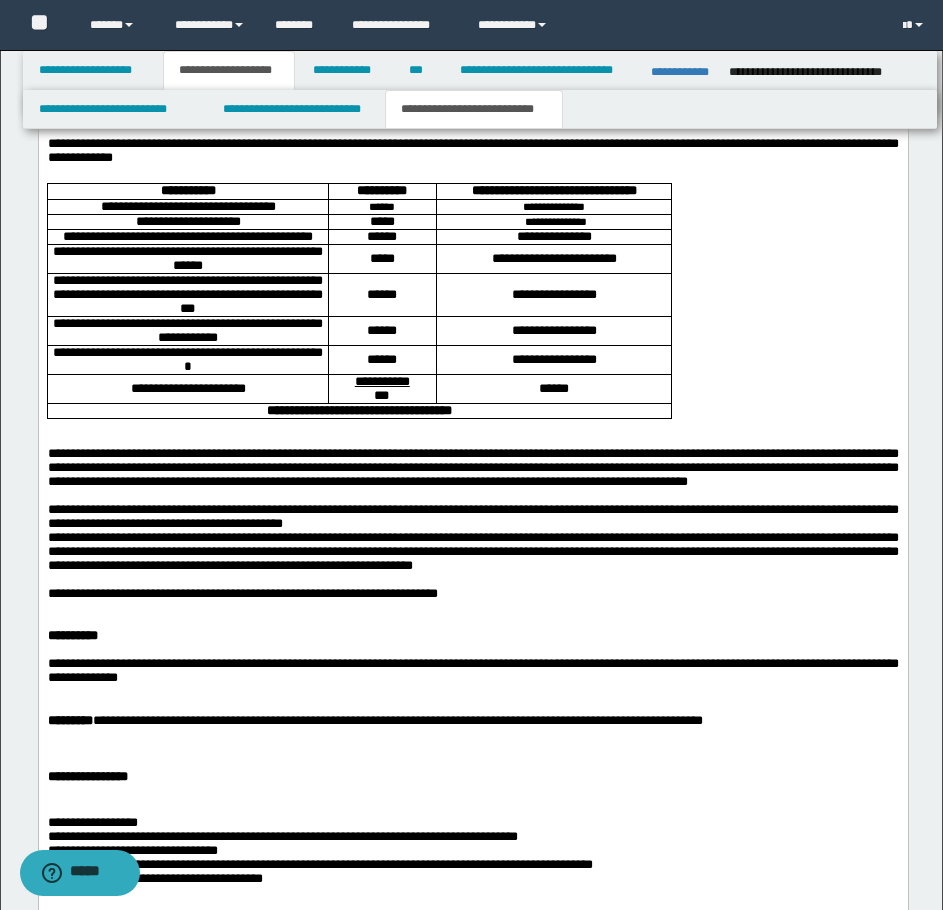 click on "**********" at bounding box center [472, 517] 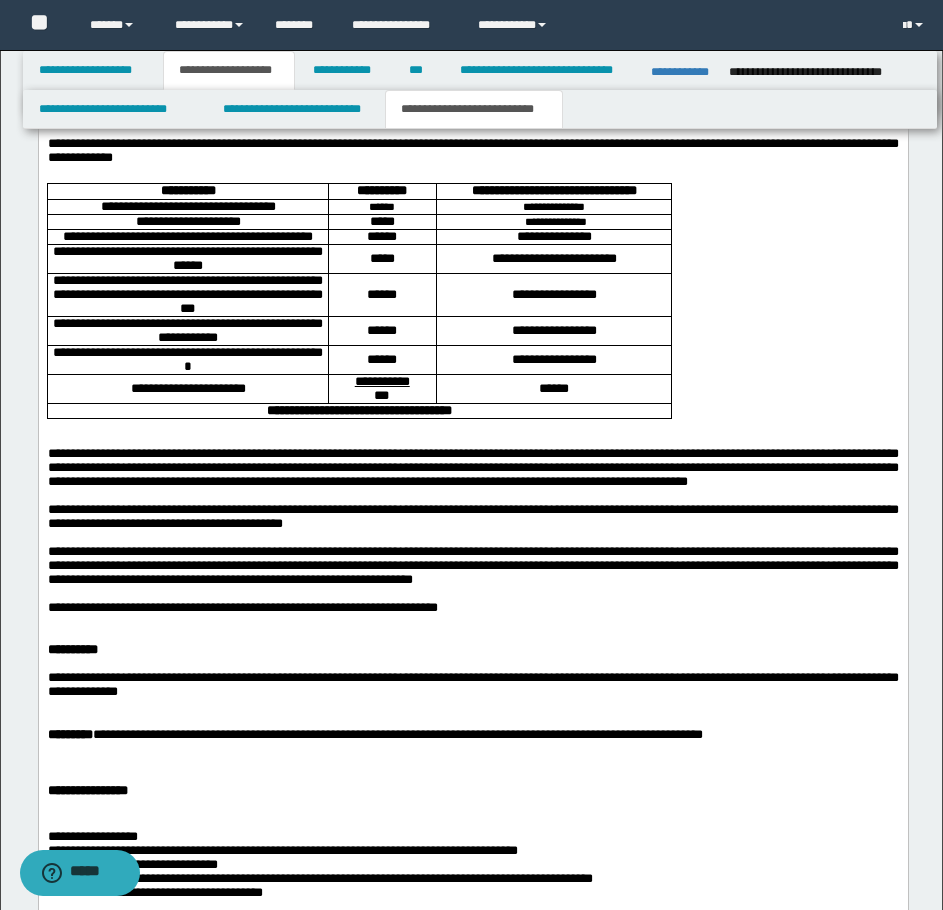 click at bounding box center (496, 440) 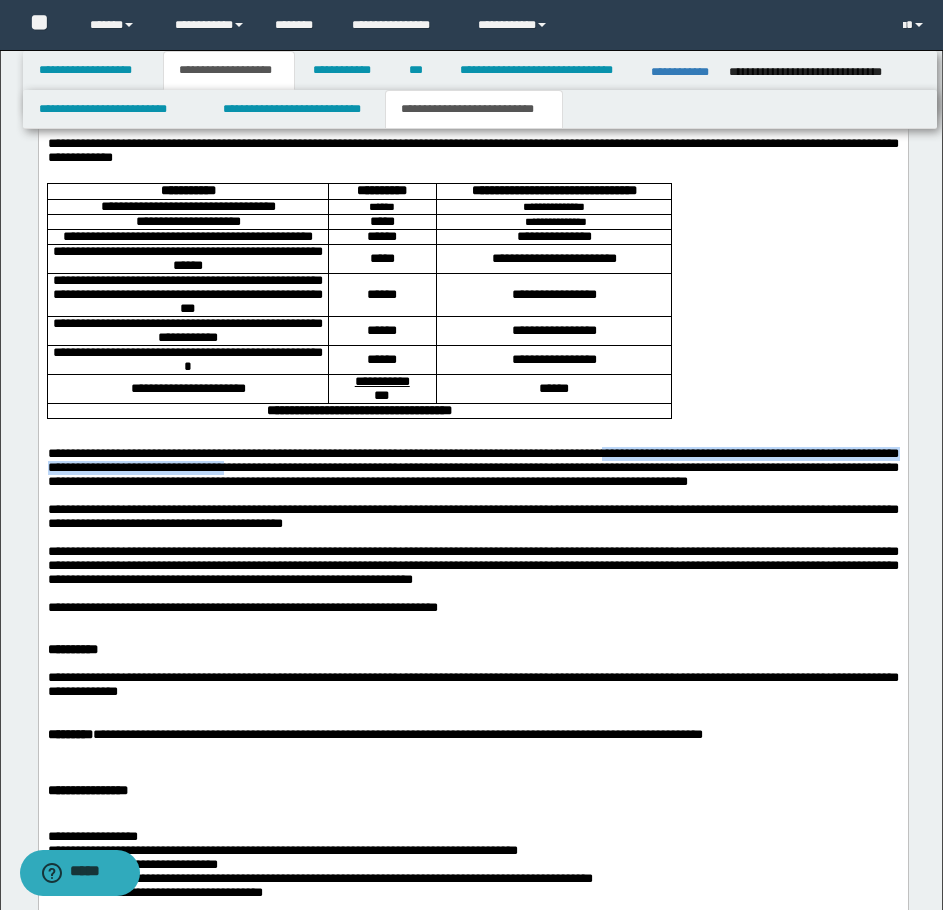 drag, startPoint x: 732, startPoint y: 520, endPoint x: 489, endPoint y: 534, distance: 243.40295 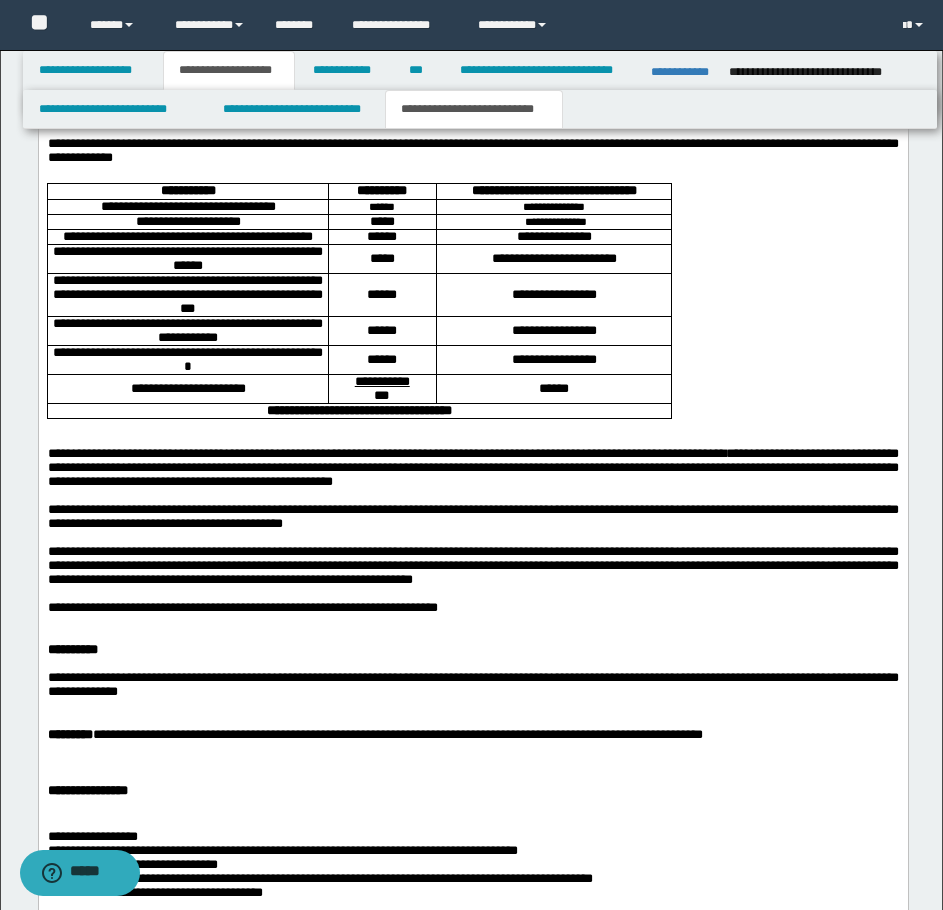 click on "**********" at bounding box center [472, 467] 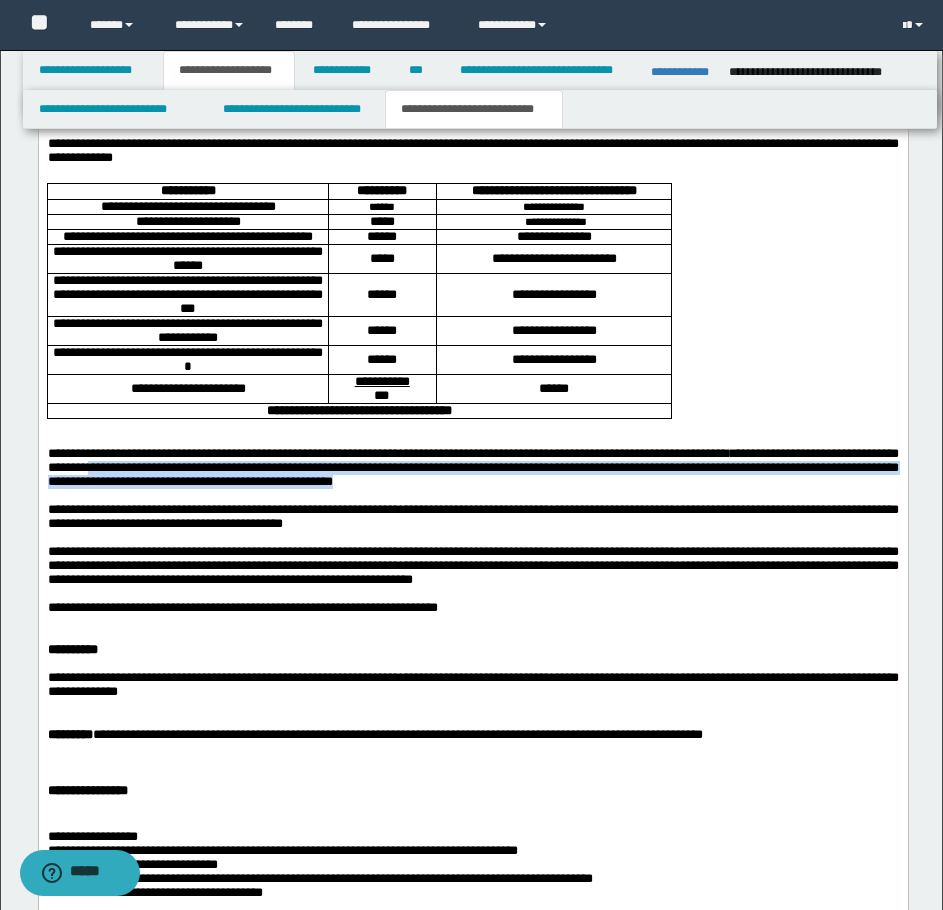 drag, startPoint x: 304, startPoint y: 538, endPoint x: 774, endPoint y: 555, distance: 470.30734 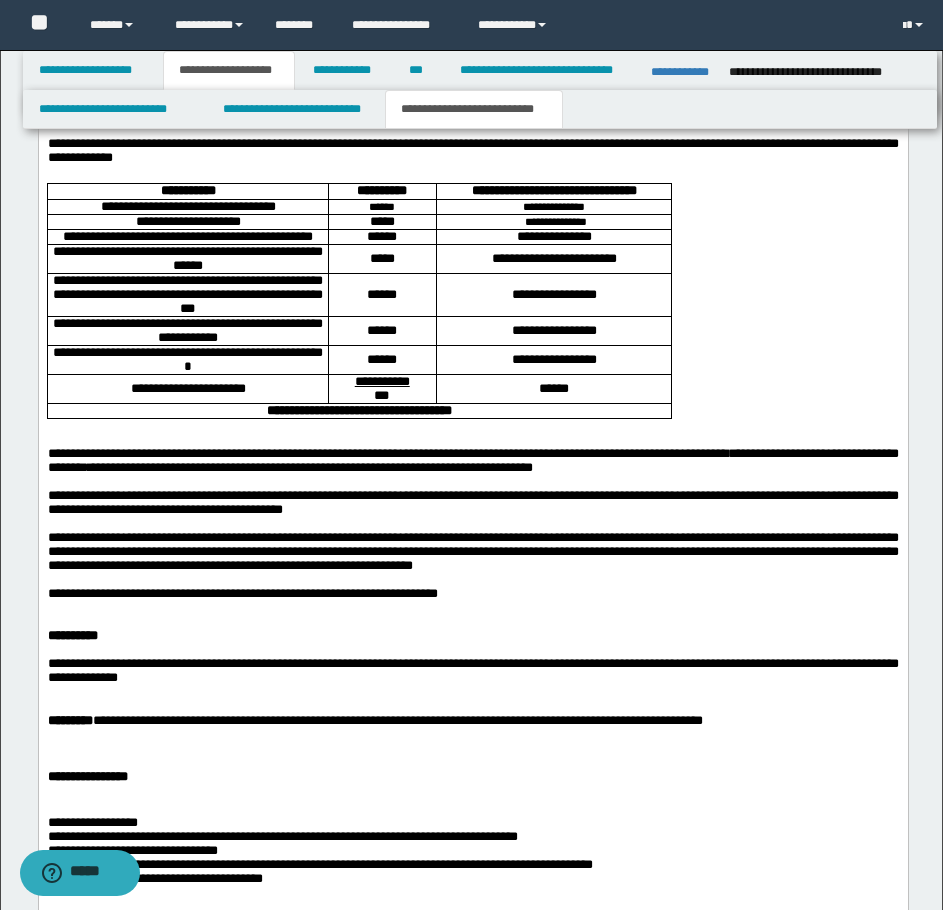 drag, startPoint x: 781, startPoint y: 535, endPoint x: 757, endPoint y: 548, distance: 27.294687 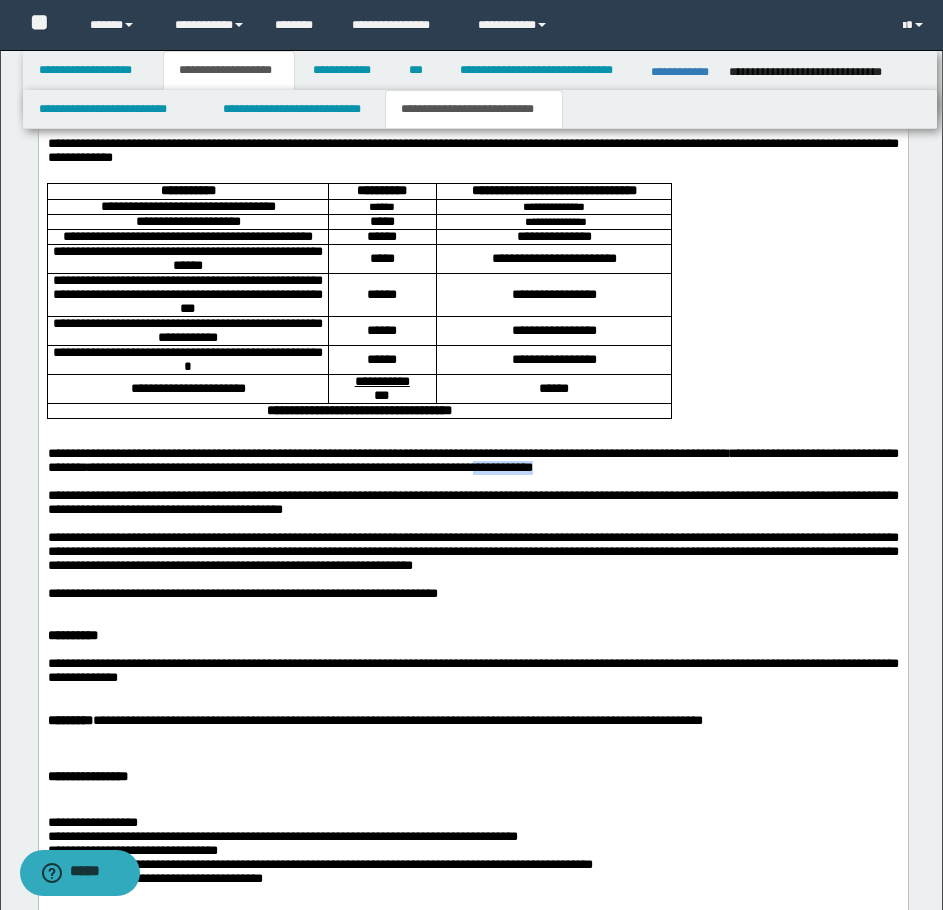 drag, startPoint x: 768, startPoint y: 539, endPoint x: 849, endPoint y: 540, distance: 81.00617 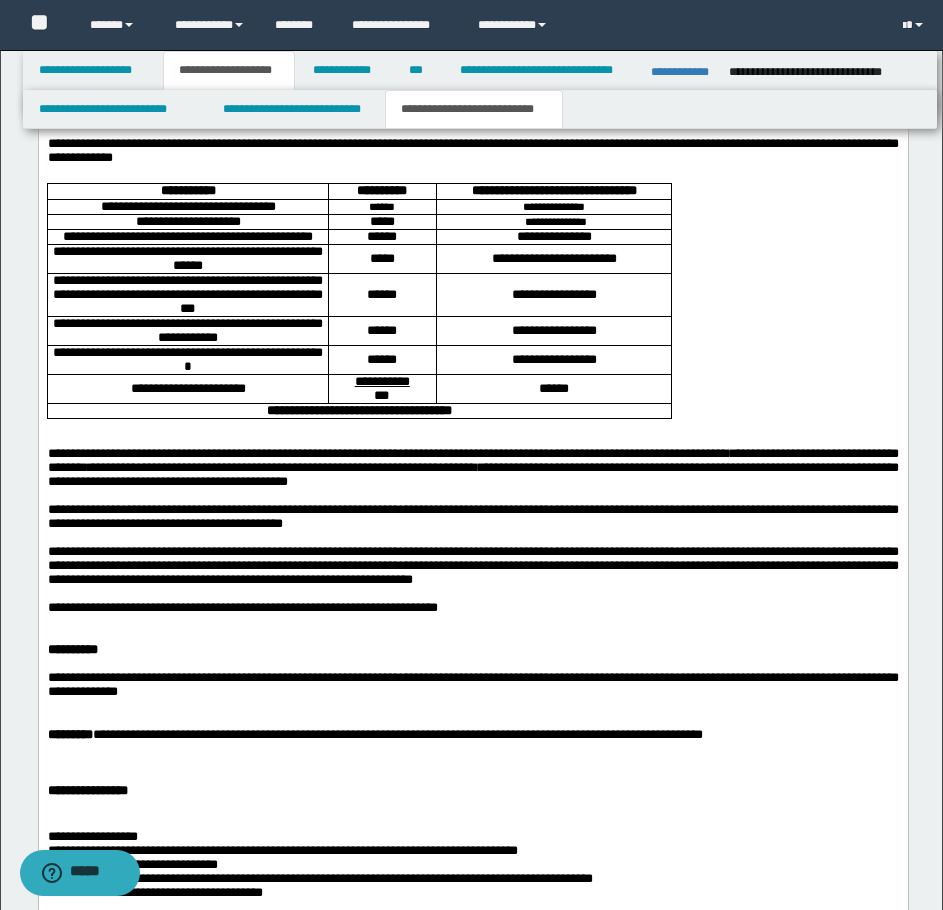 click on "**********" at bounding box center (472, 467) 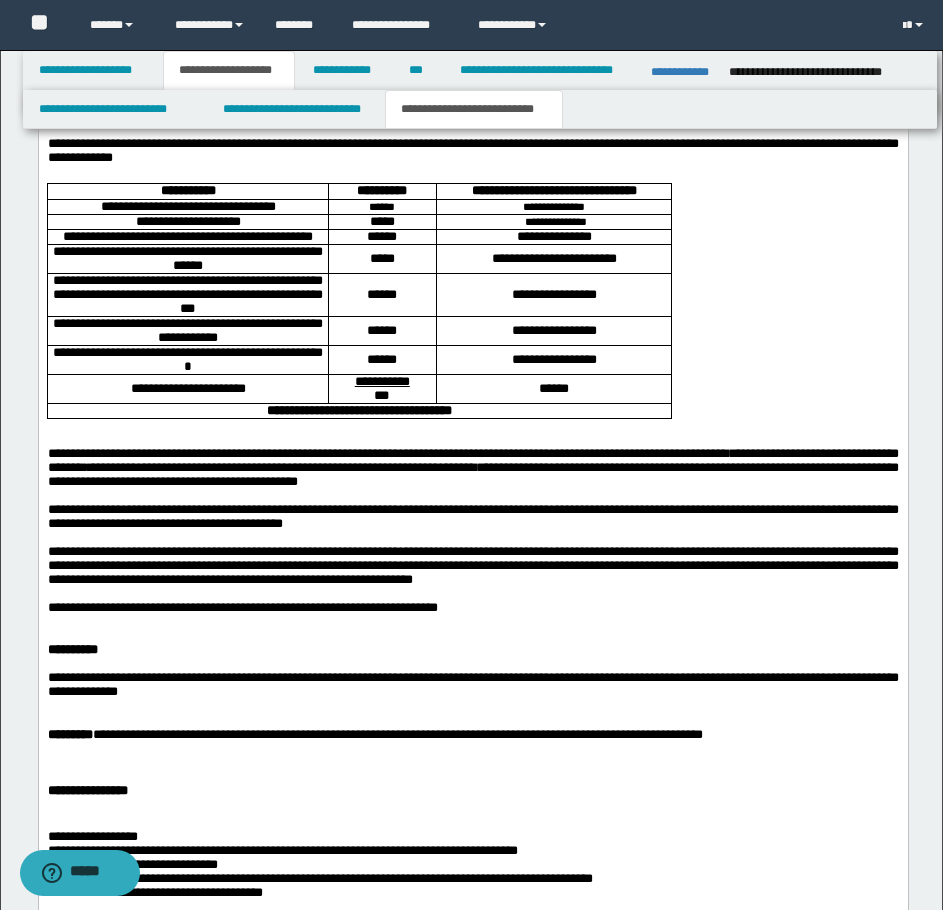 click on "**********" at bounding box center [472, 467] 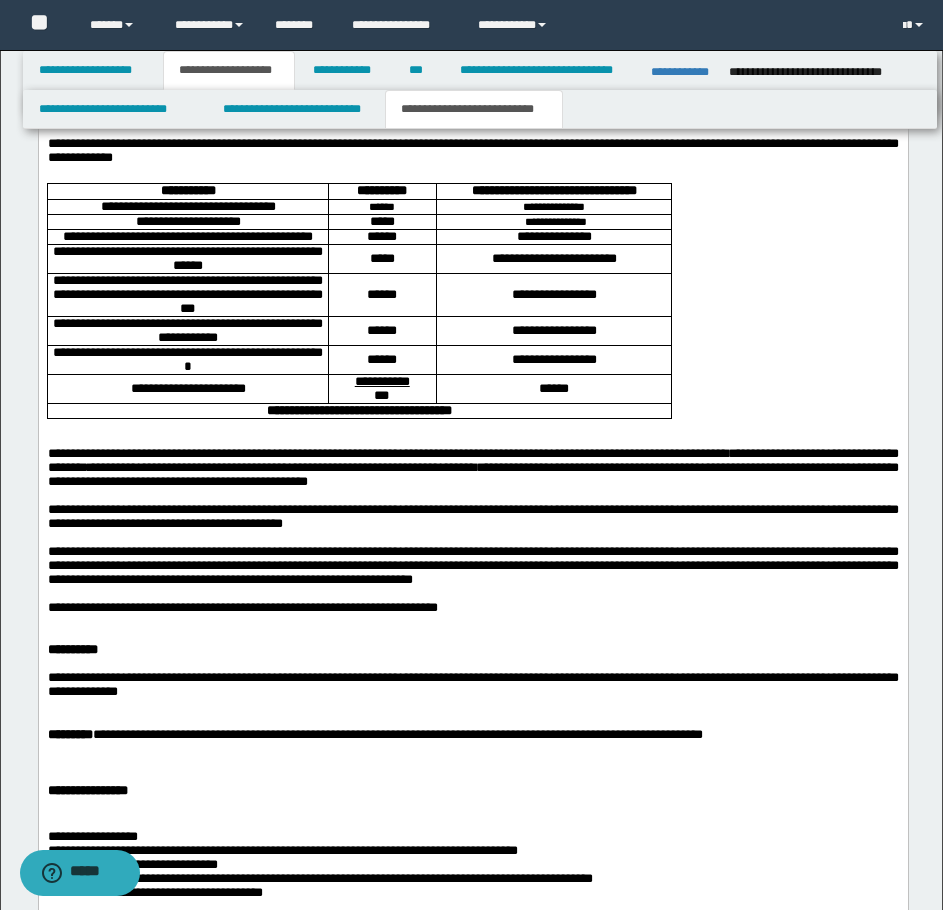 click on "**********" at bounding box center (472, 467) 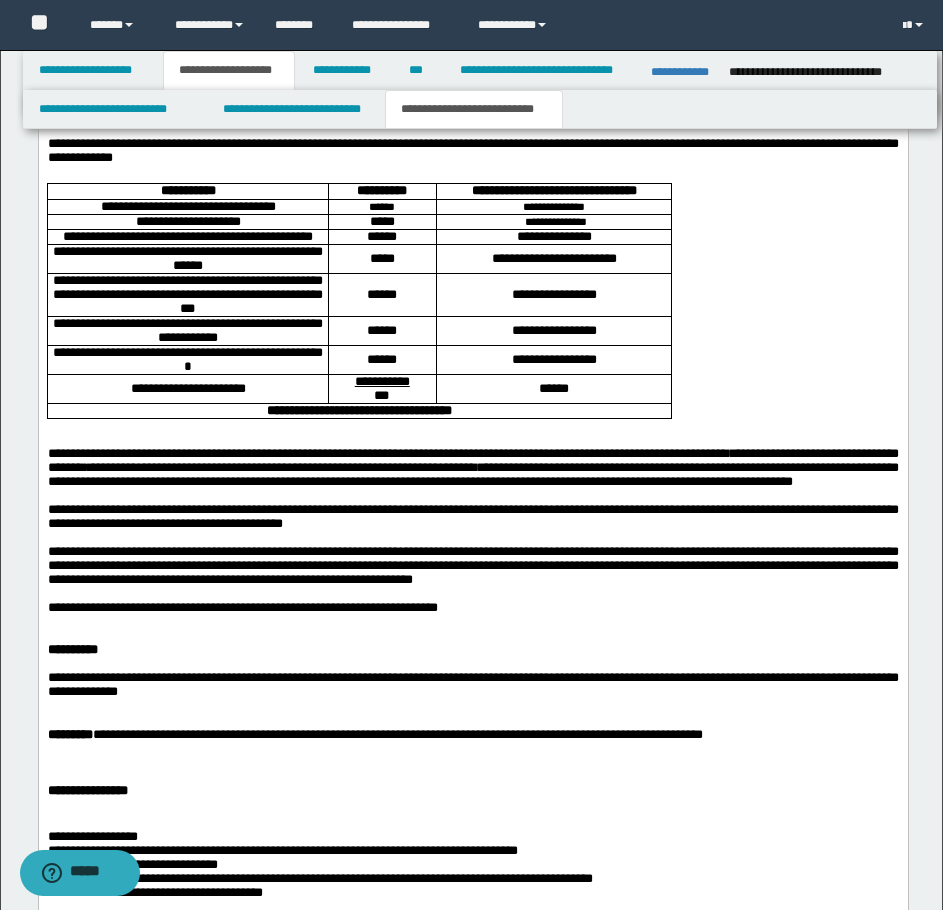click on "**********" at bounding box center [472, 516] 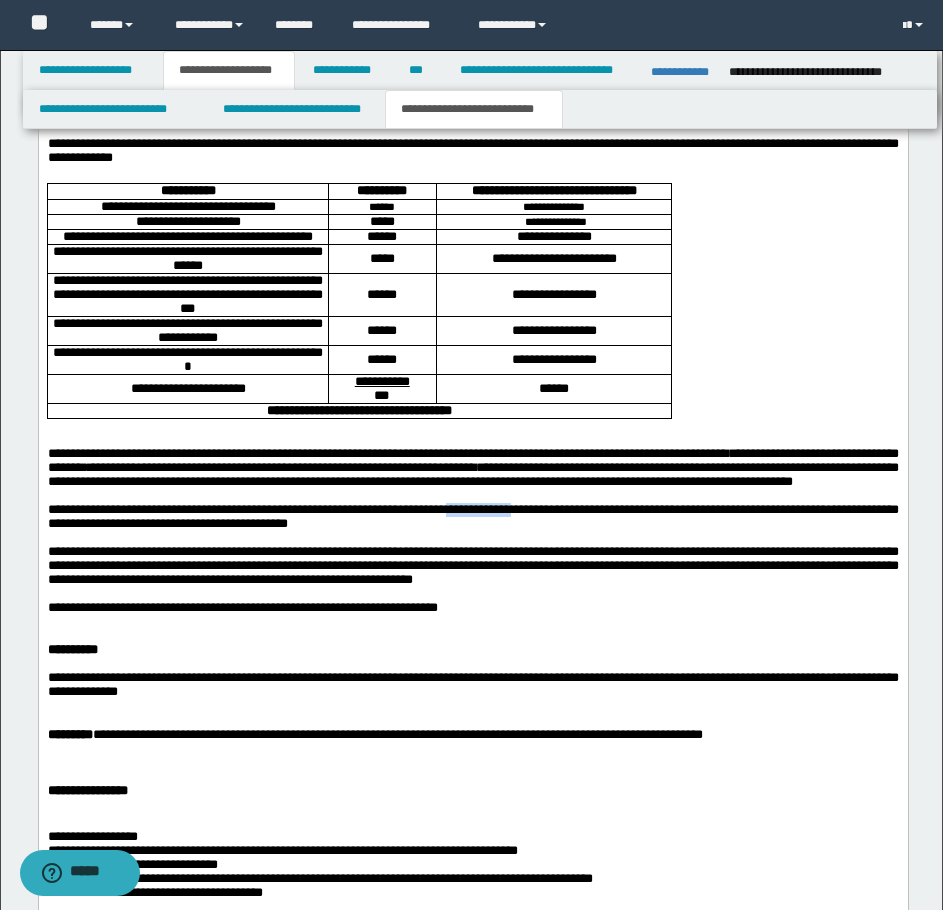 drag, startPoint x: 553, startPoint y: 602, endPoint x: 641, endPoint y: 604, distance: 88.02273 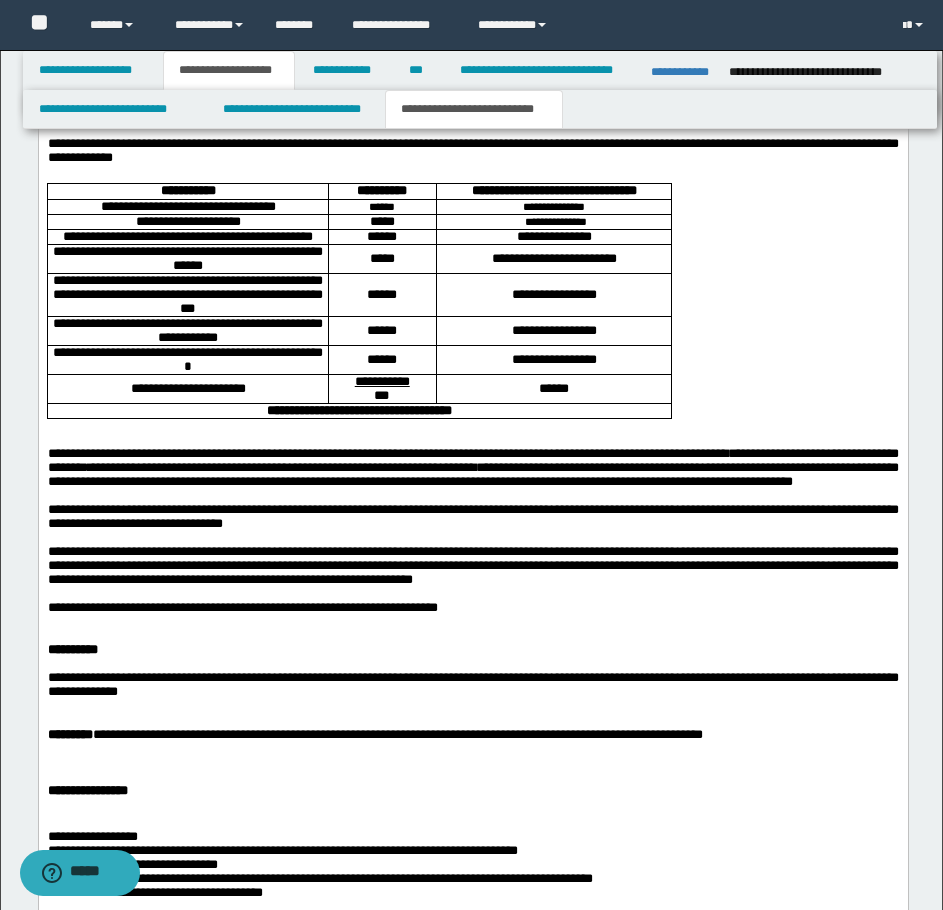 drag, startPoint x: 846, startPoint y: 604, endPoint x: 678, endPoint y: 623, distance: 169.07098 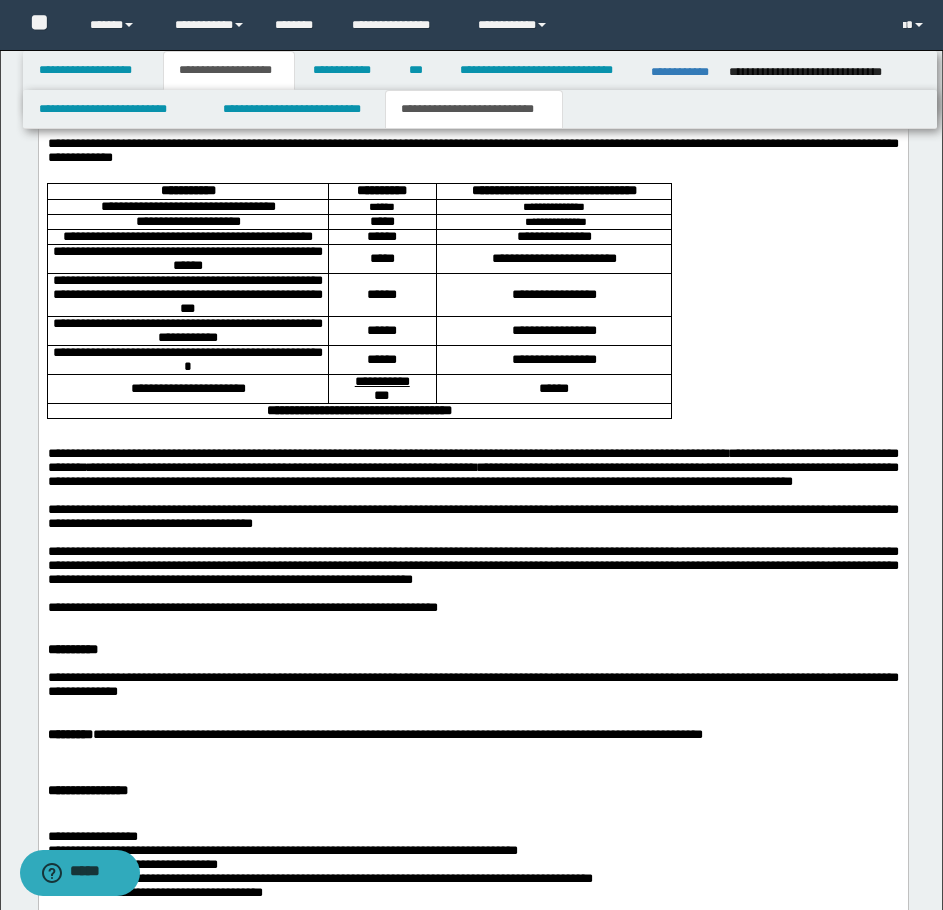 drag, startPoint x: 841, startPoint y: 604, endPoint x: 804, endPoint y: 629, distance: 44.65423 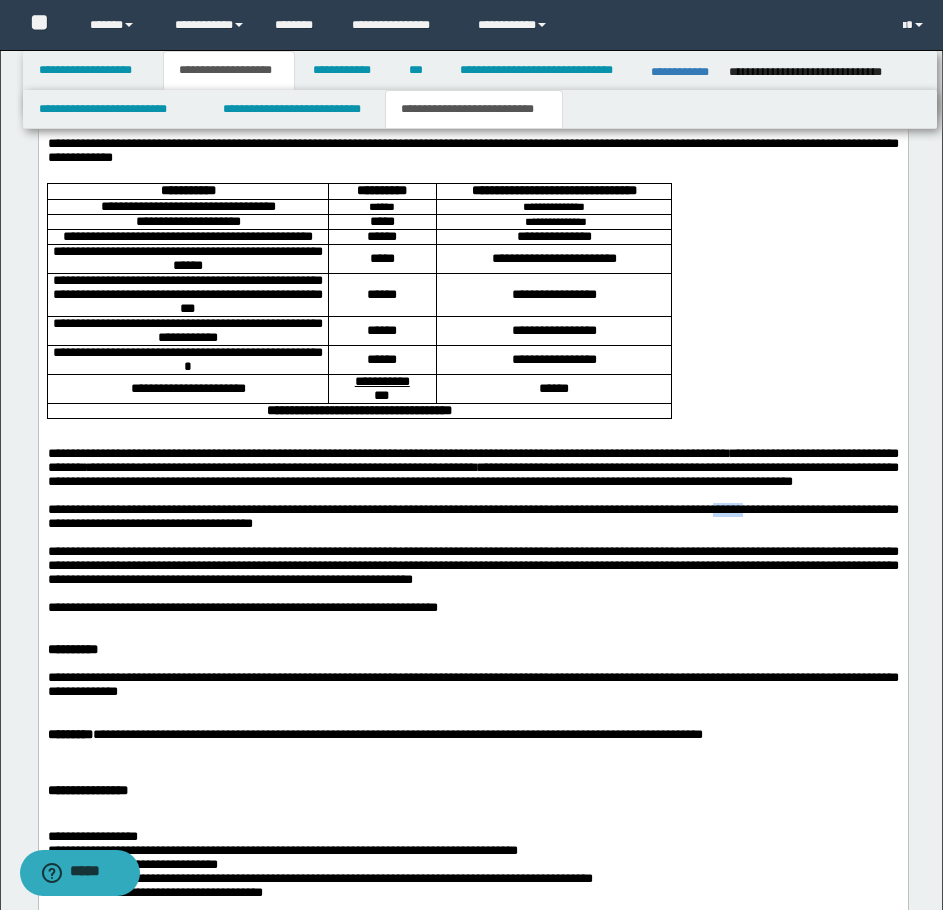 drag, startPoint x: 841, startPoint y: 598, endPoint x: 875, endPoint y: 601, distance: 34.132095 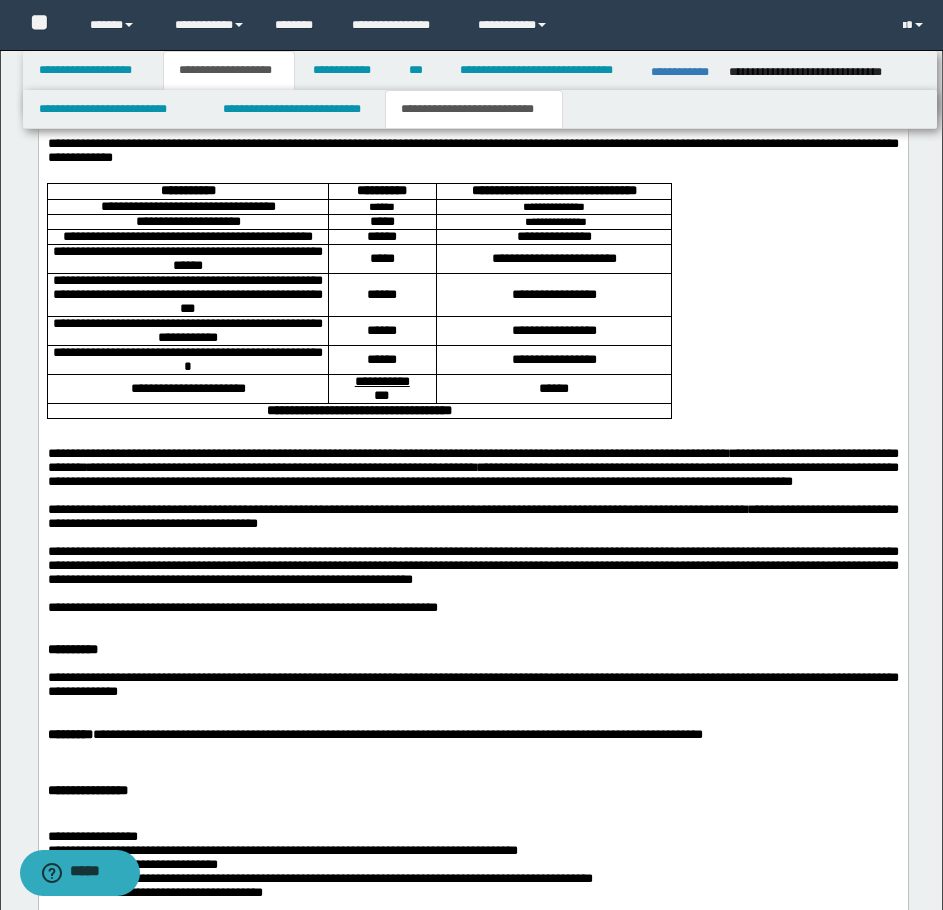 click on "**********" at bounding box center [472, 517] 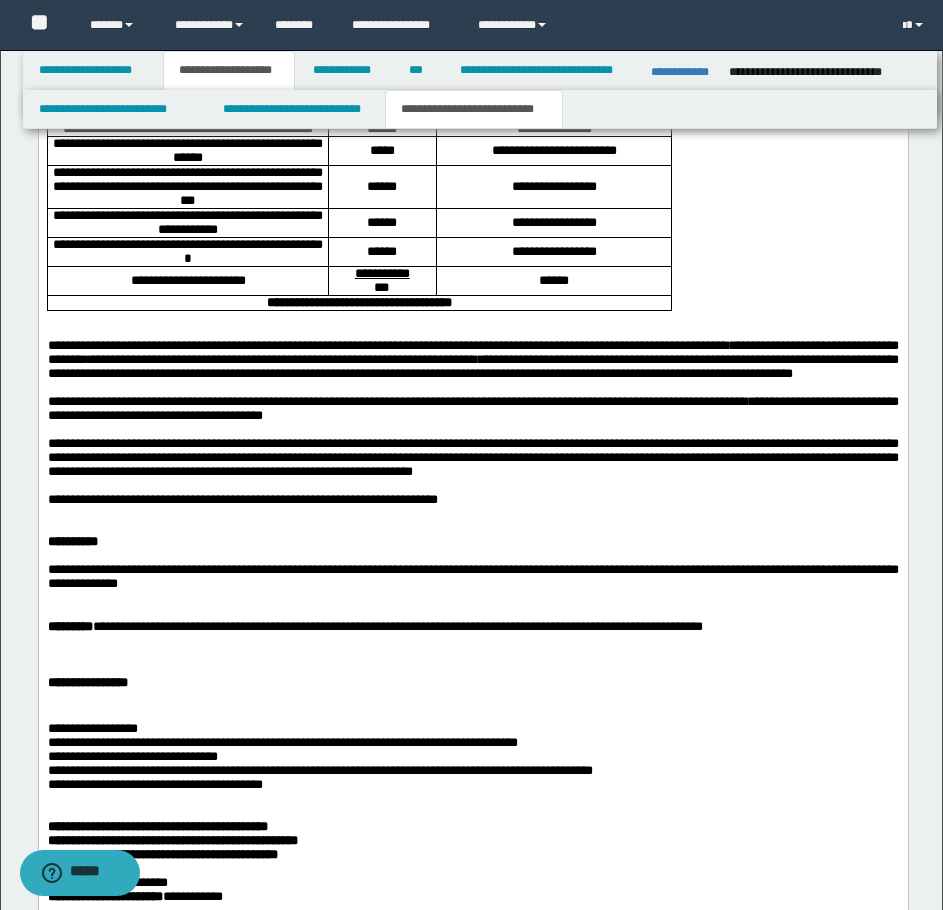 scroll, scrollTop: 2200, scrollLeft: 0, axis: vertical 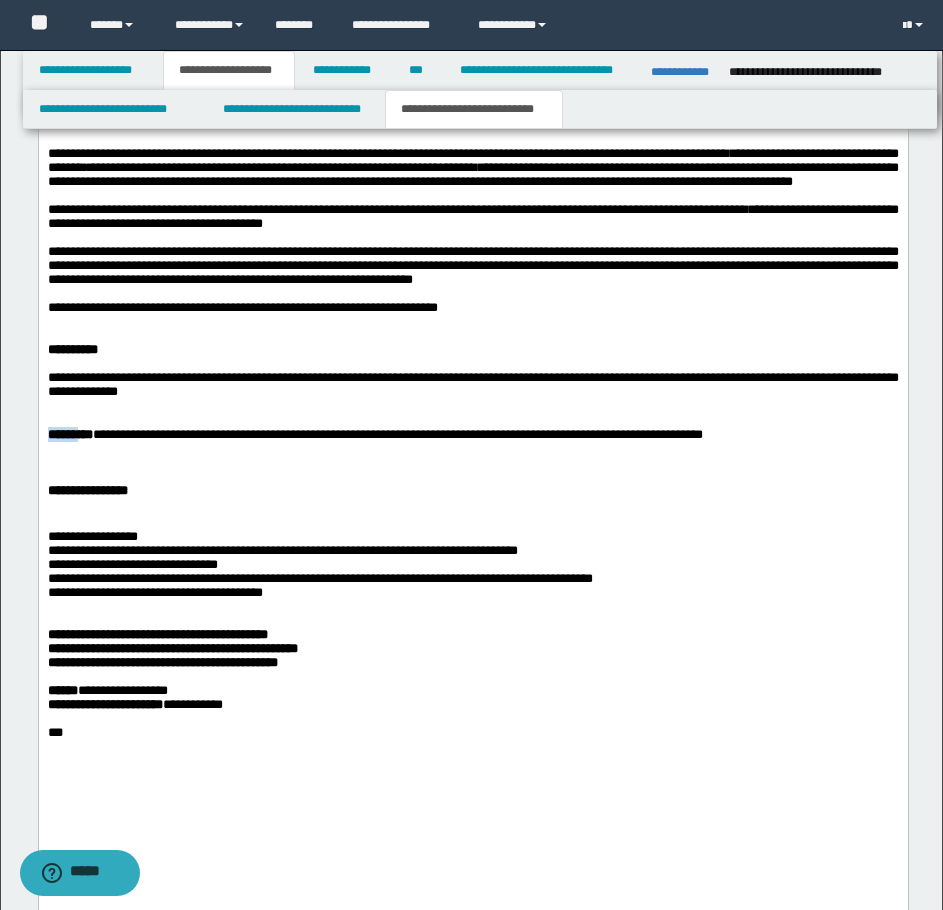 drag, startPoint x: 97, startPoint y: 555, endPoint x: 44, endPoint y: 553, distance: 53.037724 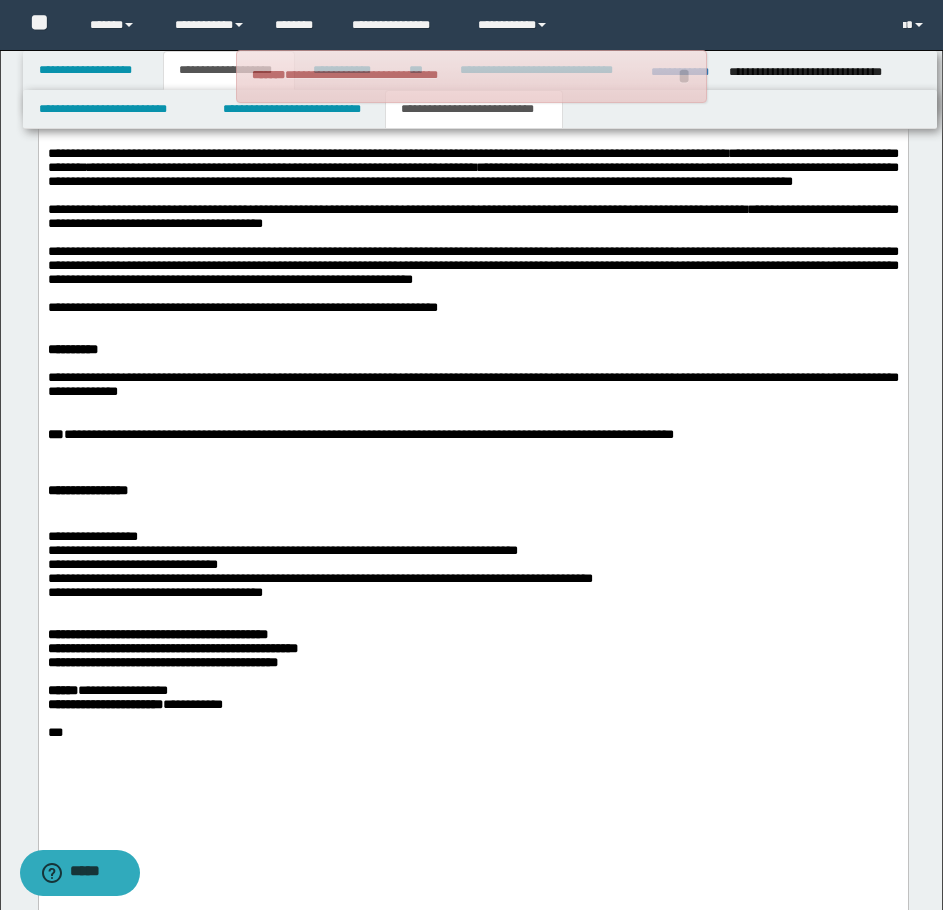 click on "***" at bounding box center [55, 434] 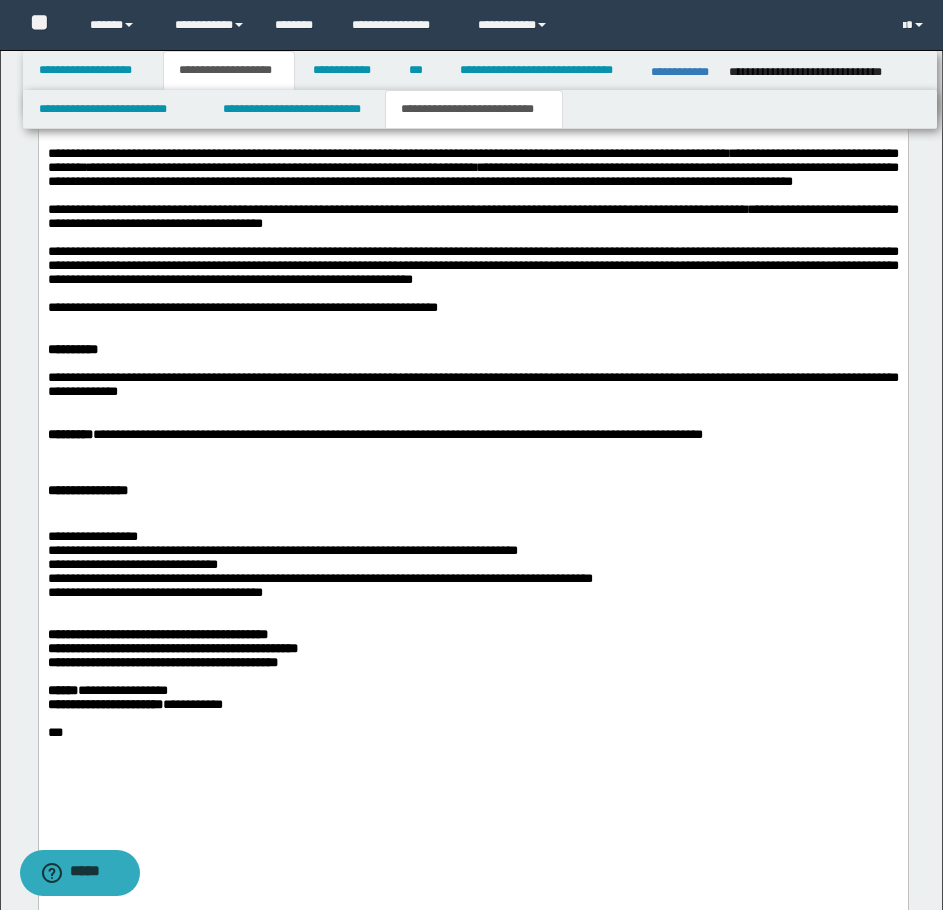 click on "**********" at bounding box center (472, 572) 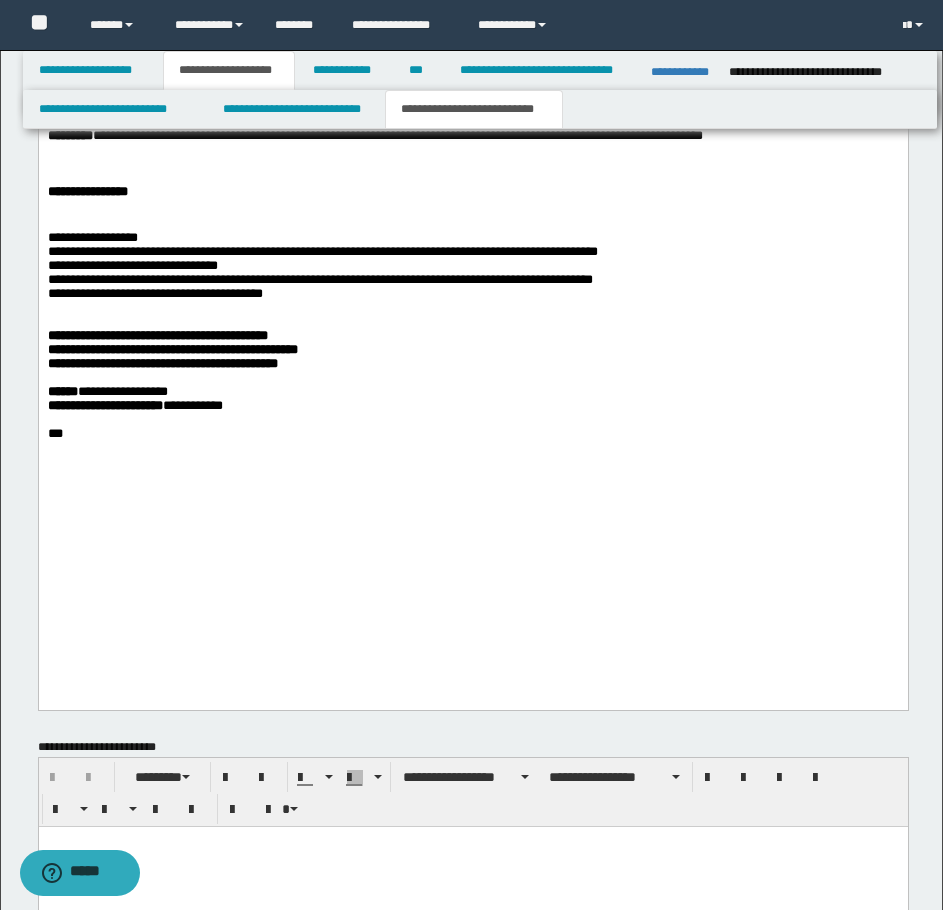 scroll, scrollTop: 2500, scrollLeft: 0, axis: vertical 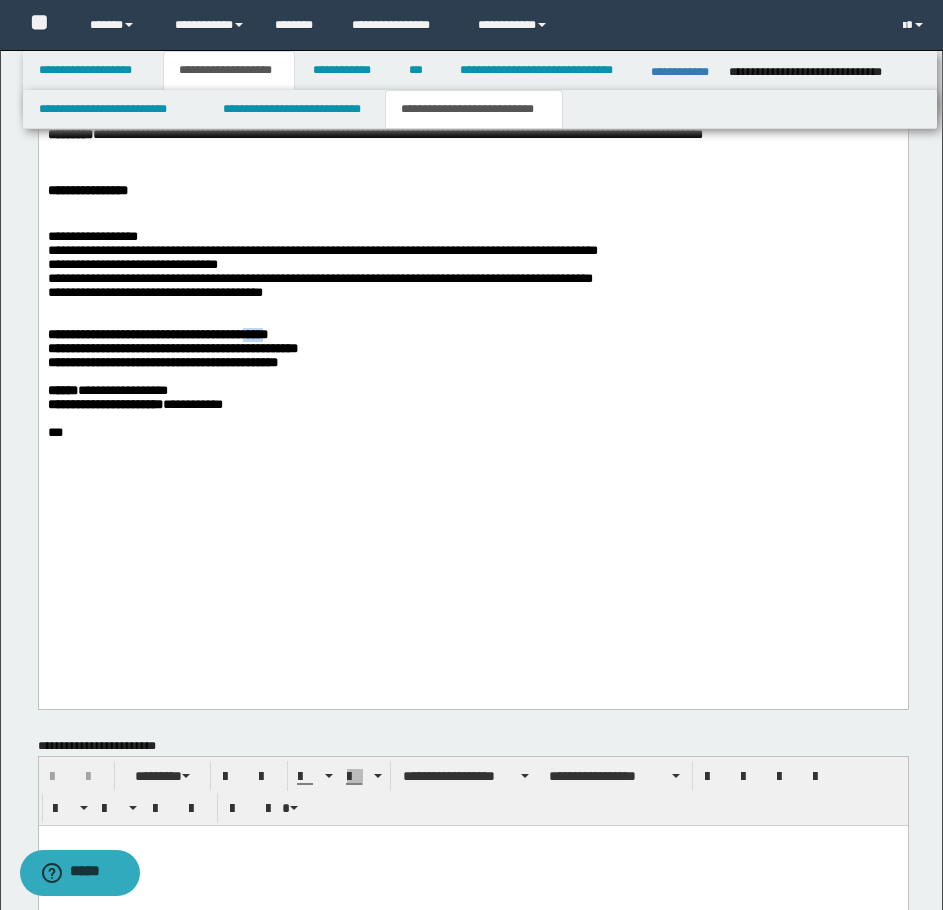 drag, startPoint x: 247, startPoint y: 480, endPoint x: 270, endPoint y: 480, distance: 23 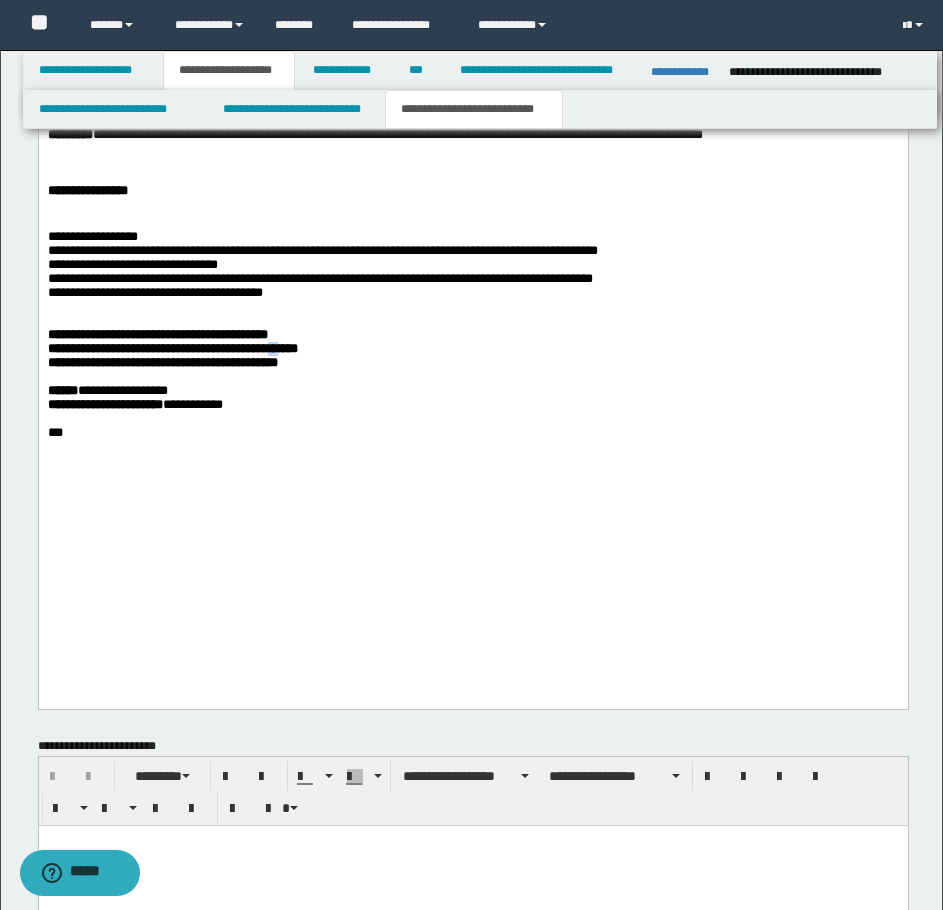 drag, startPoint x: 237, startPoint y: 495, endPoint x: 251, endPoint y: 498, distance: 14.3178215 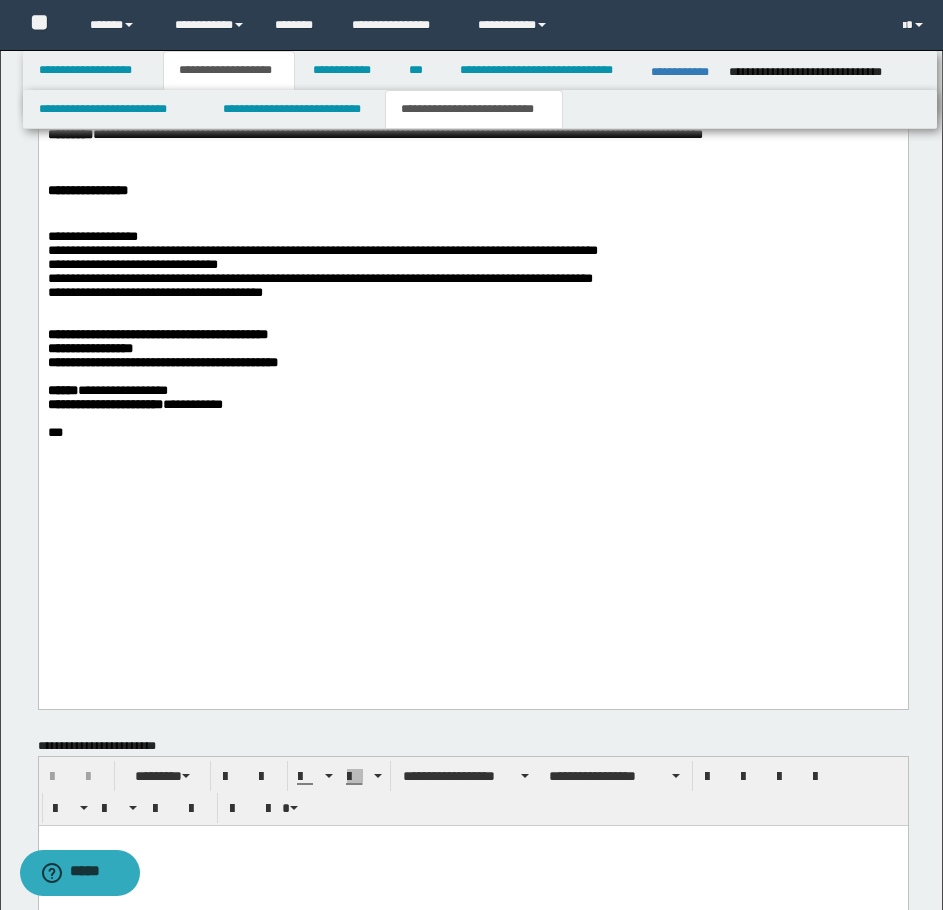click on "**********" at bounding box center (162, 362) 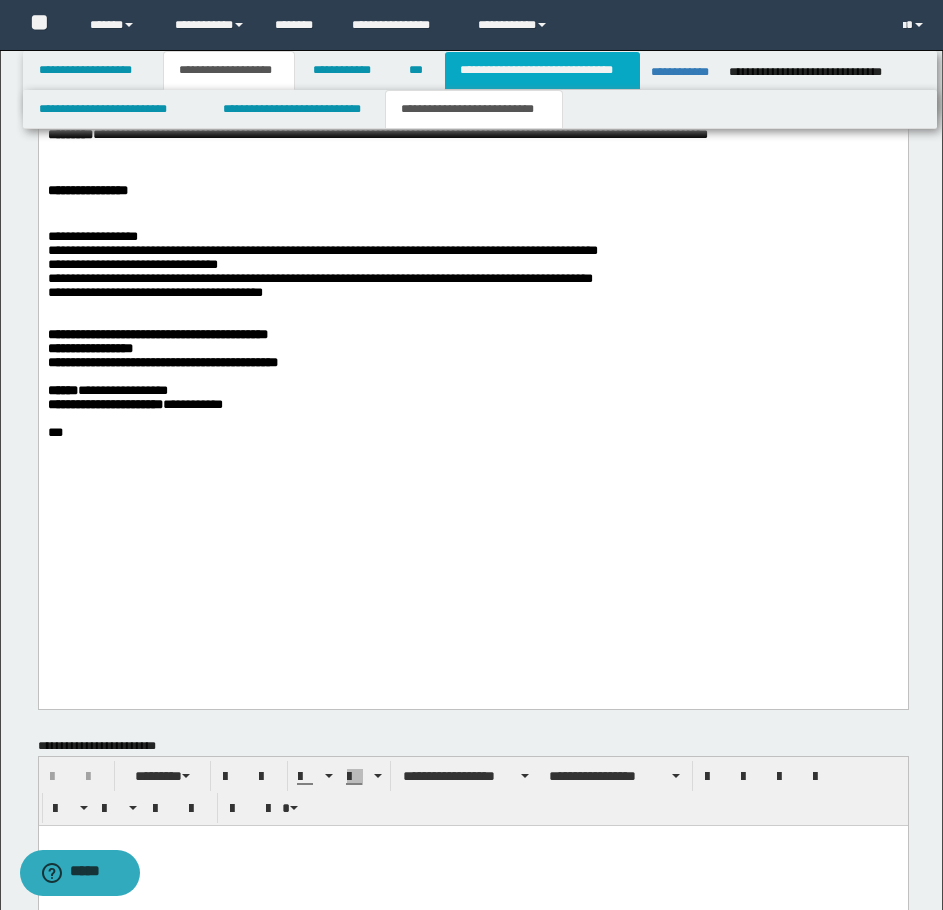 click on "**********" at bounding box center (542, 70) 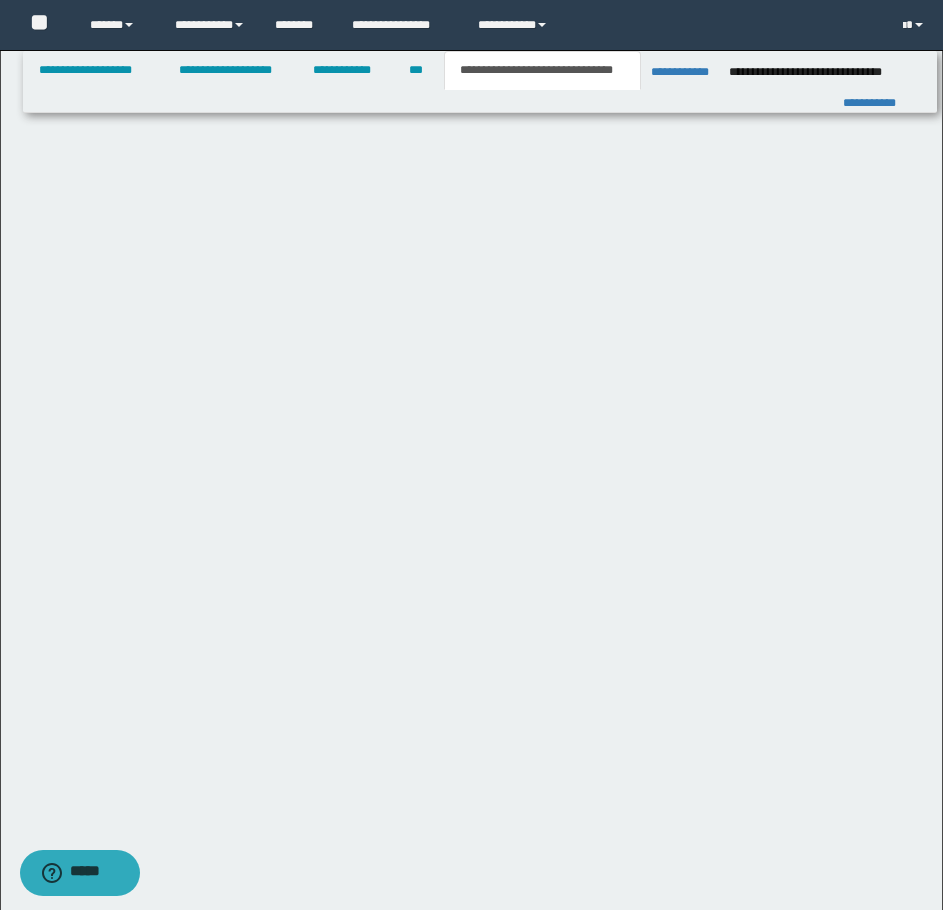 type on "**********" 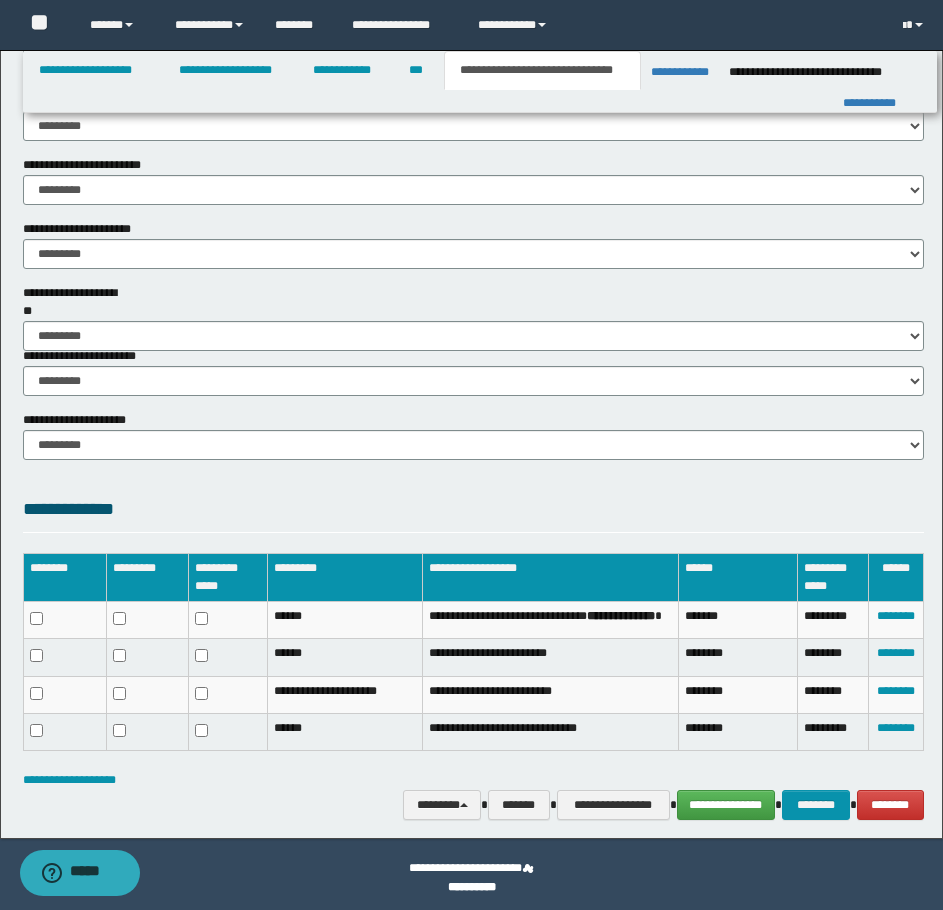 scroll, scrollTop: 1331, scrollLeft: 0, axis: vertical 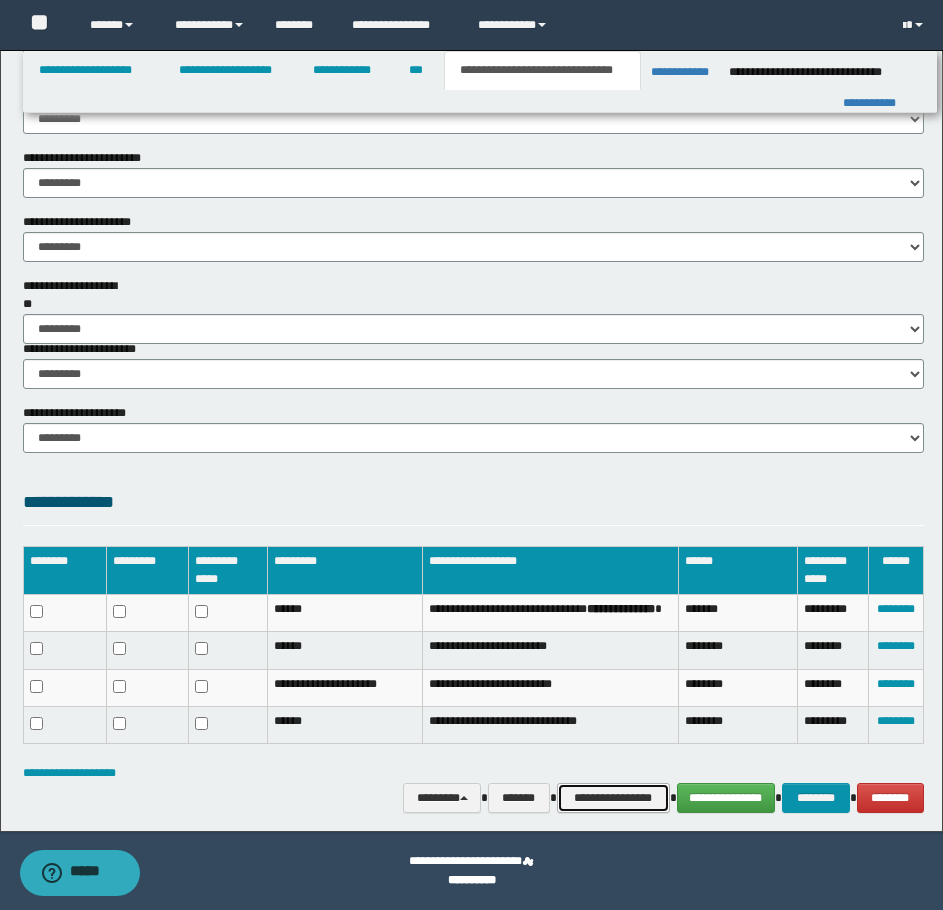 click on "**********" at bounding box center [613, 798] 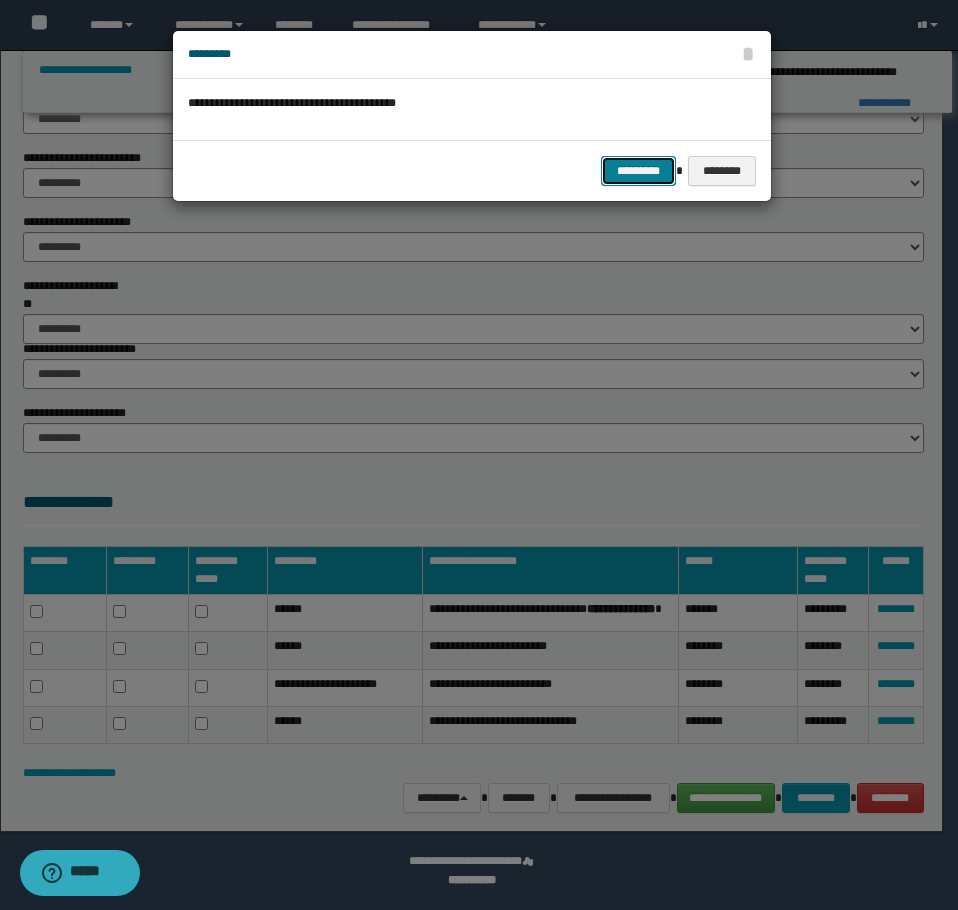 click on "*********" at bounding box center [638, 171] 